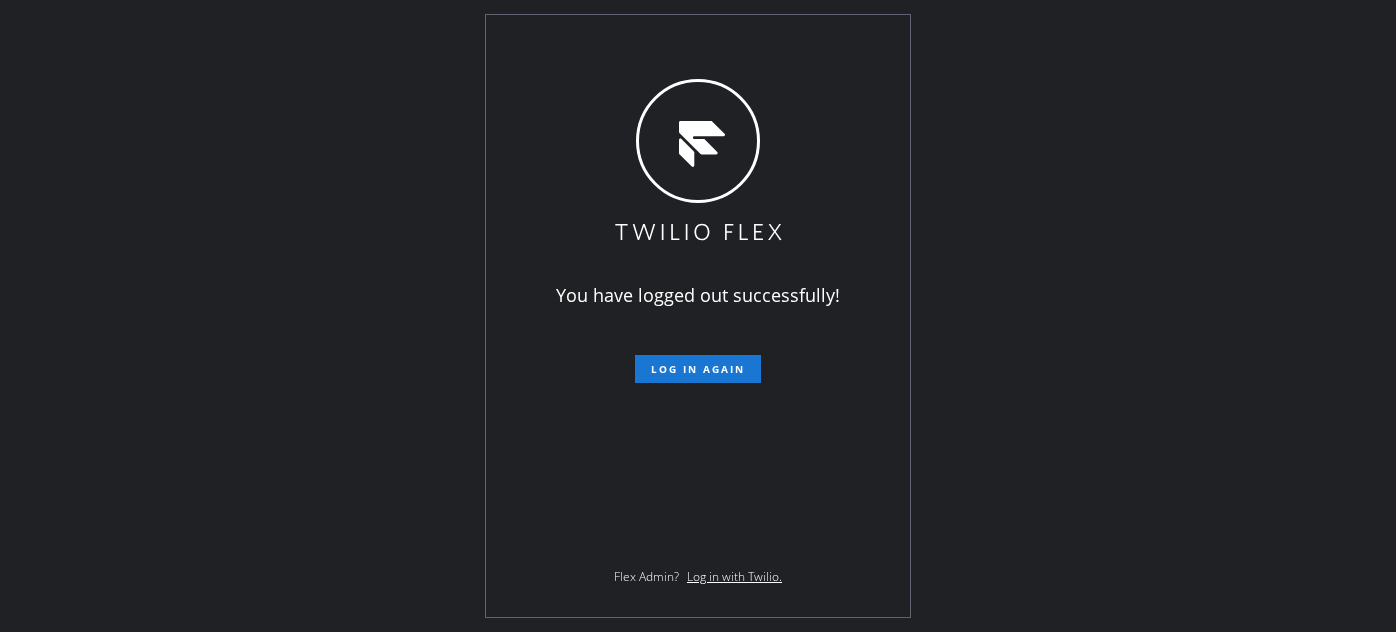 scroll, scrollTop: 0, scrollLeft: 0, axis: both 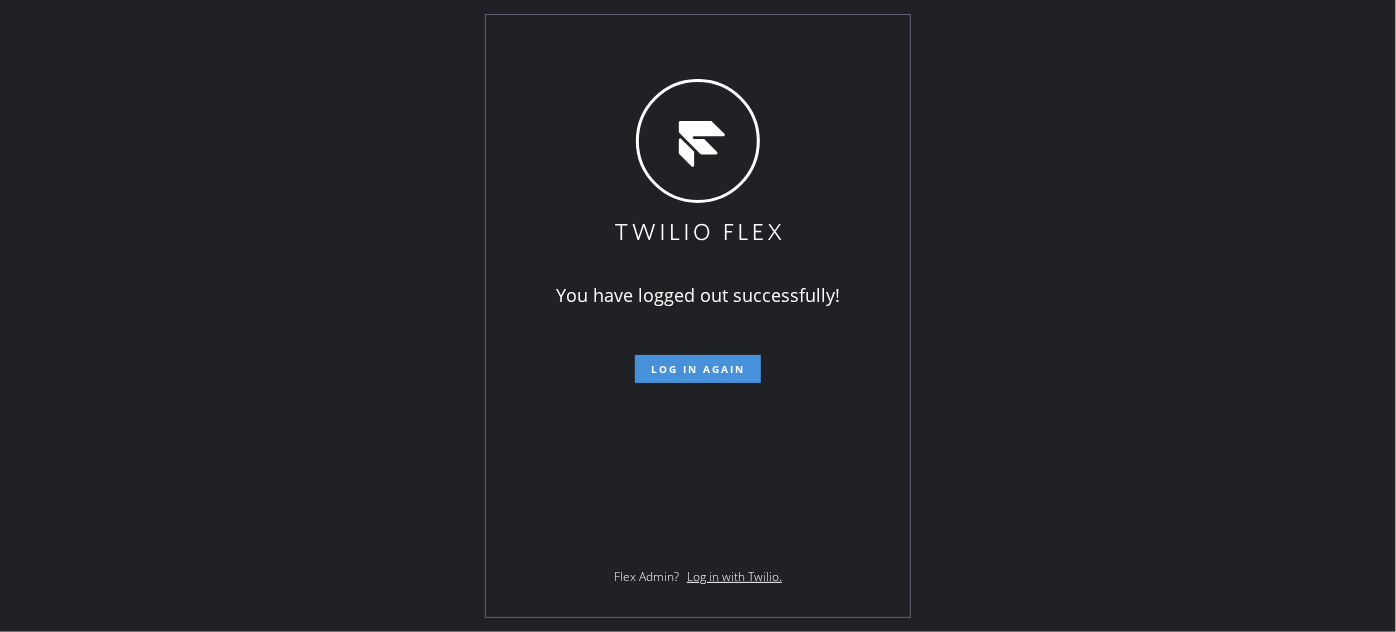 click on "Log in again" at bounding box center [698, 369] 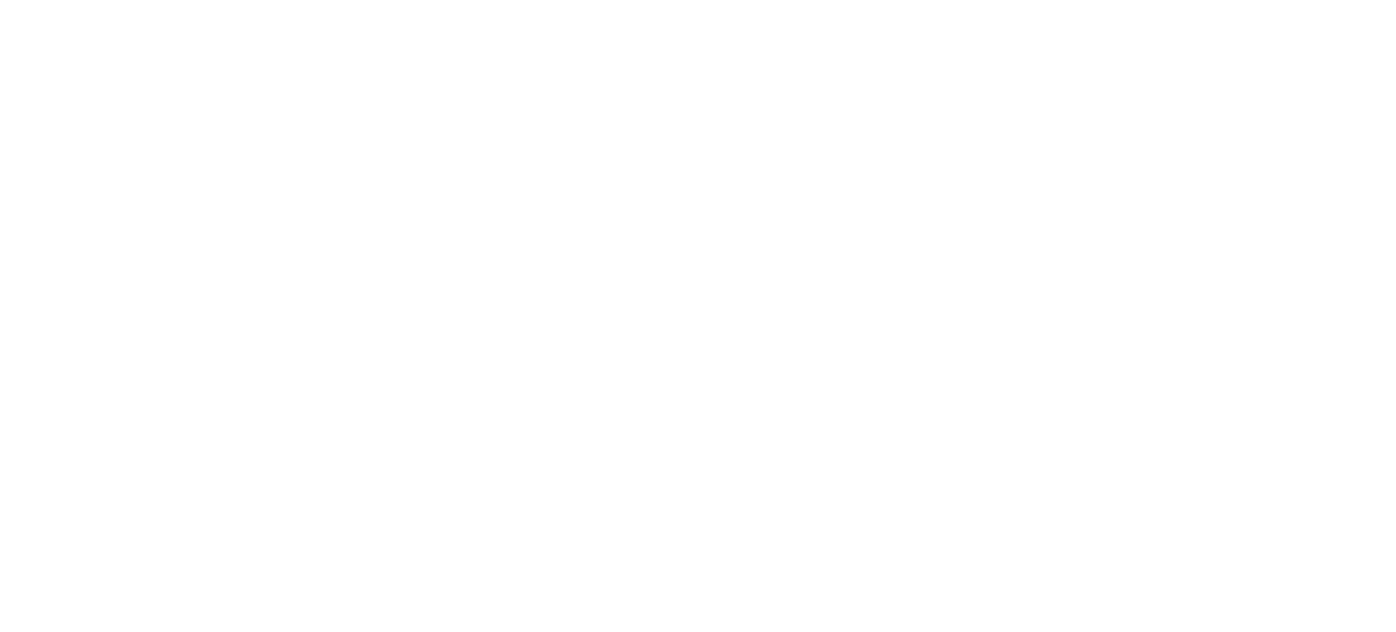 scroll, scrollTop: 0, scrollLeft: 0, axis: both 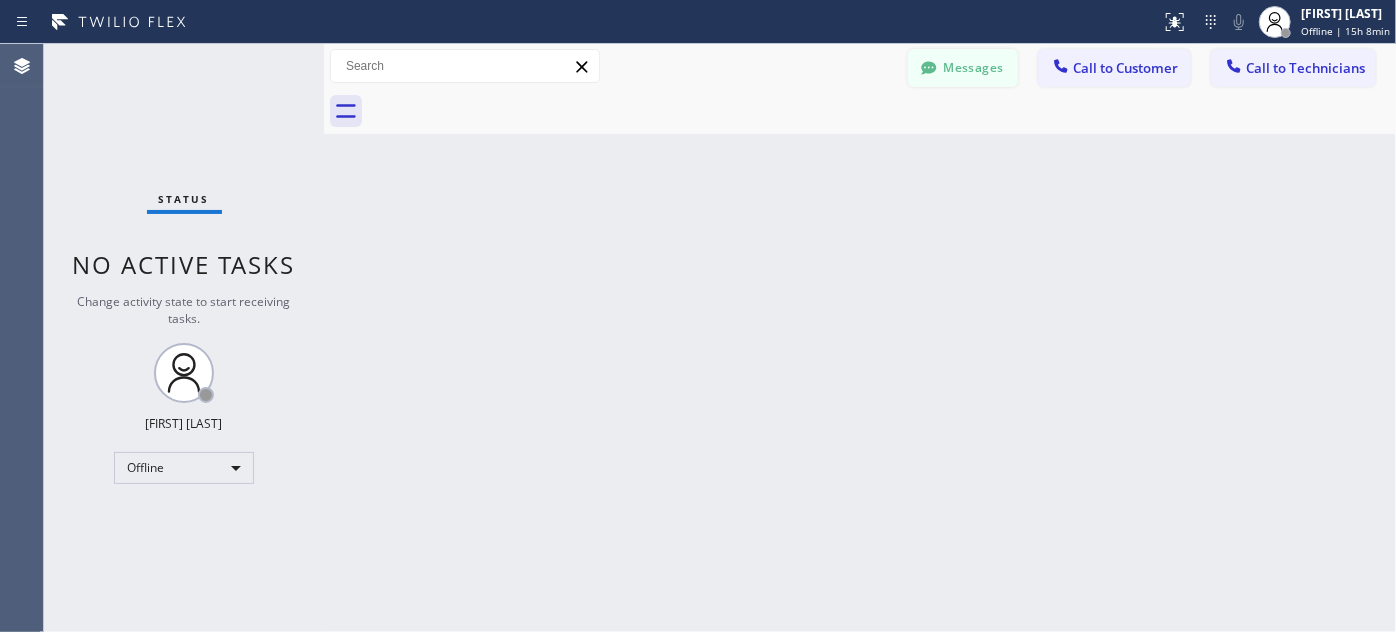 click 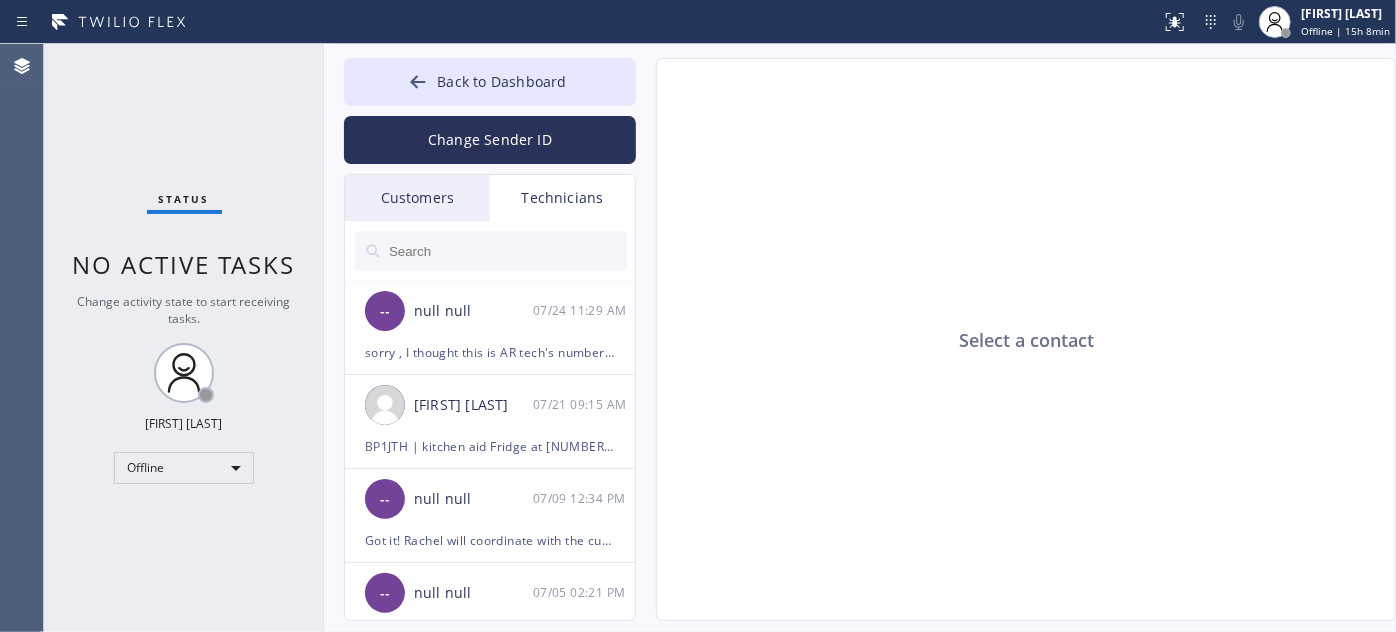 drag, startPoint x: 442, startPoint y: 188, endPoint x: 622, endPoint y: 340, distance: 235.59286 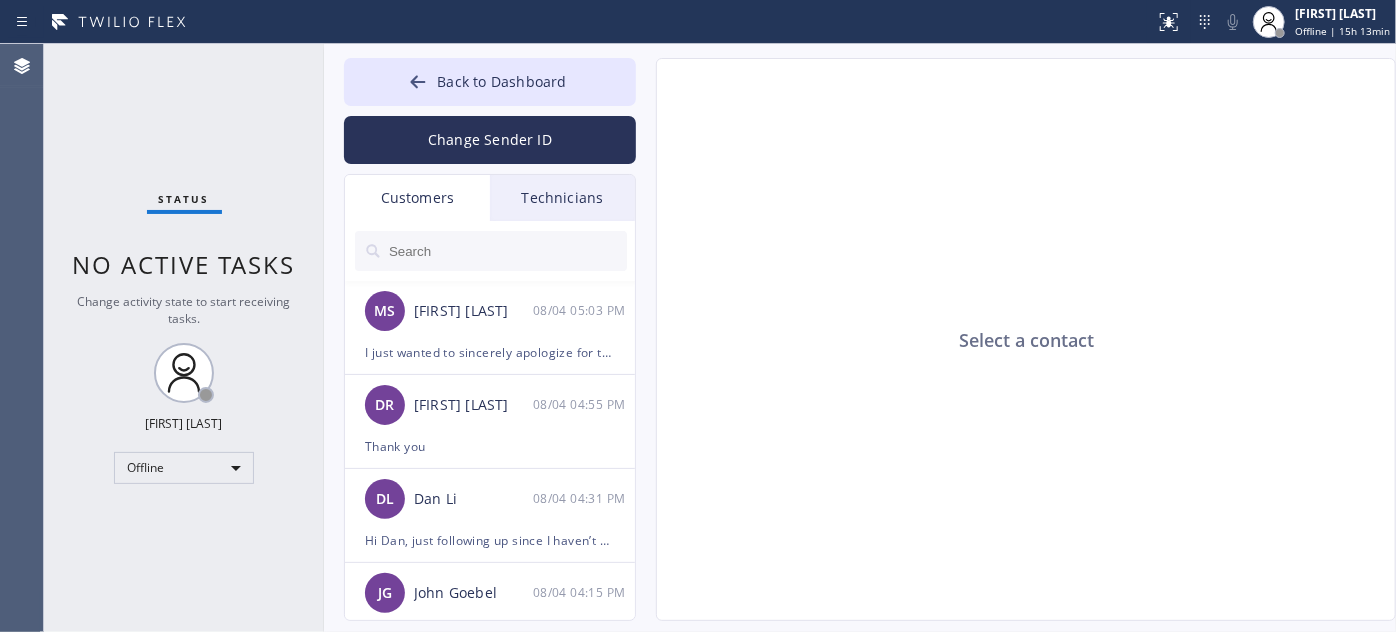 click on "Select a contact" 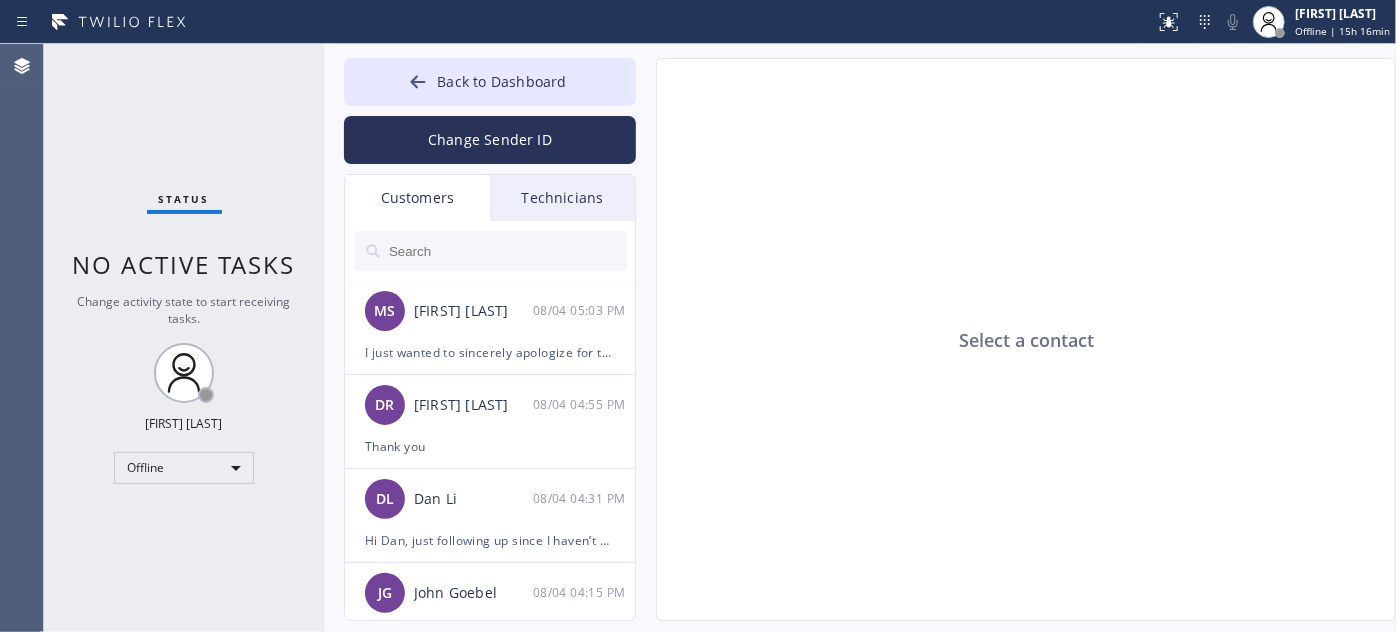 drag, startPoint x: 517, startPoint y: 332, endPoint x: 948, endPoint y: 2, distance: 542.82684 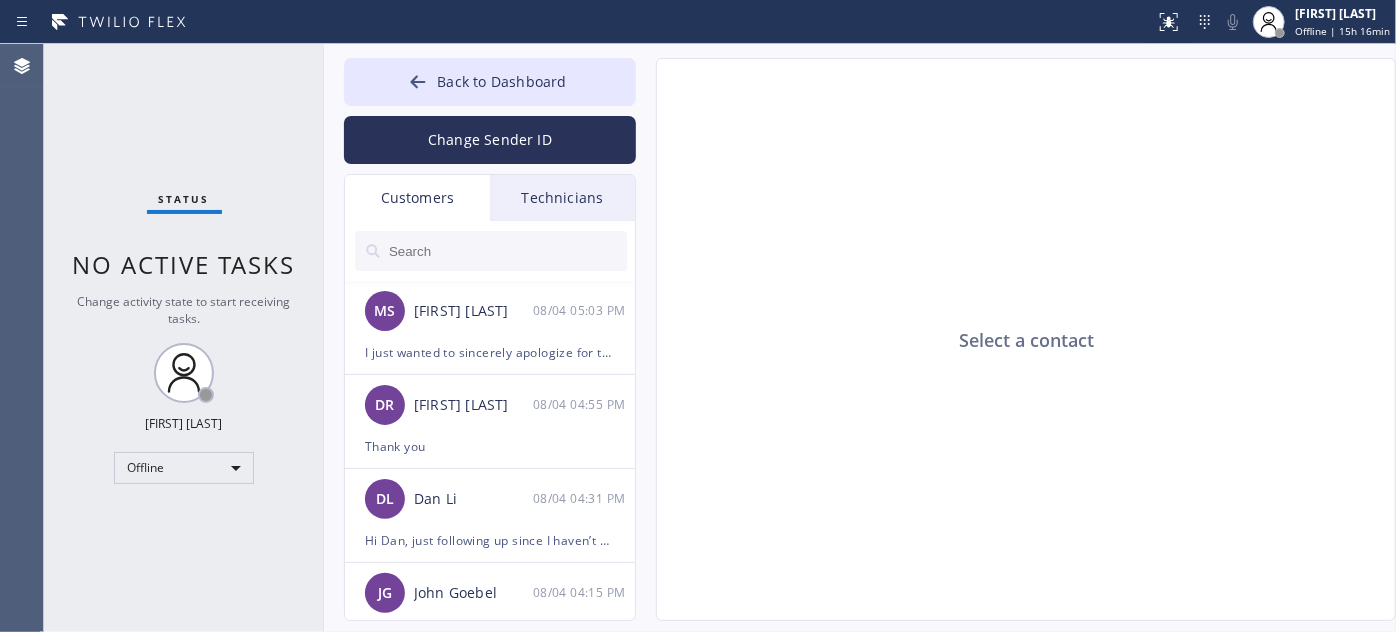 click on "MS [FIRST] [LAST] [DATE] [TIME]" at bounding box center [491, 311] 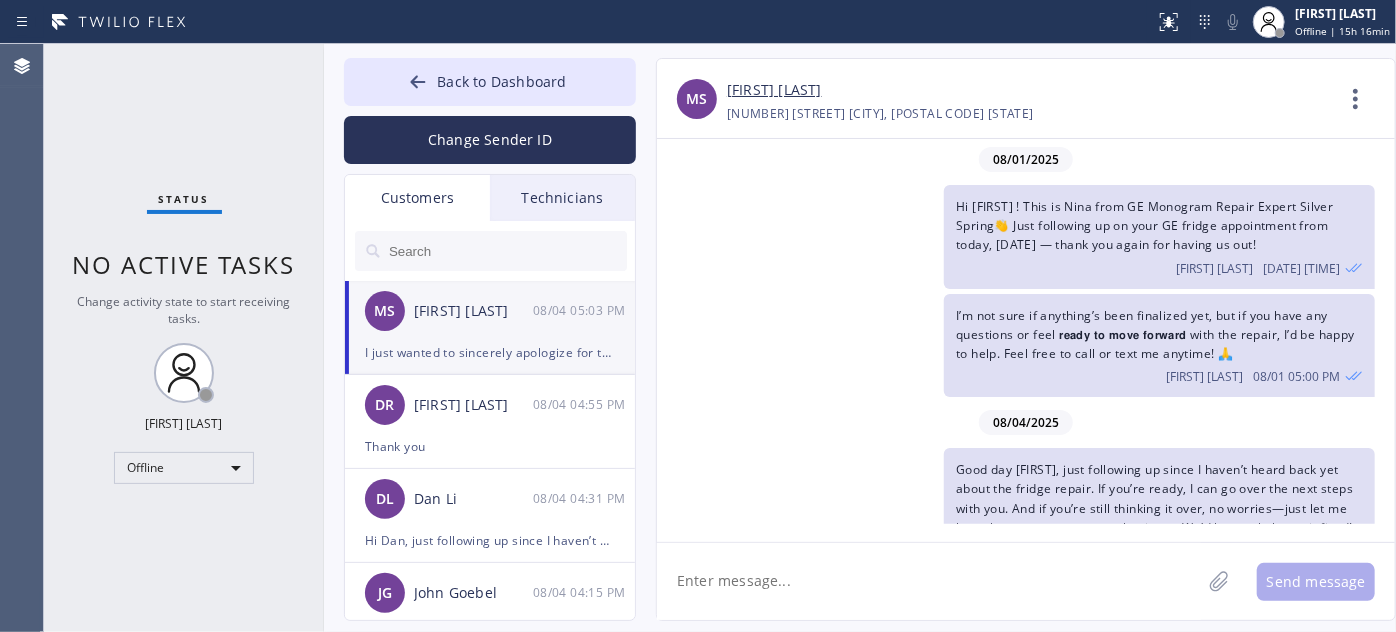 scroll, scrollTop: 216, scrollLeft: 0, axis: vertical 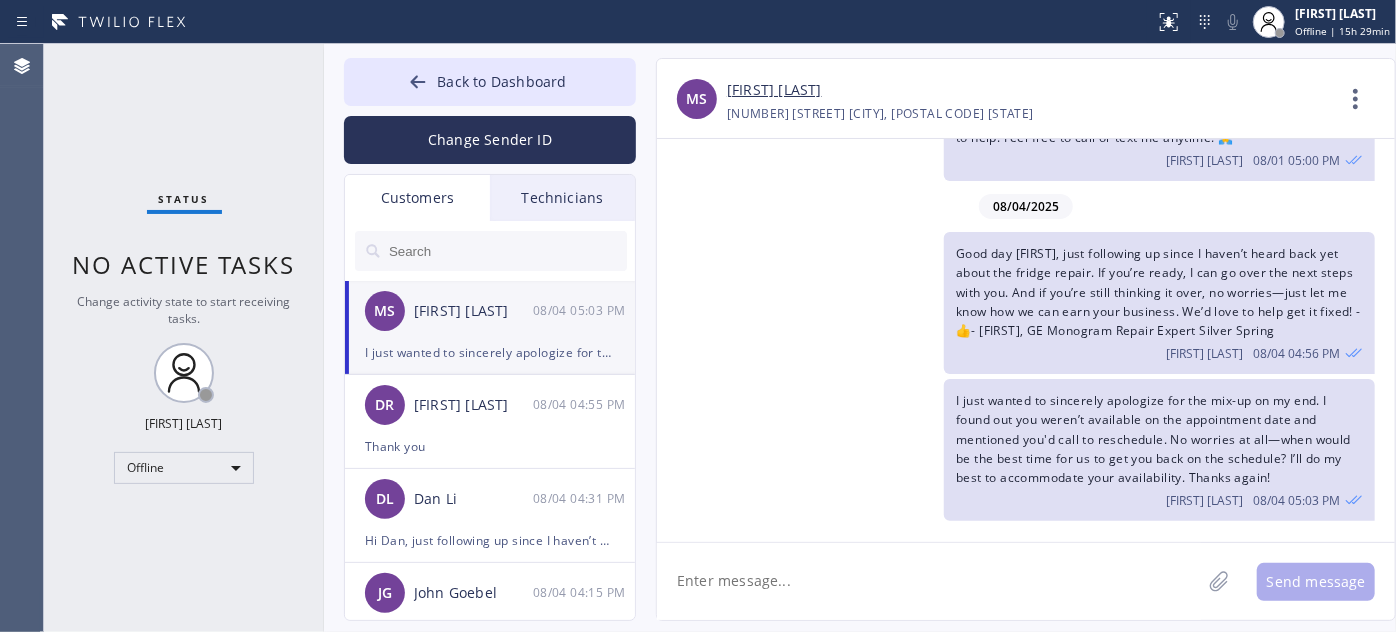 click on "I just wanted to sincerely apologize for the mix-up on my end. I found out you weren’t available on the appointment date and mentioned you'd call to reschedule. No worries at all—when would be the best time for us to get you back on the schedule? I’ll do my best to accommodate your availability. Thanks again!" at bounding box center [490, 352] 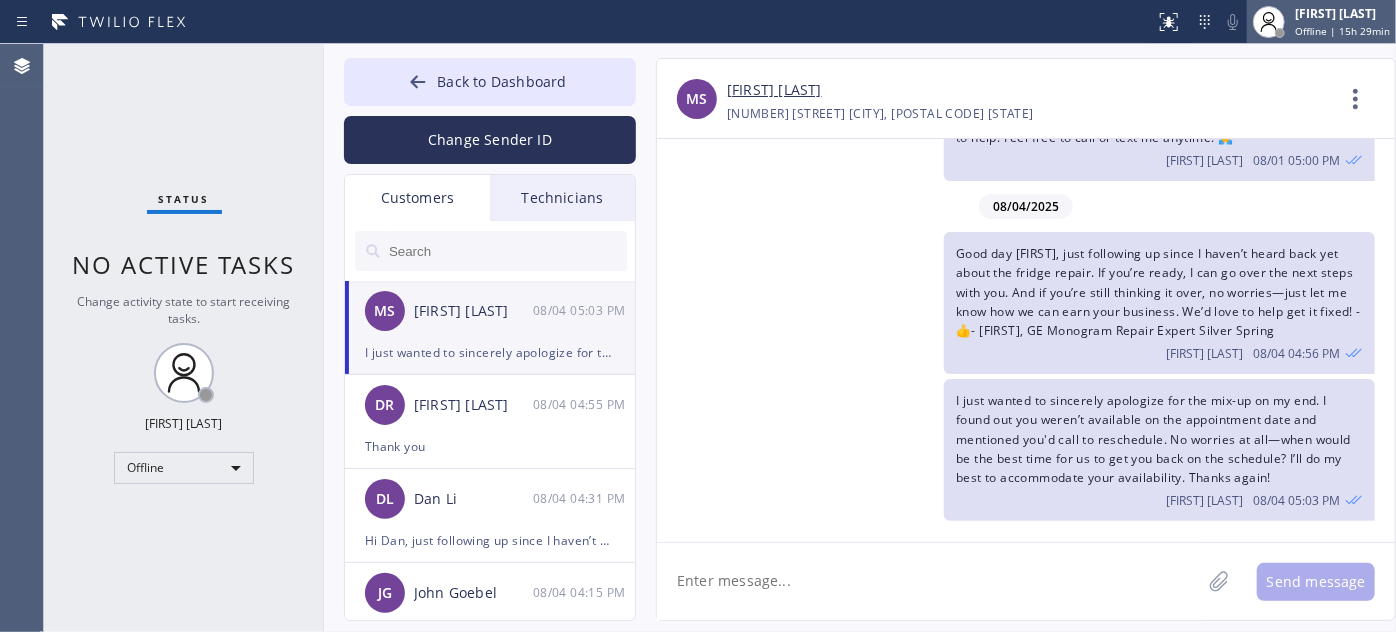 click on "Offline | 15h 29min" at bounding box center [1342, 31] 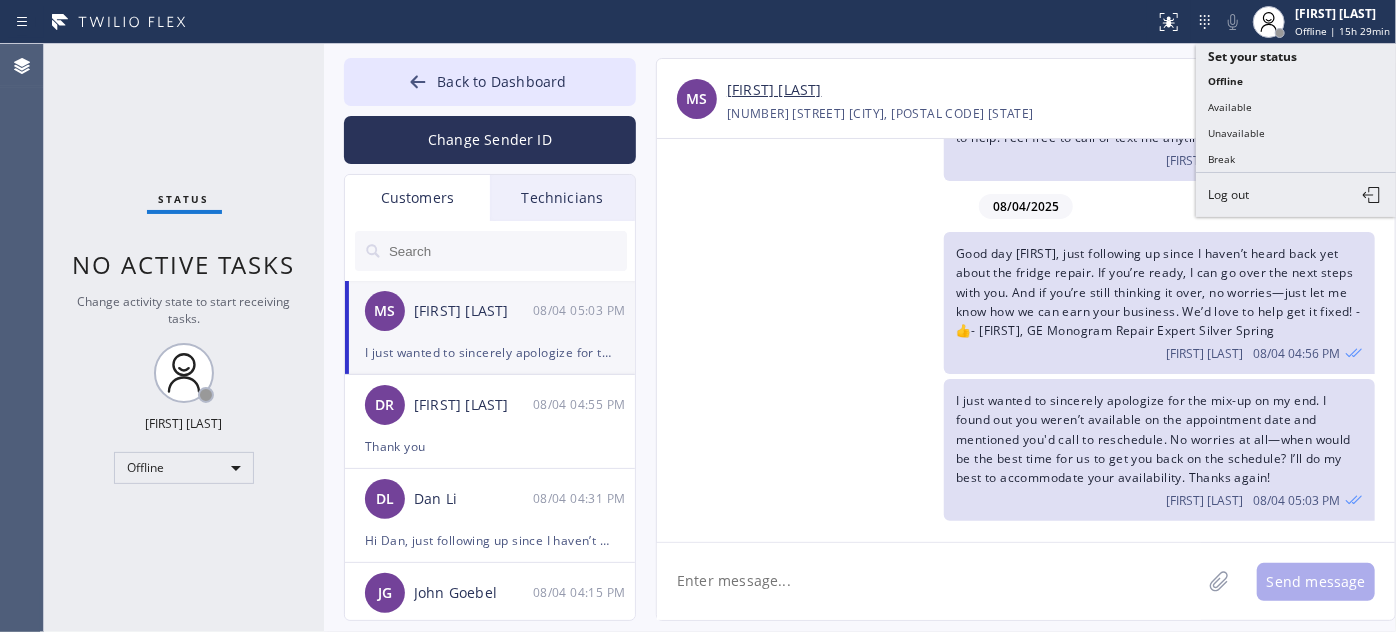 click on "Unavailable" at bounding box center [1296, 133] 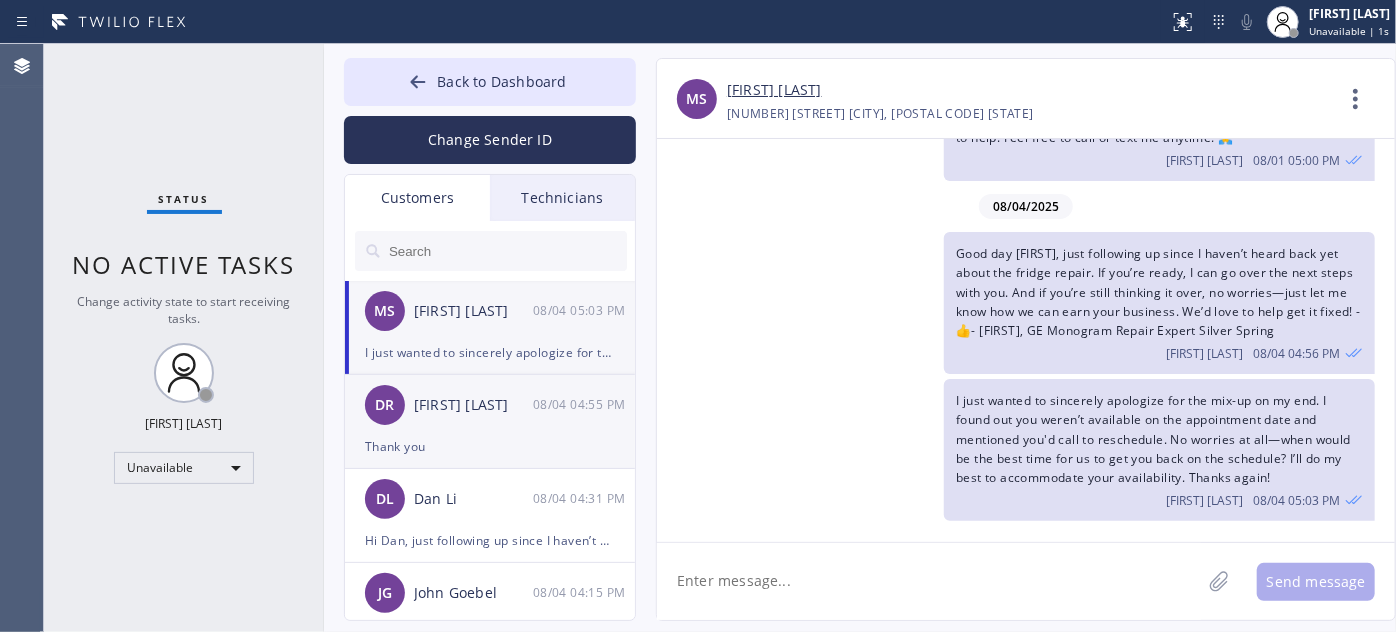 click on "Thank you" at bounding box center [490, 446] 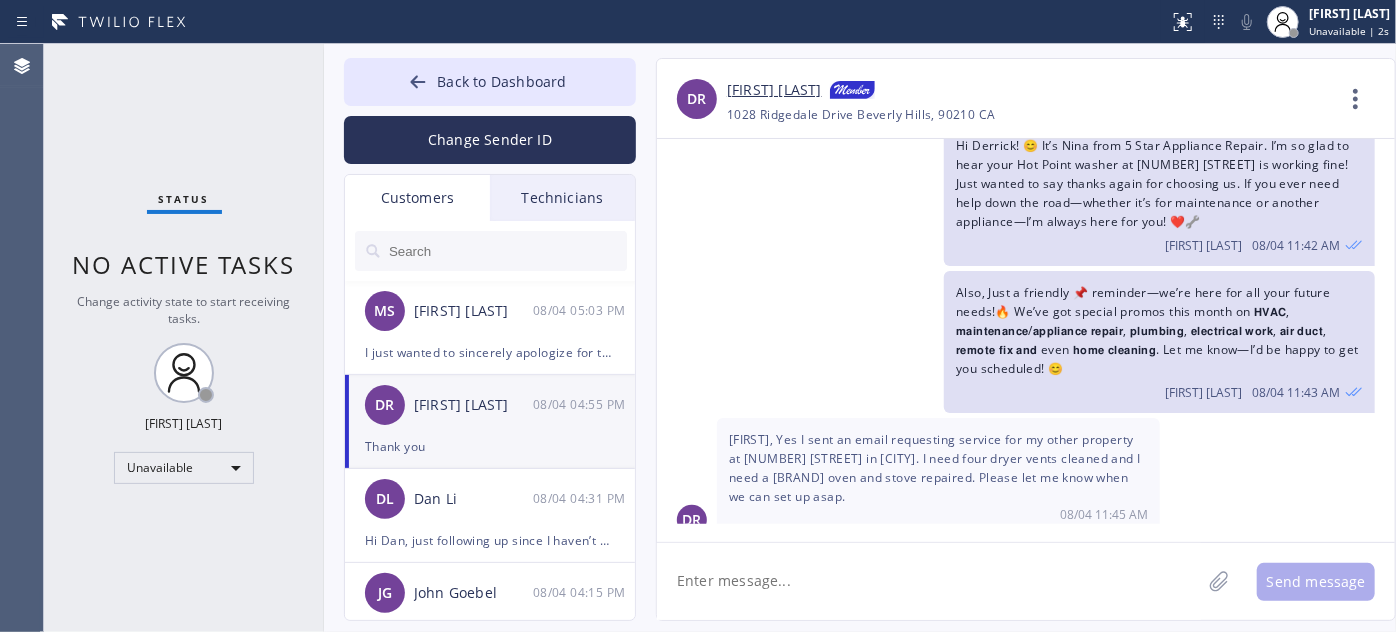 scroll, scrollTop: 461, scrollLeft: 0, axis: vertical 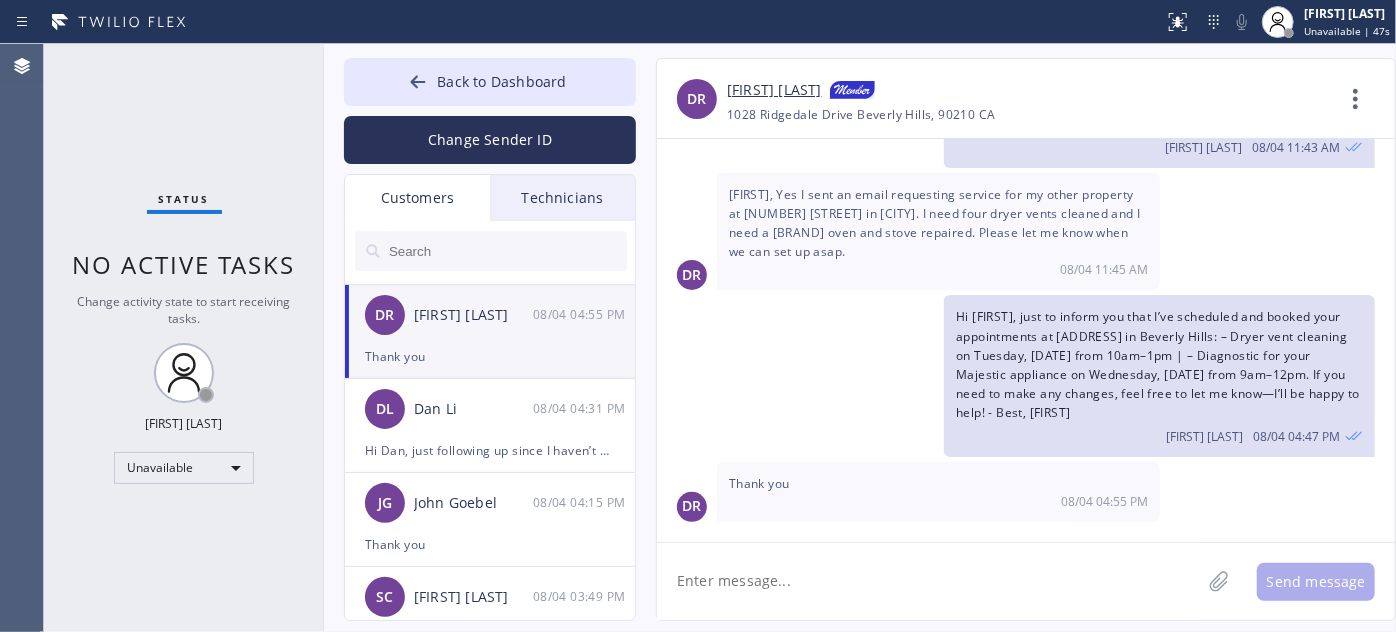 click at bounding box center (507, 251) 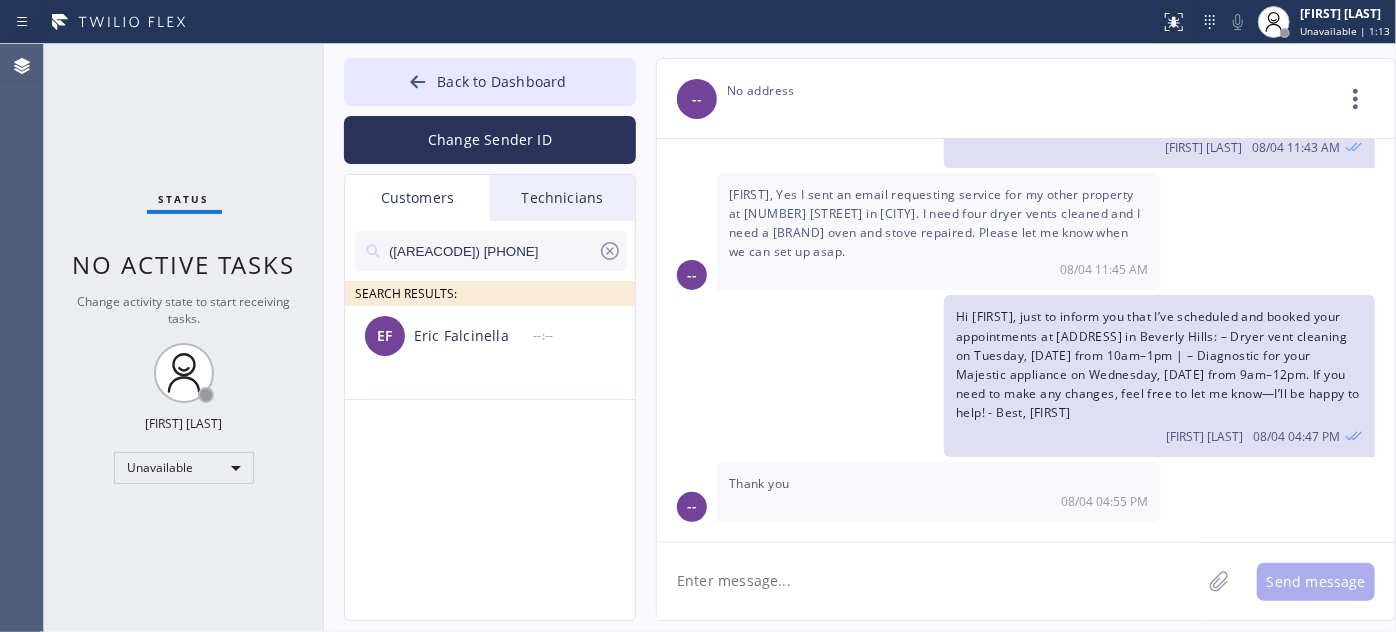 scroll, scrollTop: 0, scrollLeft: 0, axis: both 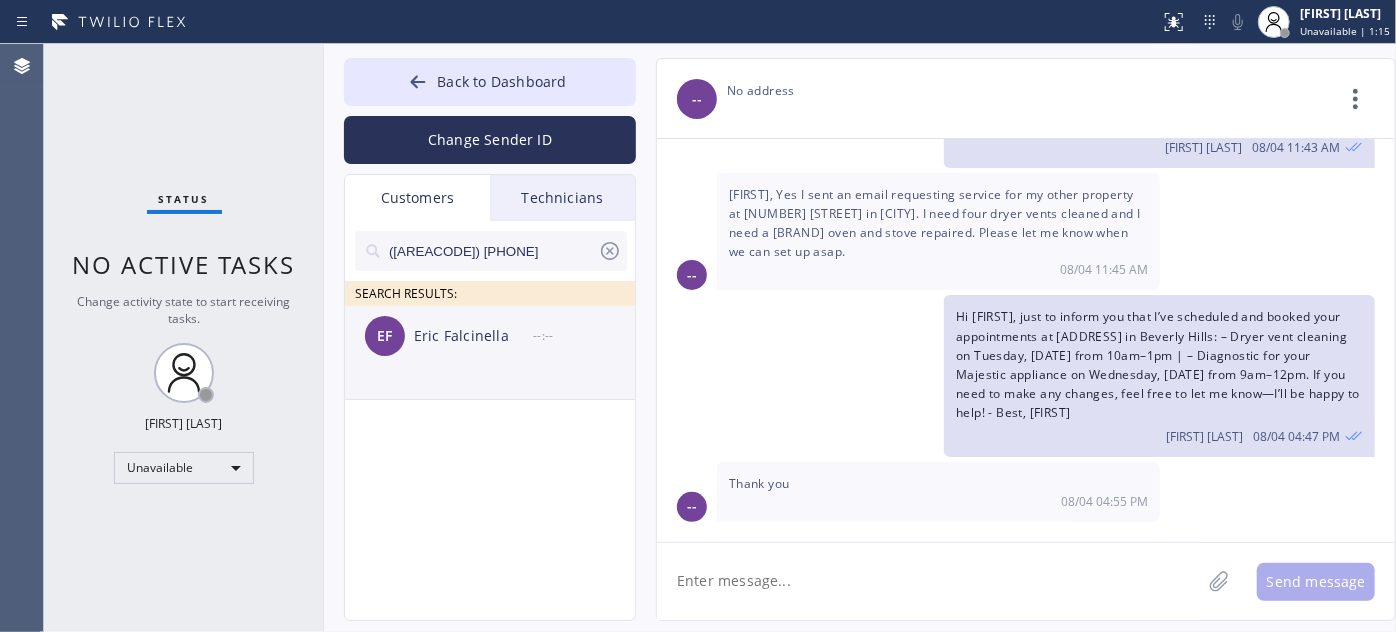 click on "EF [FIRST] [LAST] --:--" at bounding box center [491, 336] 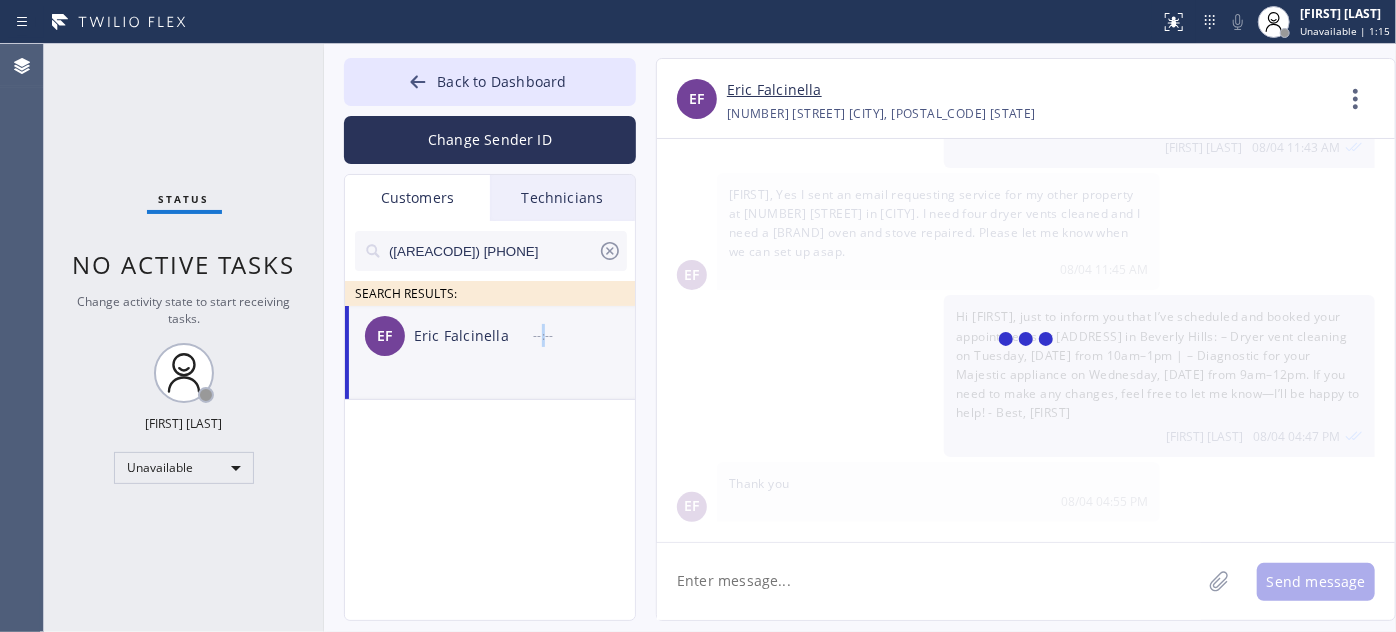 scroll, scrollTop: 0, scrollLeft: 0, axis: both 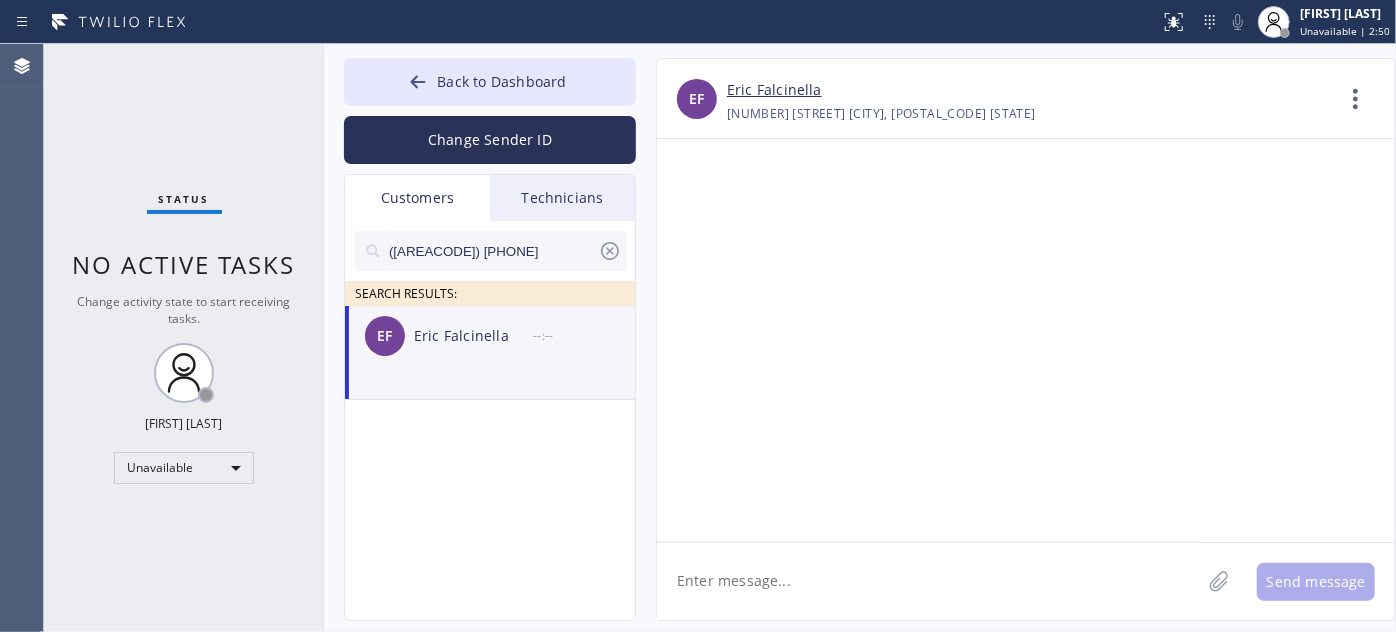 paste on "Hi [FIRST]! This is [FIRST] from [COMPANY] Appliance Repair 👋 Just following up on your XXXX appointment from yesterday, 08/04 — thank you again for having us out!" 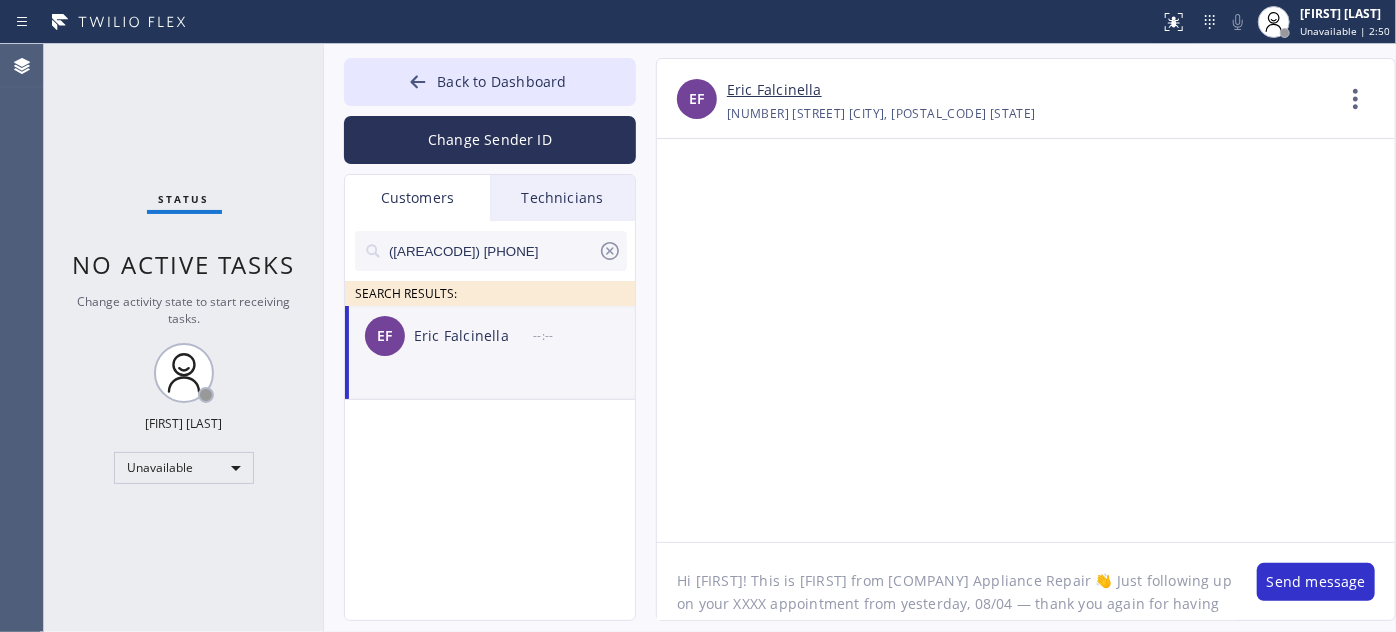 scroll, scrollTop: 16, scrollLeft: 0, axis: vertical 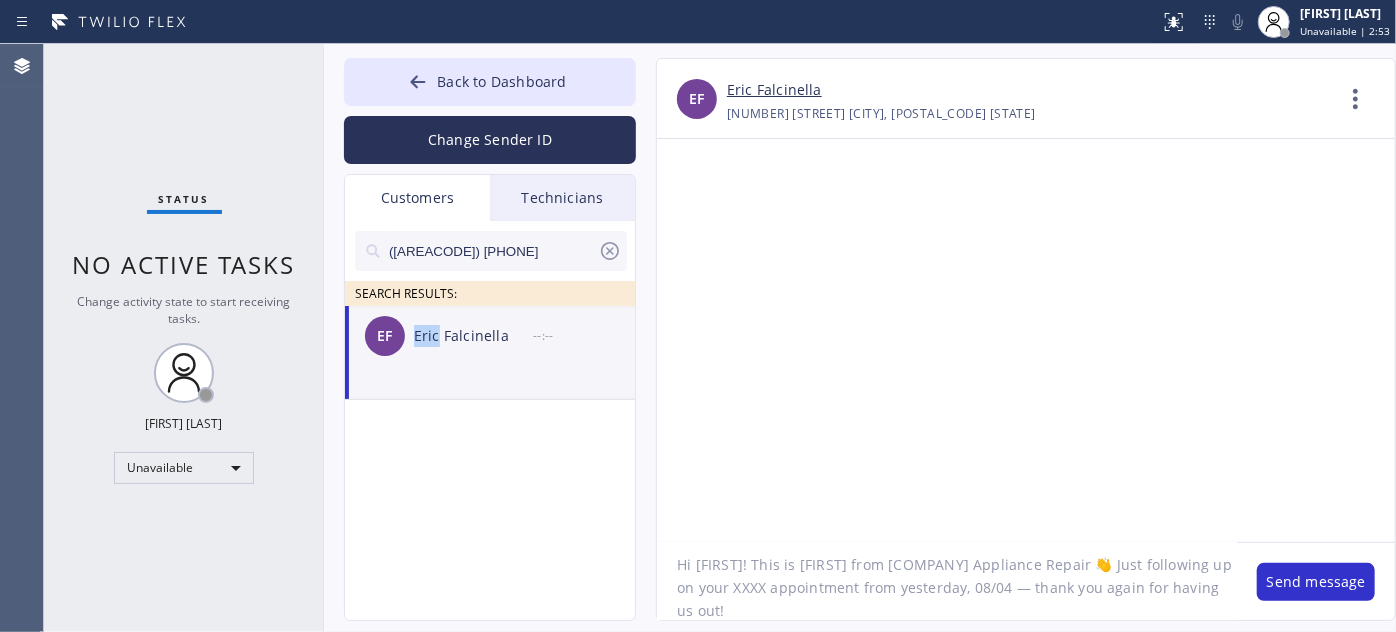 drag, startPoint x: 416, startPoint y: 342, endPoint x: 439, endPoint y: 356, distance: 26.925823 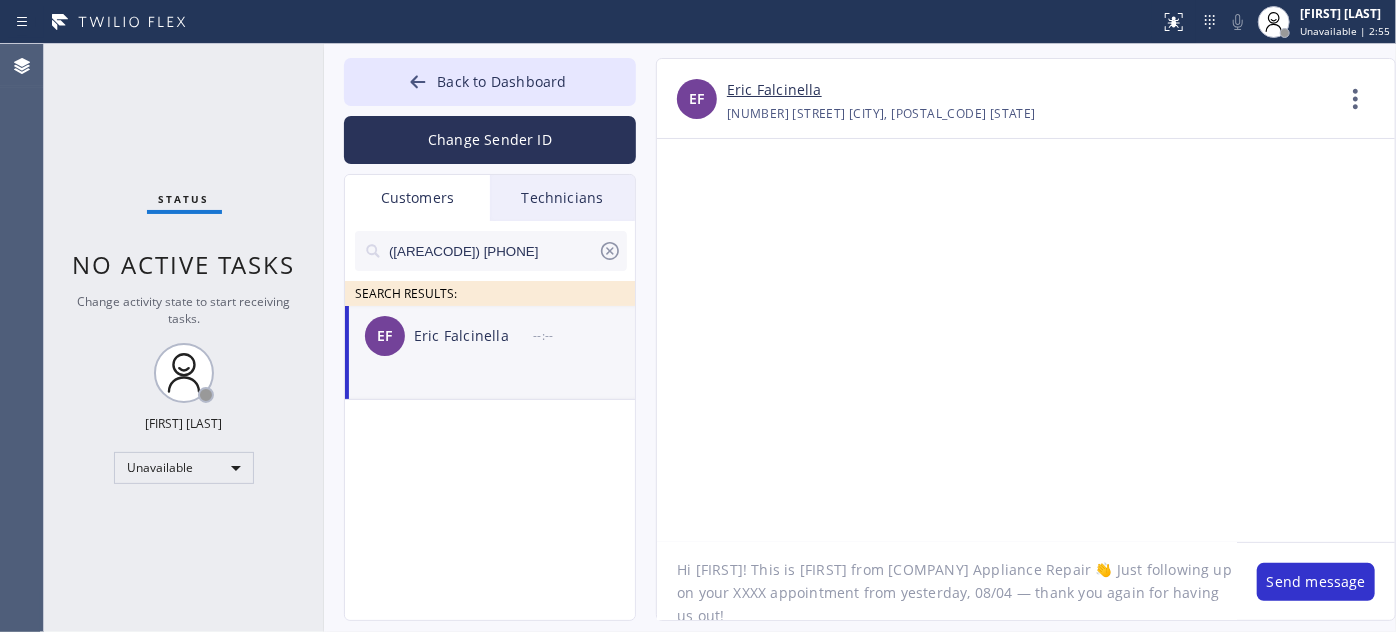 scroll, scrollTop: 0, scrollLeft: 0, axis: both 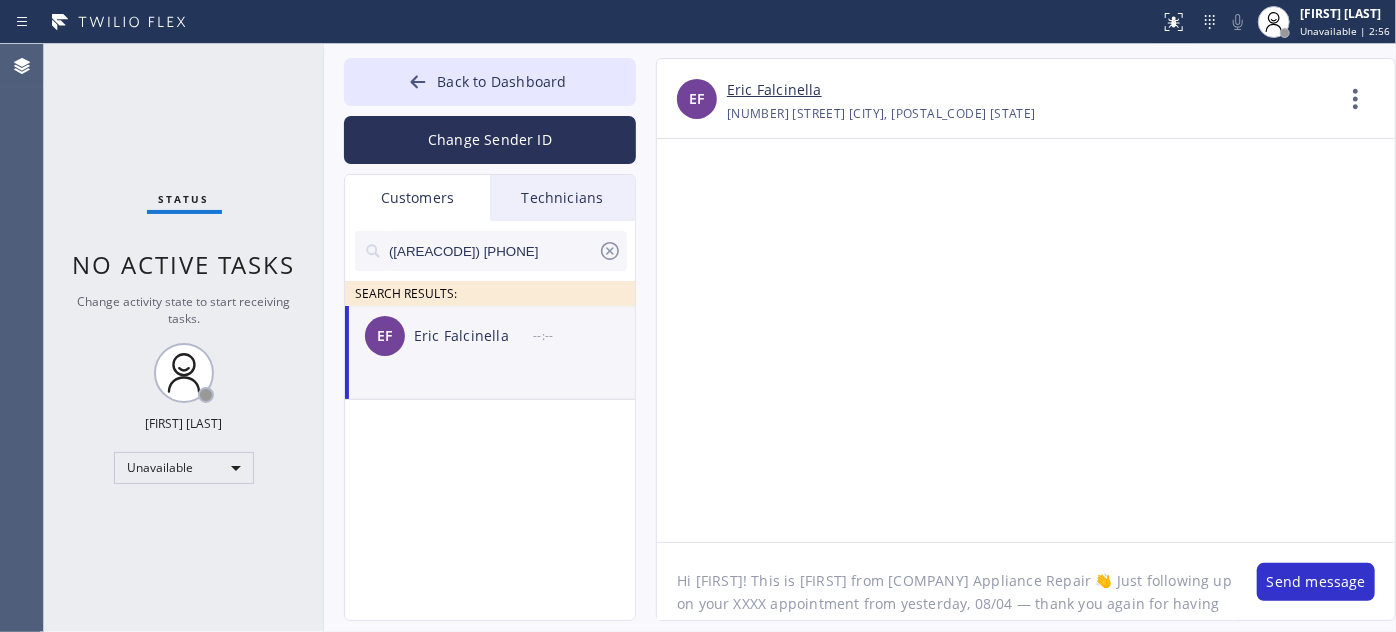 drag, startPoint x: 696, startPoint y: 557, endPoint x: 728, endPoint y: 565, distance: 32.984844 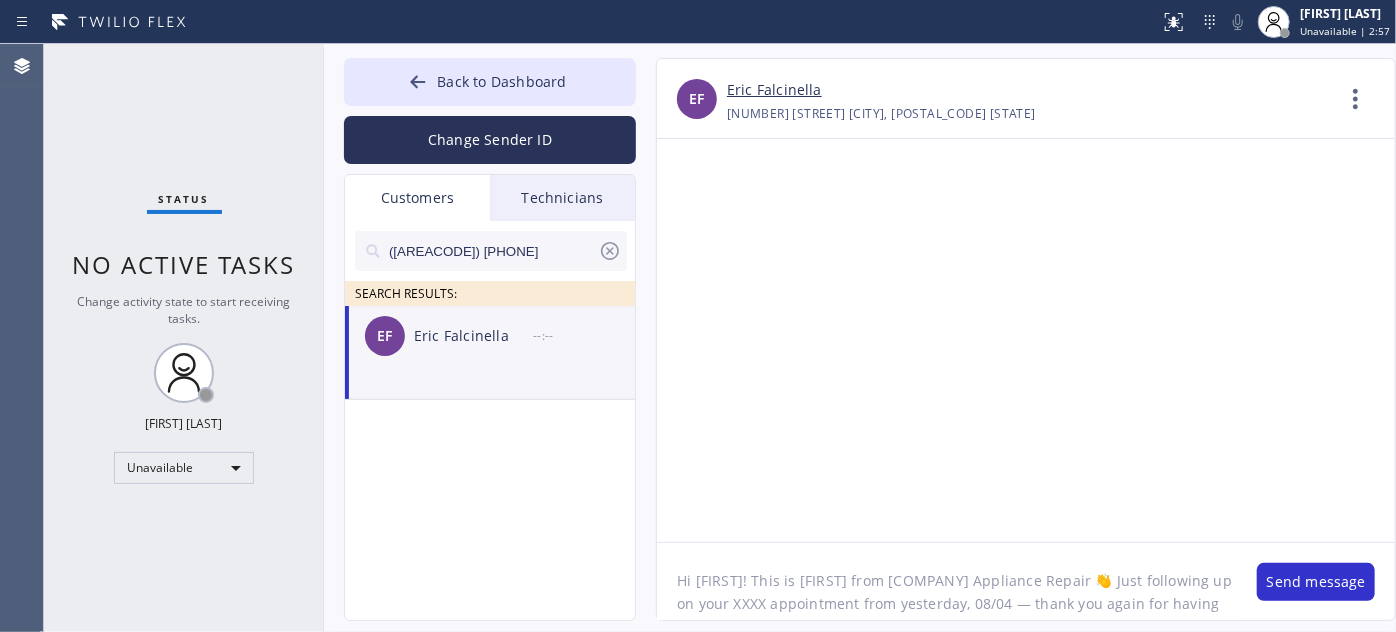 paste on "[FIRST]" 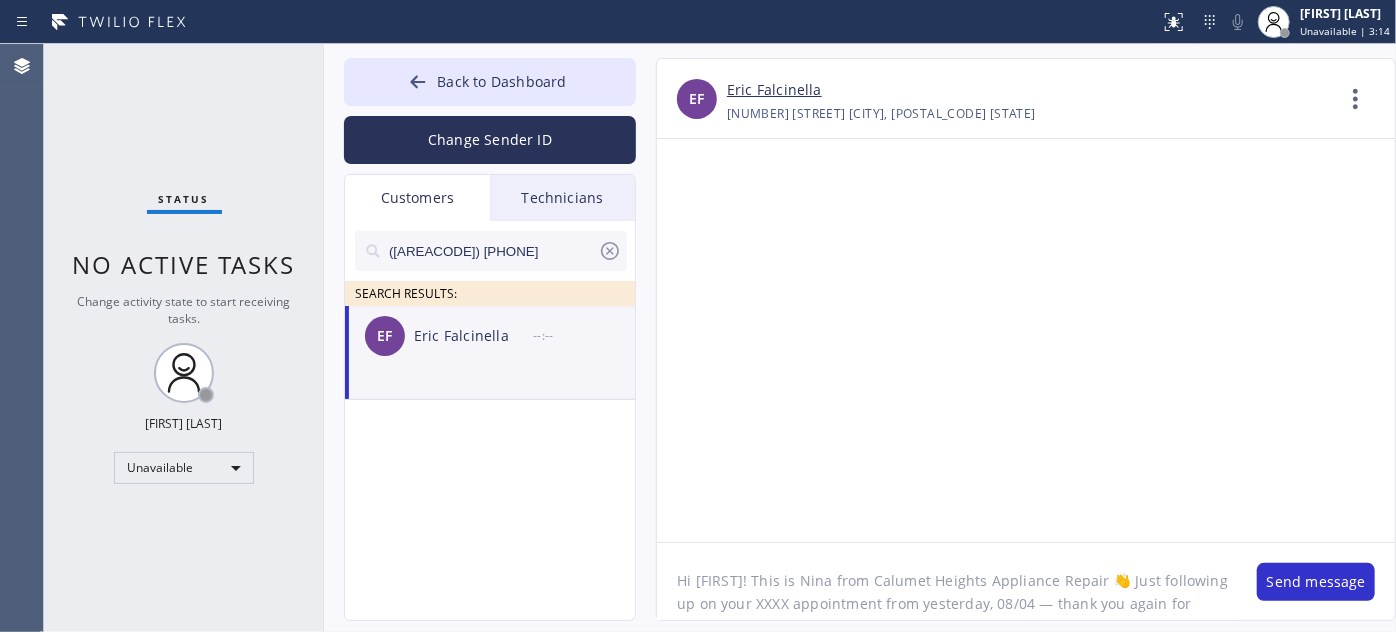 drag, startPoint x: 848, startPoint y: 580, endPoint x: 1071, endPoint y: 584, distance: 223.03587 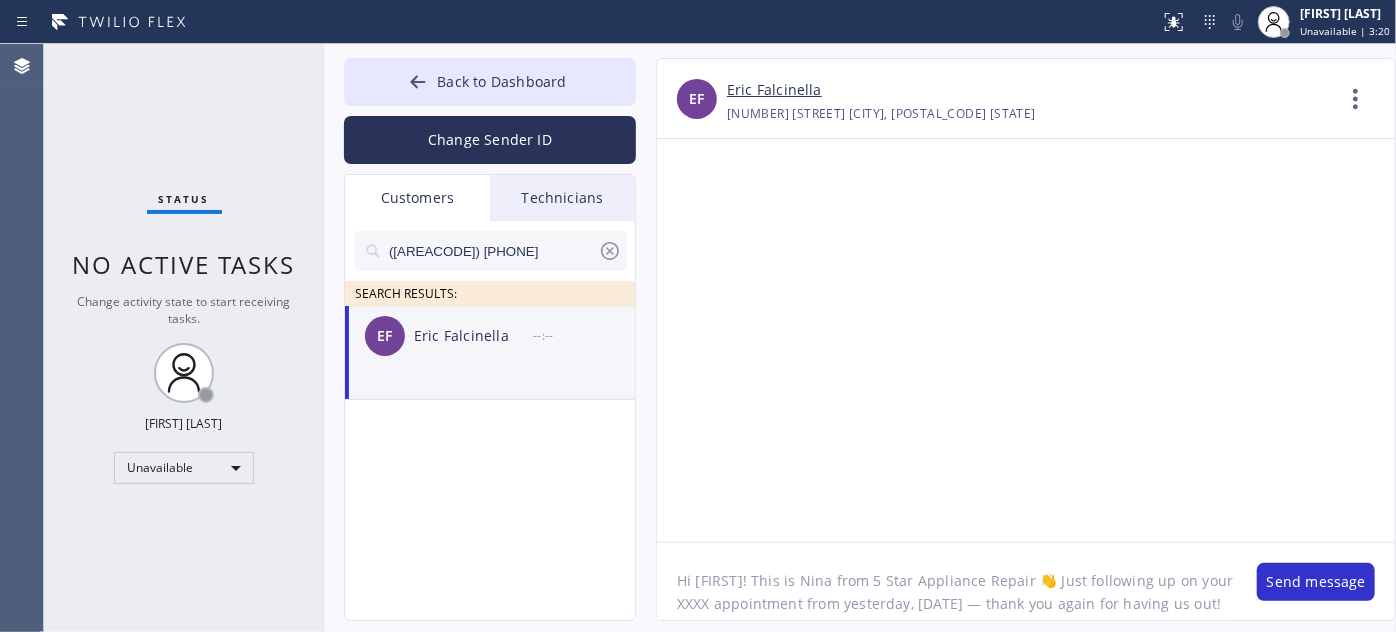 drag, startPoint x: 1196, startPoint y: 580, endPoint x: 1228, endPoint y: 586, distance: 32.55764 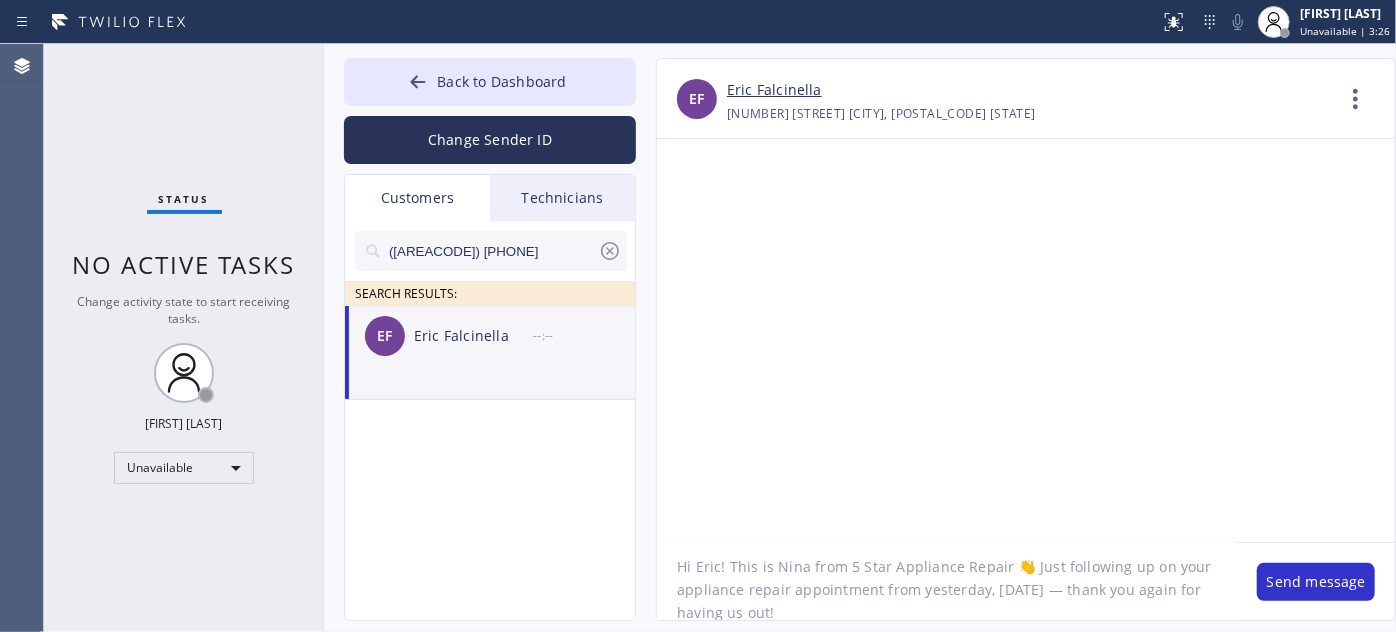 scroll, scrollTop: 18, scrollLeft: 0, axis: vertical 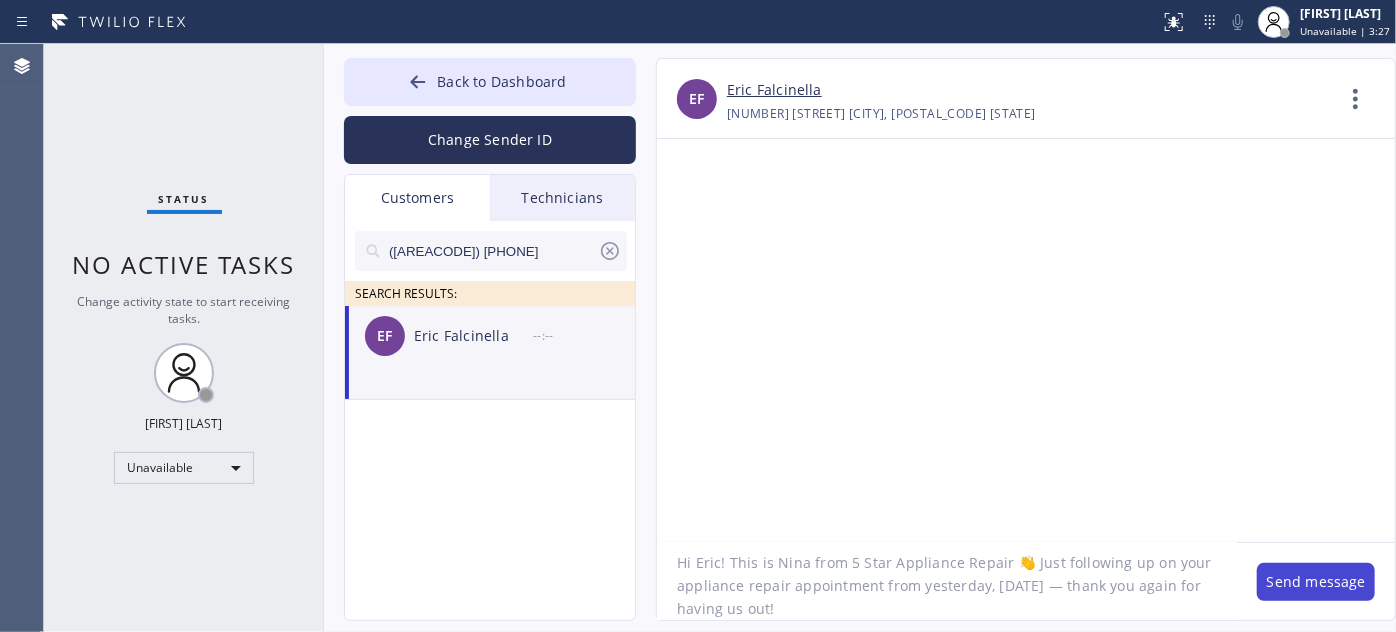 type on "Hi Eric! This is Nina from 5 Star Appliance Repair 👋 Just following up on your appliance repair appointment from yesterday, [DATE] — thank you again for having us out!" 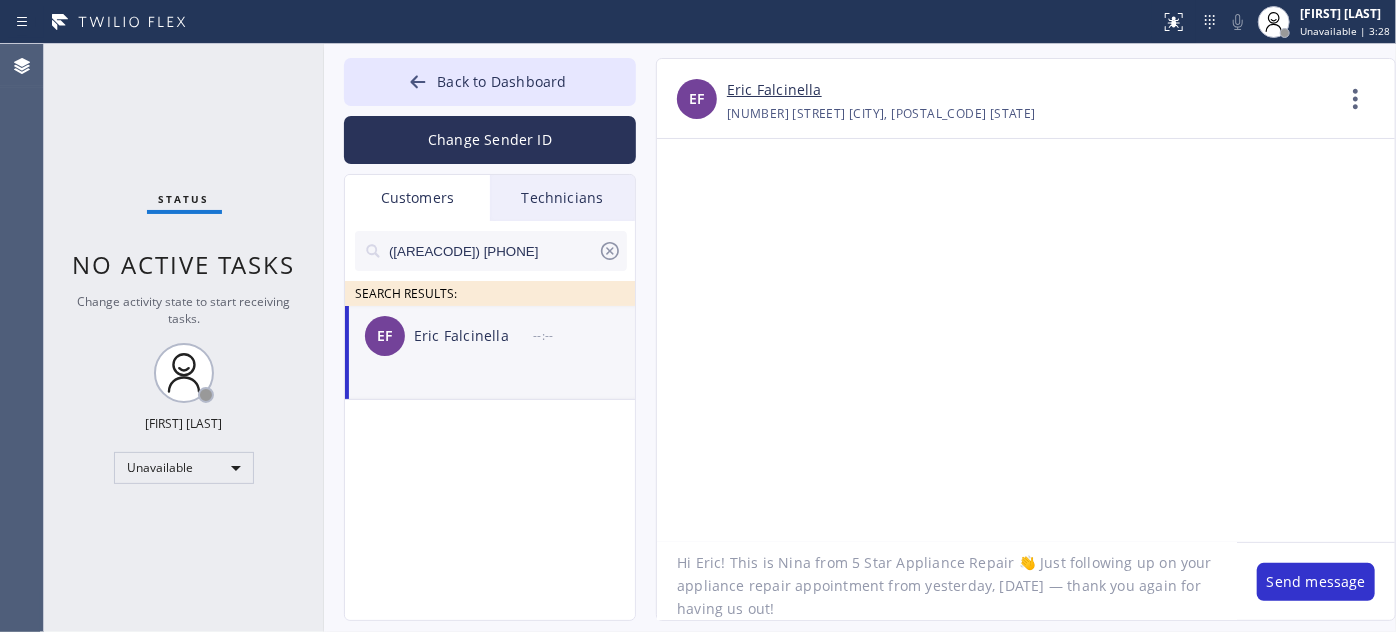 drag, startPoint x: 1306, startPoint y: 582, endPoint x: 1294, endPoint y: 558, distance: 26.832815 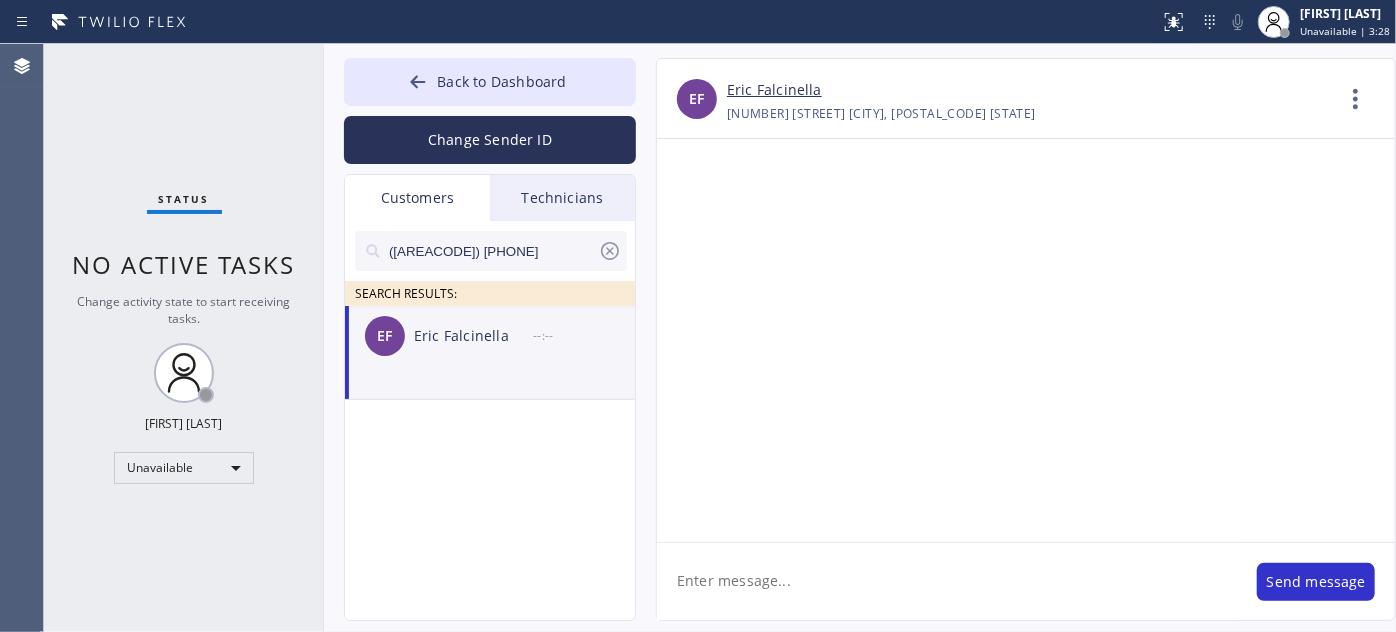 scroll, scrollTop: 0, scrollLeft: 0, axis: both 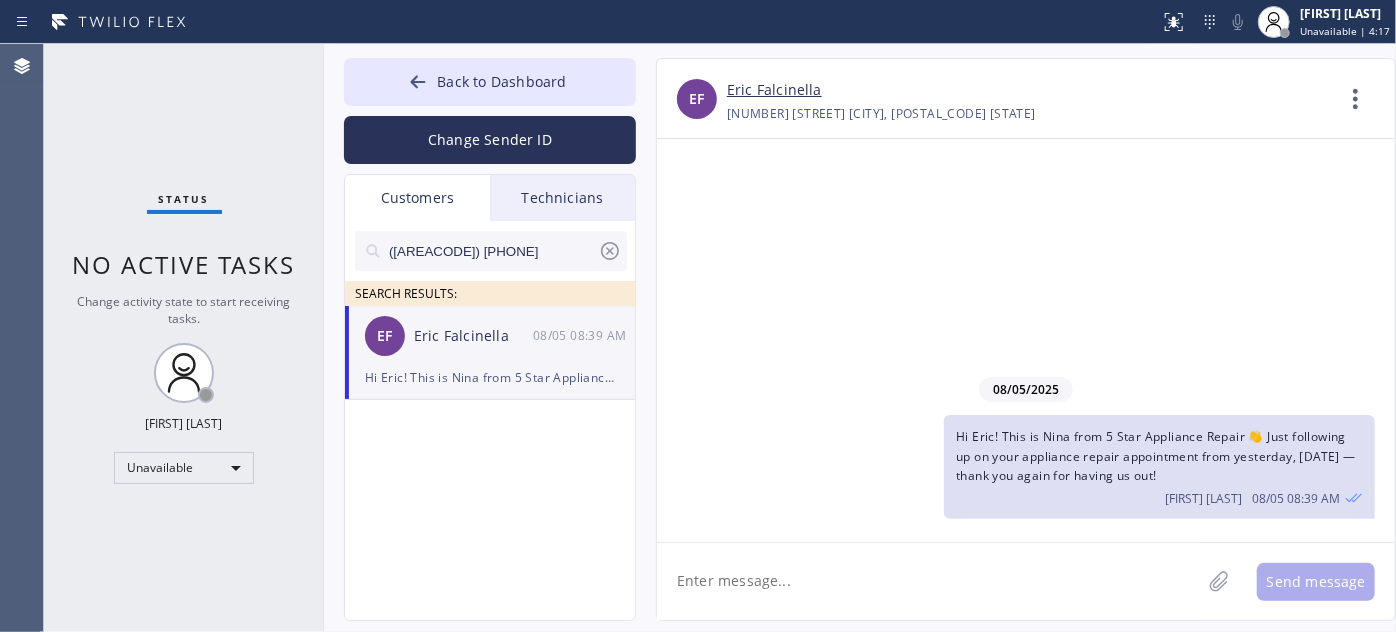 paste on "I understand the microwave was your main concern—sorry we couldn’t move forward since parts aren’t available due to age. If you decide to fix the fridge, I’m here to help anytime. No rush 😊" 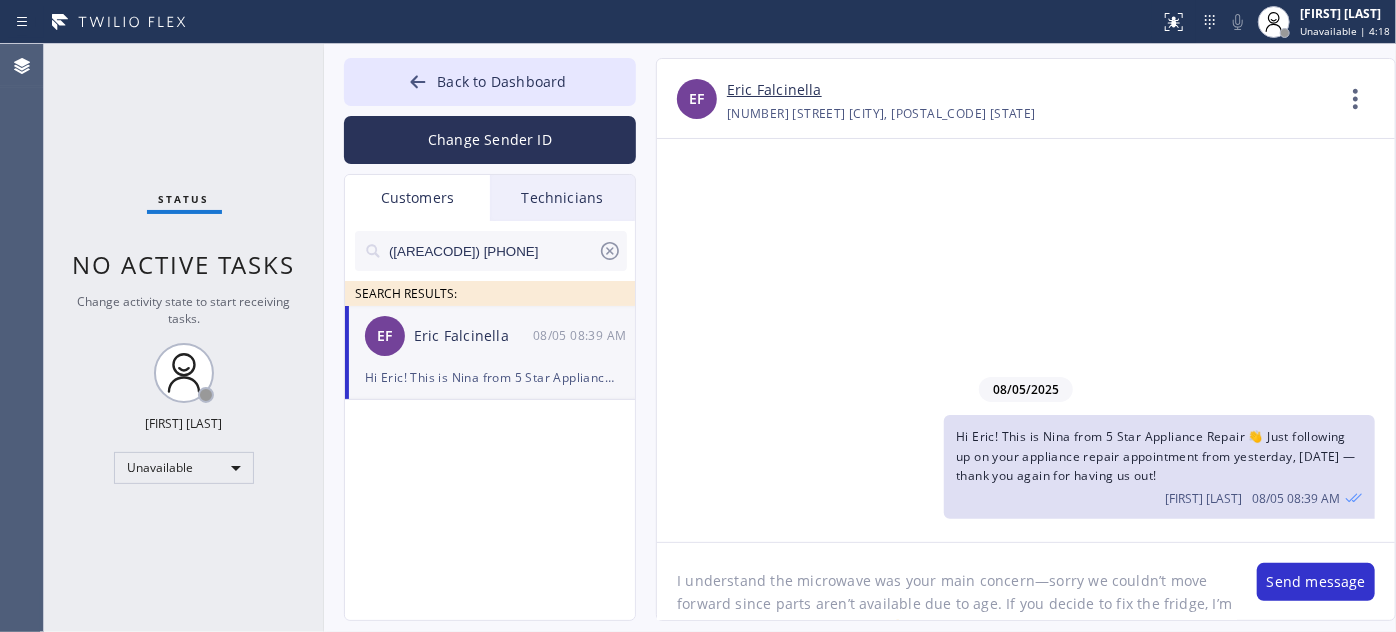 scroll, scrollTop: 16, scrollLeft: 0, axis: vertical 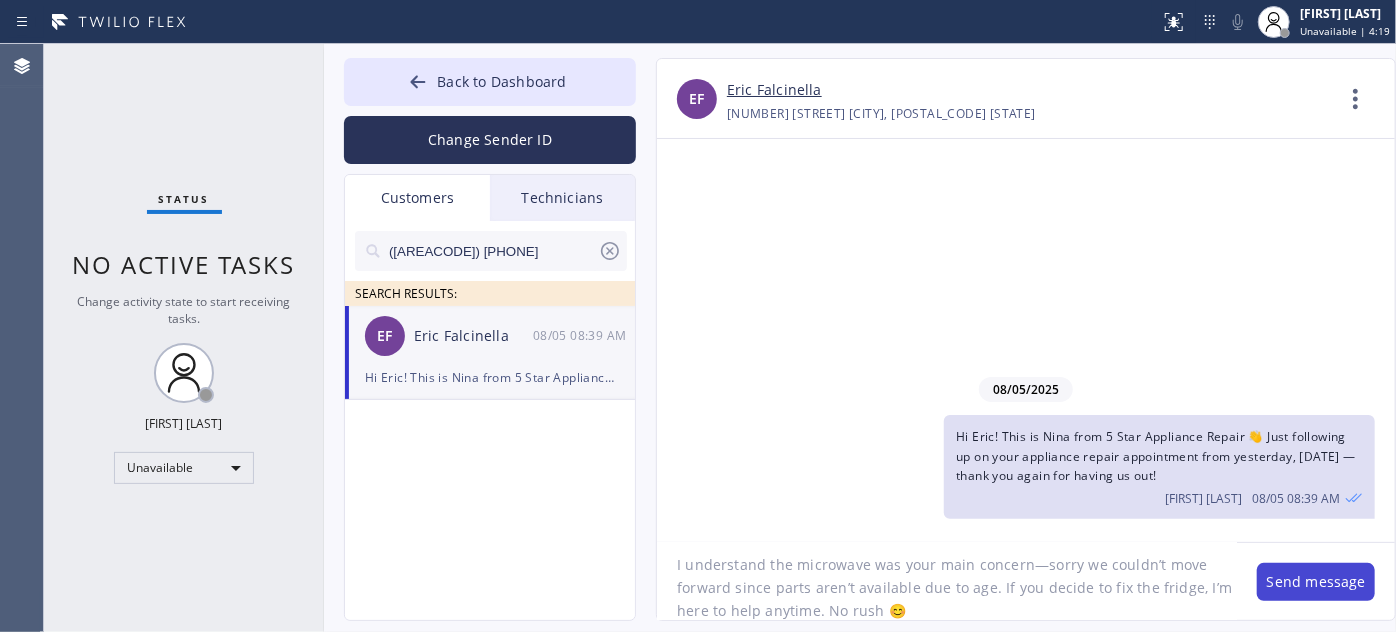 type on "I understand the microwave was your main concern—sorry we couldn’t move forward since parts aren’t available due to age. If you decide to fix the fridge, I’m here to help anytime. No rush 😊" 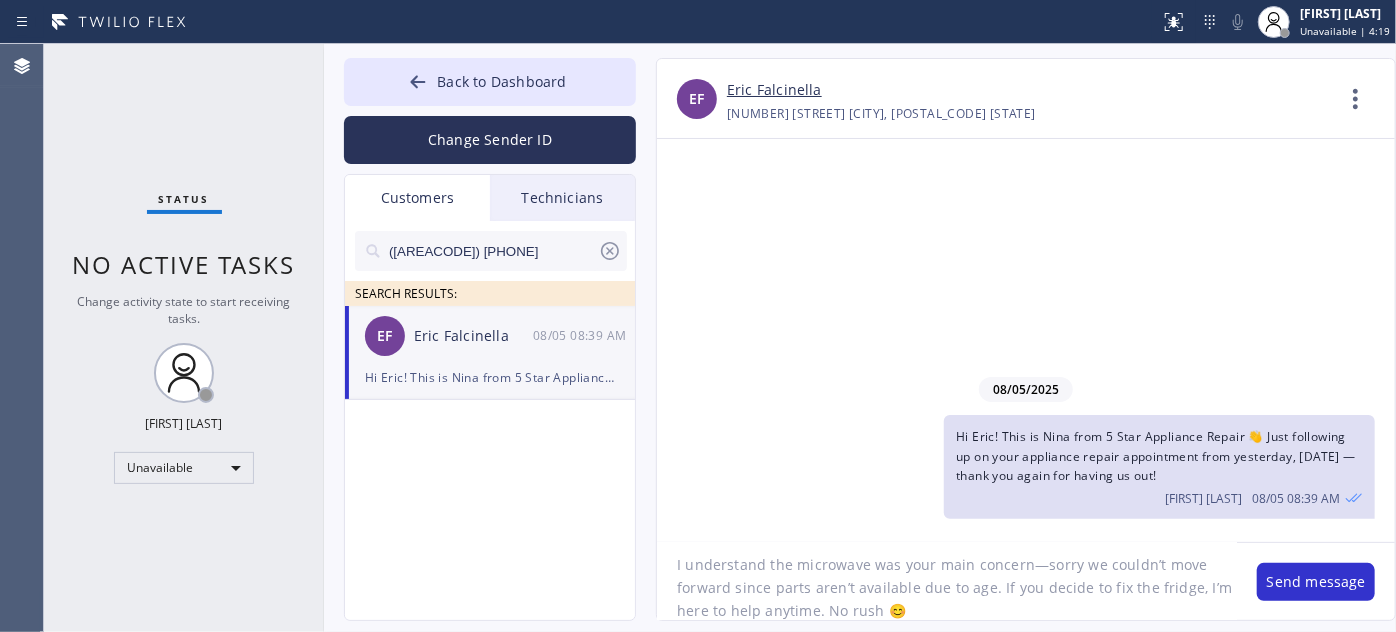 drag, startPoint x: 1291, startPoint y: 583, endPoint x: 1083, endPoint y: 580, distance: 208.02164 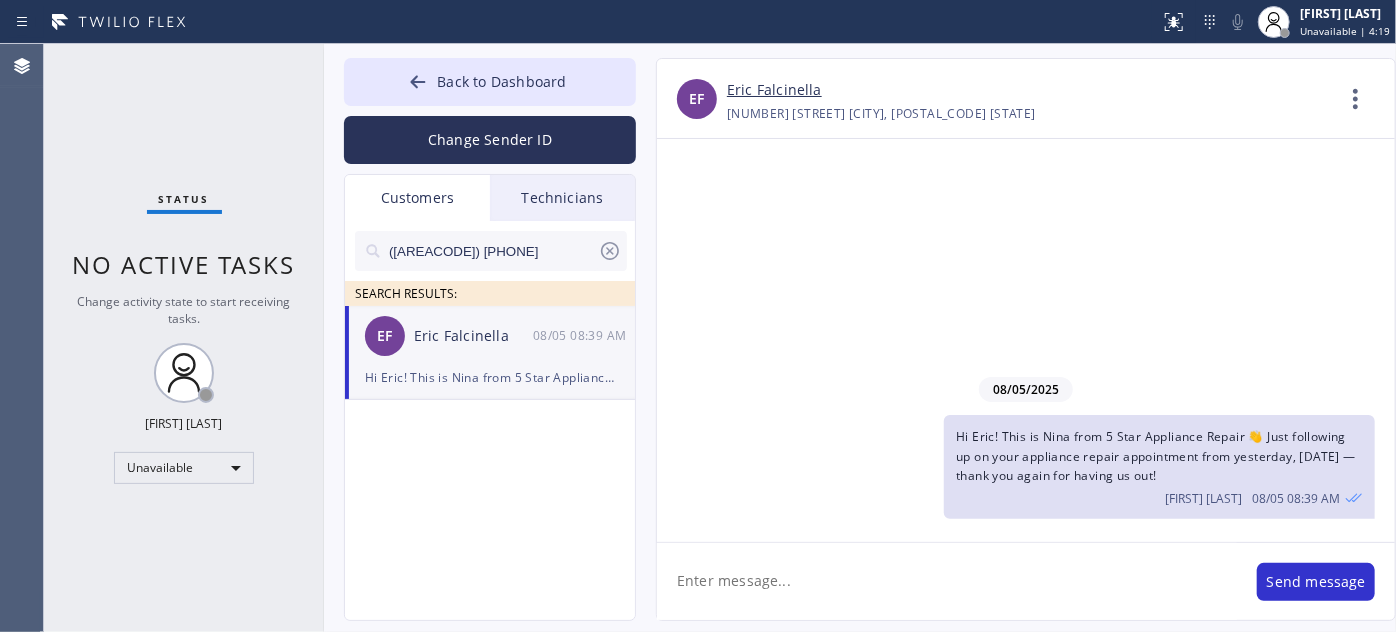 scroll, scrollTop: 0, scrollLeft: 0, axis: both 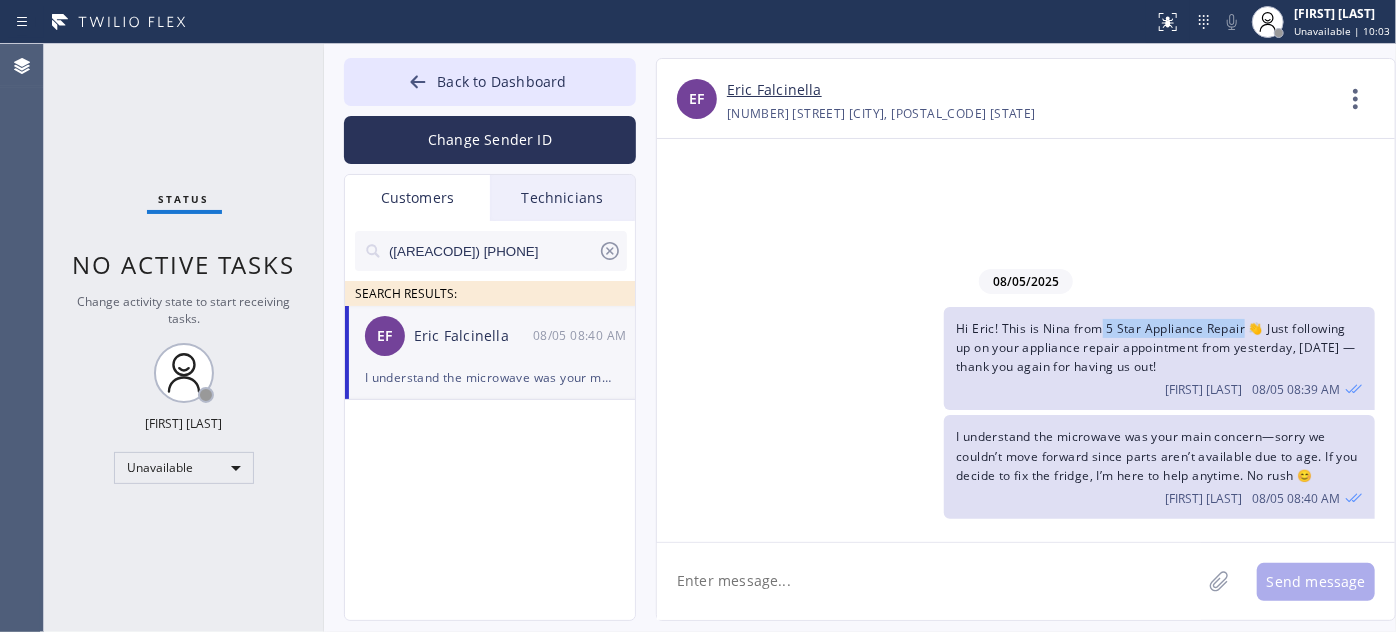 drag, startPoint x: 1104, startPoint y: 330, endPoint x: 1244, endPoint y: 329, distance: 140.00357 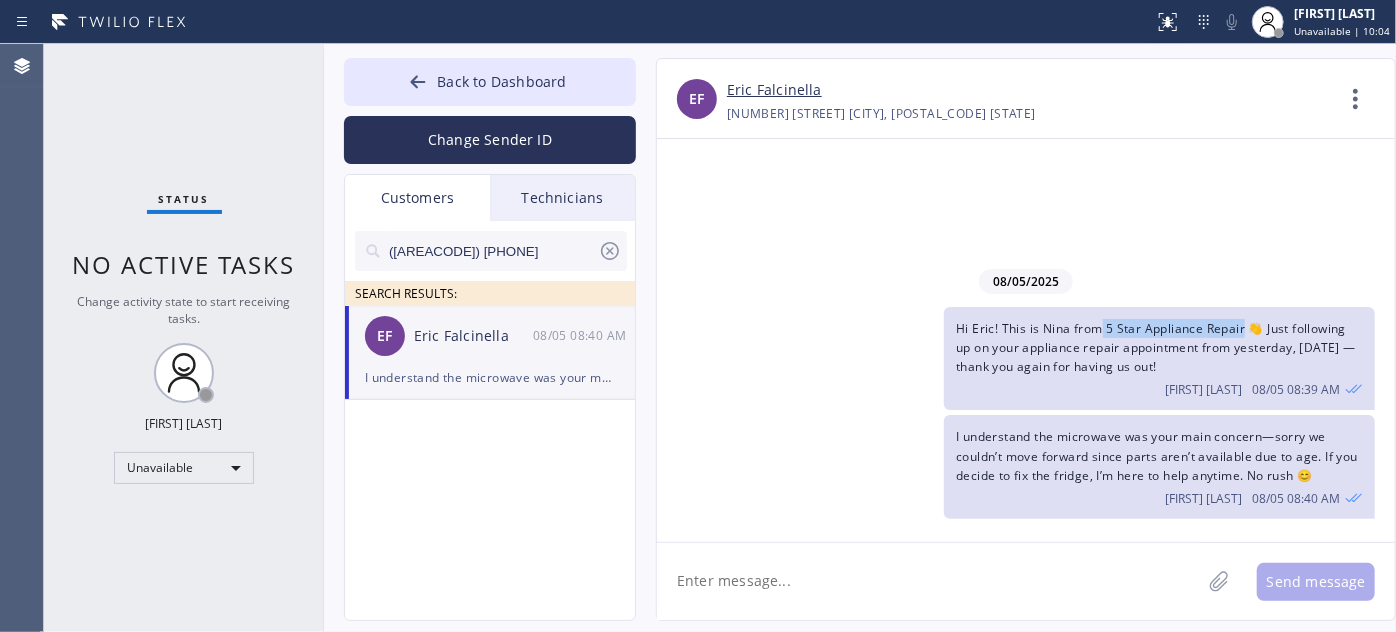 copy on "5 Star Appliance Repair" 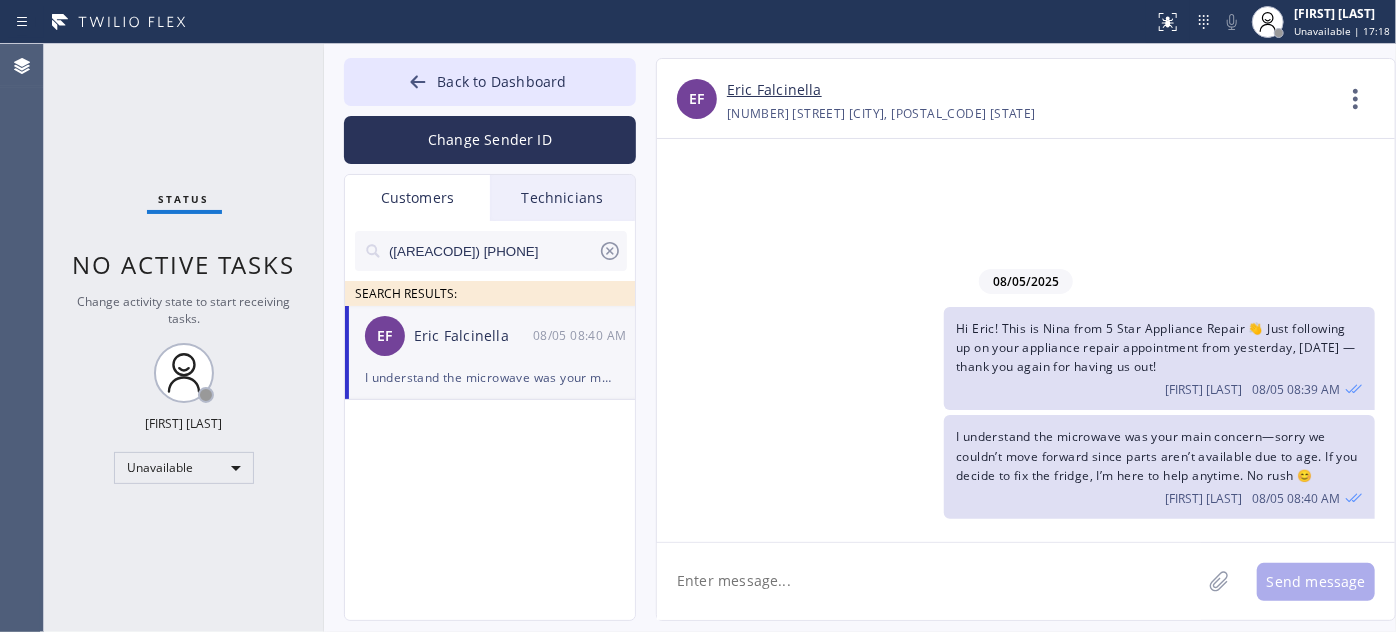 drag, startPoint x: 515, startPoint y: 244, endPoint x: 336, endPoint y: 239, distance: 179.06982 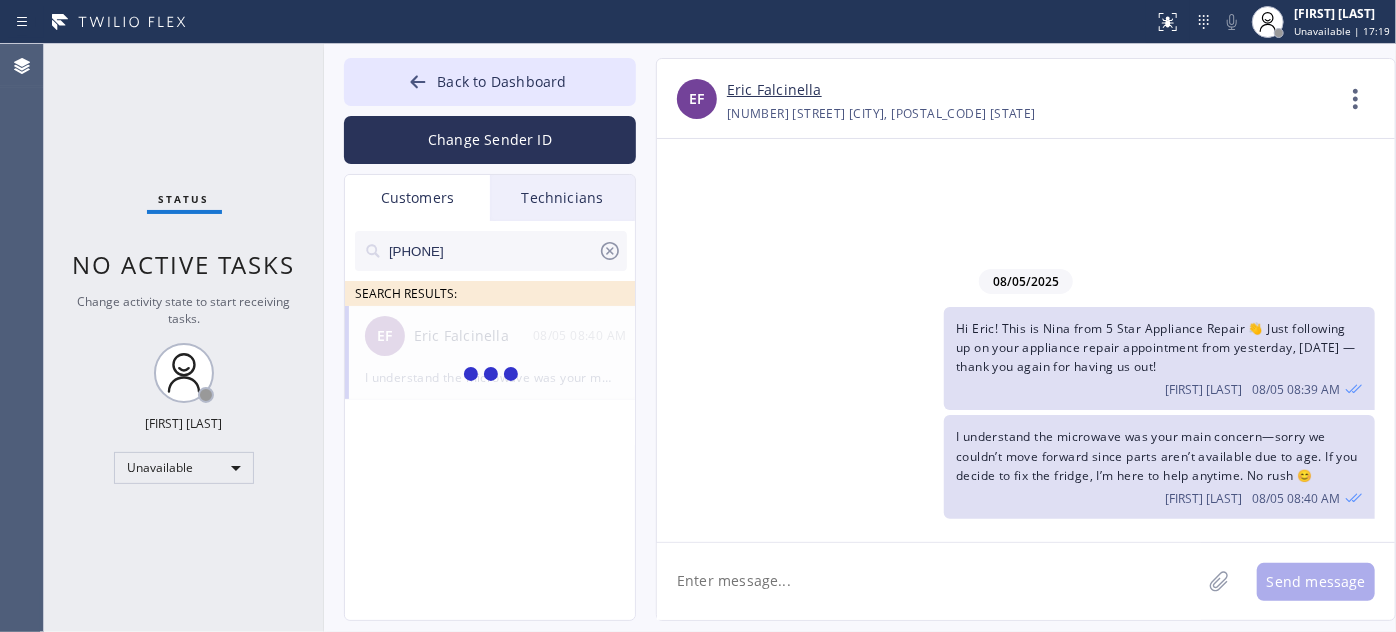 type on "[PHONE]" 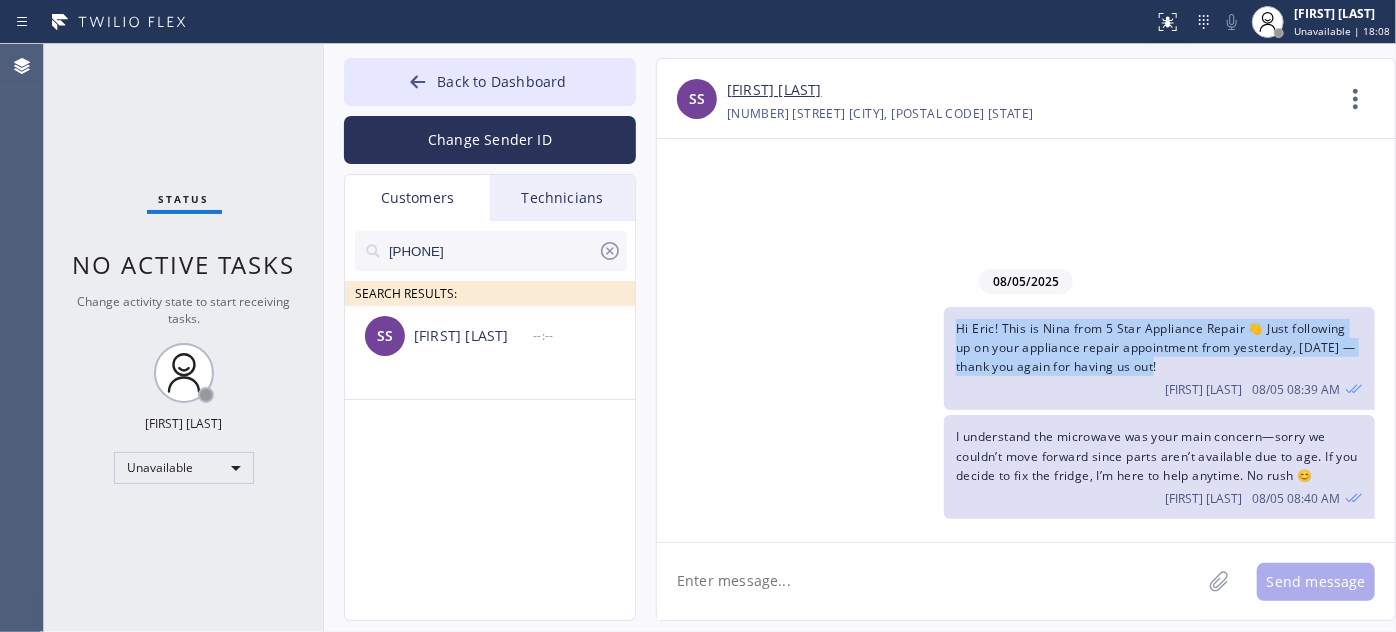 drag, startPoint x: 1170, startPoint y: 367, endPoint x: 944, endPoint y: 333, distance: 228.54321 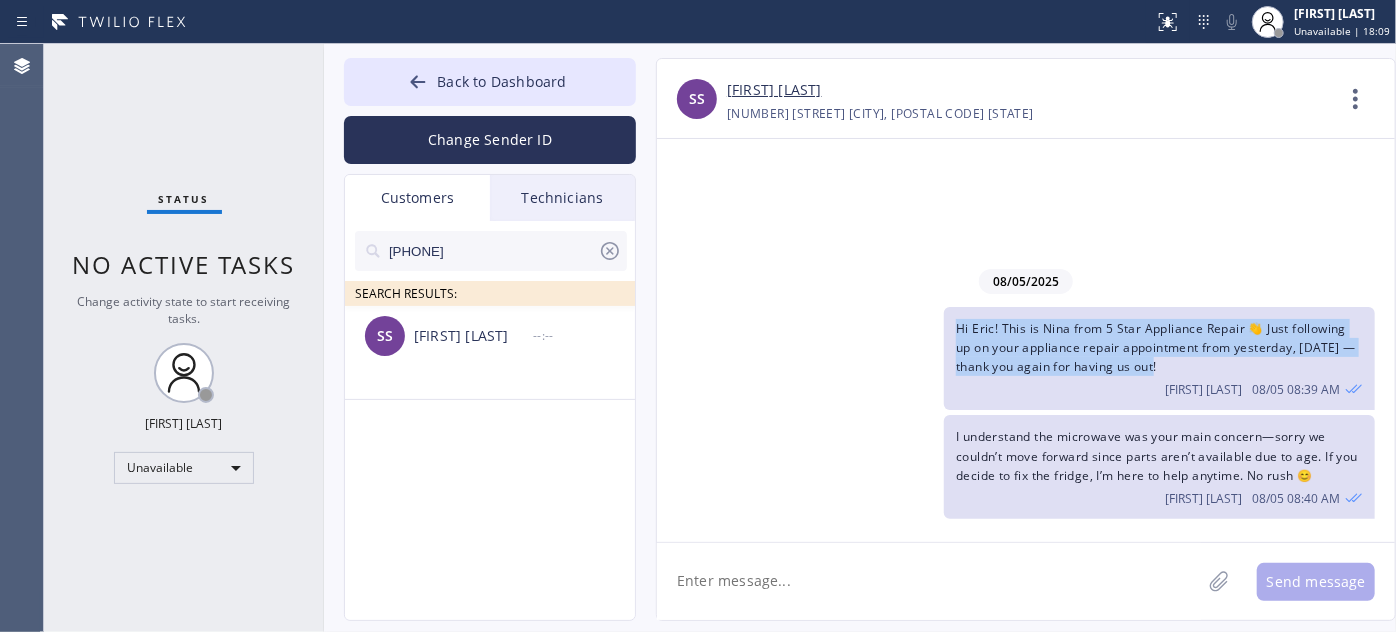copy on "Hi Eric! This is Nina from 5 Star Appliance Repair 👋 Just following up on your appliance repair appointment from yesterday, [DATE] — thank you again for having us out!" 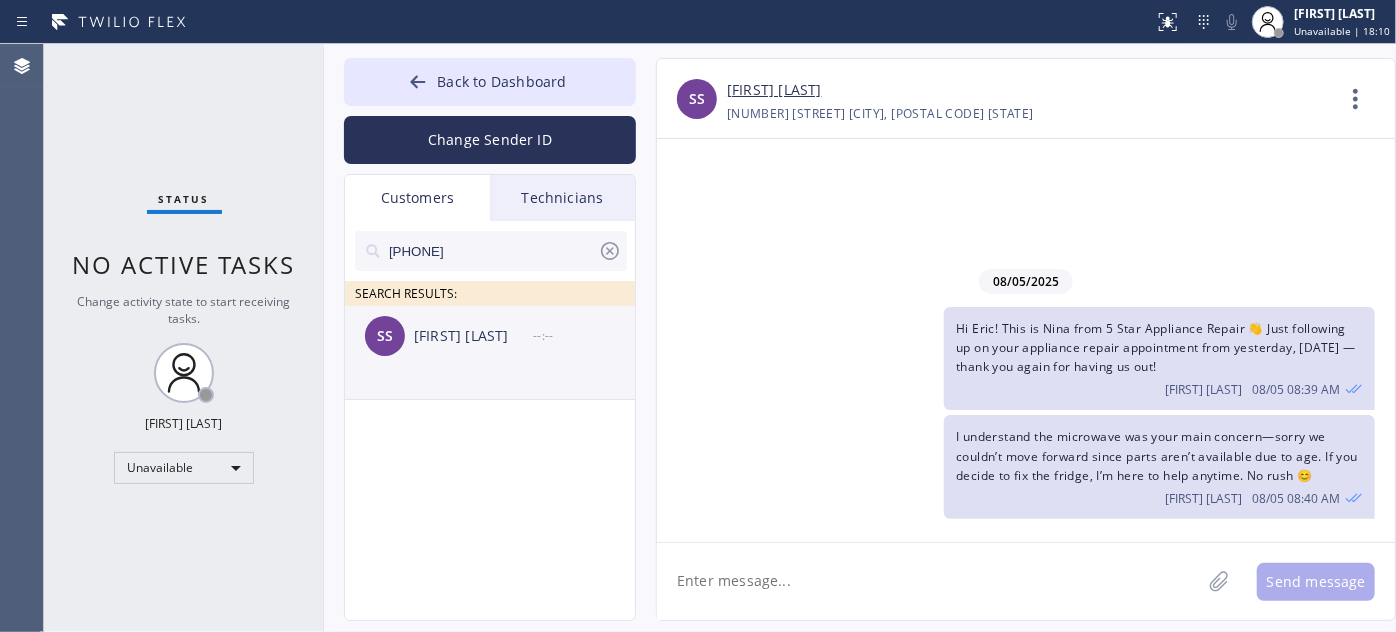 click on "SS [FIRST] [LAST] --:--" 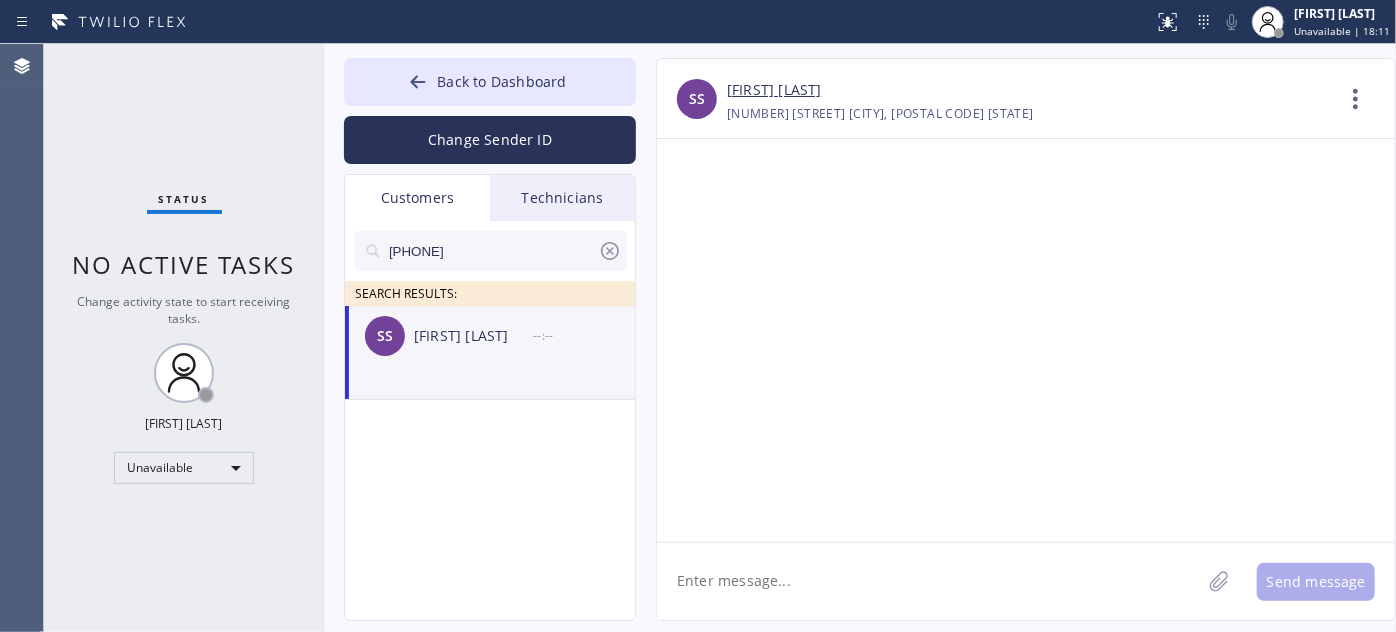 click 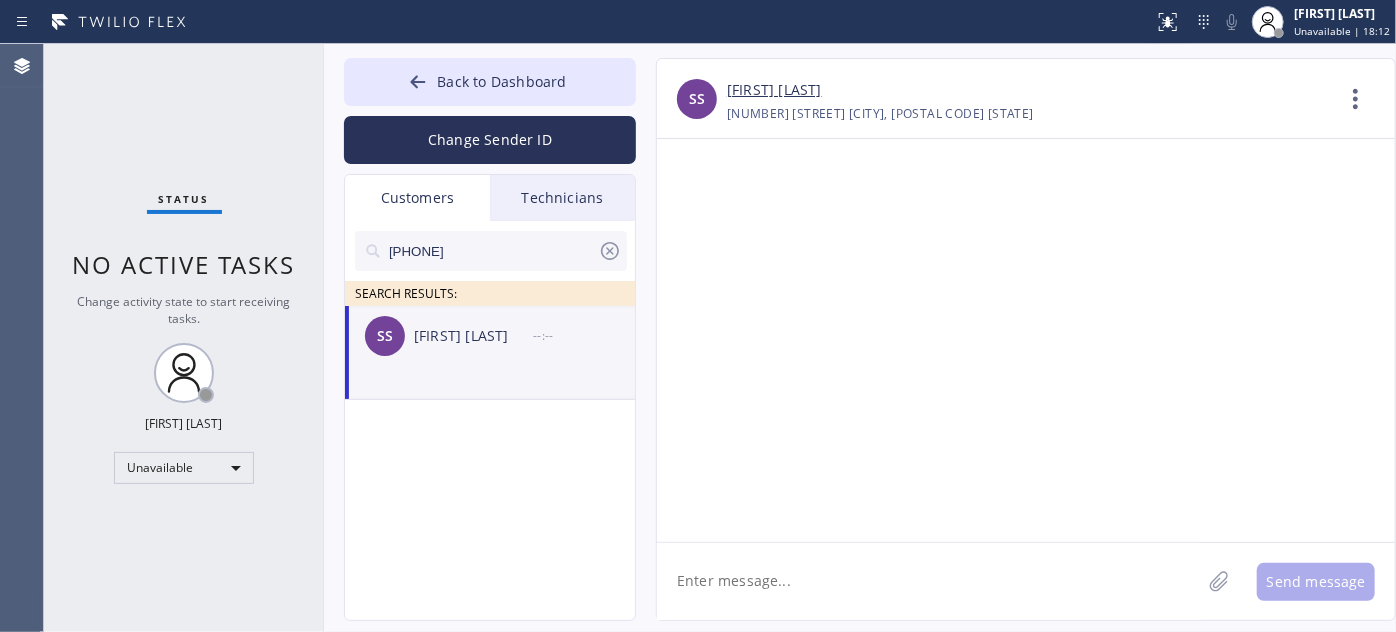 paste on "Hi Eric! This is Nina from 5 Star Appliance Repair 👋 Just following up on your appliance repair appointment from yesterday, [DATE] — thank you again for having us out!" 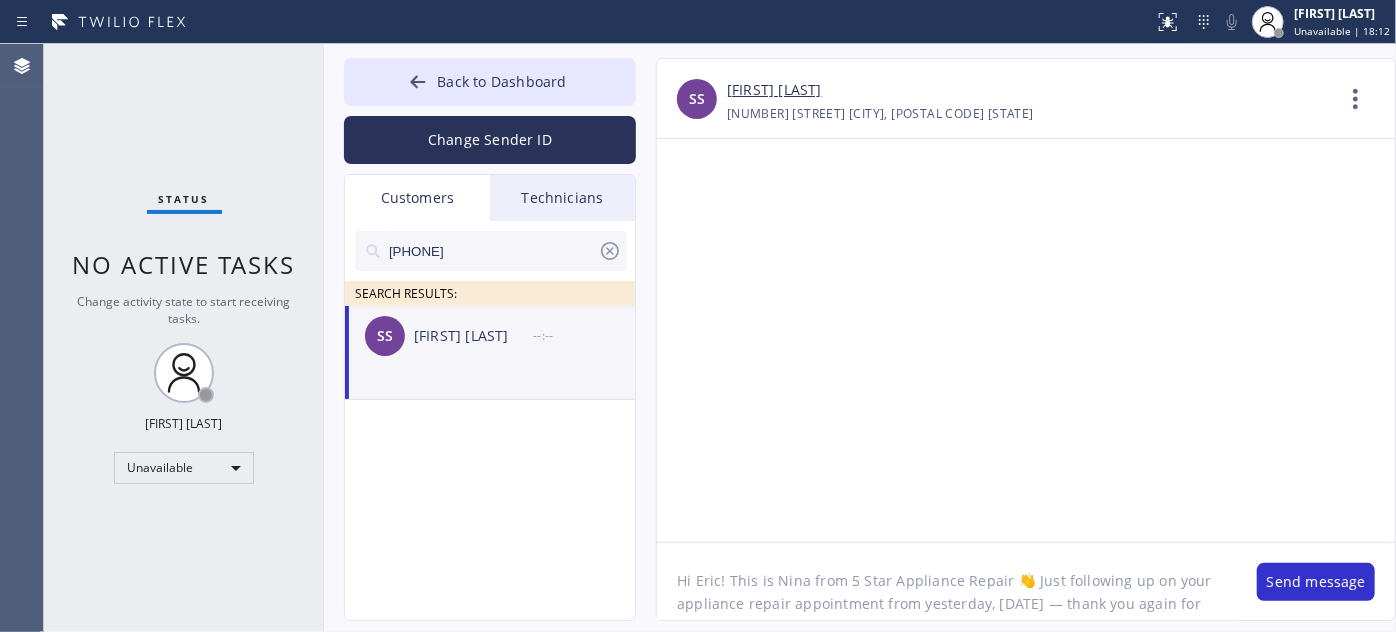 scroll, scrollTop: 16, scrollLeft: 0, axis: vertical 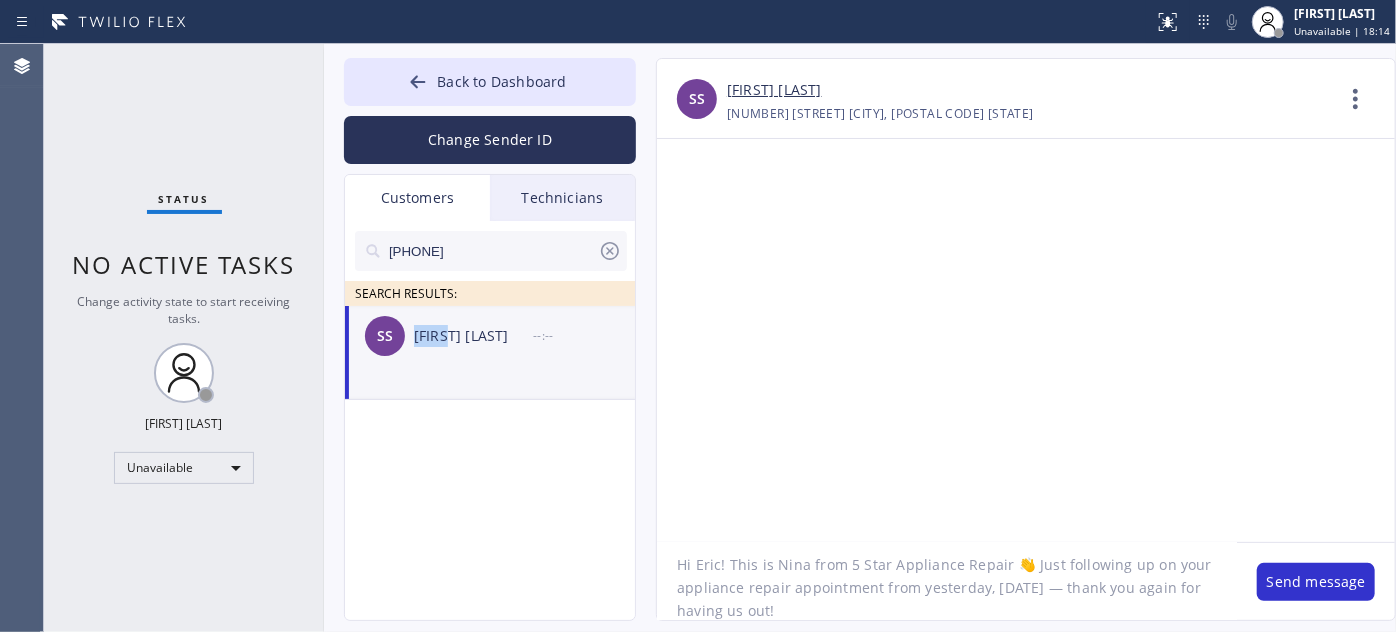drag, startPoint x: 413, startPoint y: 338, endPoint x: 450, endPoint y: 343, distance: 37.336308 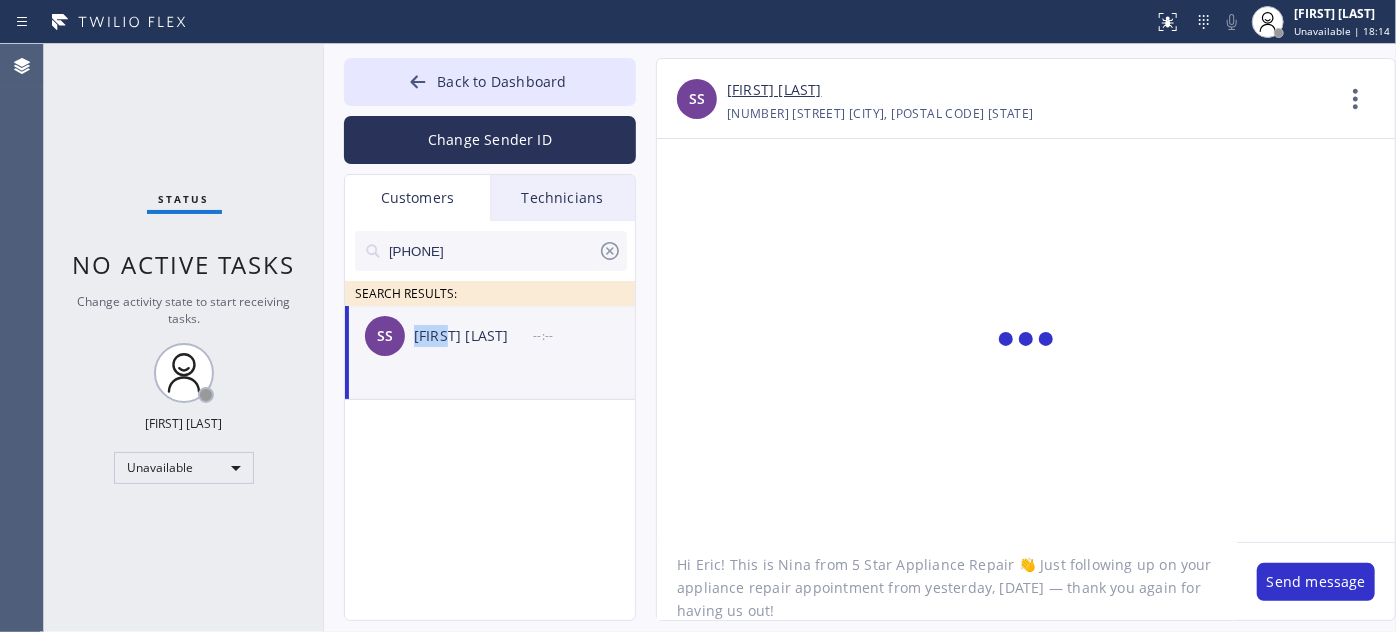 copy on "[FIRST]" 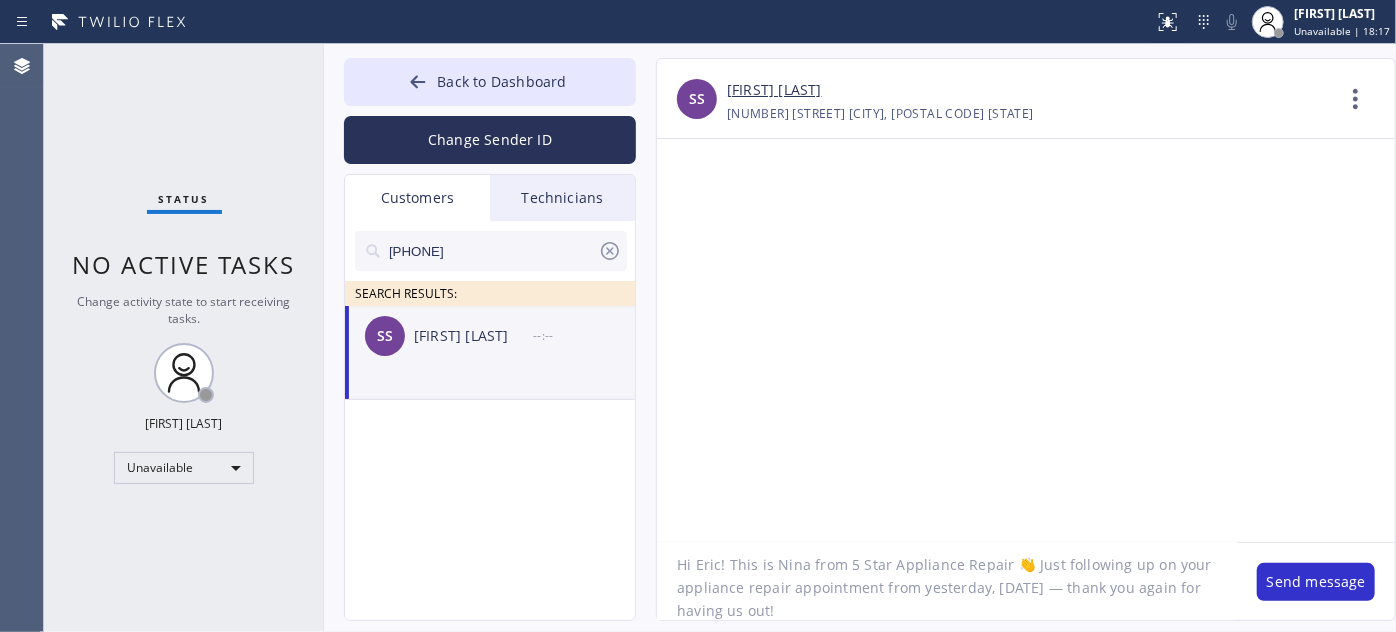 drag, startPoint x: 695, startPoint y: 562, endPoint x: 720, endPoint y: 563, distance: 25.019993 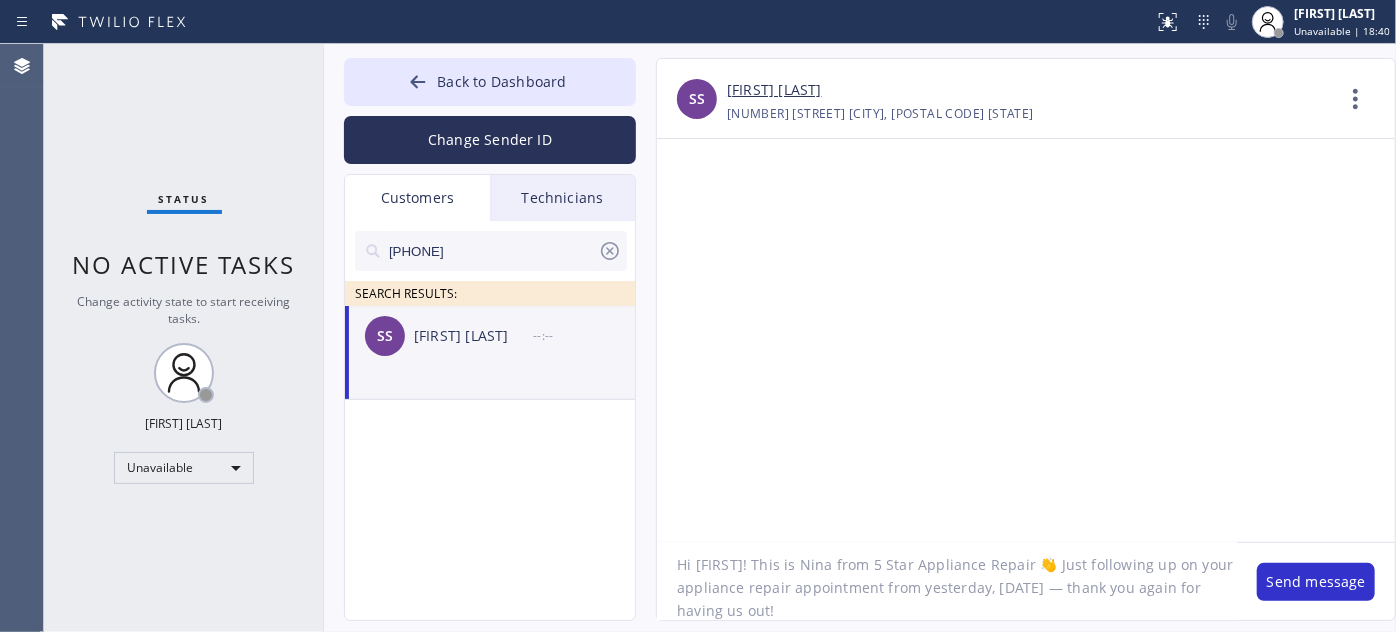 drag, startPoint x: 788, startPoint y: 586, endPoint x: 676, endPoint y: 594, distance: 112.28535 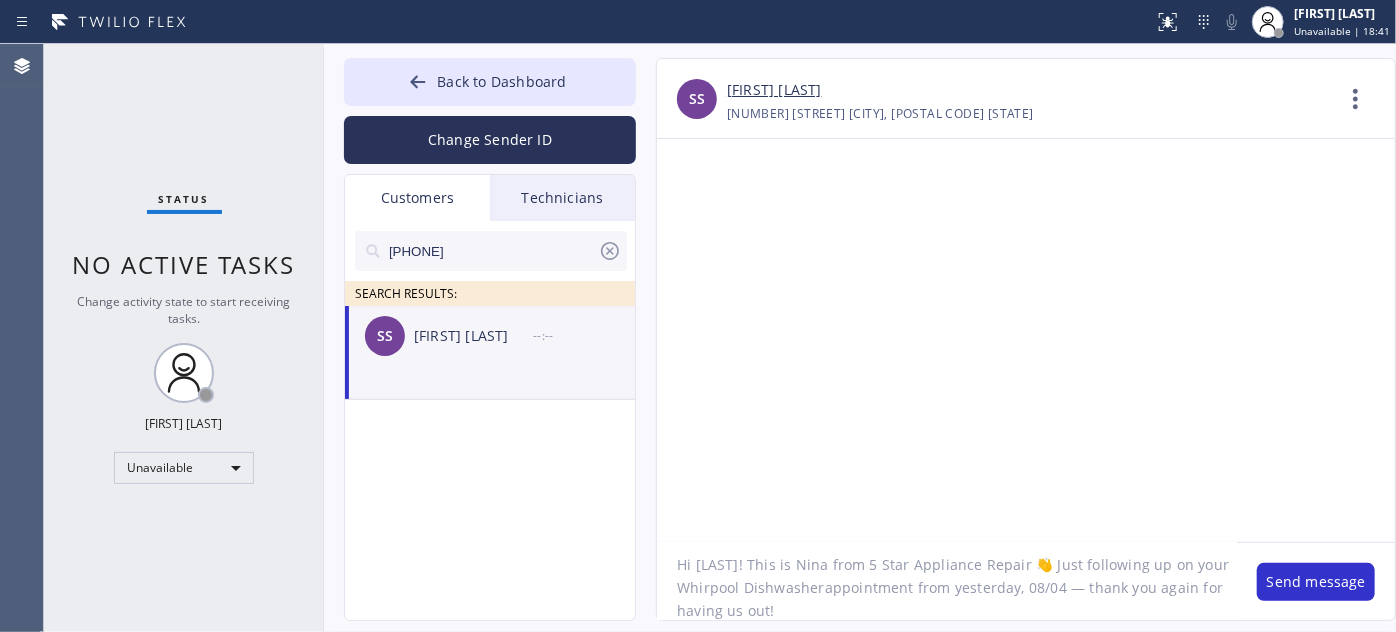 click on "Hi [LAST]! This is Nina from 5 Star Appliance Repair 👋 Just following up on your Whirpool Dishwasherappointment from yesterday, 08/04 — thank you again for having us out!" 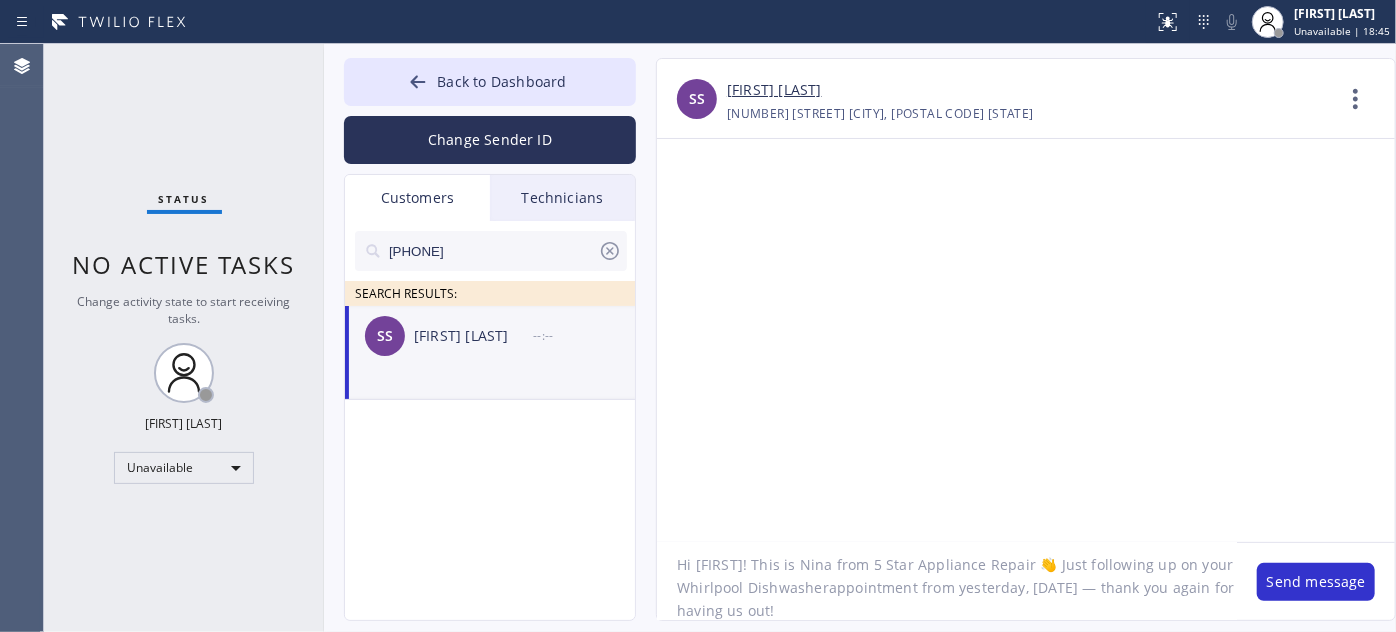 click on "Hi [FIRST]! This is Nina from 5 Star Appliance Repair 👋 Just following up on your Whirlpool Dishwasherappointment from yesterday, [DATE] — thank you again for having us out!" 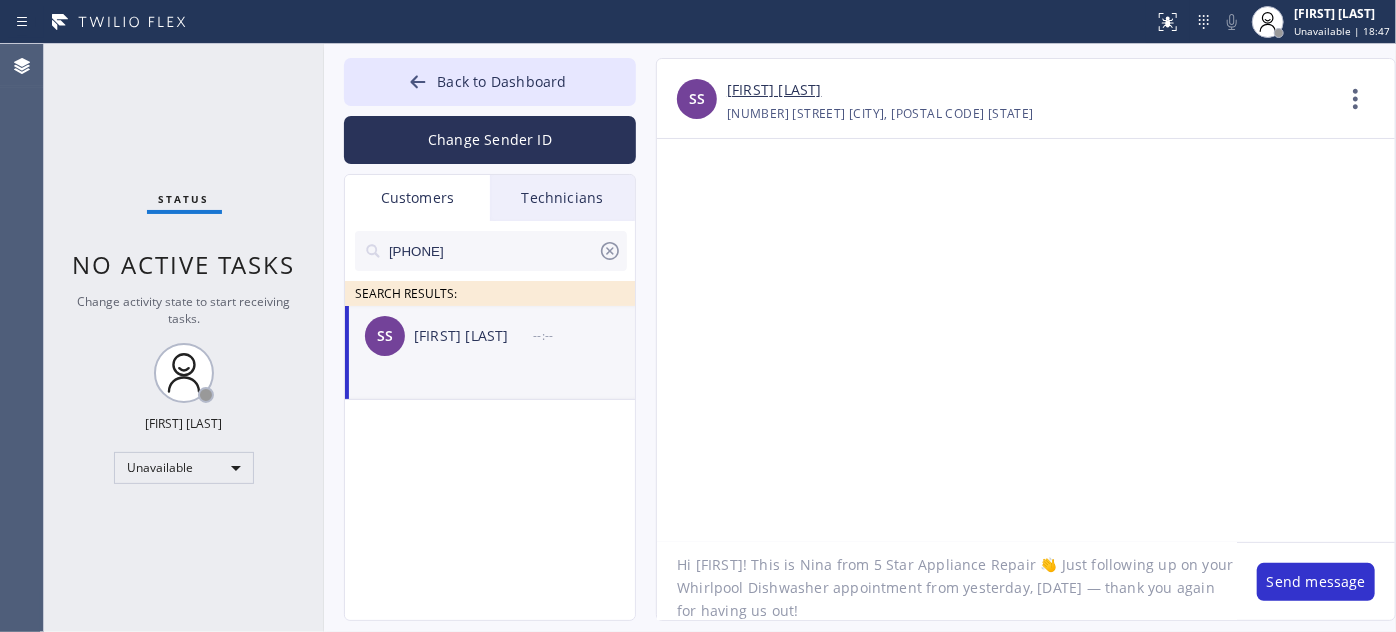 scroll, scrollTop: 18, scrollLeft: 0, axis: vertical 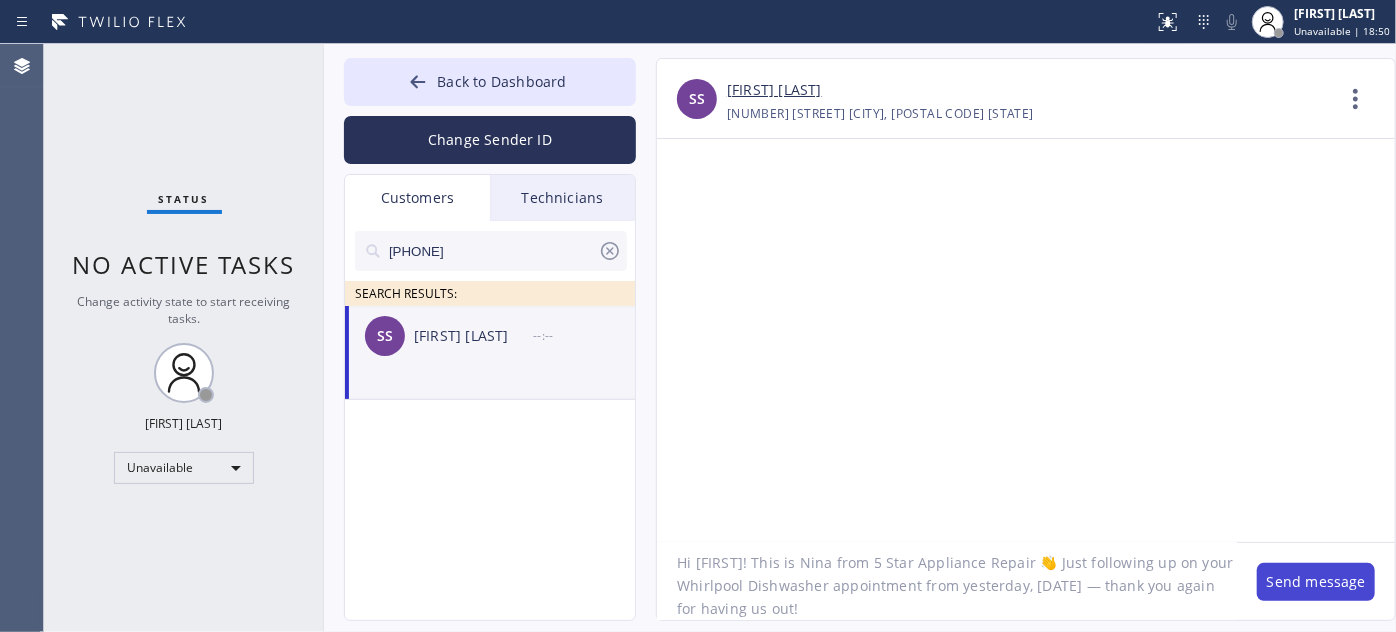 type on "Hi [FIRST]! This is Nina from 5 Star Appliance Repair 👋 Just following up on your Whirlpool Dishwasher appointment from yesterday, [DATE] — thank you again for having us out!" 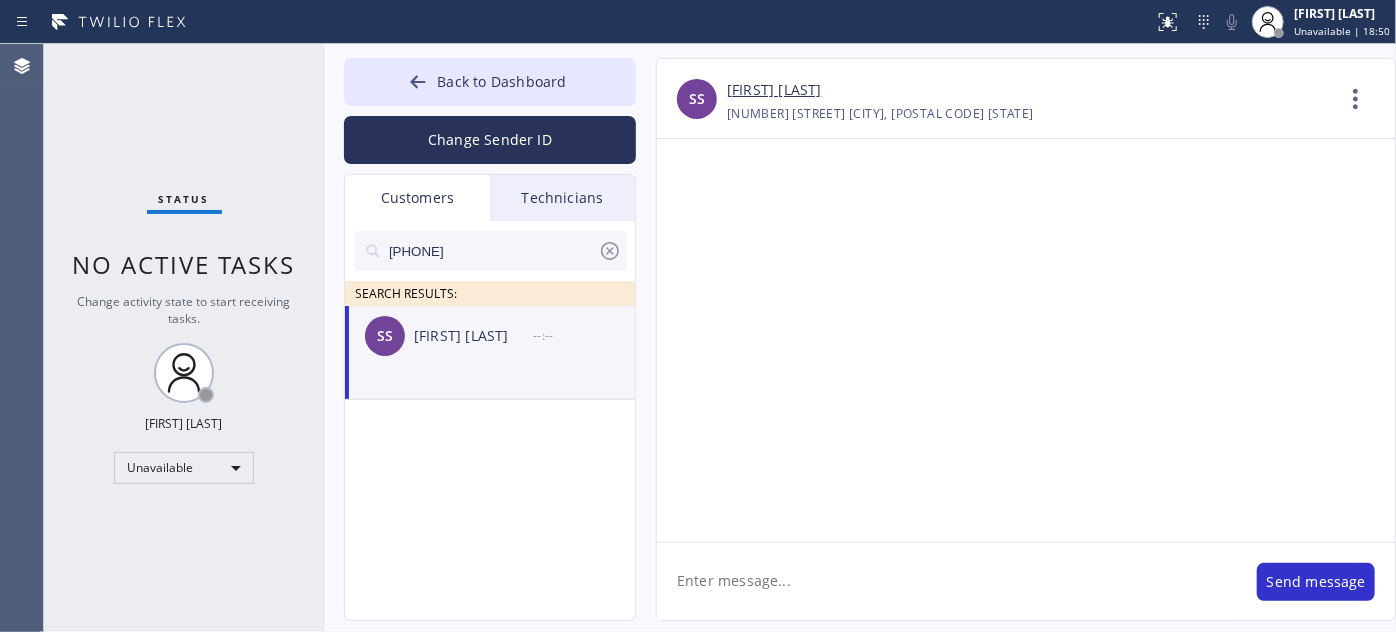 scroll, scrollTop: 0, scrollLeft: 0, axis: both 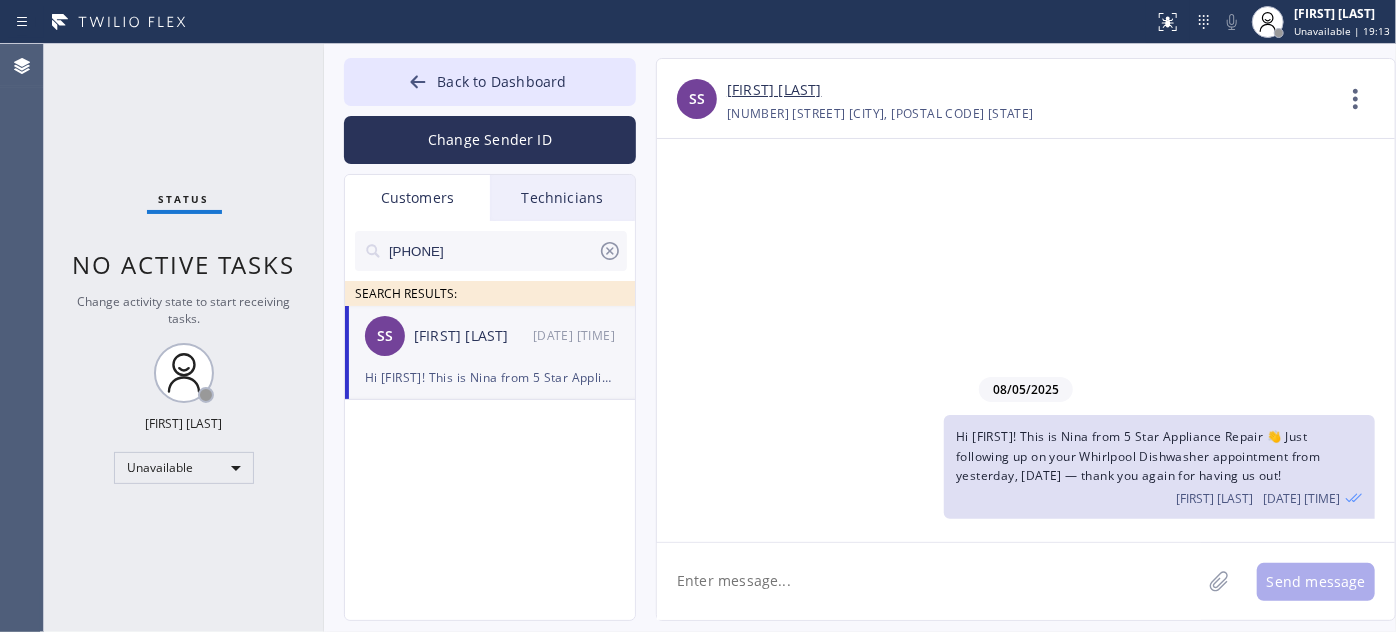 click 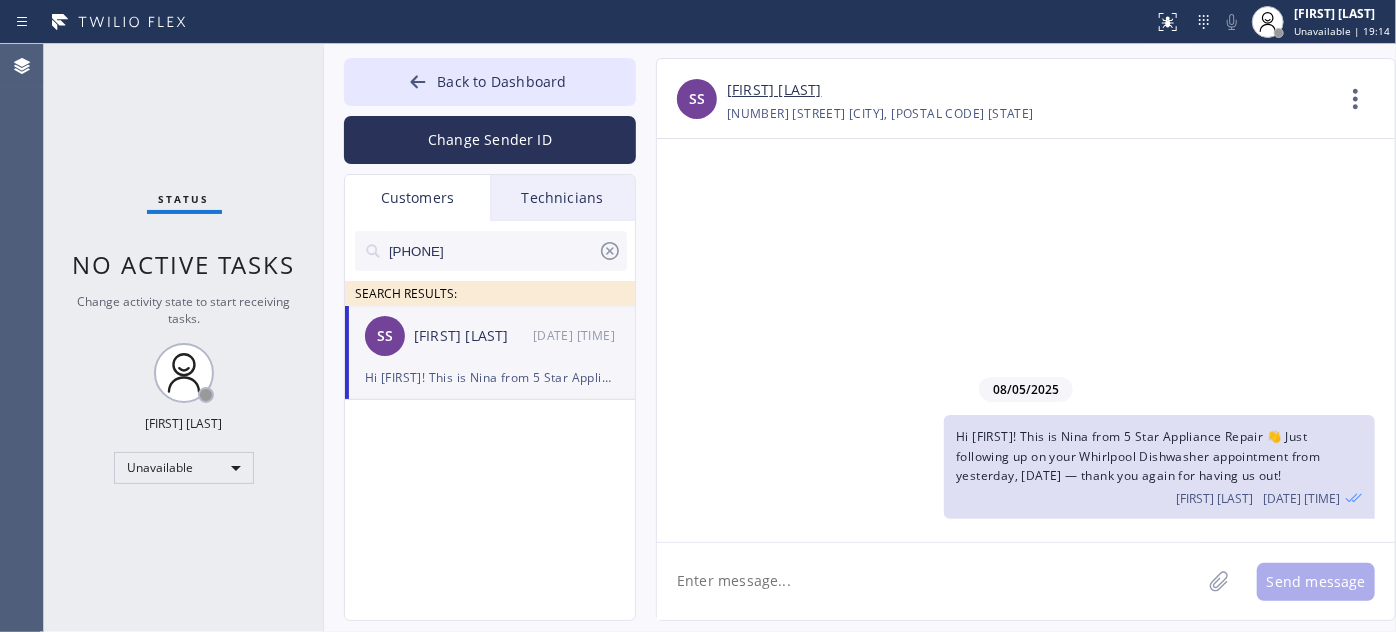 paste on "I’m not sure if anything’s been finalized yet, but if you have any questions or feel 𝗿𝗲𝗮𝗱𝘆 𝘁𝗼 𝗺𝗼𝘃𝗲 𝗳𝗼𝗿𝘄𝗮𝗿𝗱 with the repair, I’d be happy to help. Feel free to call or text me anytime! 🙏" 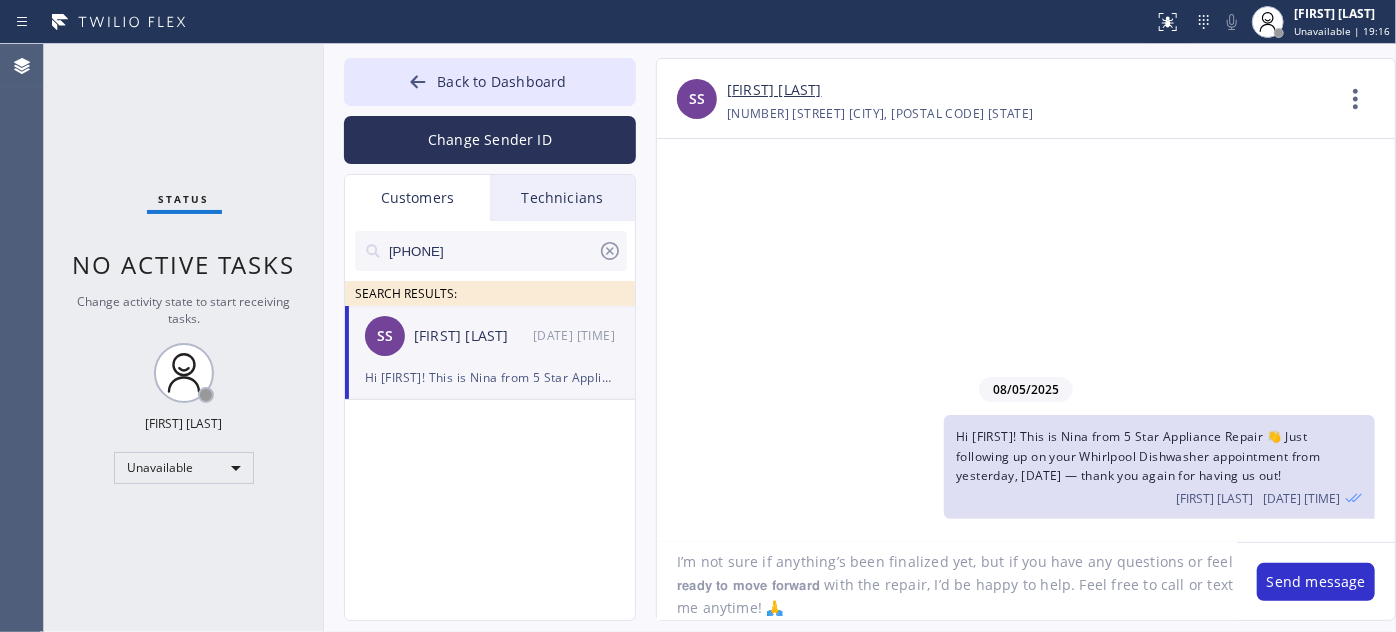 scroll, scrollTop: 18, scrollLeft: 0, axis: vertical 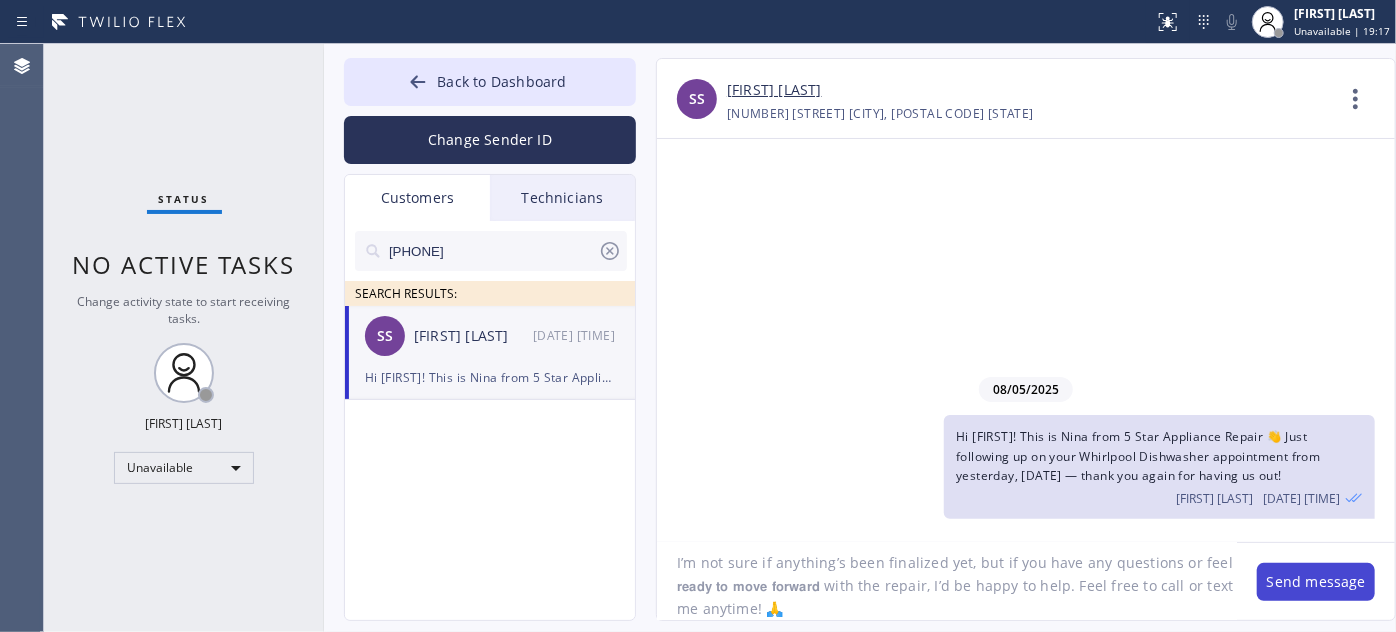 type on "I’m not sure if anything’s been finalized yet, but if you have any questions or feel 𝗿𝗲𝗮𝗱𝘆 𝘁𝗼 𝗺𝗼𝘃𝗲 𝗳𝗼𝗿𝘄𝗮𝗿𝗱 with the repair, I’d be happy to help. Feel free to call or text me anytime! 🙏" 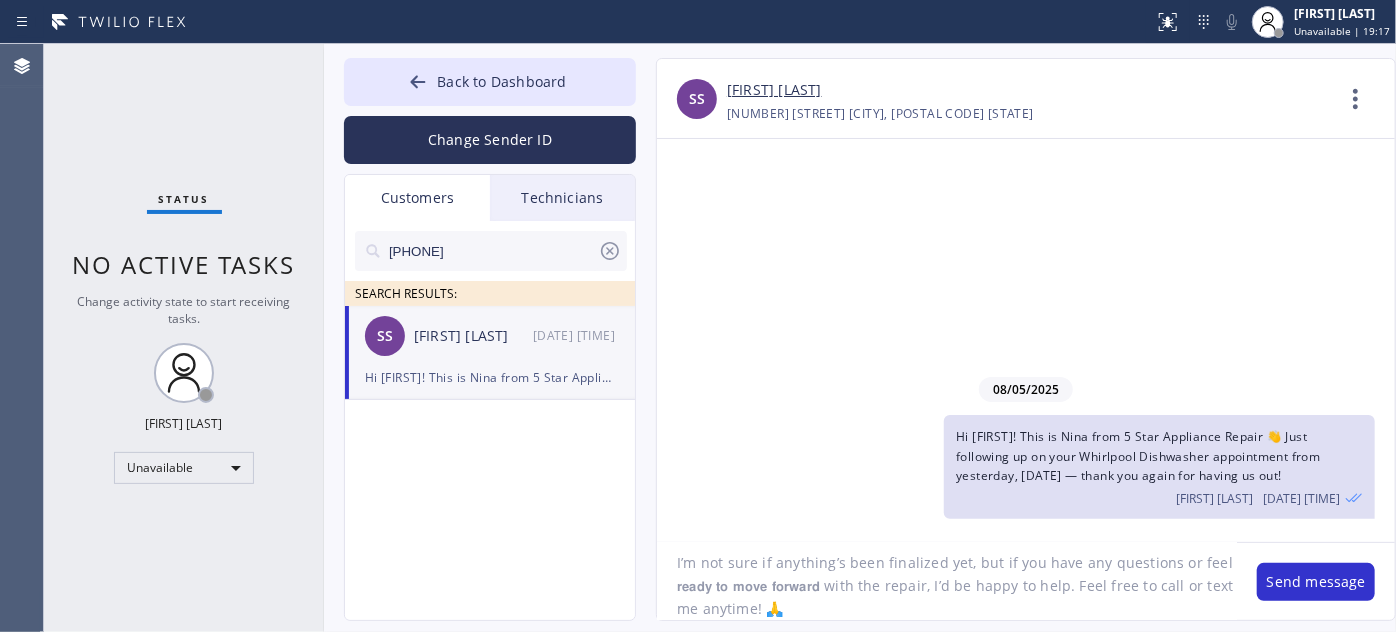 drag, startPoint x: 1313, startPoint y: 579, endPoint x: 1175, endPoint y: 553, distance: 140.42792 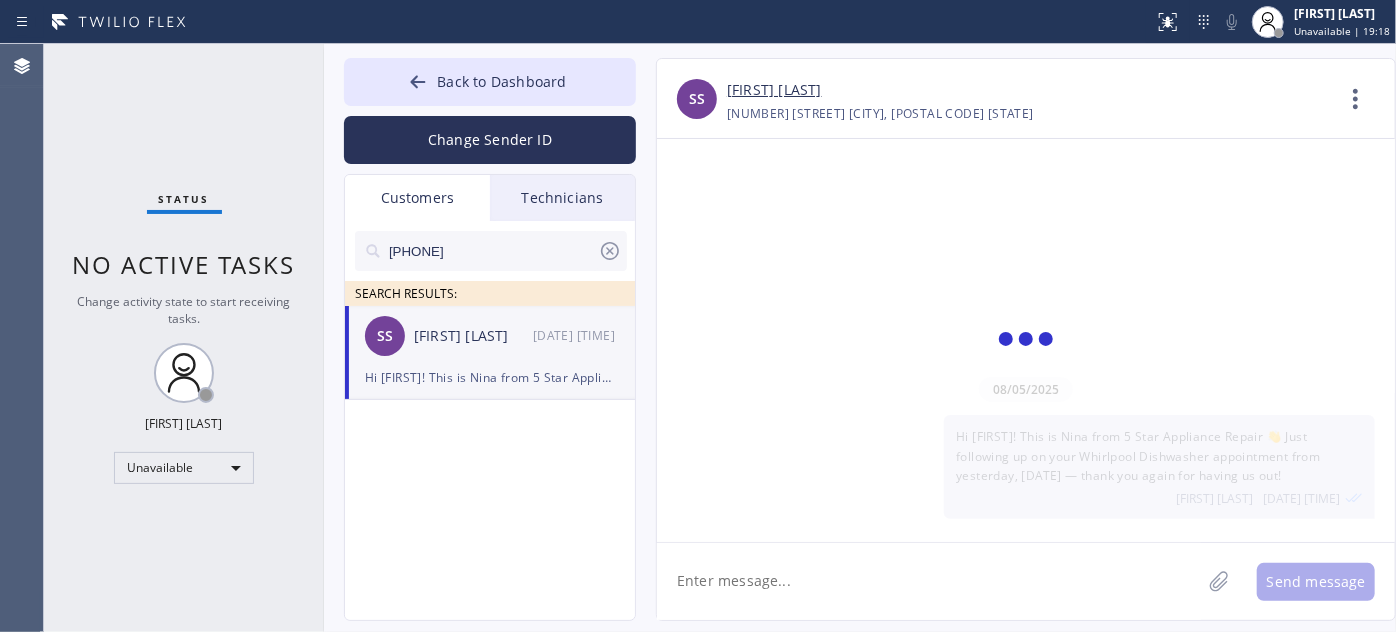 scroll, scrollTop: 0, scrollLeft: 0, axis: both 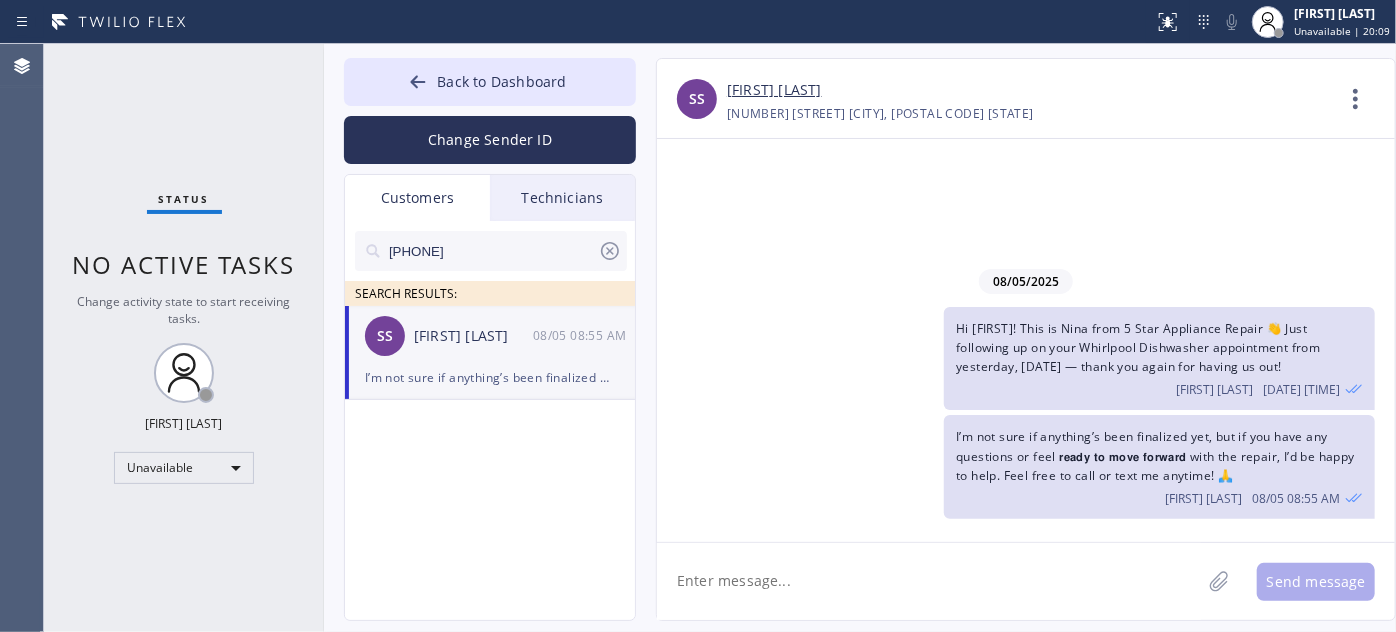 drag, startPoint x: 515, startPoint y: 252, endPoint x: 338, endPoint y: 258, distance: 177.10167 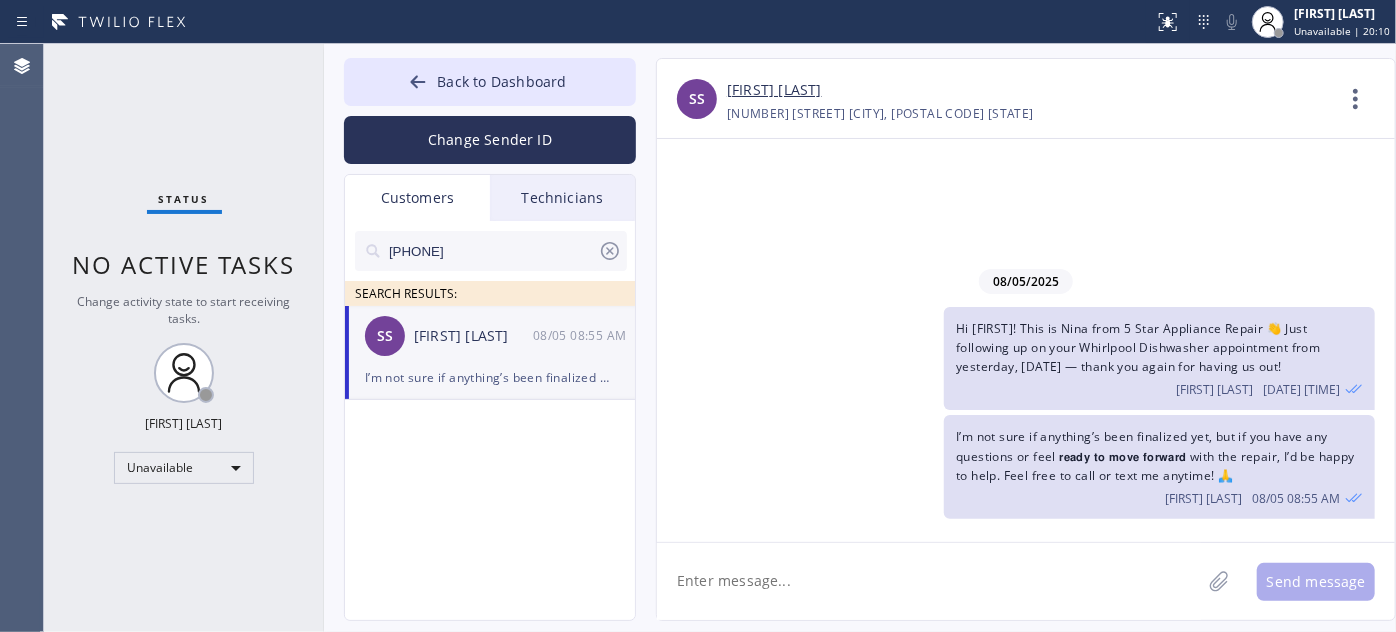 paste on "[PHONE]" 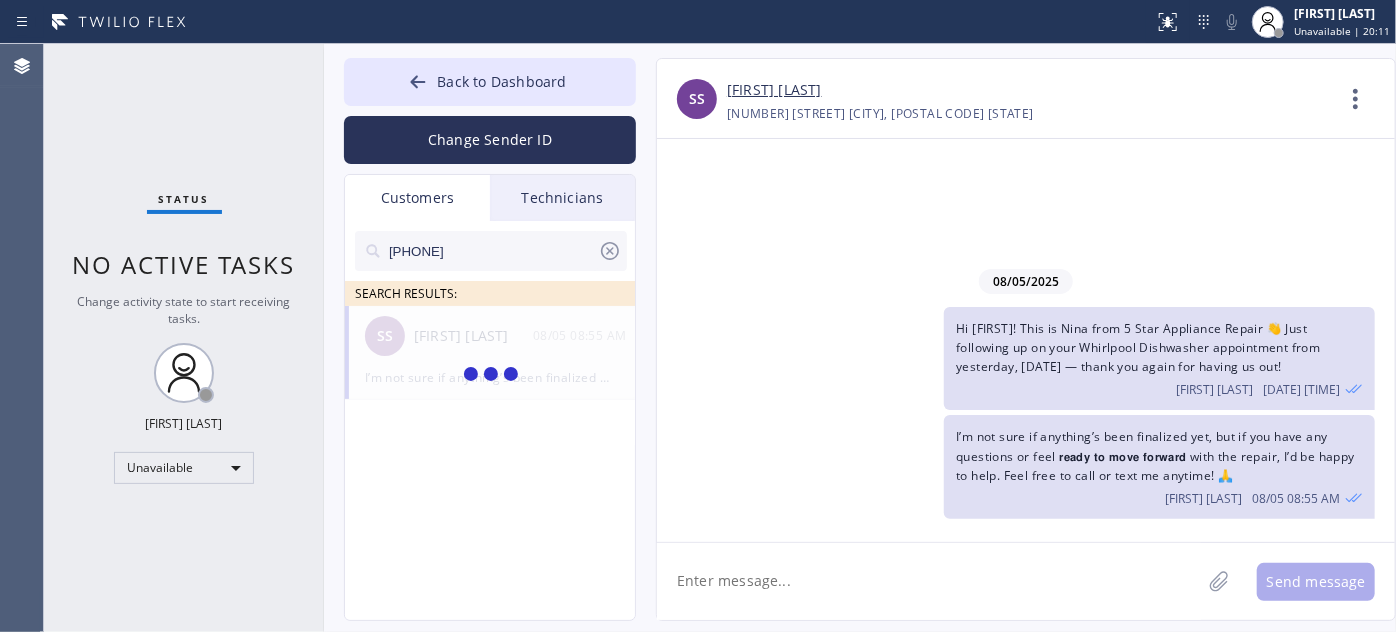 type on "[PHONE]" 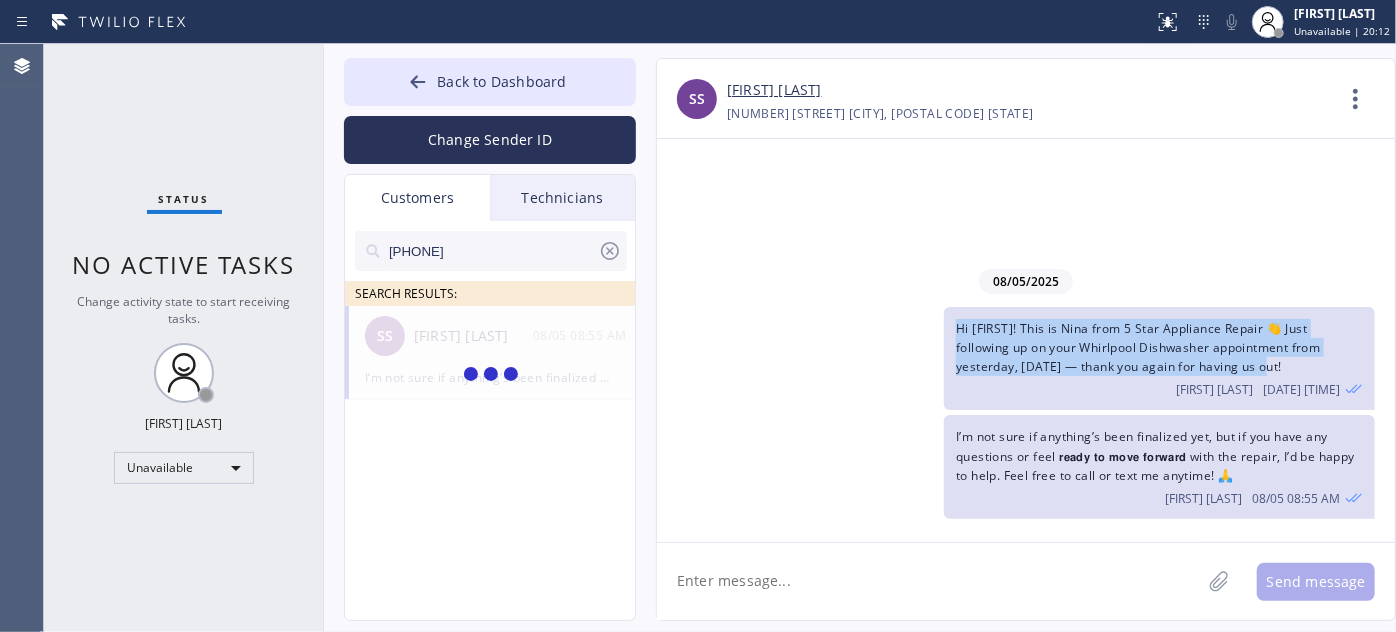 drag, startPoint x: 1221, startPoint y: 370, endPoint x: 1005, endPoint y: 340, distance: 218.07338 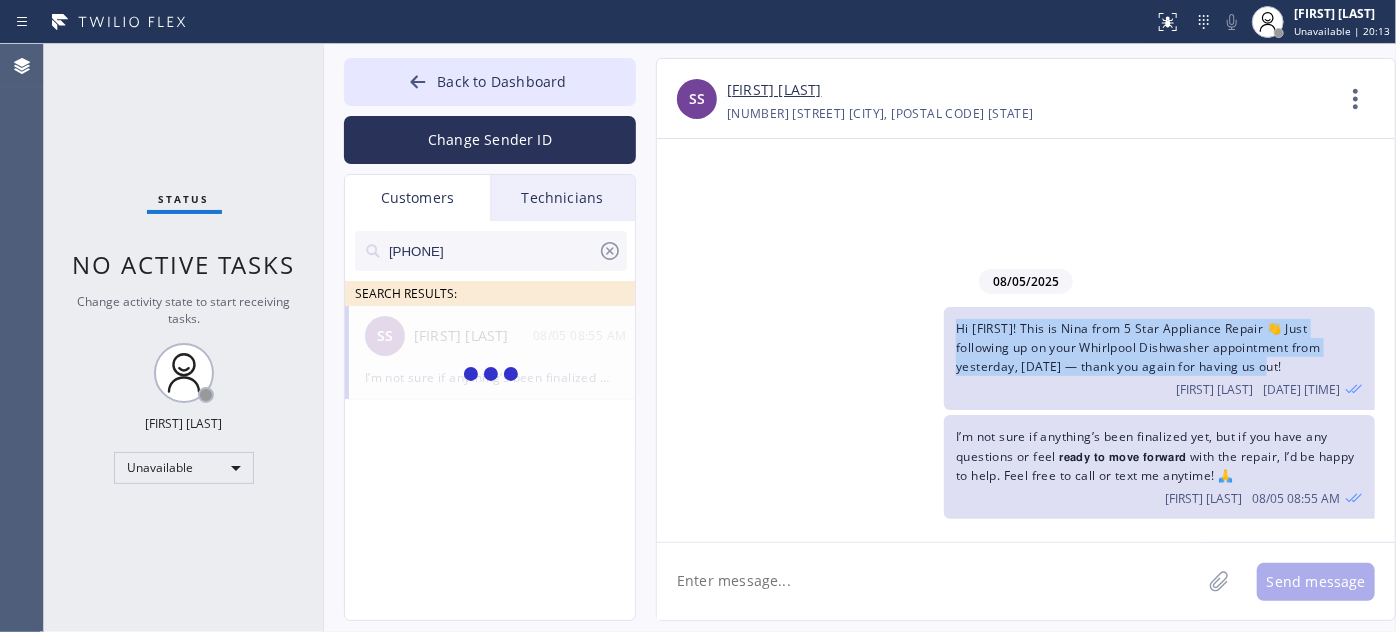 copy on "Hi [FIRST]! This is Nina from 5 Star Appliance Repair 👋 Just following up on your Whirlpool Dishwasher appointment from yesterday, [DATE] — thank you again for having us out!" 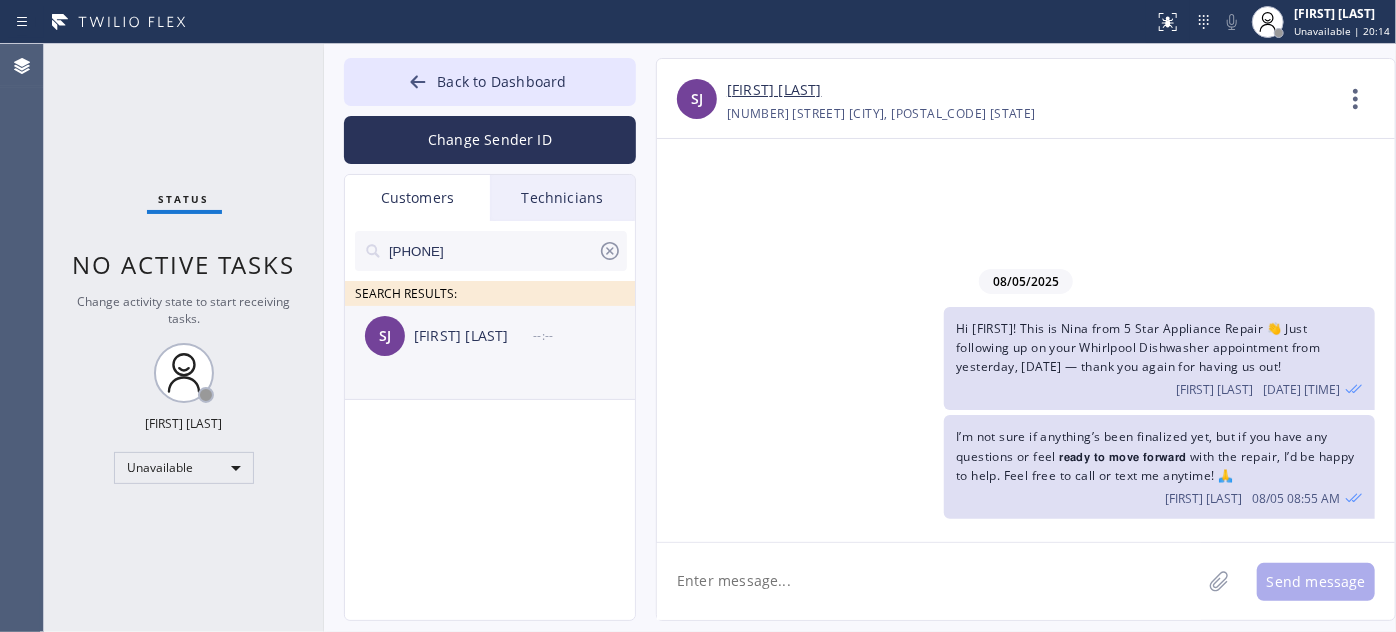 click on "[FIRST] [LAST] --:--" 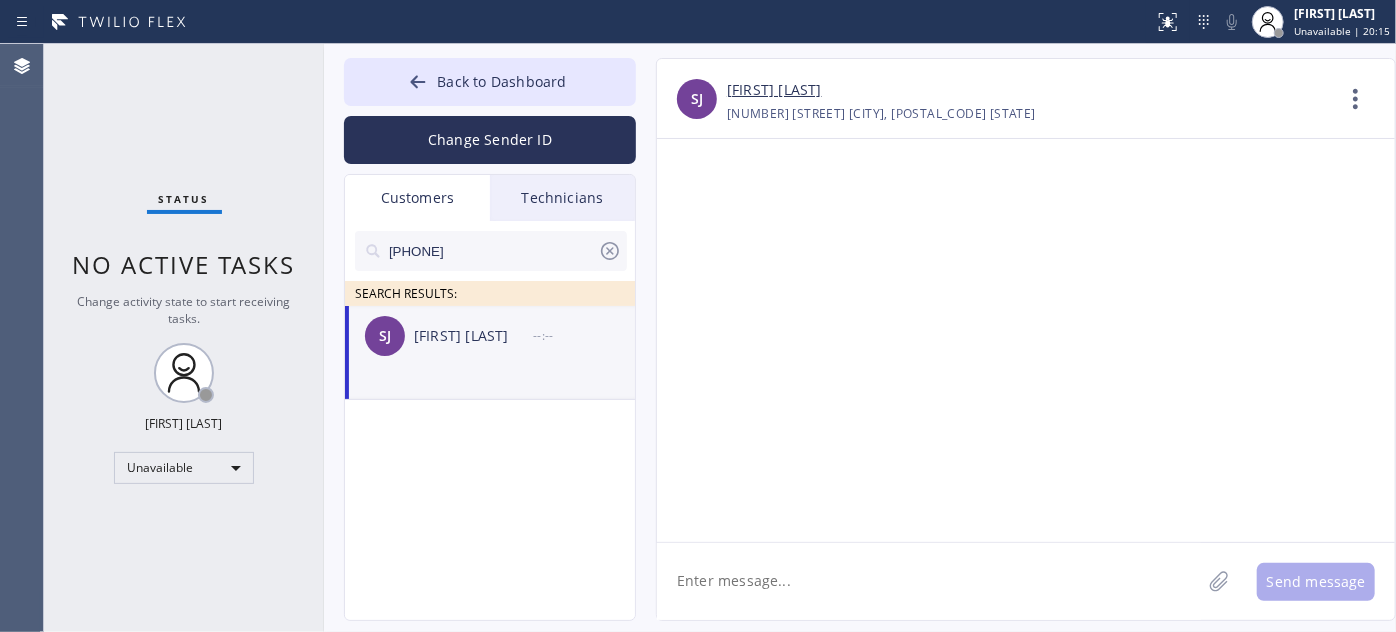 click 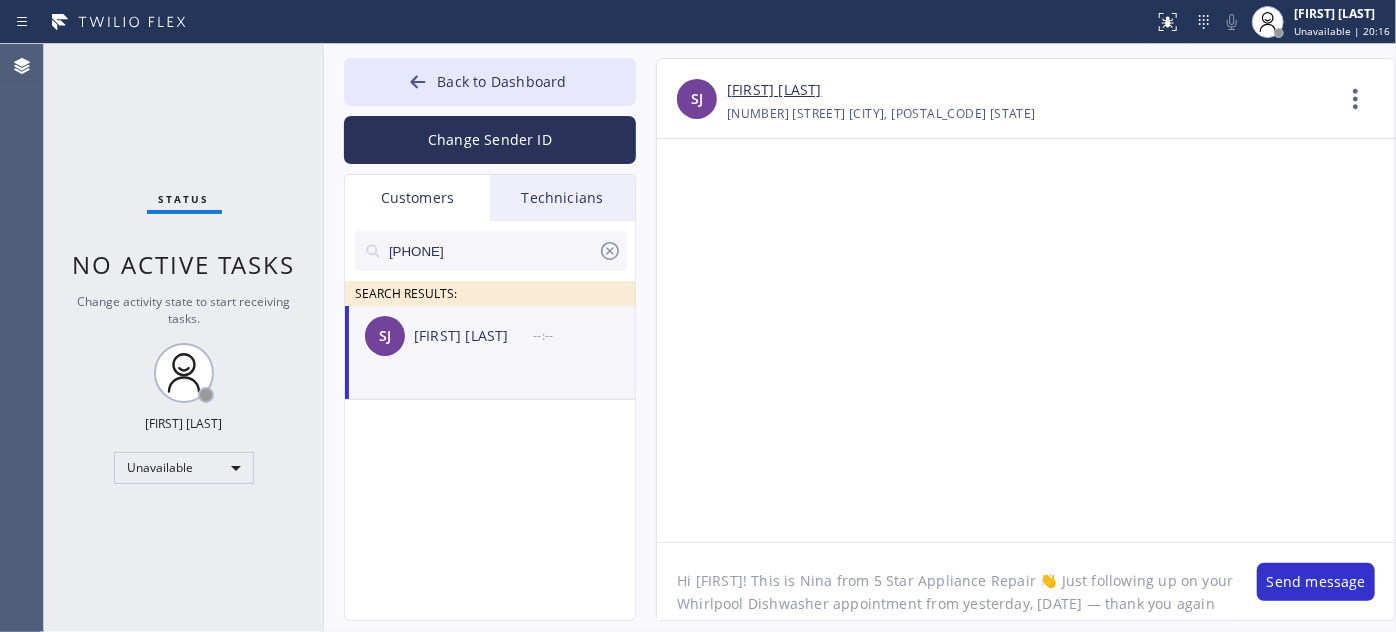 scroll, scrollTop: 16, scrollLeft: 0, axis: vertical 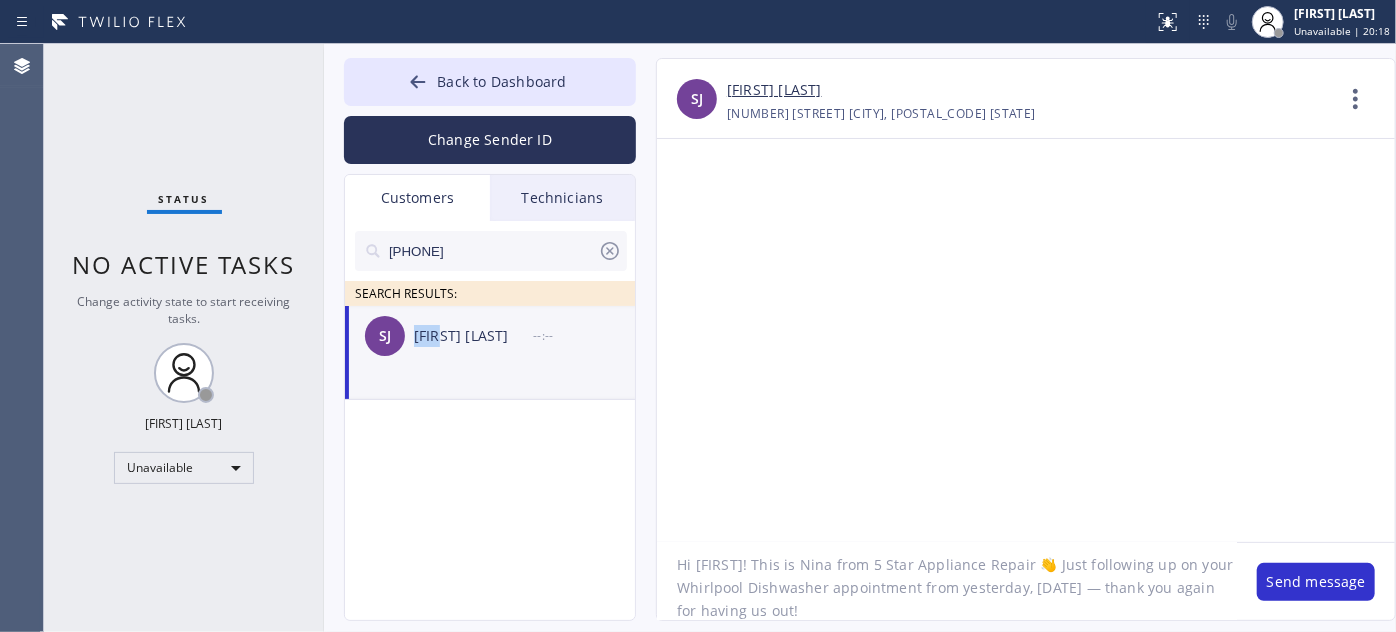 drag, startPoint x: 414, startPoint y: 338, endPoint x: 446, endPoint y: 354, distance: 35.77709 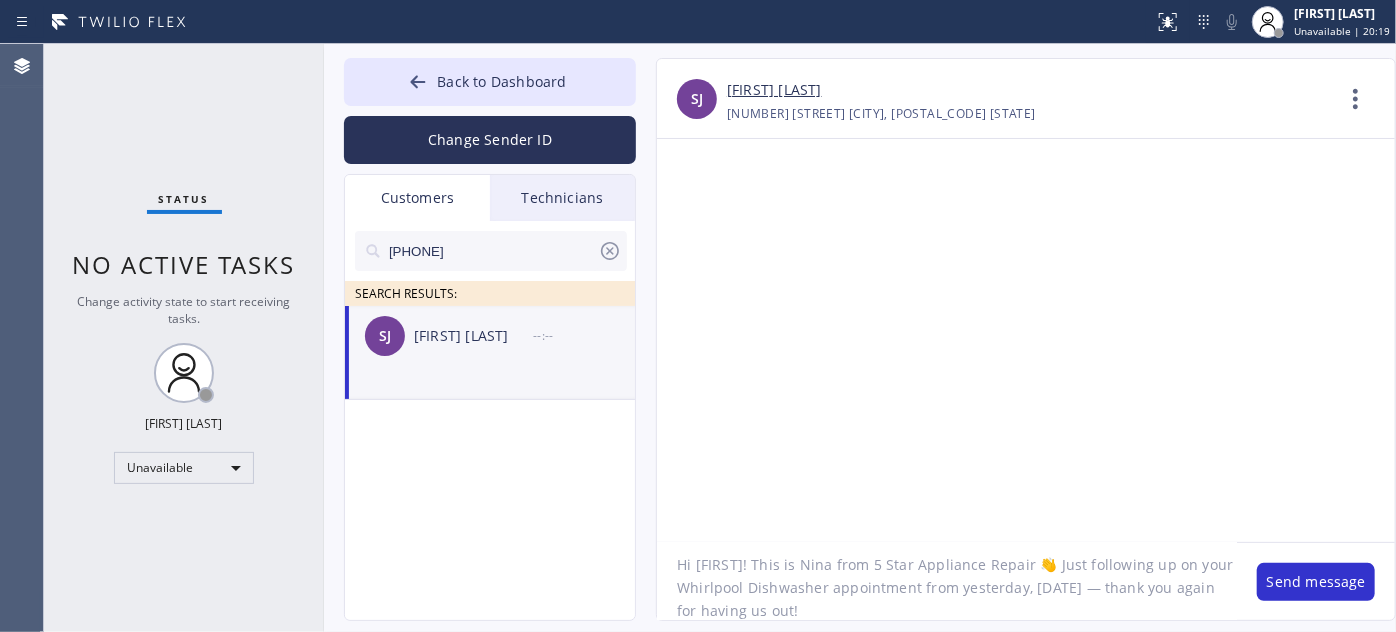 scroll, scrollTop: 0, scrollLeft: 0, axis: both 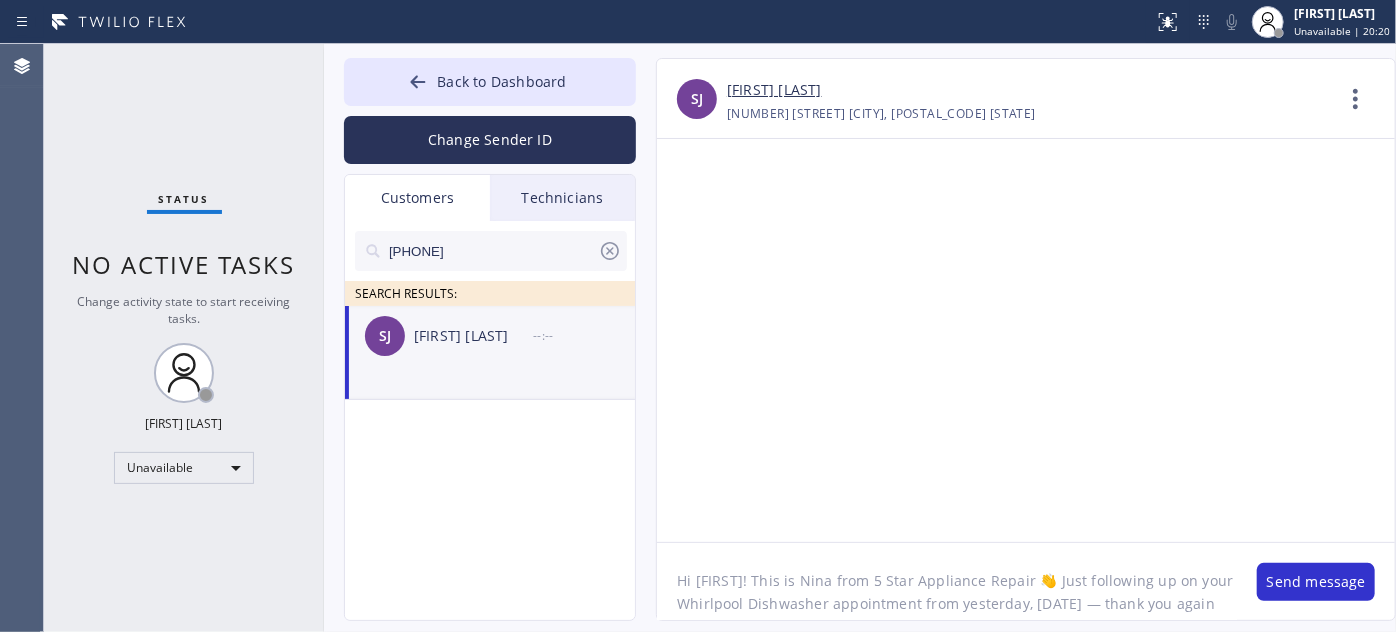 drag, startPoint x: 695, startPoint y: 556, endPoint x: 730, endPoint y: 560, distance: 35.22783 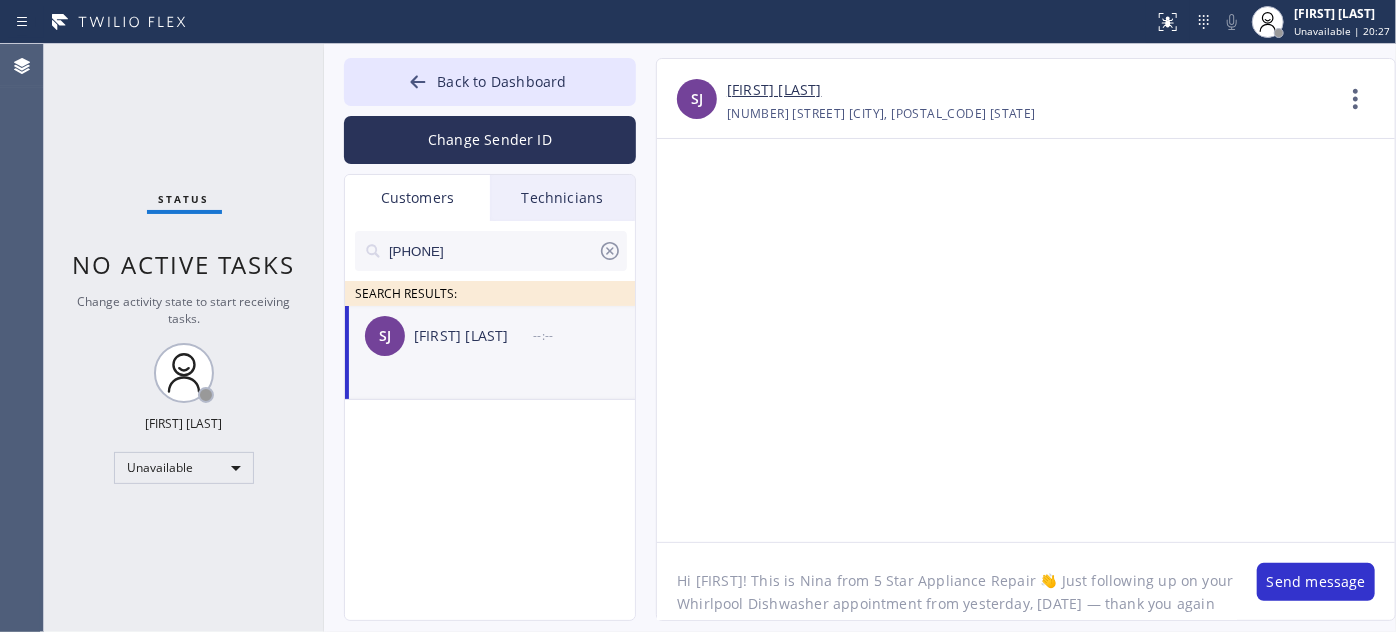 click on "Hi [FIRST]! This is Nina from 5 Star Appliance Repair 👋 Just following up on your Whirlpool Dishwasher appointment from yesterday, [DATE] — thank you again for having us out!" 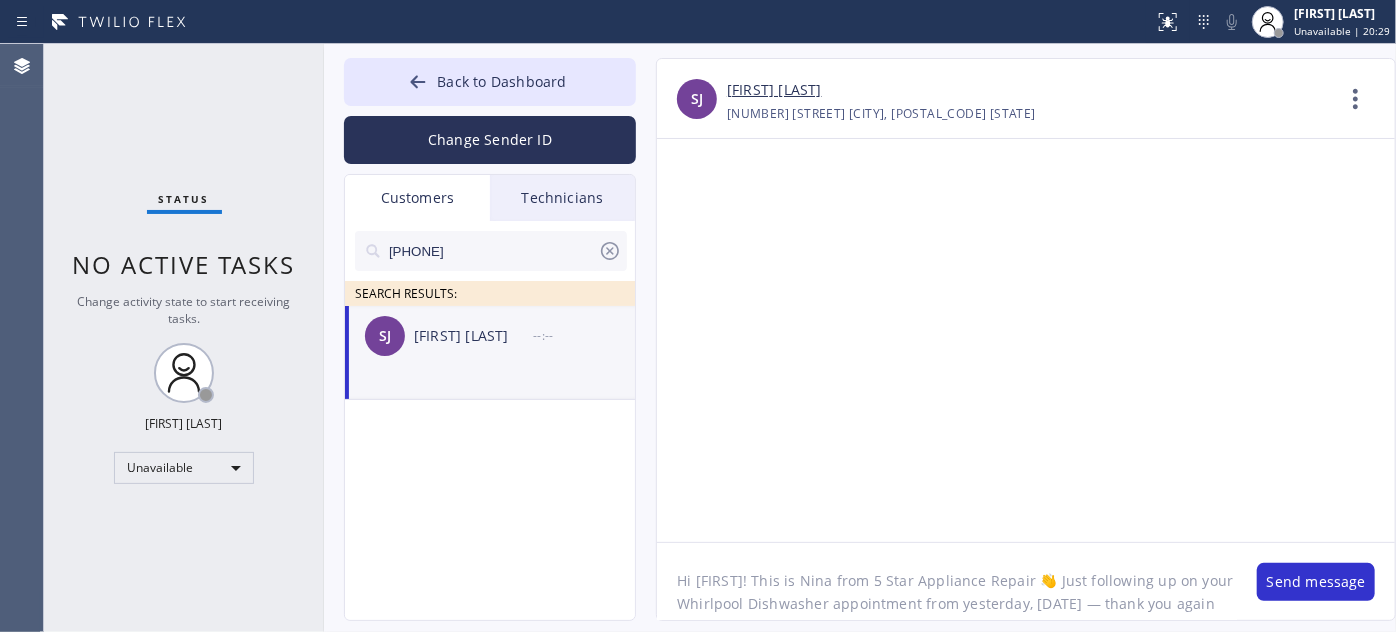 drag, startPoint x: 852, startPoint y: 579, endPoint x: 1008, endPoint y: 580, distance: 156.0032 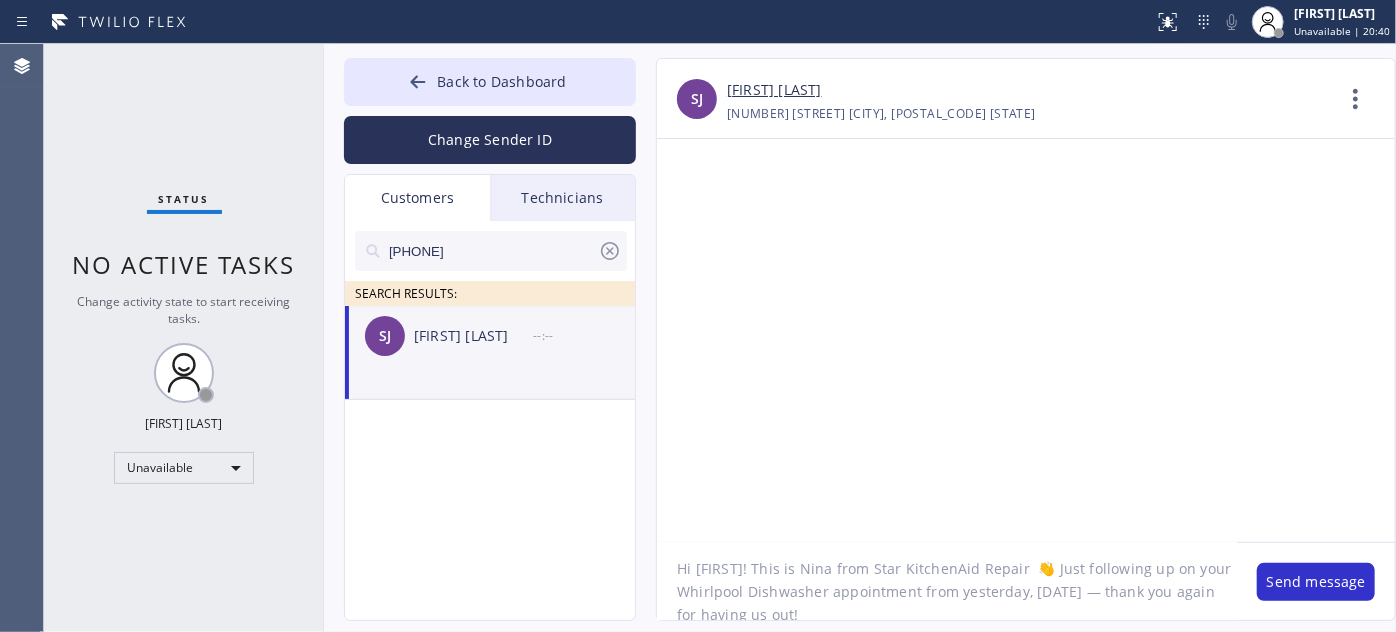 scroll, scrollTop: 18, scrollLeft: 0, axis: vertical 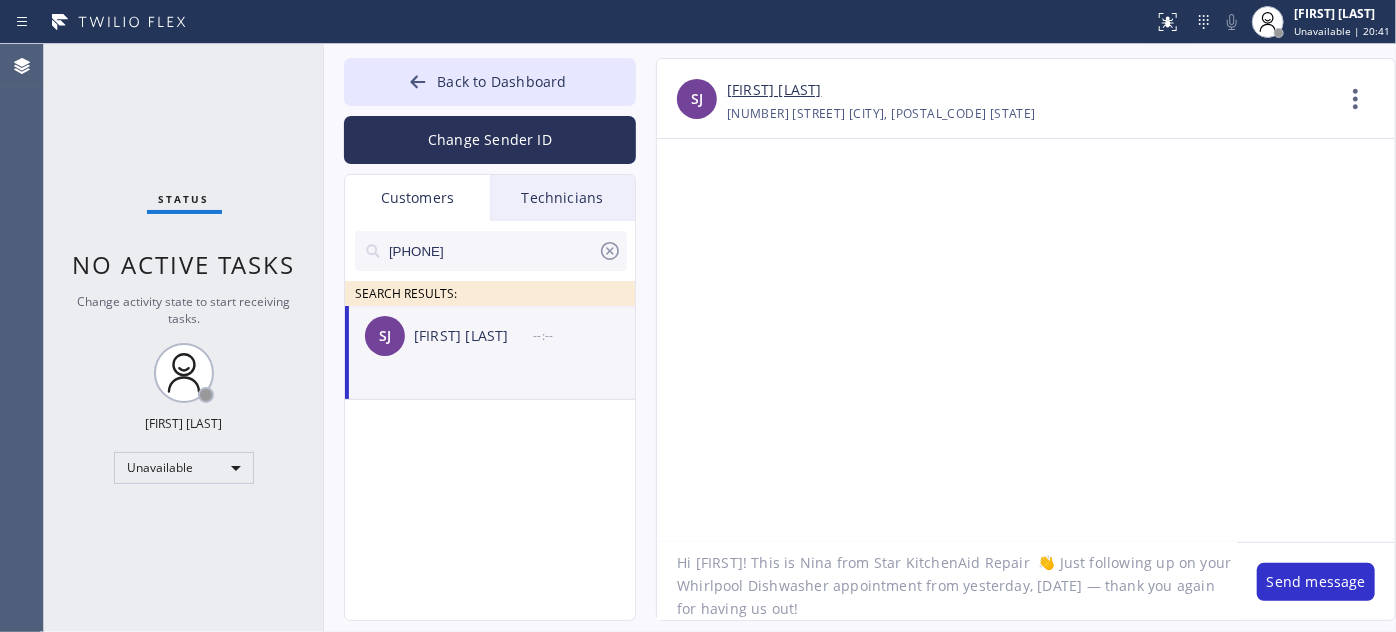drag, startPoint x: 746, startPoint y: 596, endPoint x: 821, endPoint y: 586, distance: 75.66373 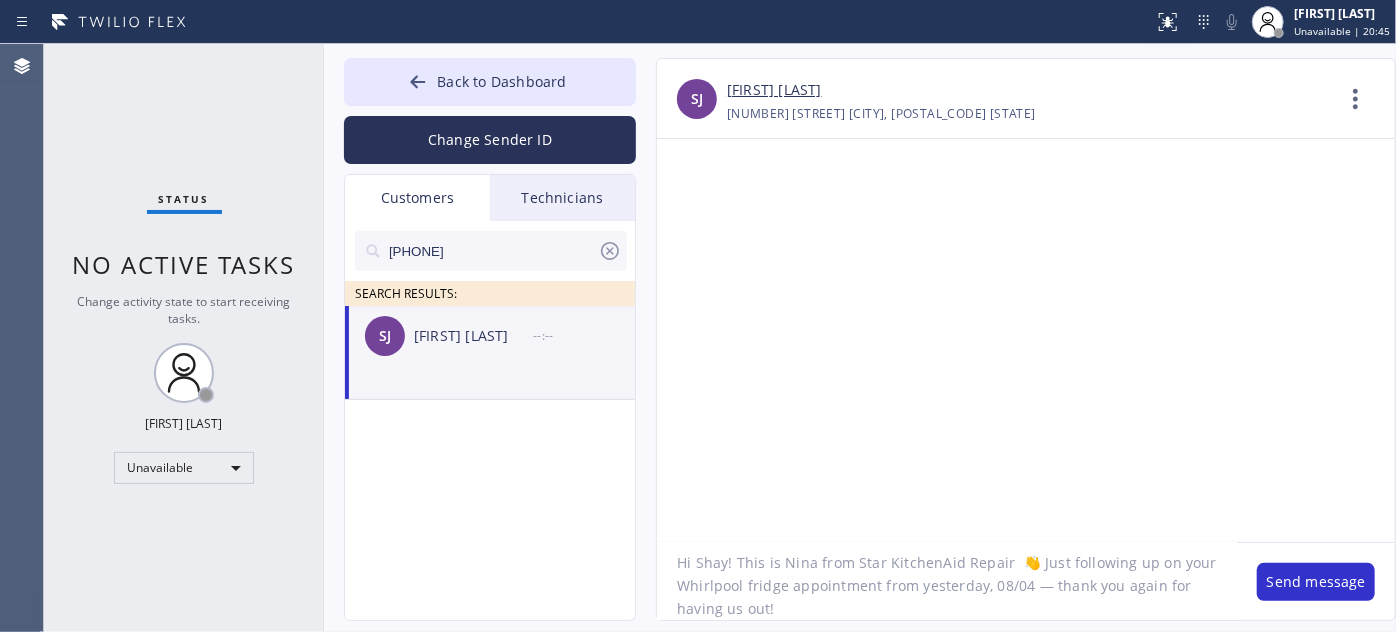 scroll, scrollTop: 18, scrollLeft: 0, axis: vertical 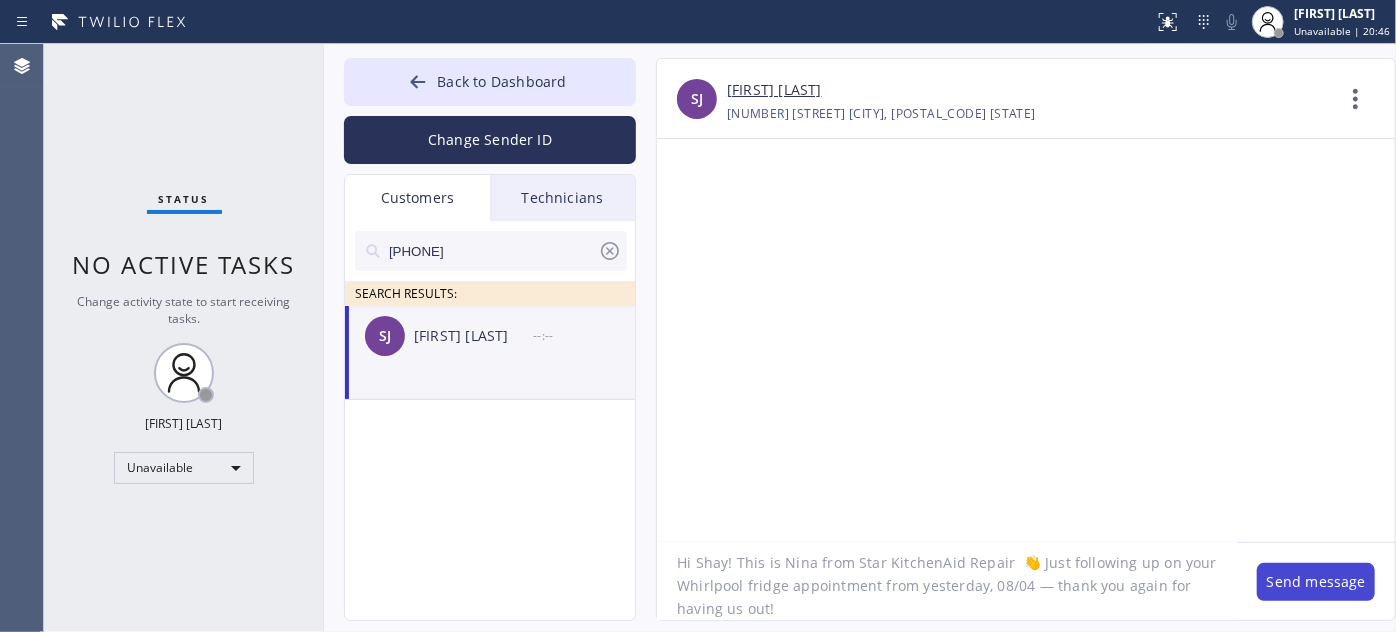 type on "Hi Shay! This is Nina from Star KitchenAid Repair  👋 Just following up on your Whirlpool fridge appointment from yesterday, 08/04 — thank you again for having us out!" 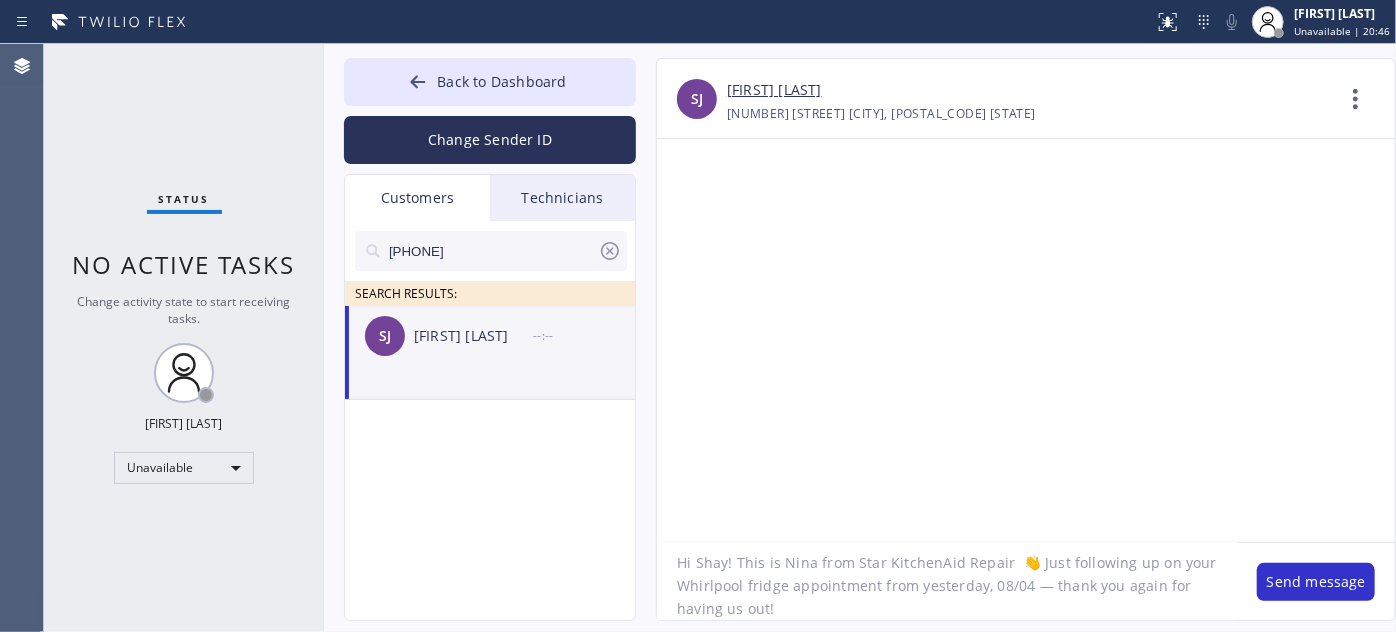 drag, startPoint x: 1280, startPoint y: 586, endPoint x: 1286, endPoint y: 548, distance: 38.470768 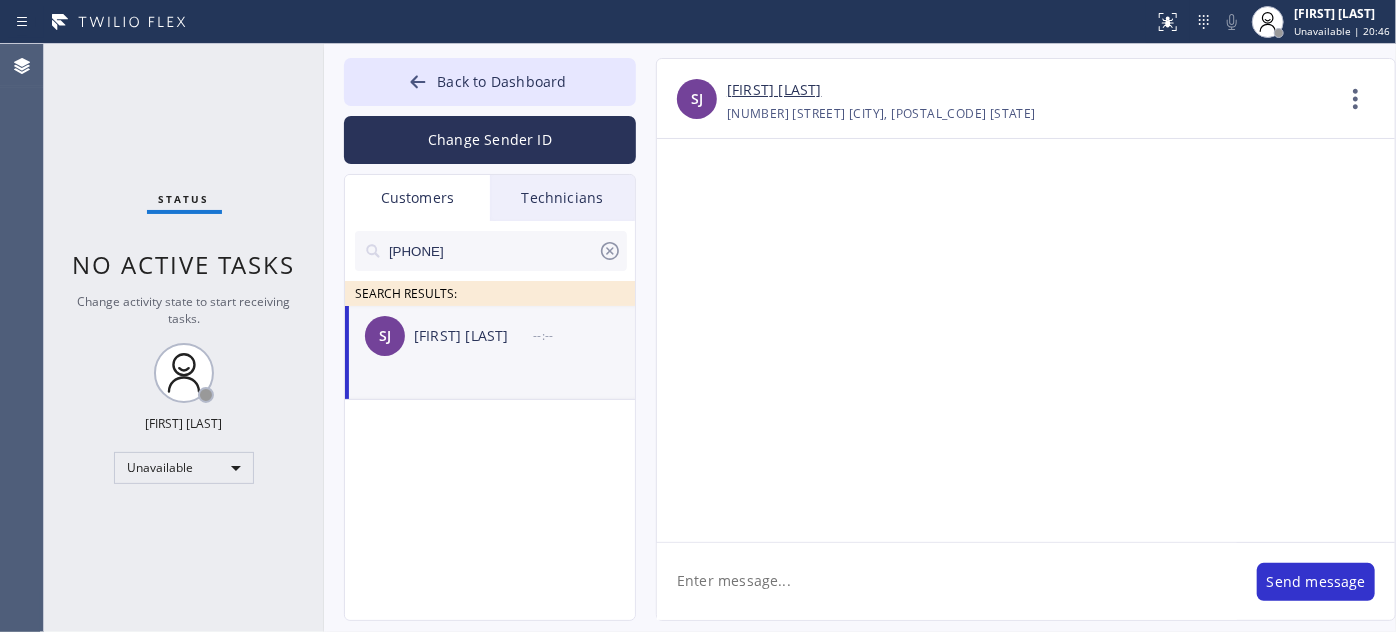 scroll, scrollTop: 0, scrollLeft: 0, axis: both 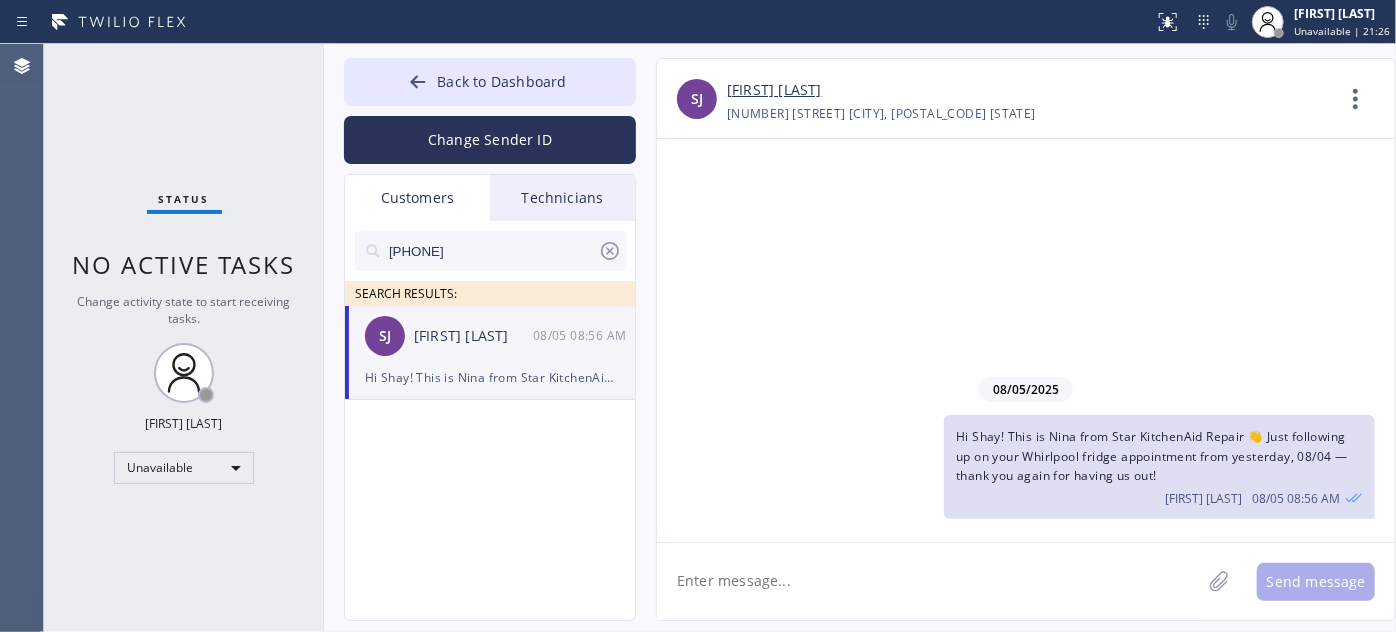 paste on "Also, Just a friendly 📌 reminder—we’re here for all your future needs!🔥 We’ve got special promos this month on 𝗛𝗩𝗔𝗖, 𝗺𝗮𝗶𝗻𝘁𝗲𝗻𝗮𝗻𝗰𝗲/𝗮𝗽𝗽𝗹𝗶𝗮𝗻𝗰𝗲 𝗿𝗲𝗽𝗮𝗶𝗿, 𝗽𝗹𝘂𝗺𝗯𝗶𝗻𝗴, 𝗲𝗹𝗲𝗰𝘁𝗿𝗶𝗰𝗮𝗹 𝘄𝗼𝗿𝗸, 𝗮𝗶𝗿 𝗱𝘂𝗰𝘁, 𝗿𝗲𝗺𝗼𝘁𝗲 𝗳𝗶𝘅 𝗮𝗻𝗱 even 𝗵𝗼𝗺𝗲 𝗰𝗹𝗲𝗮𝗻𝗶𝗻𝗴. Let me know—I’d be happy to get you scheduled! 😊" 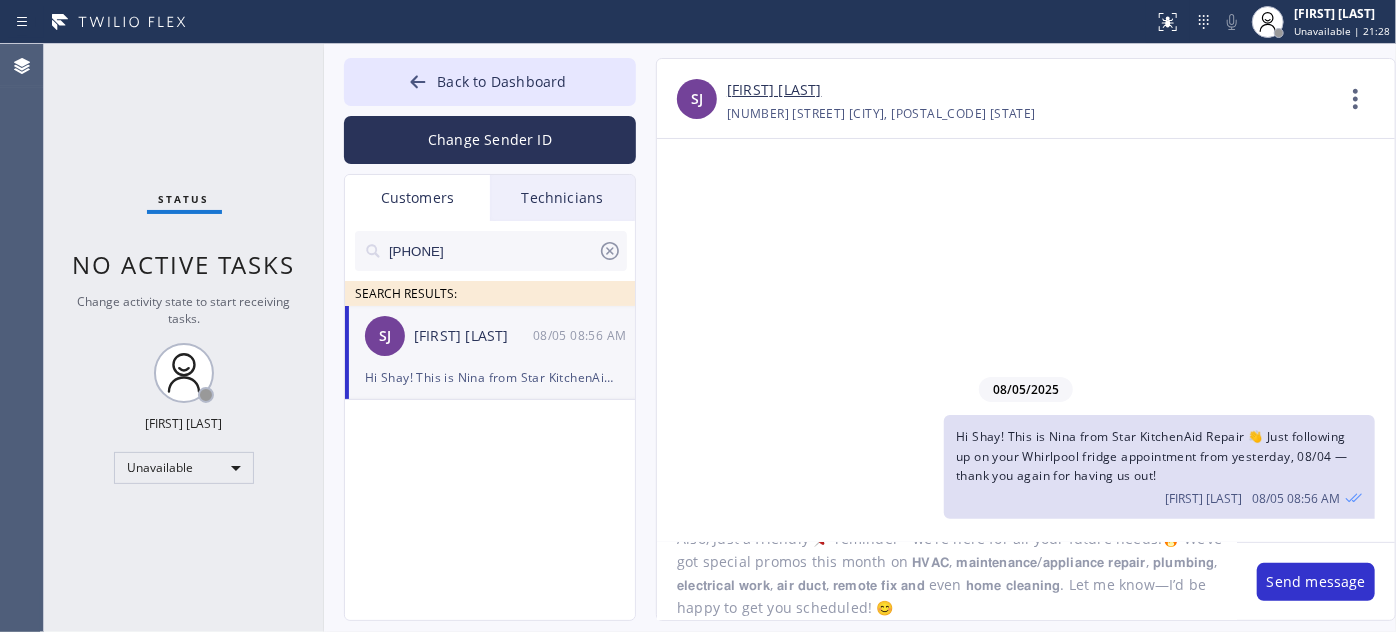 scroll, scrollTop: 41, scrollLeft: 0, axis: vertical 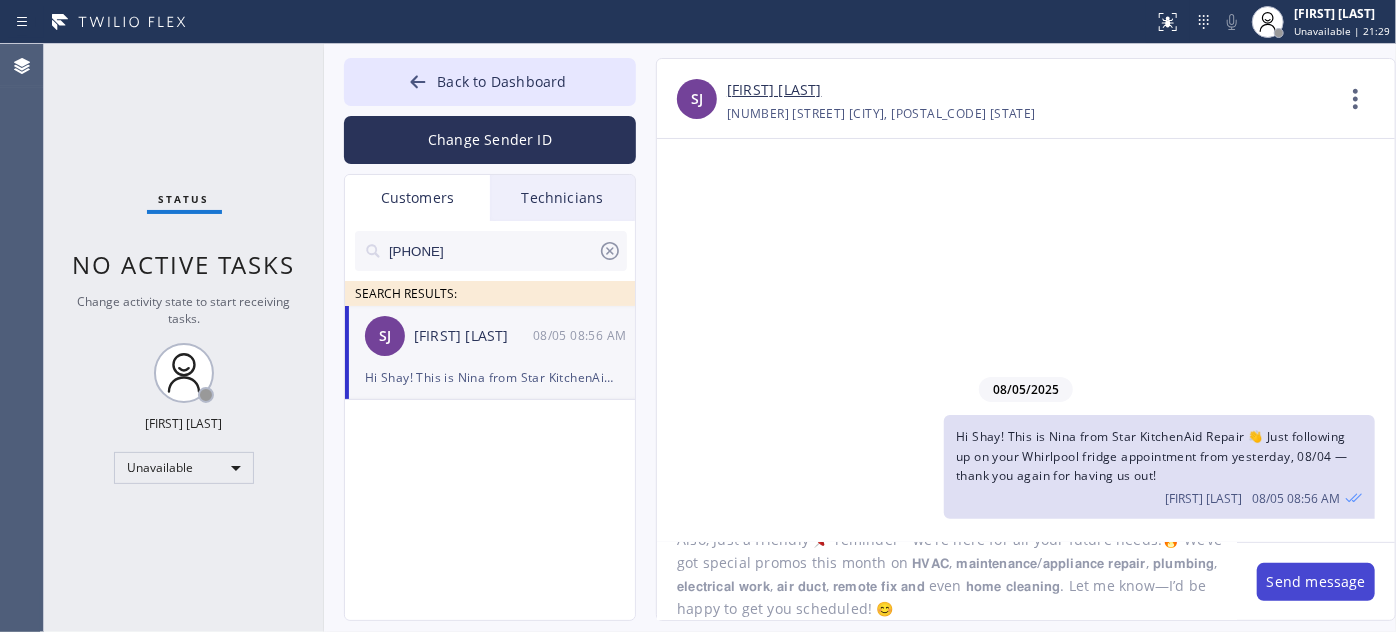 type on "Also, Just a friendly 📌 reminder—we’re here for all your future needs!🔥 We’ve got special promos this month on 𝗛𝗩𝗔𝗖, 𝗺𝗮𝗶𝗻𝘁𝗲𝗻𝗮𝗻𝗰𝗲/𝗮𝗽𝗽𝗹𝗶𝗮𝗻𝗰𝗲 𝗿𝗲𝗽𝗮𝗶𝗿, 𝗽𝗹𝘂𝗺𝗯𝗶𝗻𝗴, 𝗲𝗹𝗲𝗰𝘁𝗿𝗶𝗰𝗮𝗹 𝘄𝗼𝗿𝗸, 𝗮𝗶𝗿 𝗱𝘂𝗰𝘁, 𝗿𝗲𝗺𝗼𝘁𝗲 𝗳𝗶𝘅 𝗮𝗻𝗱 even 𝗵𝗼𝗺𝗲 𝗰𝗹𝗲𝗮𝗻𝗶𝗻𝗴. Let me know—I’d be happy to get you scheduled! 😊" 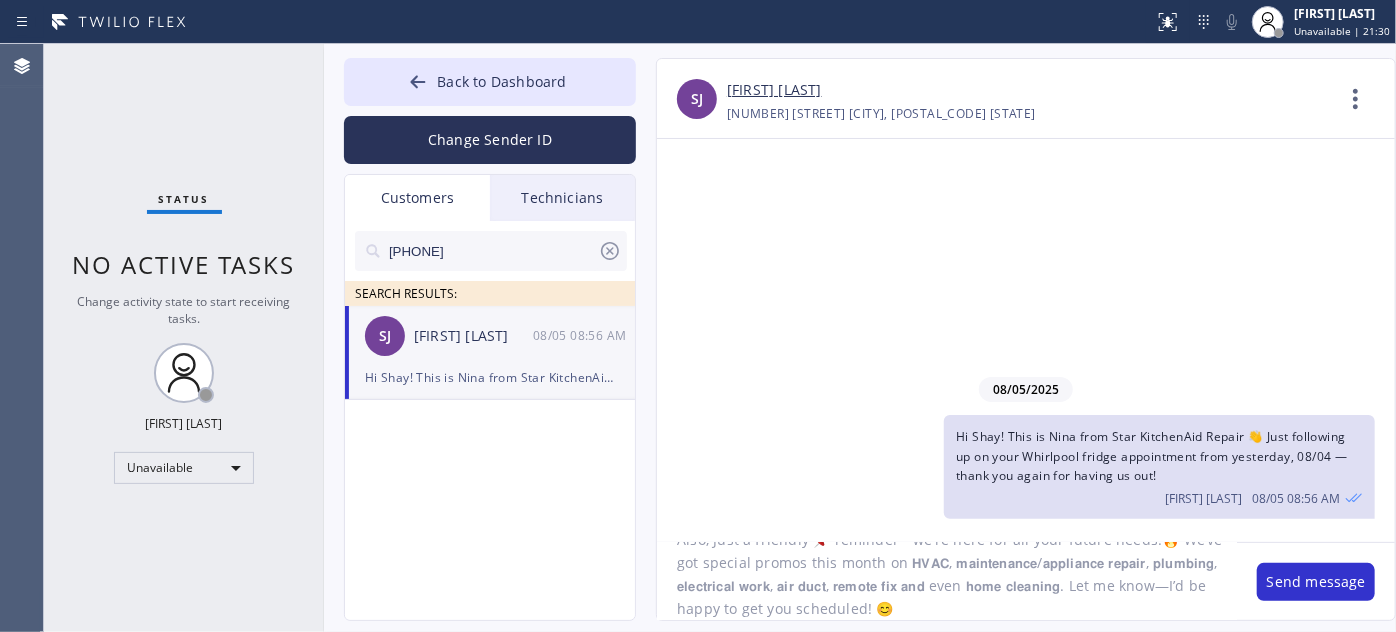 drag, startPoint x: 1325, startPoint y: 592, endPoint x: 1231, endPoint y: 557, distance: 100.304535 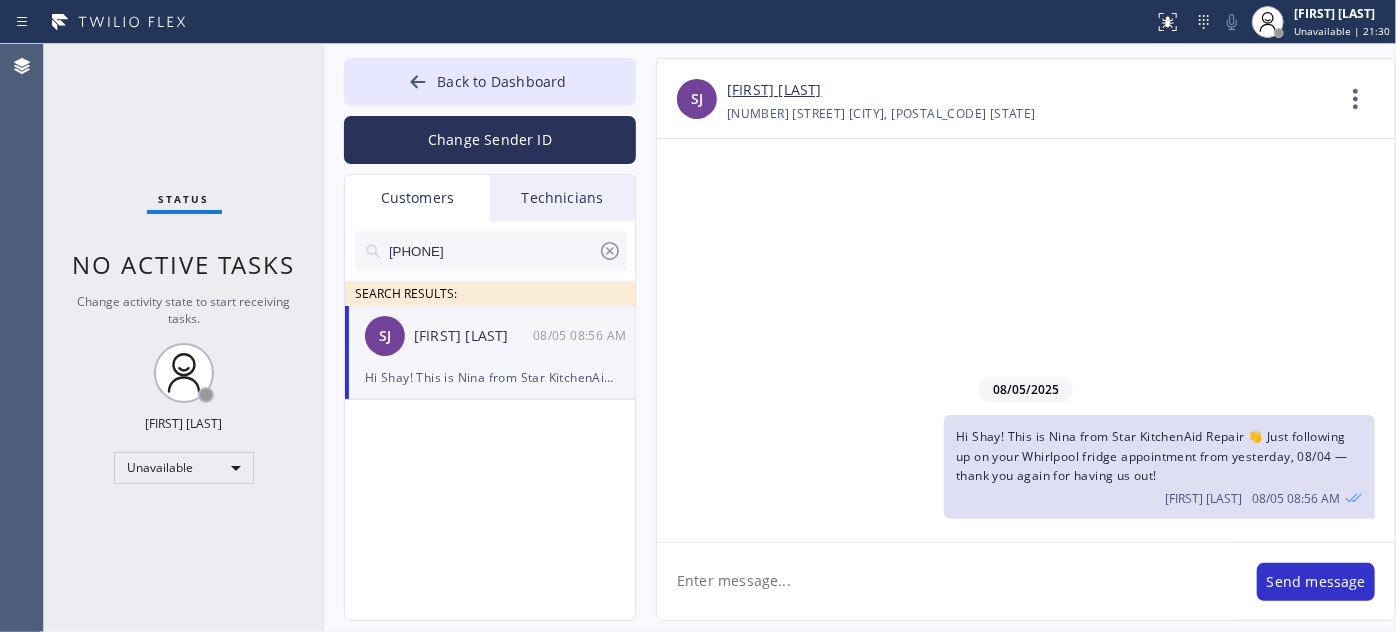 scroll, scrollTop: 0, scrollLeft: 0, axis: both 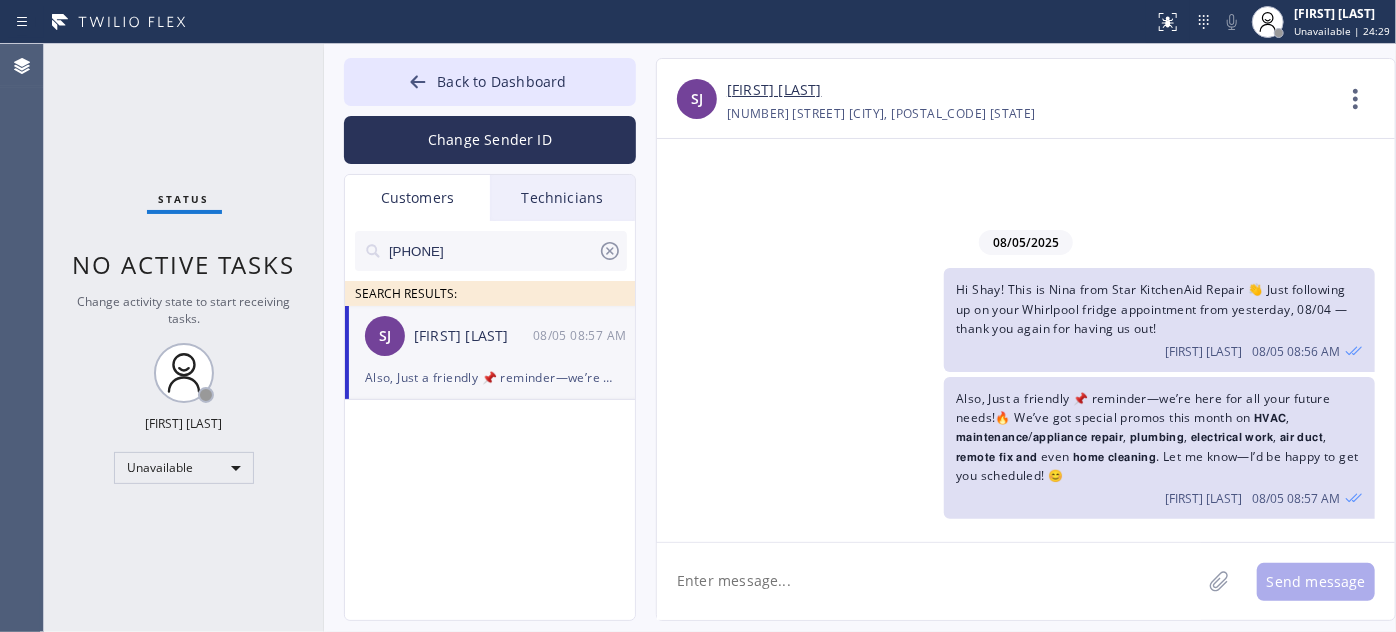 drag, startPoint x: 420, startPoint y: 250, endPoint x: 355, endPoint y: 247, distance: 65.06919 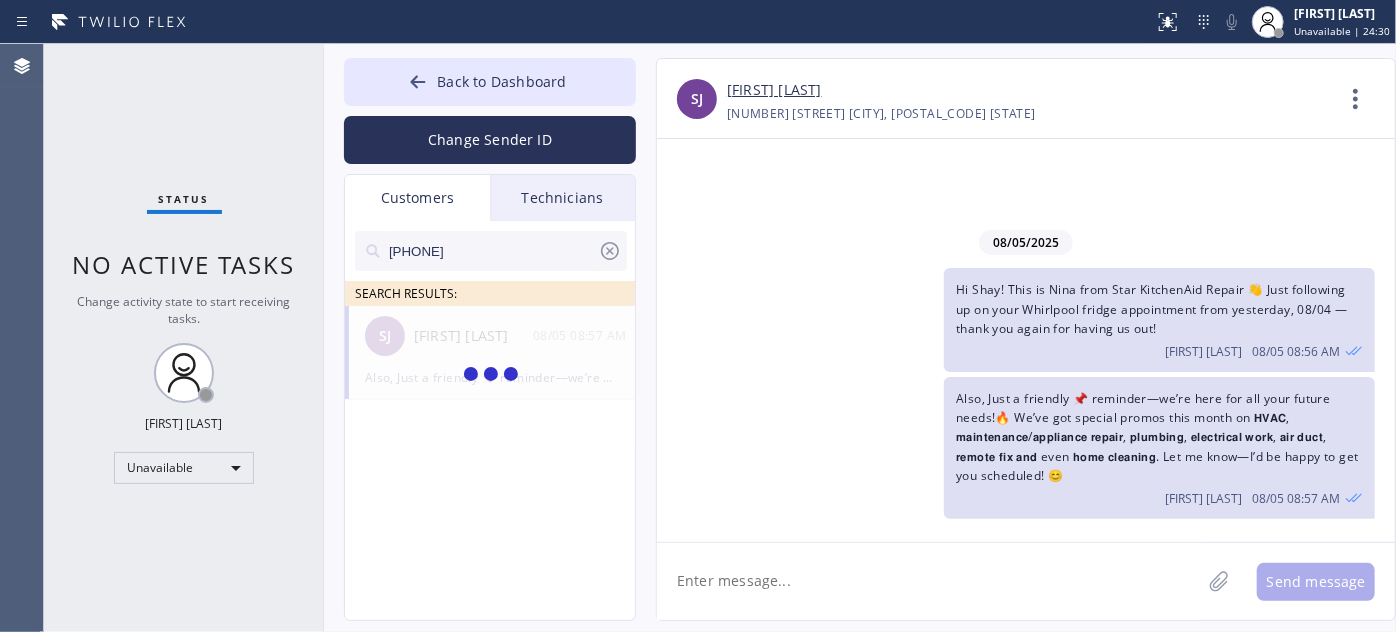 type on "[PHONE]" 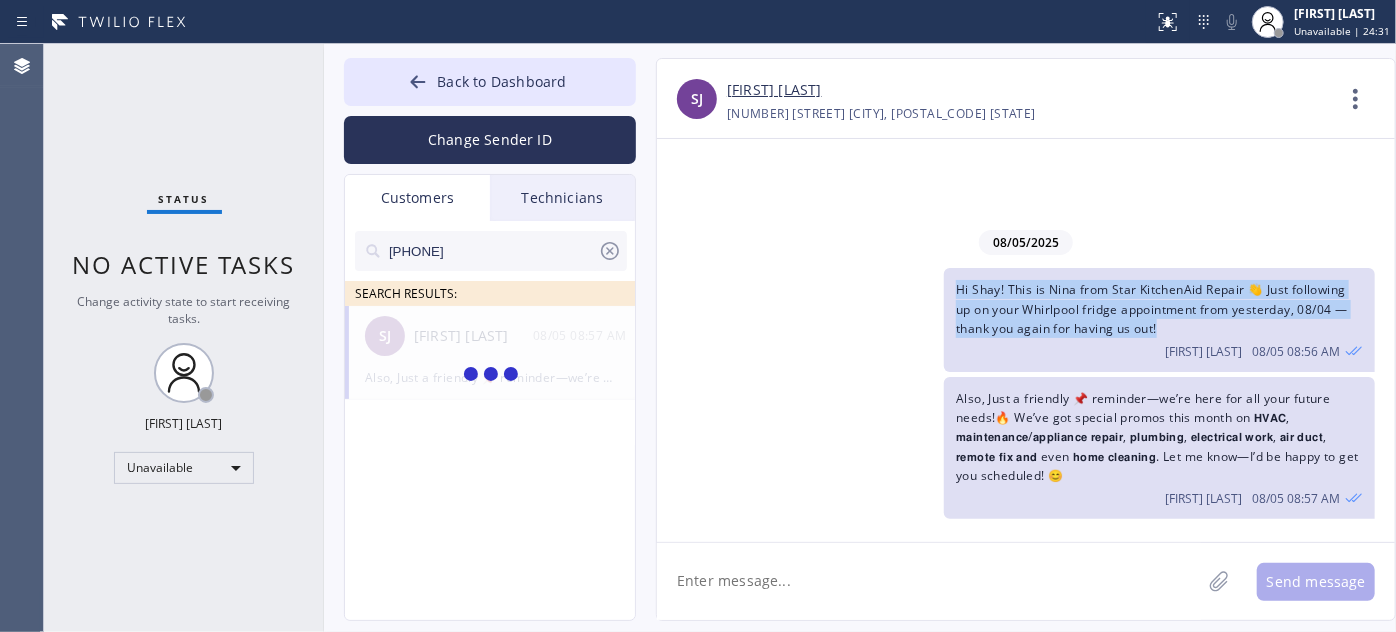 drag, startPoint x: 1170, startPoint y: 338, endPoint x: 934, endPoint y: 293, distance: 240.25195 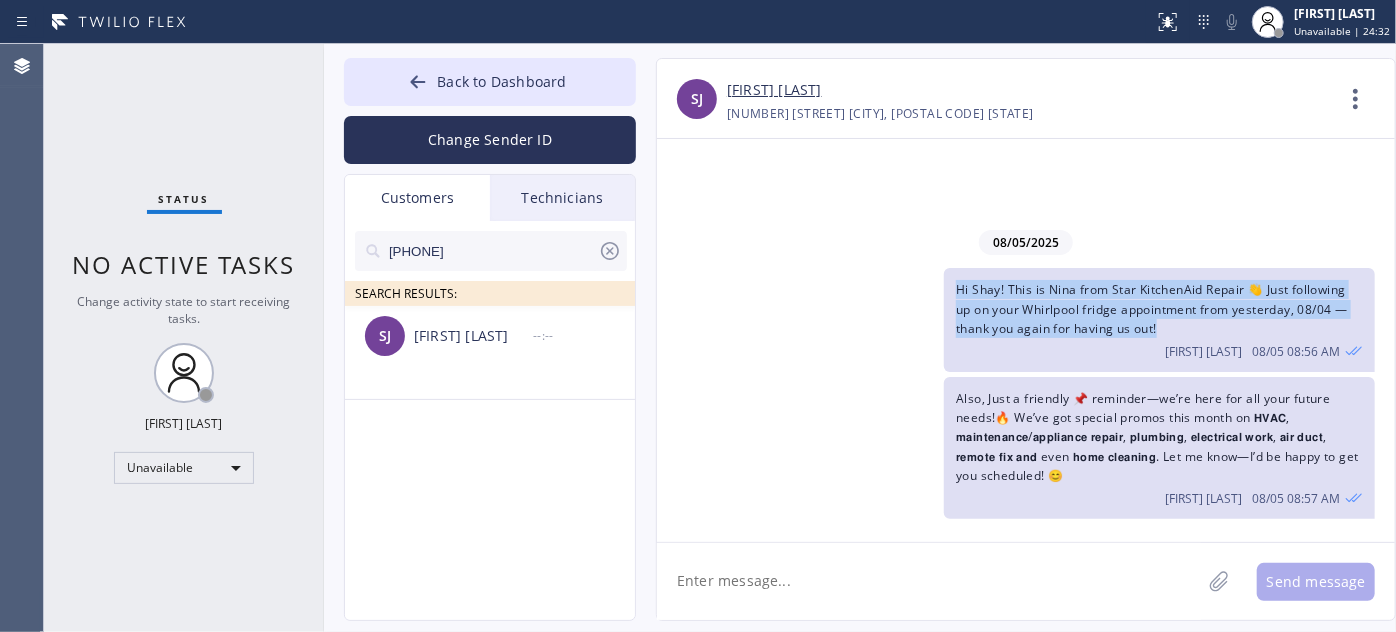 copy on "Hi Shay! This is Nina from Star KitchenAid Repair  👋 Just following up on your Whirlpool fridge appointment from yesterday, 08/04 — thank you again for having us out!" 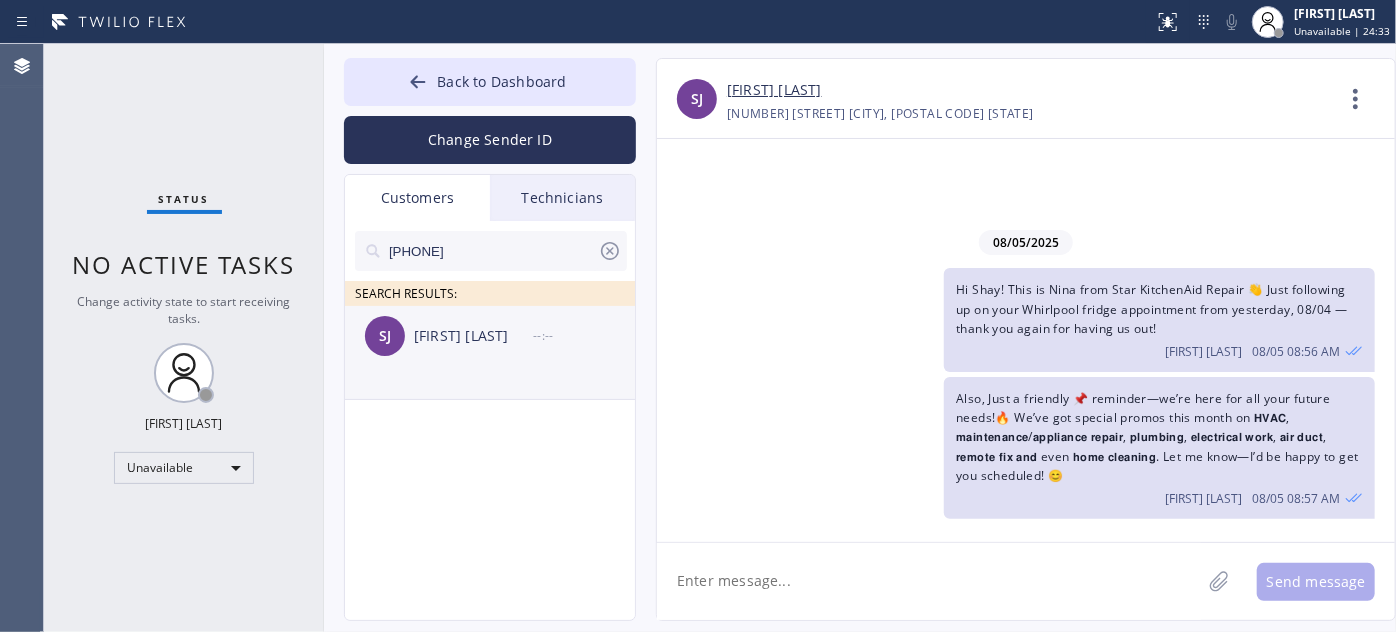 click on "[FIRST] [LAST] --:--" 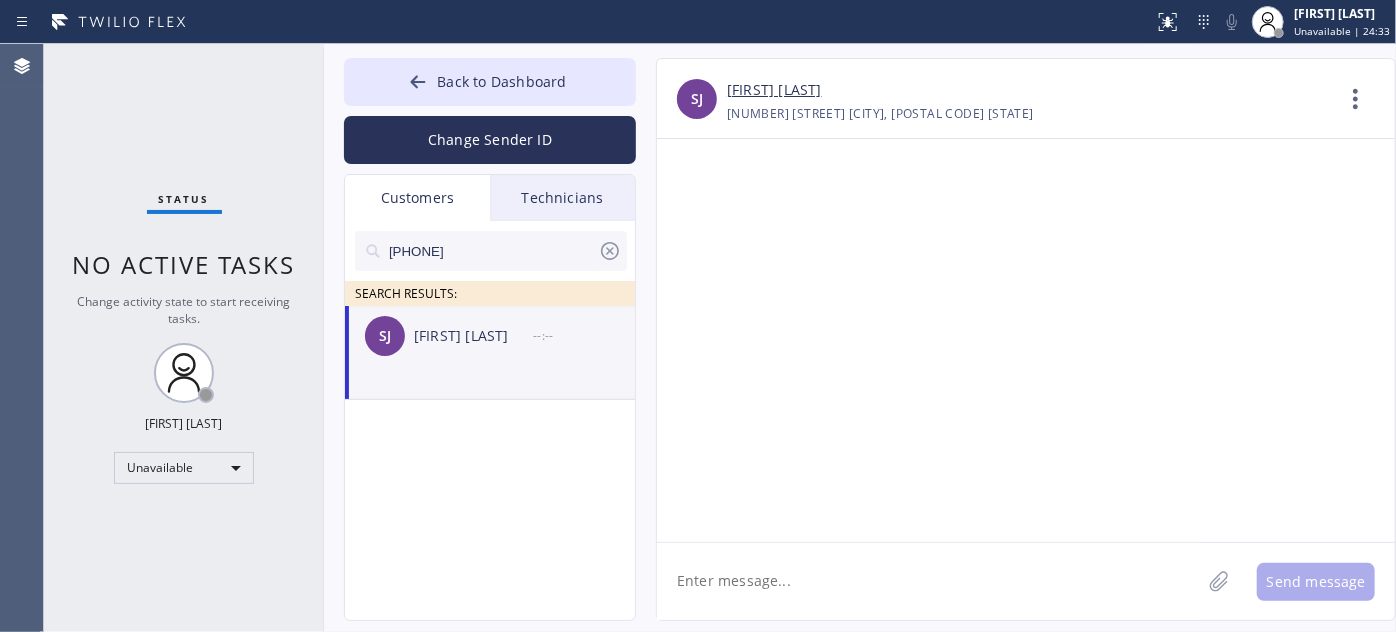 click 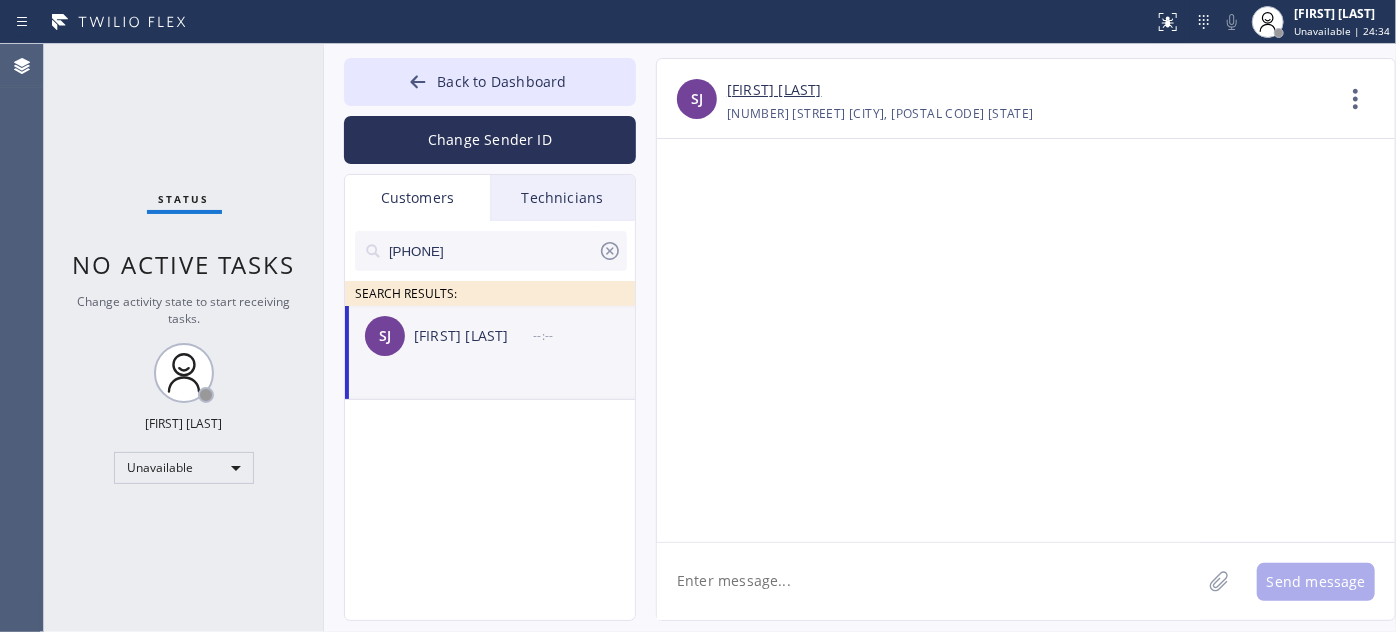 paste on "Hi [LAST]! This is Nina from Star KitchenAid Repair 👋 Just following up on your Whirlpool fridge appointment from yesterday, 08/04 — thank you again for having us out!" 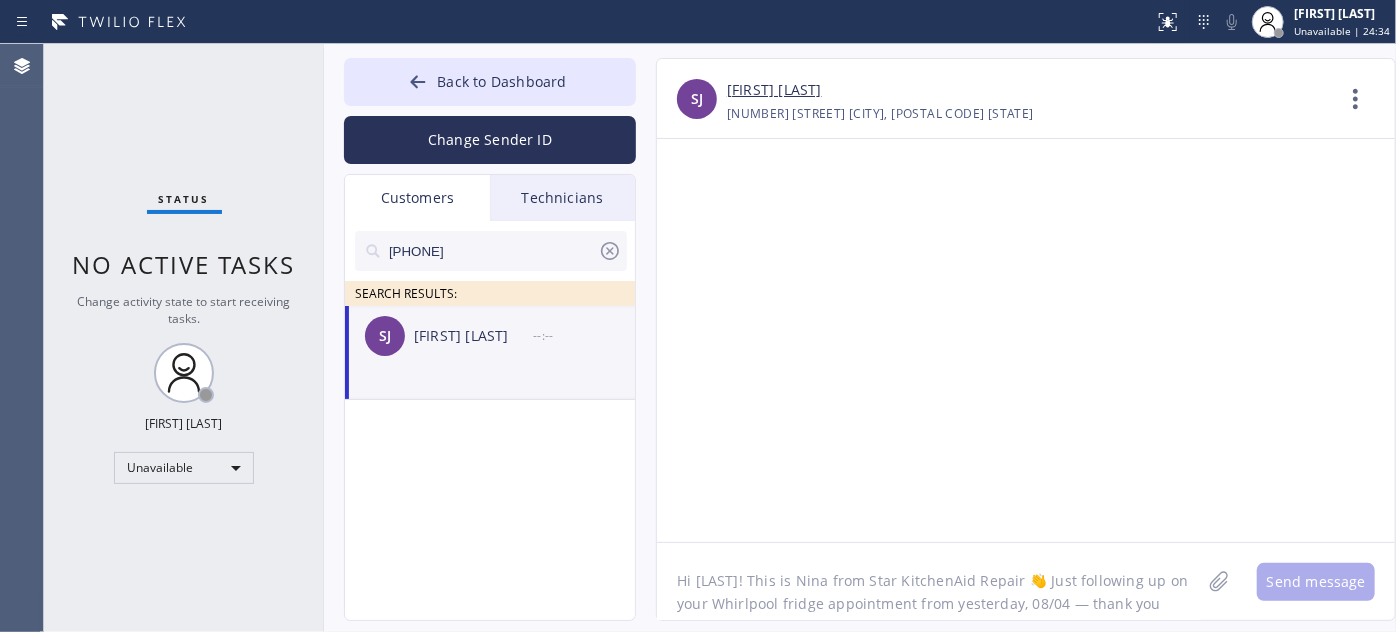 scroll, scrollTop: 16, scrollLeft: 0, axis: vertical 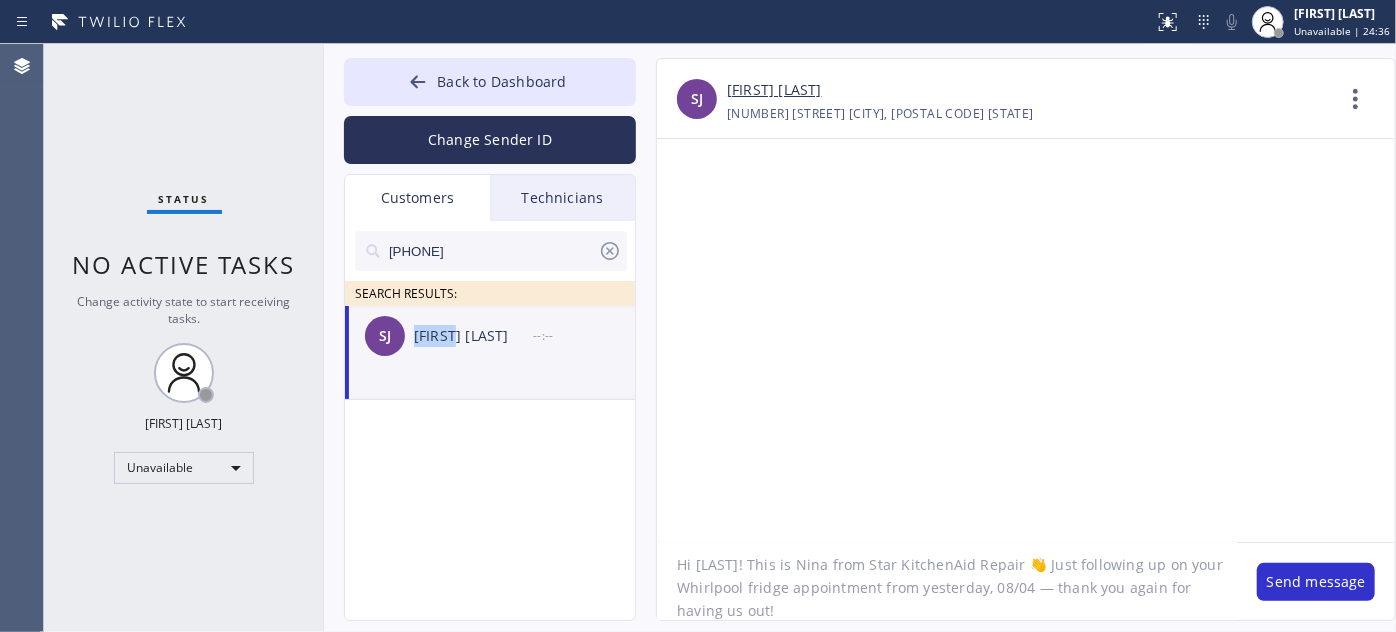 drag, startPoint x: 416, startPoint y: 333, endPoint x: 456, endPoint y: 346, distance: 42.059483 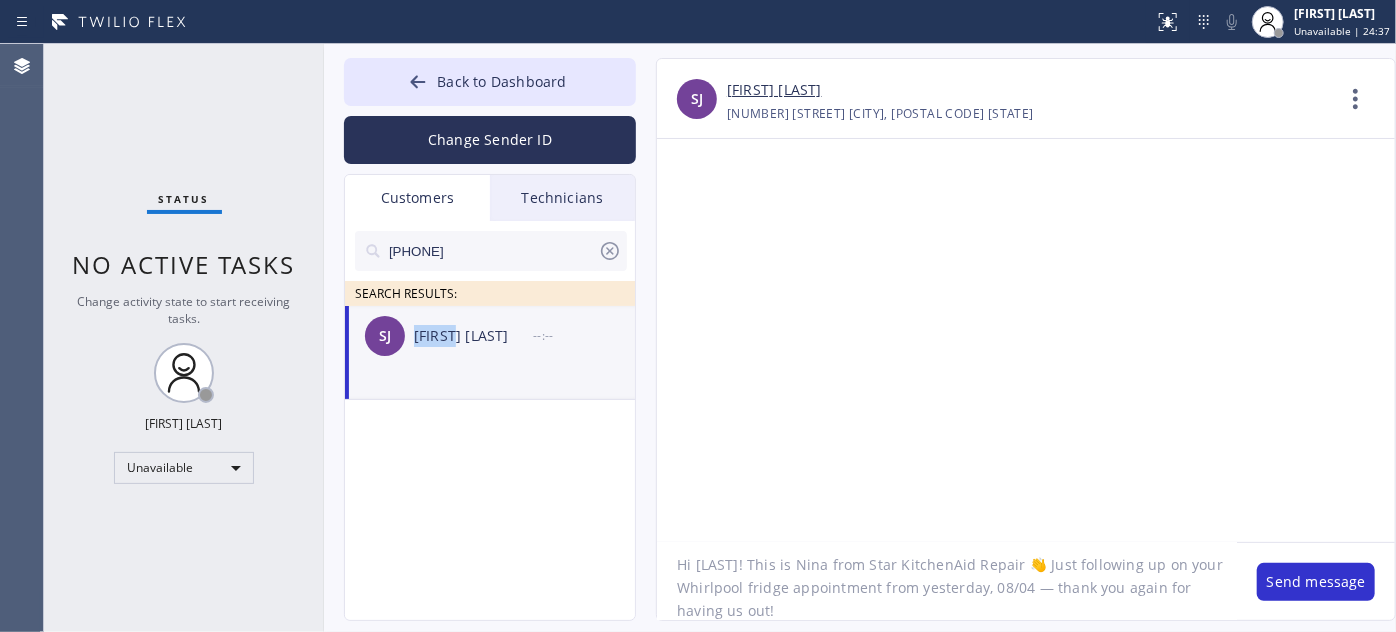 copy on "[FIRST]" 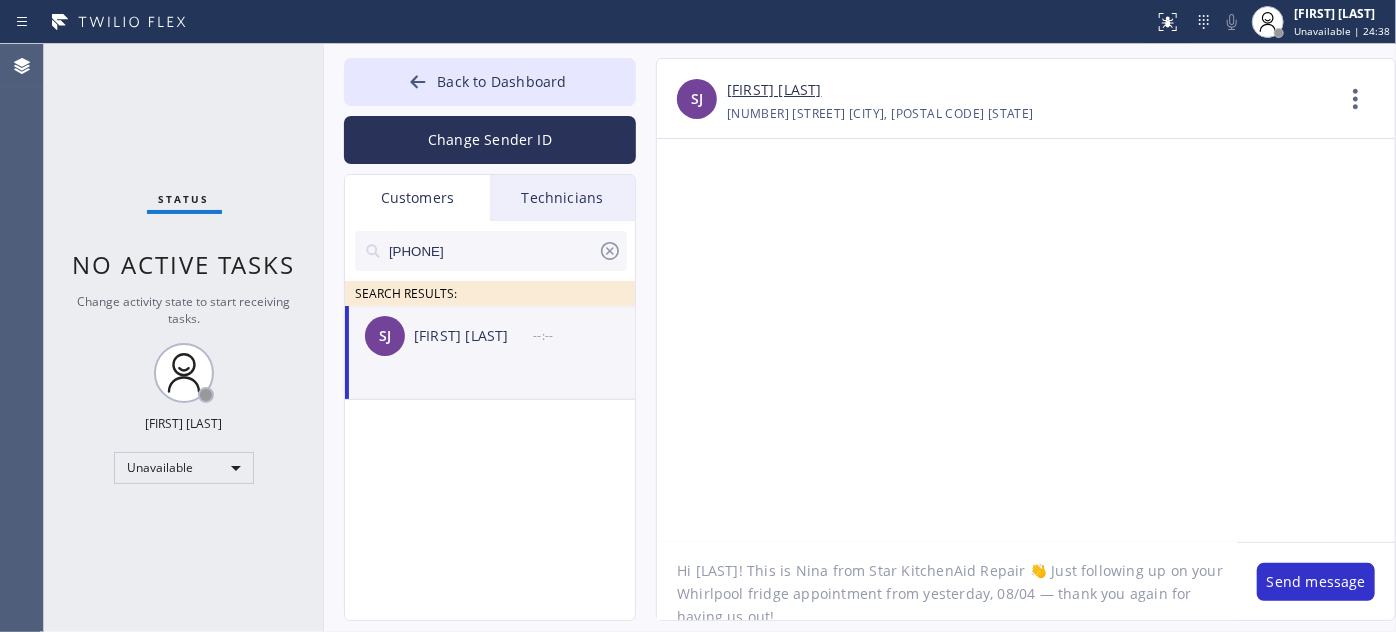 scroll, scrollTop: 0, scrollLeft: 0, axis: both 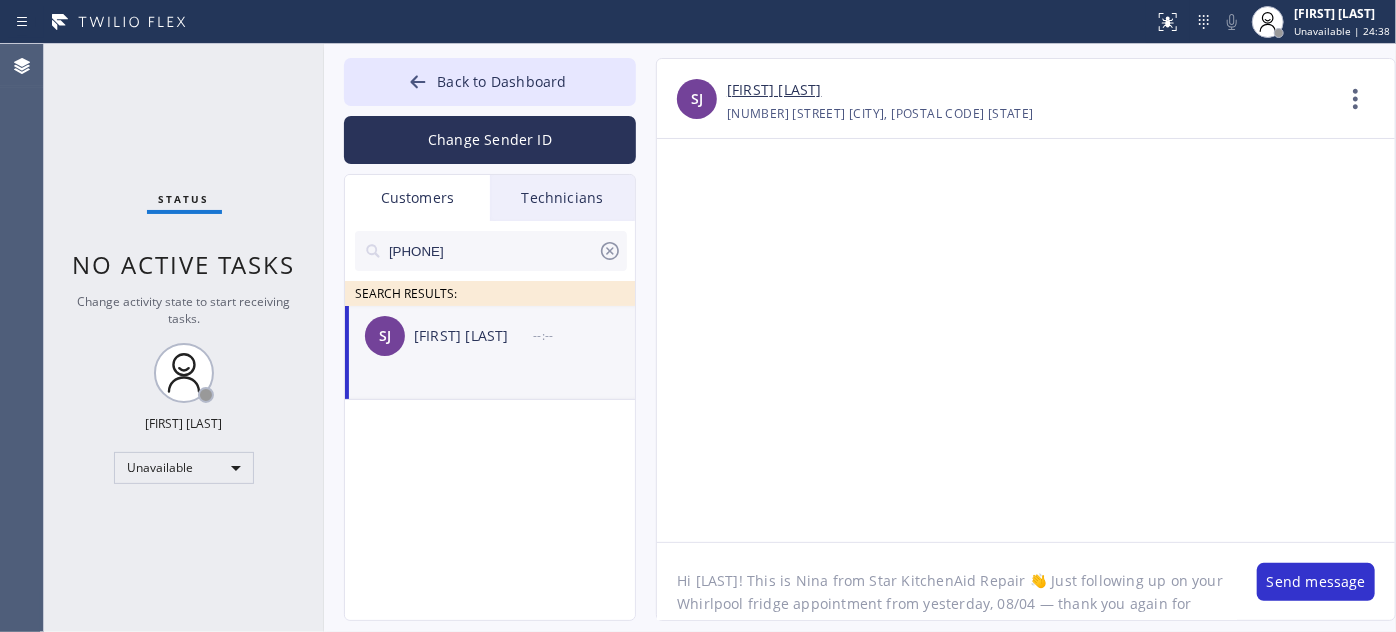 drag, startPoint x: 695, startPoint y: 560, endPoint x: 723, endPoint y: 554, distance: 28.635643 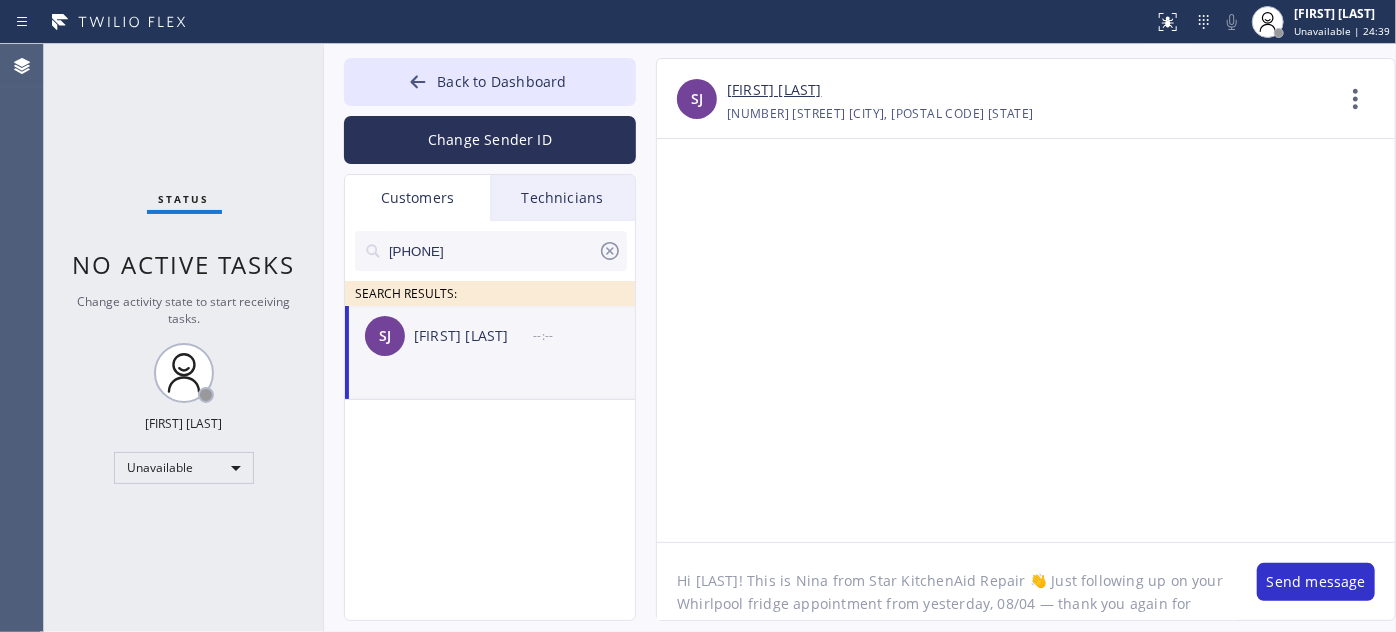 paste on "err" 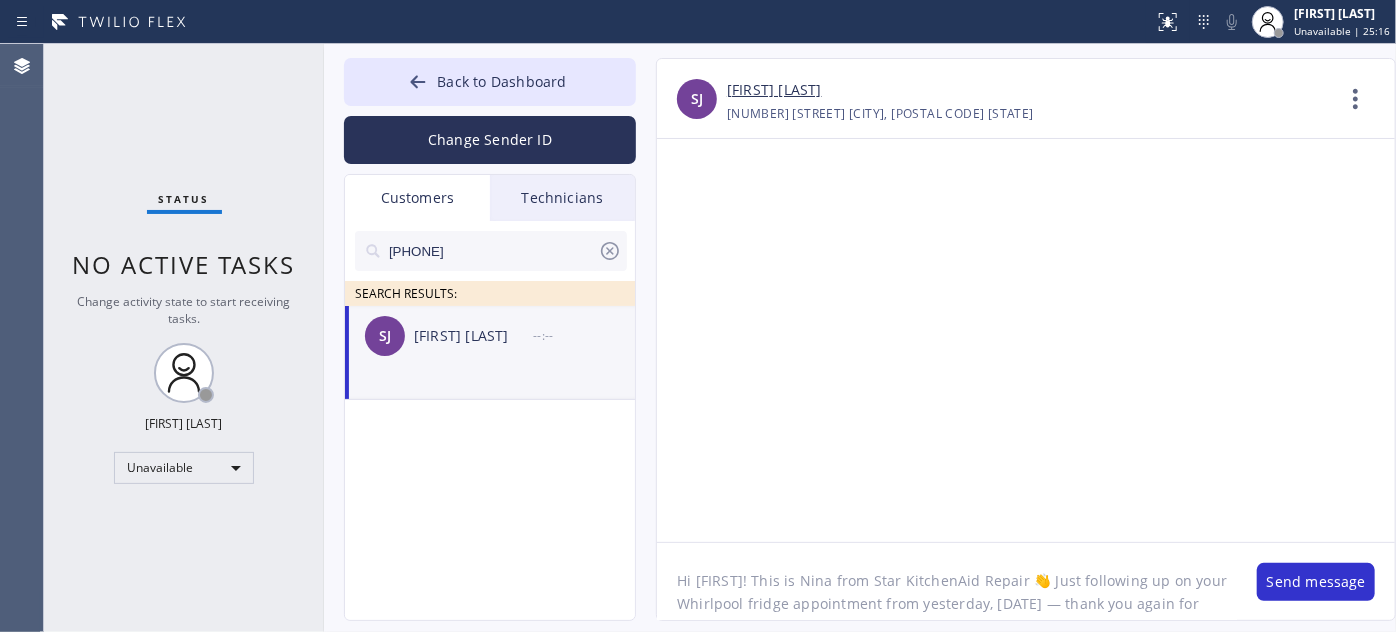 drag, startPoint x: 864, startPoint y: 578, endPoint x: 1013, endPoint y: 578, distance: 149 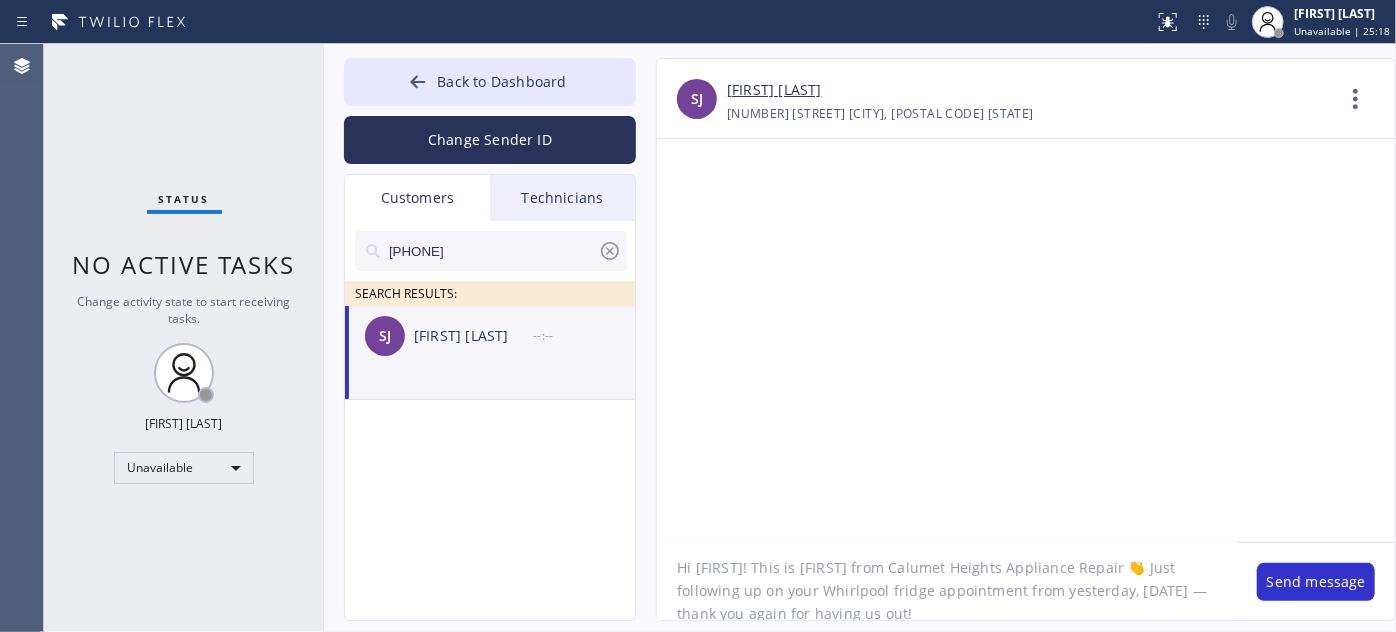 scroll, scrollTop: 18, scrollLeft: 0, axis: vertical 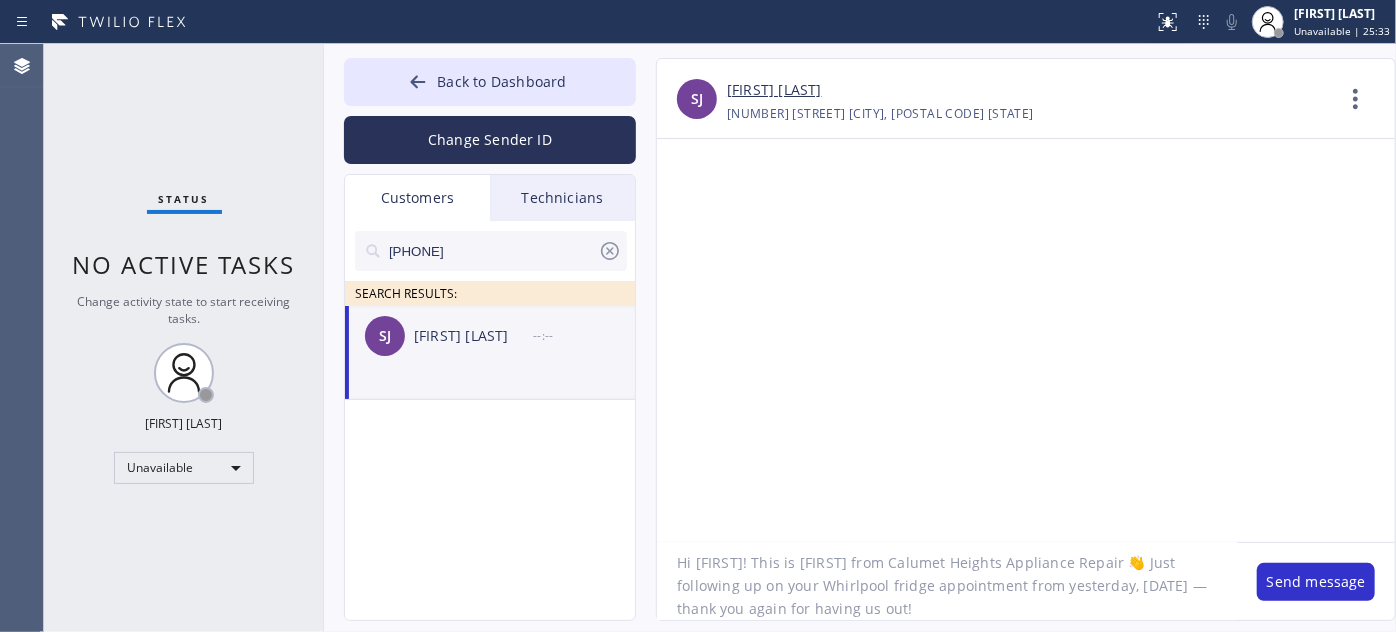 drag, startPoint x: 757, startPoint y: 585, endPoint x: 858, endPoint y: 587, distance: 101.0198 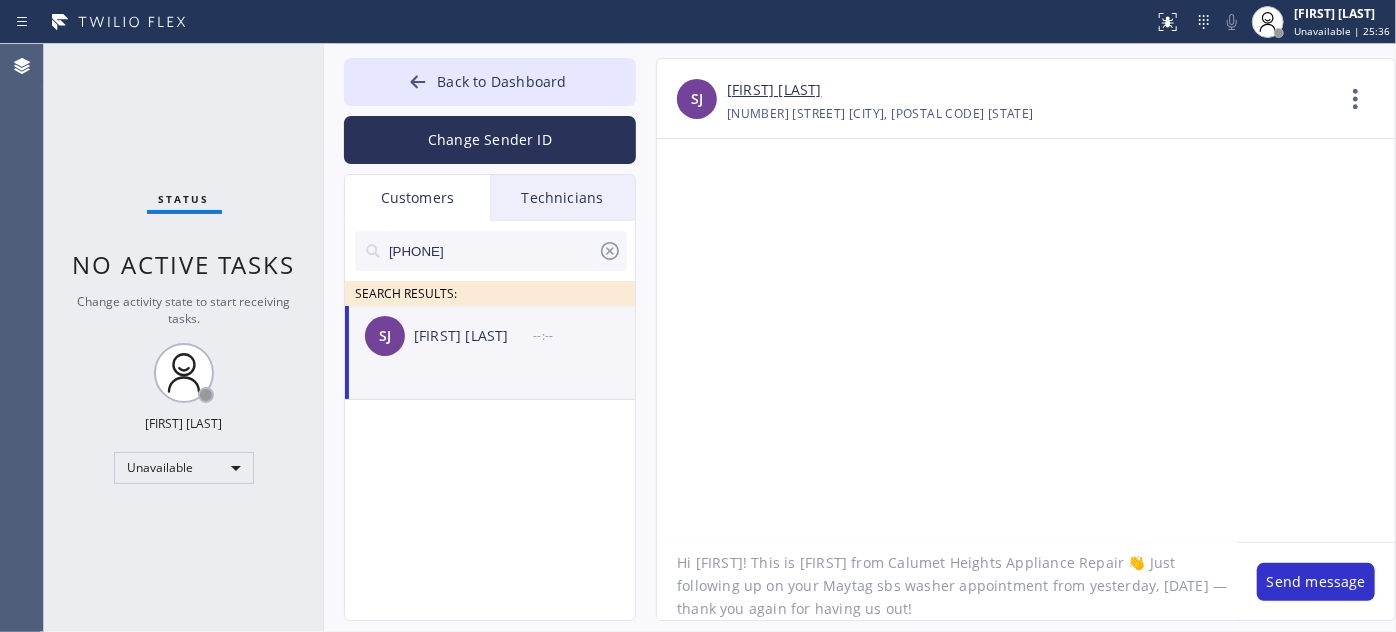 drag, startPoint x: 834, startPoint y: 588, endPoint x: 808, endPoint y: 584, distance: 26.305893 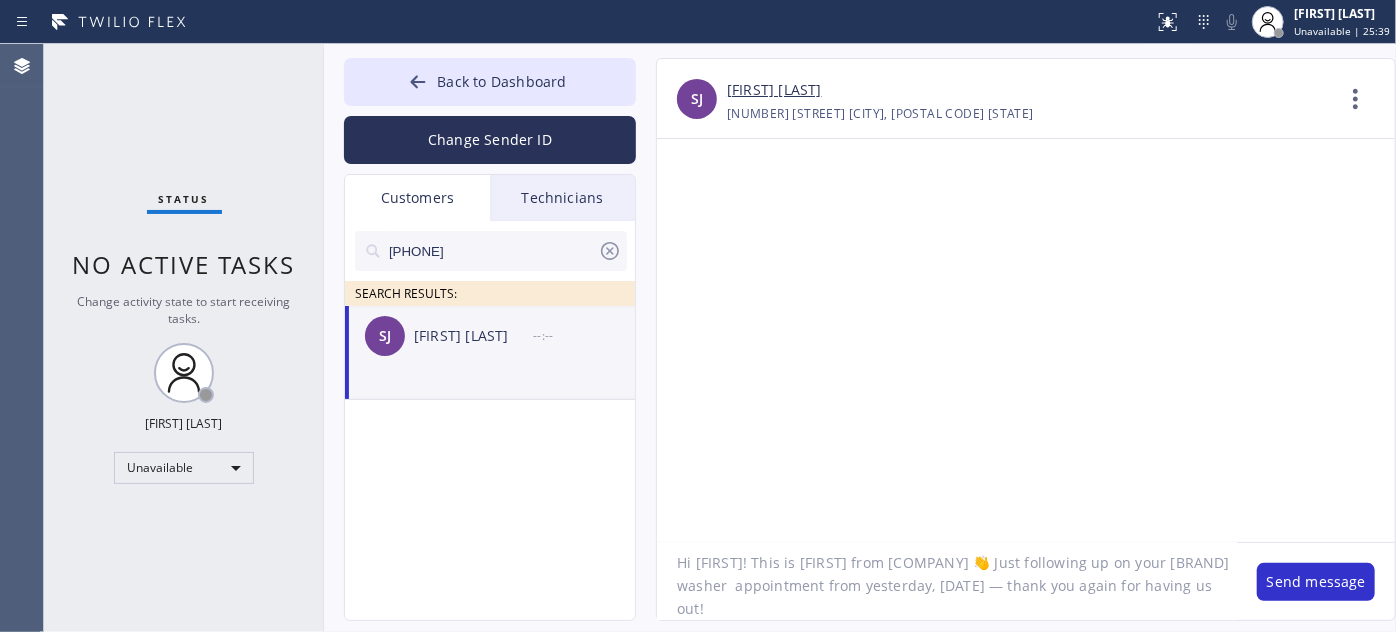 drag, startPoint x: 864, startPoint y: 588, endPoint x: 863, endPoint y: 628, distance: 40.012497 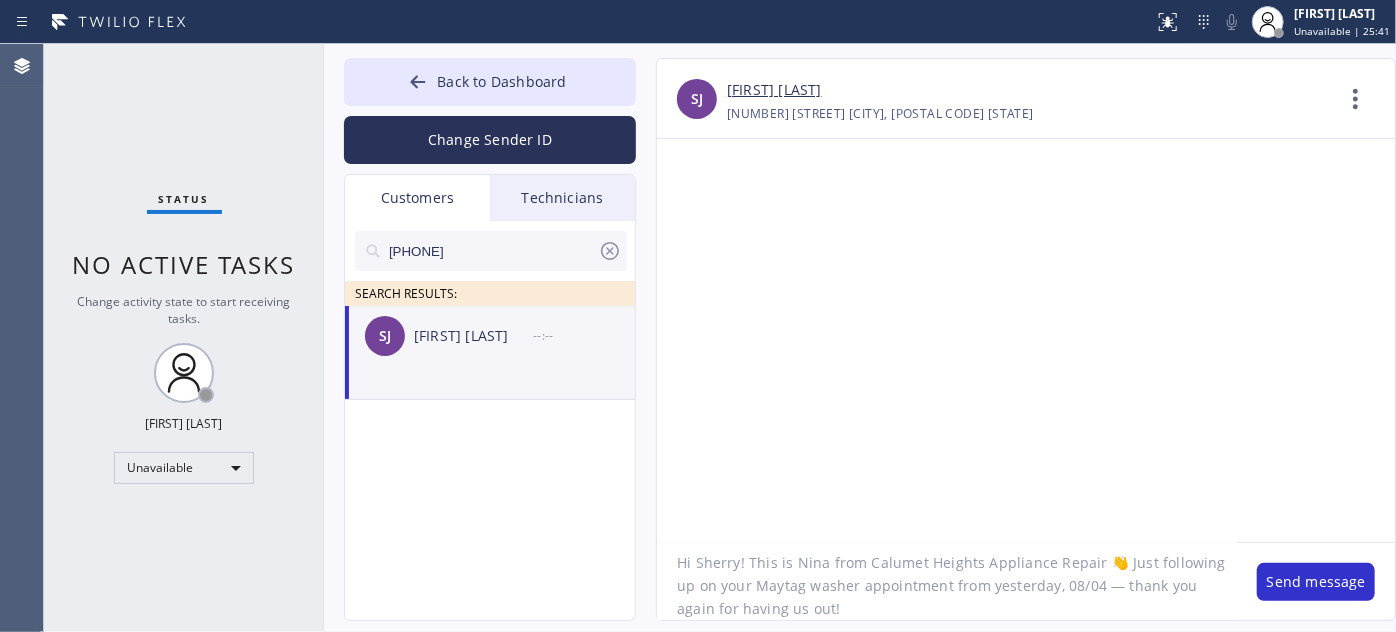 type on "Hi Sherry! This is Nina from Calumet Heights Appliance Repair 👋 Just following up on your Maytag washer appointment from yesterday, 08/04 — thank you again for having us out!" 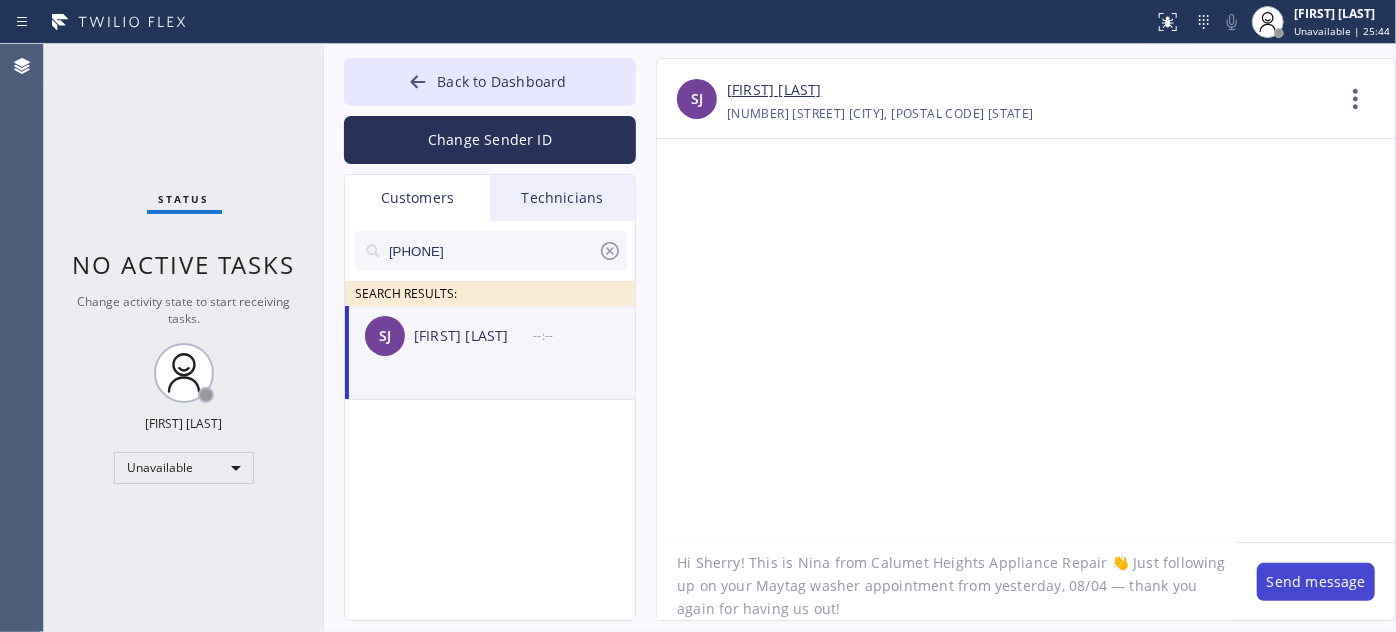 drag, startPoint x: 1277, startPoint y: 584, endPoint x: 1252, endPoint y: 556, distance: 37.536648 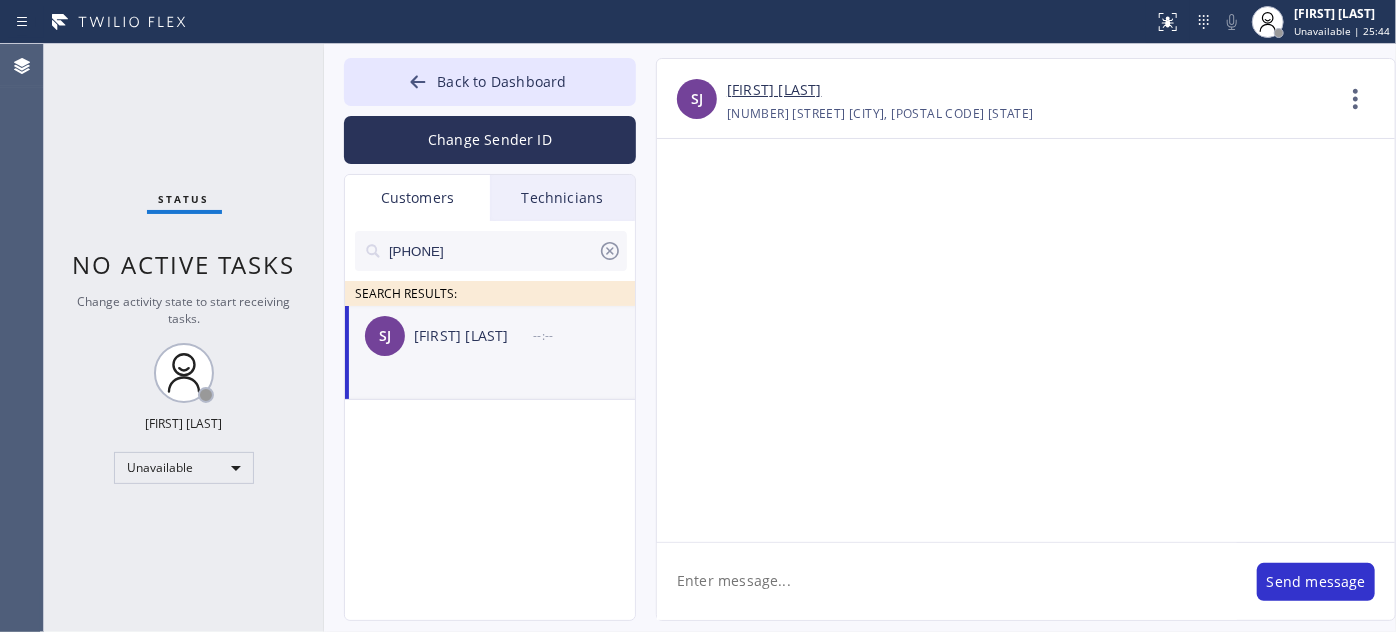 scroll, scrollTop: 0, scrollLeft: 0, axis: both 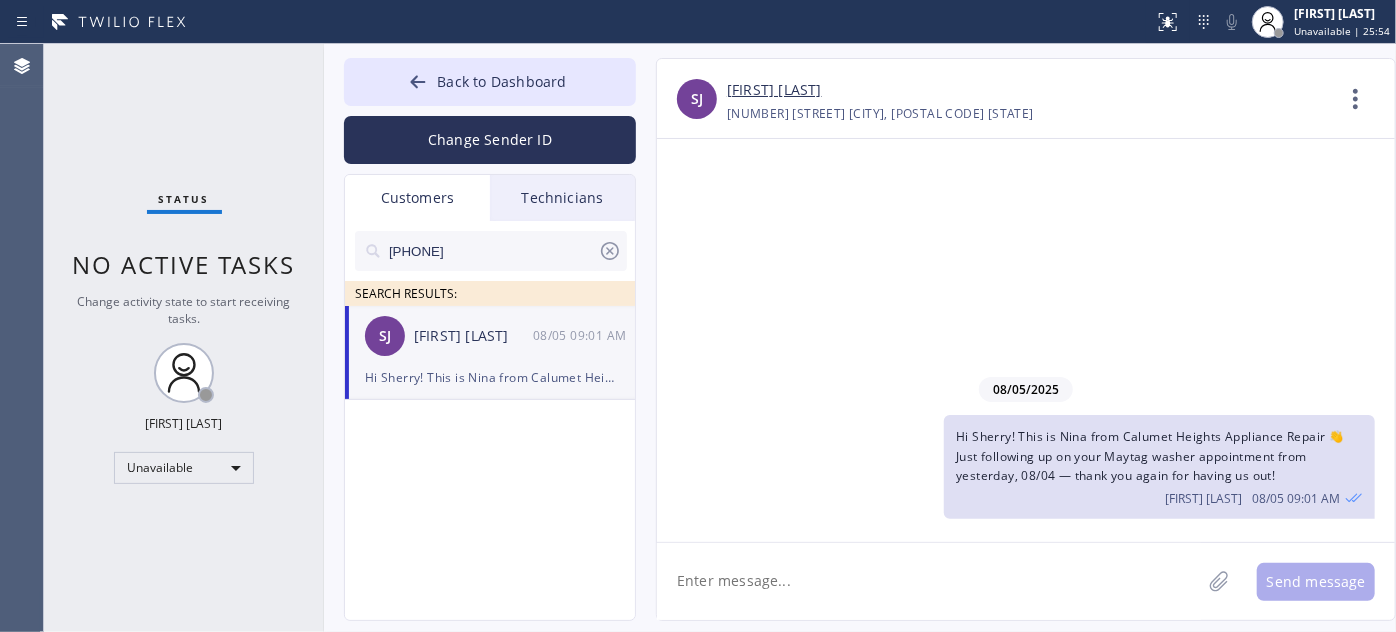 paste on "I’m not sure if anything’s been finalized yet, but if you have any questions or feel 𝗿𝗲𝗮𝗱𝘆 𝘁𝗼 𝗺𝗼𝘃𝗲 𝗳𝗼𝗿𝘄𝗮𝗿𝗱 with the repair, I’d be happy to help. Feel free to call or text me anytime! 🙏" 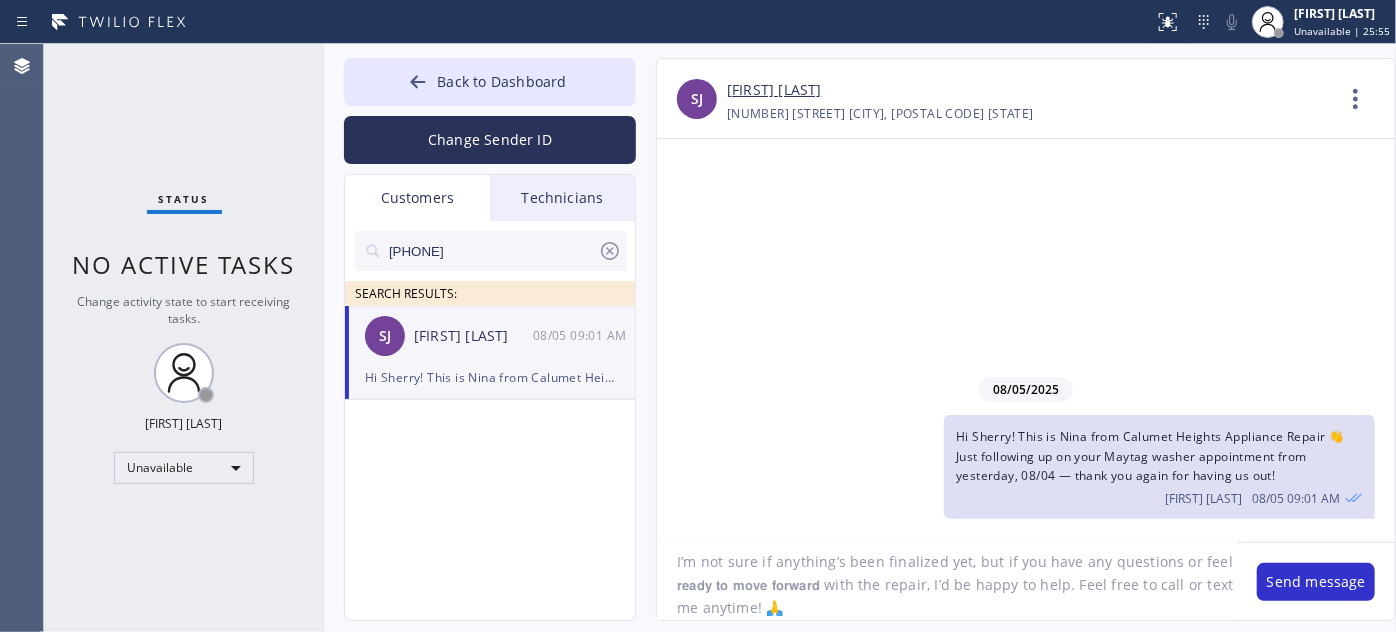 scroll, scrollTop: 18, scrollLeft: 0, axis: vertical 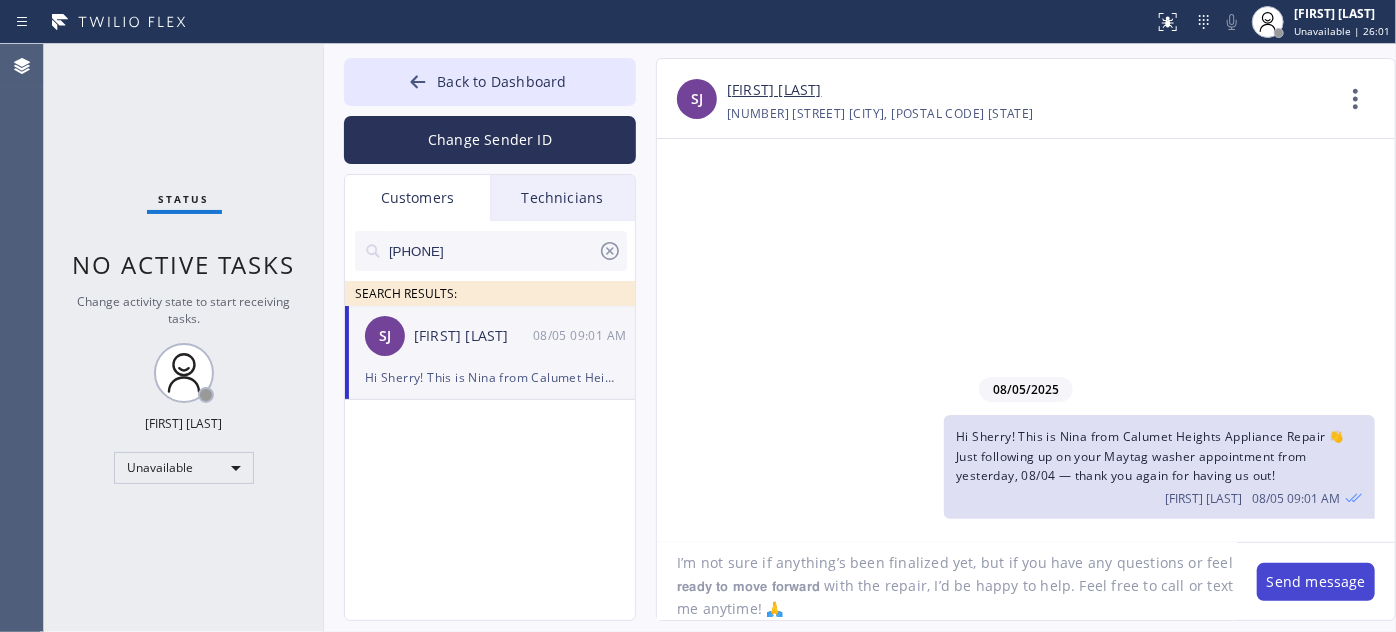 type on "I’m not sure if anything’s been finalized yet, but if you have any questions or feel 𝗿𝗲𝗮𝗱𝘆 𝘁𝗼 𝗺𝗼𝘃𝗲 𝗳𝗼𝗿𝘄𝗮𝗿𝗱 with the repair, I’d be happy to help. Feel free to call or text me anytime! 🙏" 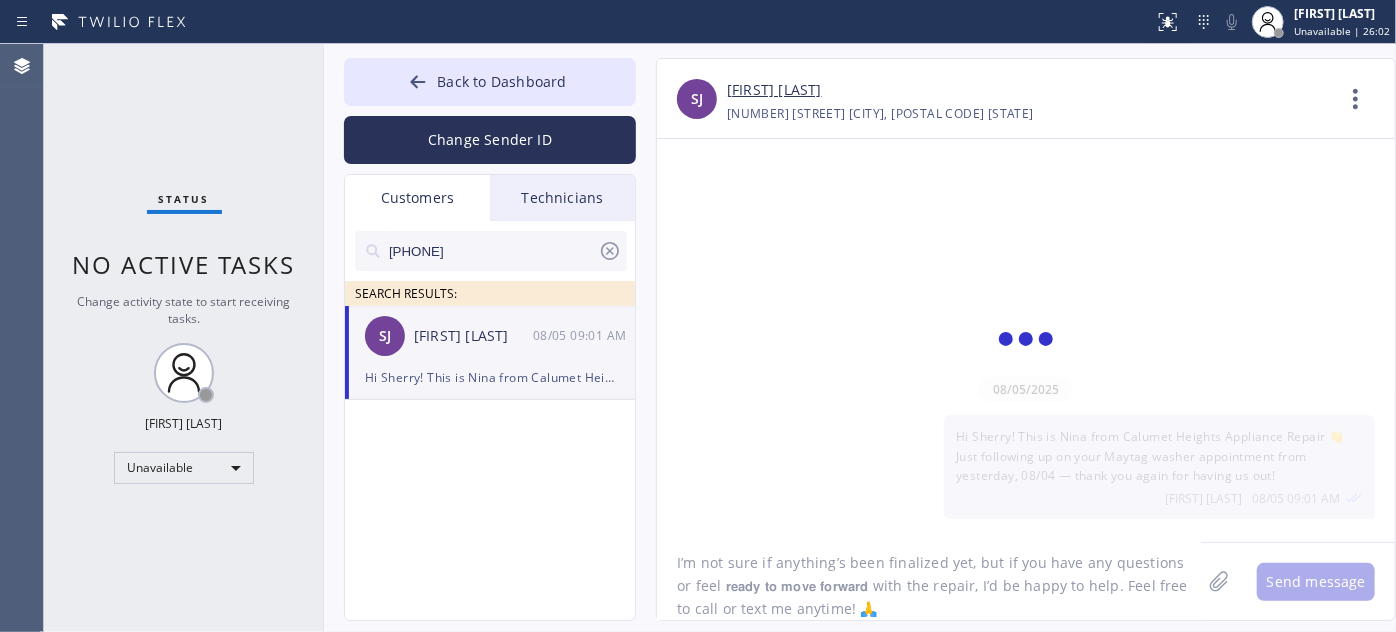 type 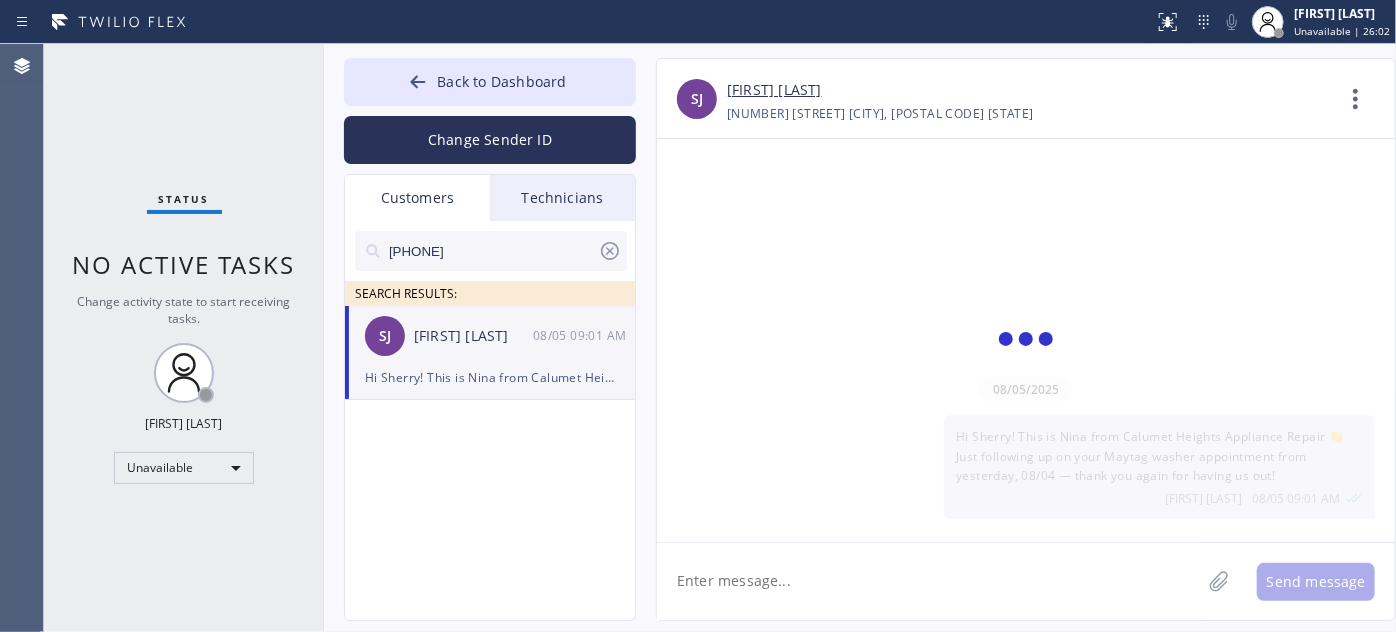 scroll, scrollTop: 0, scrollLeft: 0, axis: both 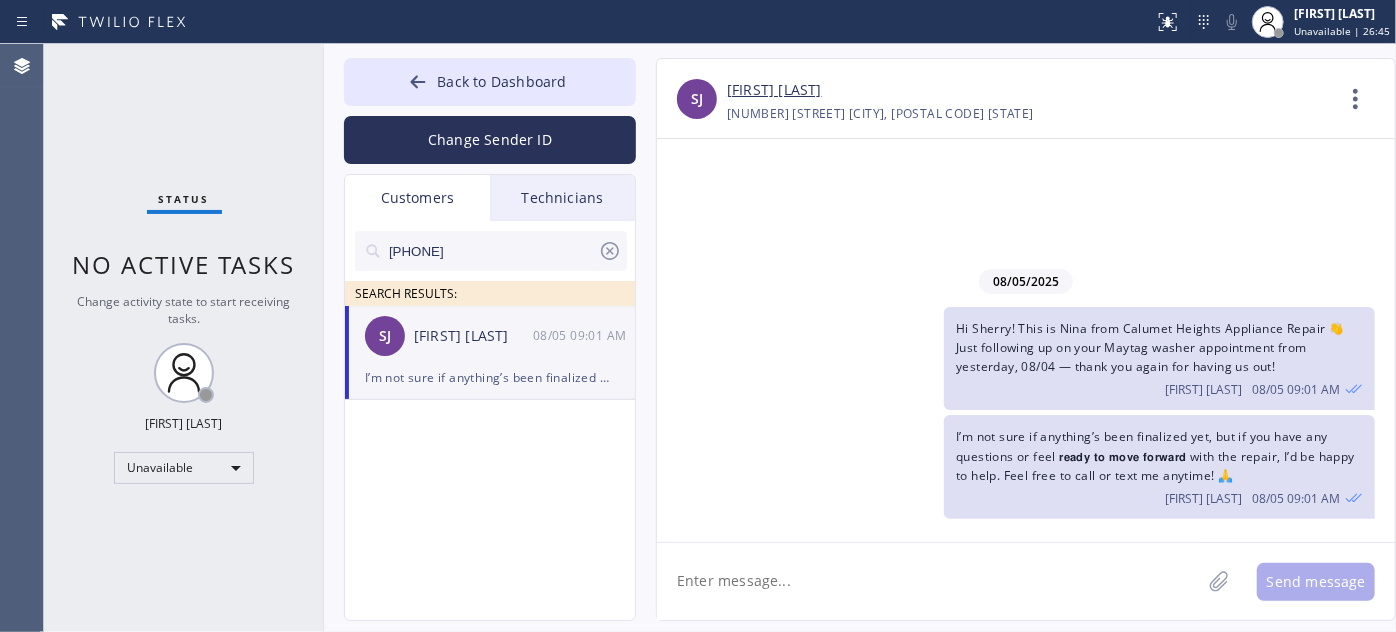 drag, startPoint x: 503, startPoint y: 252, endPoint x: 369, endPoint y: 251, distance: 134.00374 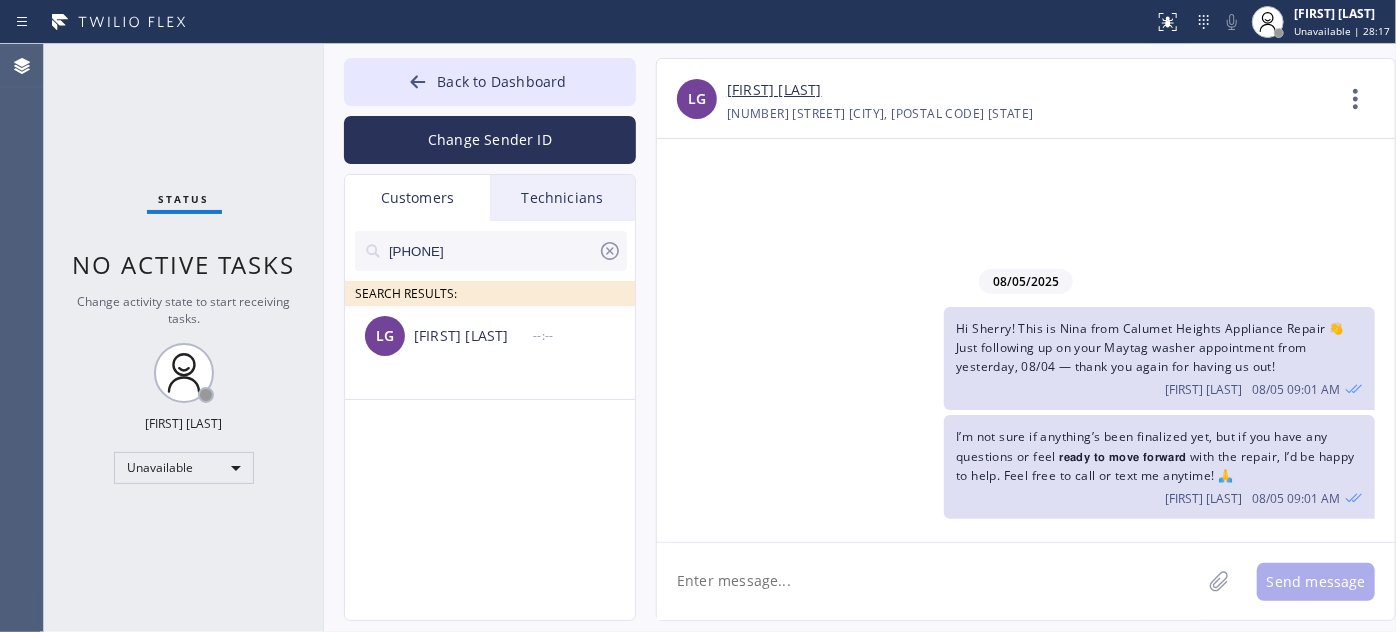 type on "[PHONE]" 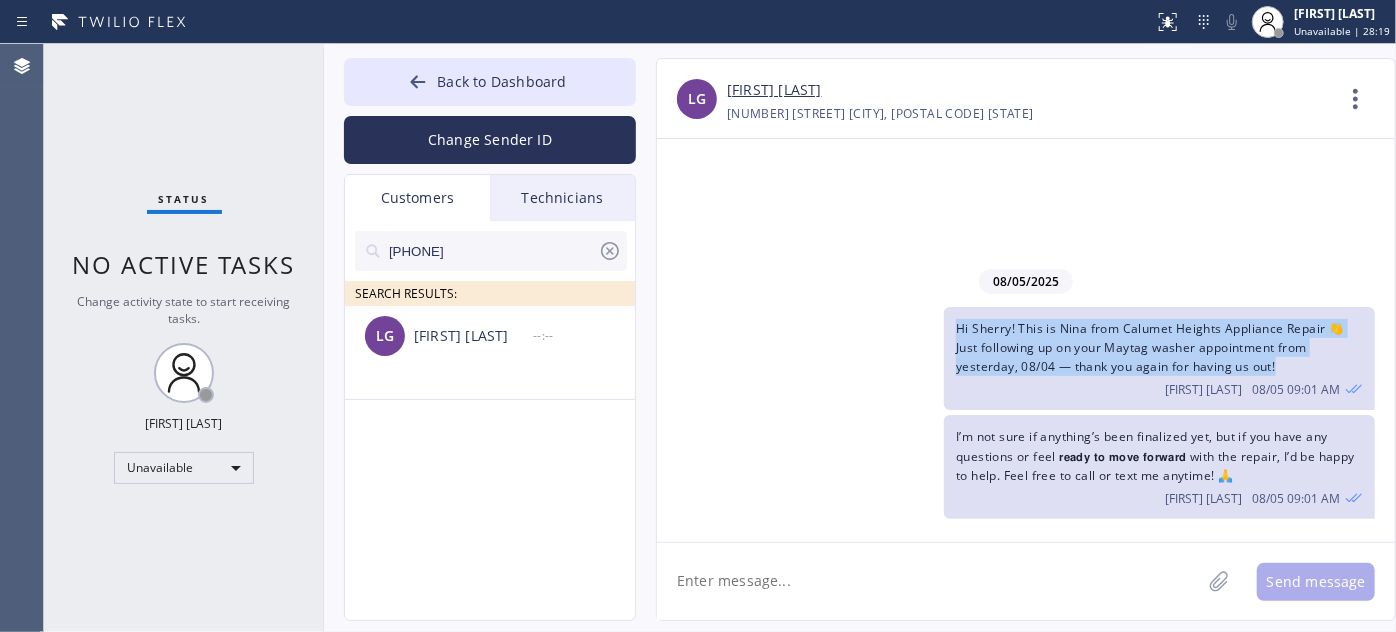 drag, startPoint x: 1290, startPoint y: 368, endPoint x: 942, endPoint y: 326, distance: 350.52533 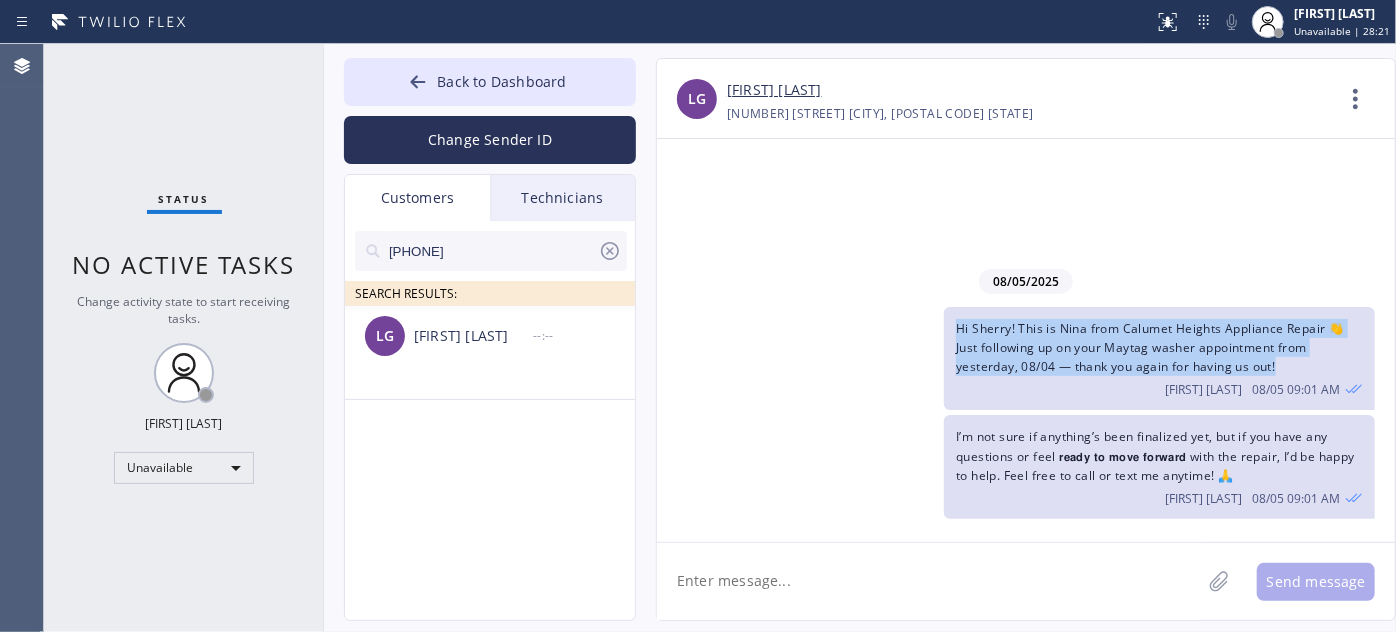 copy on "Hi Sherry! This is Nina from Calumet Heights Appliance Repair 👋 Just following up on your Maytag washer appointment from yesterday, 08/04 — thank you again for having us out!" 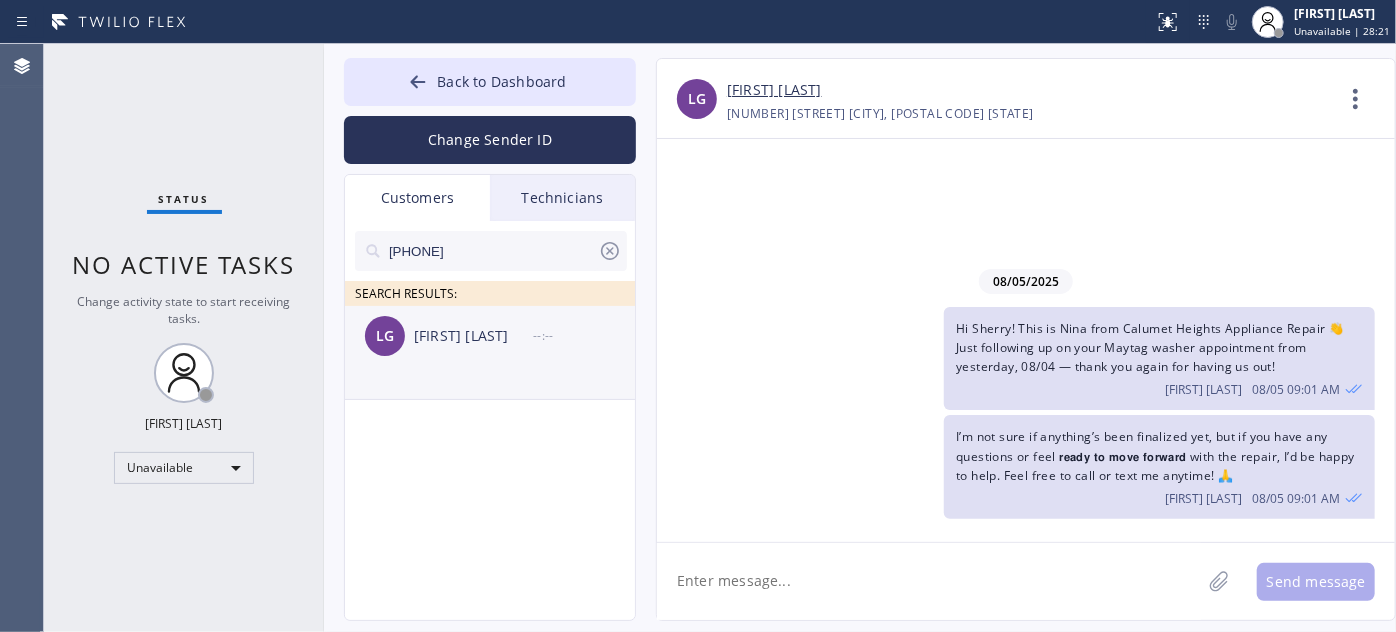 click on "LG [FIRST] [LAST] --:--" 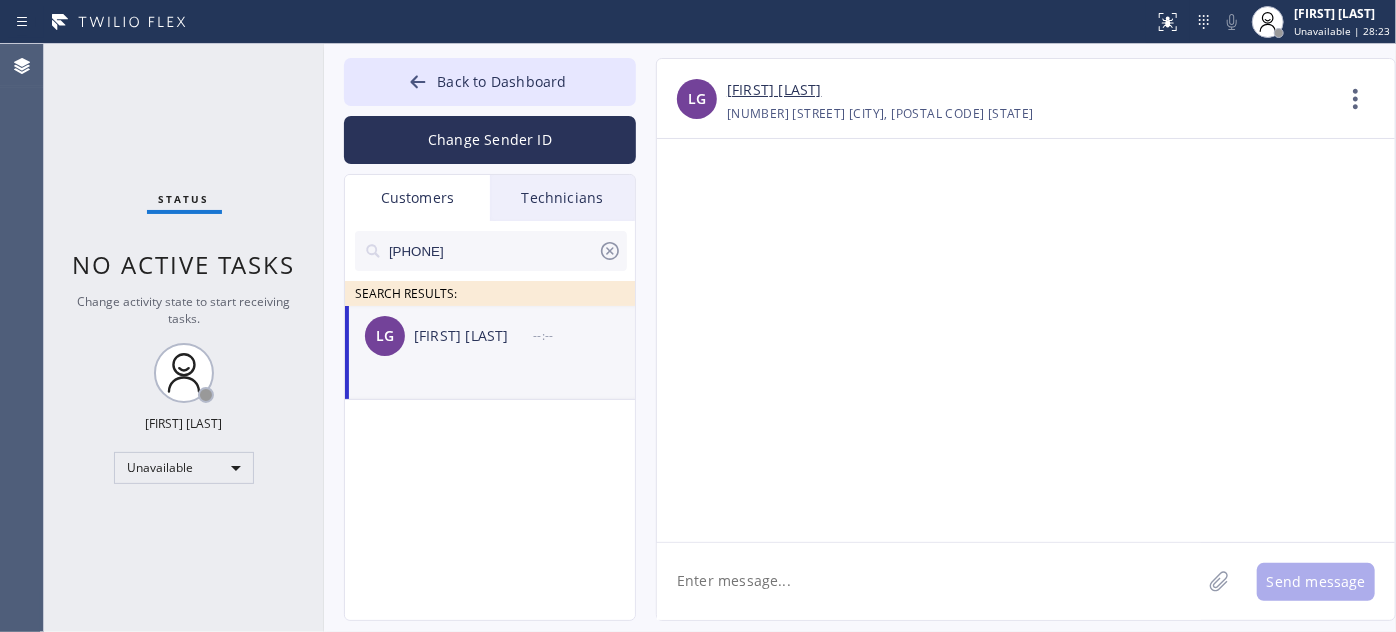 click 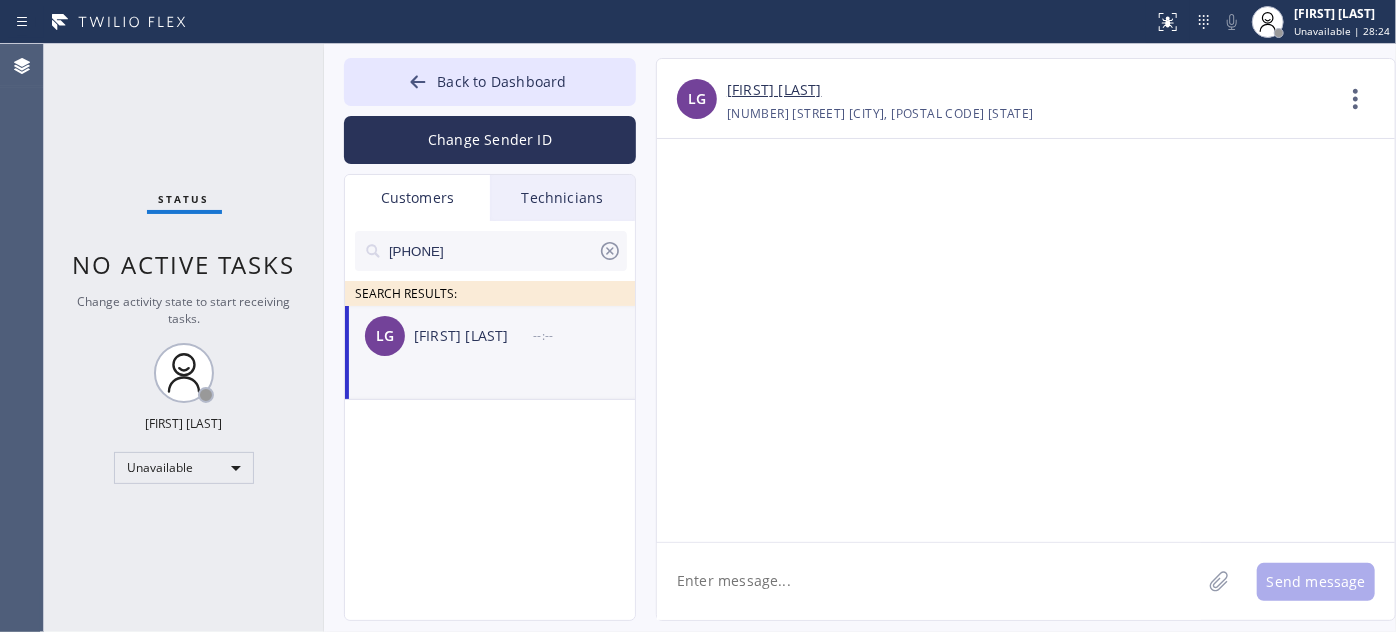 paste on "Hi Sherry! This is Nina from Calumet Heights Appliance Repair 👋 Just following up on your Maytag washer appointment from yesterday, 08/04 — thank you again for having us out!" 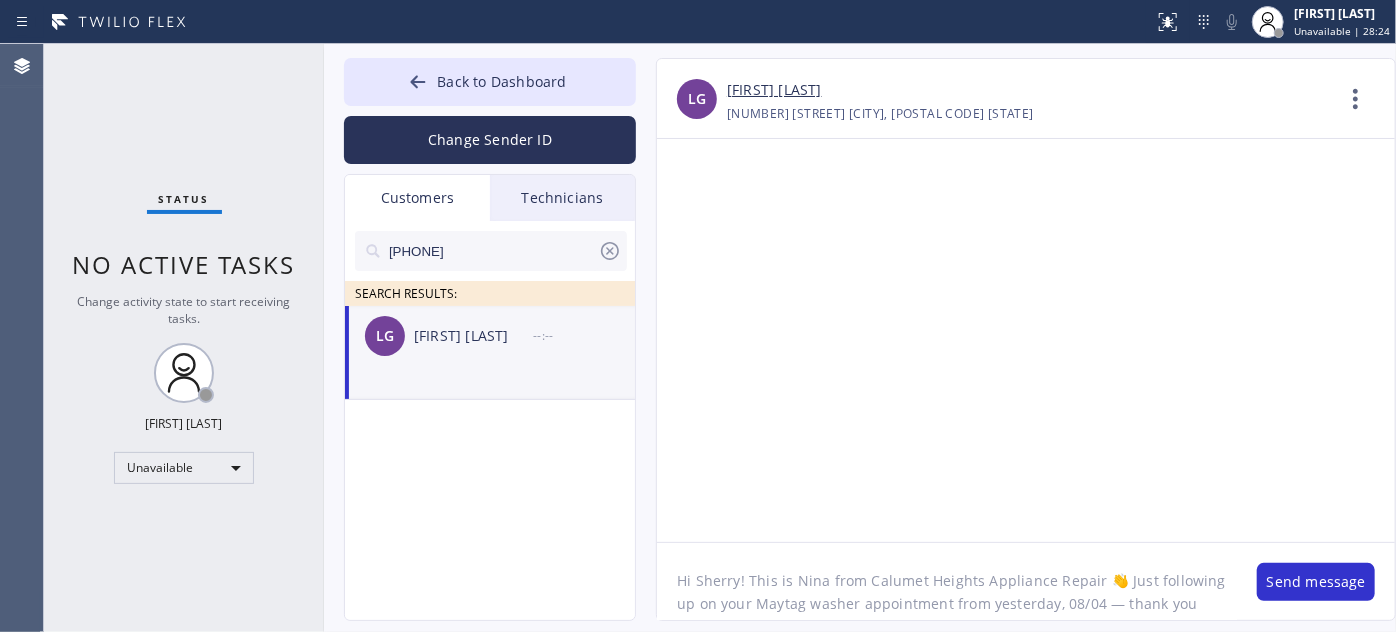 scroll, scrollTop: 16, scrollLeft: 0, axis: vertical 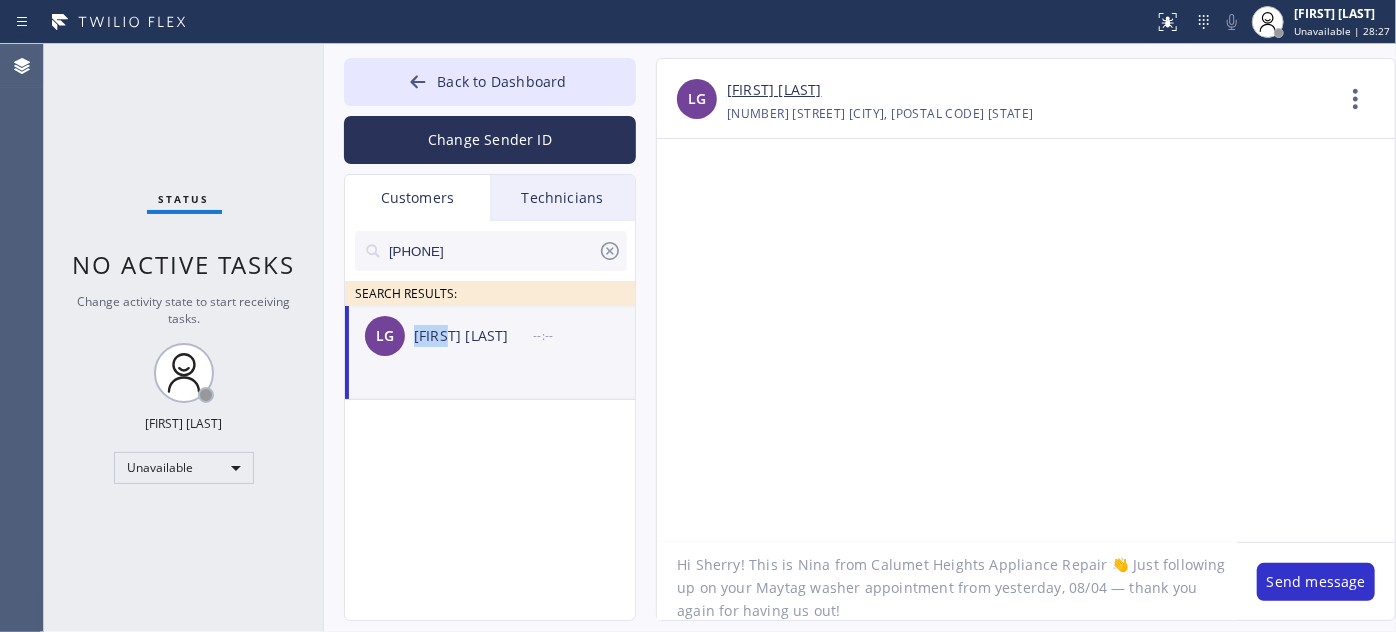 drag, startPoint x: 416, startPoint y: 341, endPoint x: 450, endPoint y: 350, distance: 35.17101 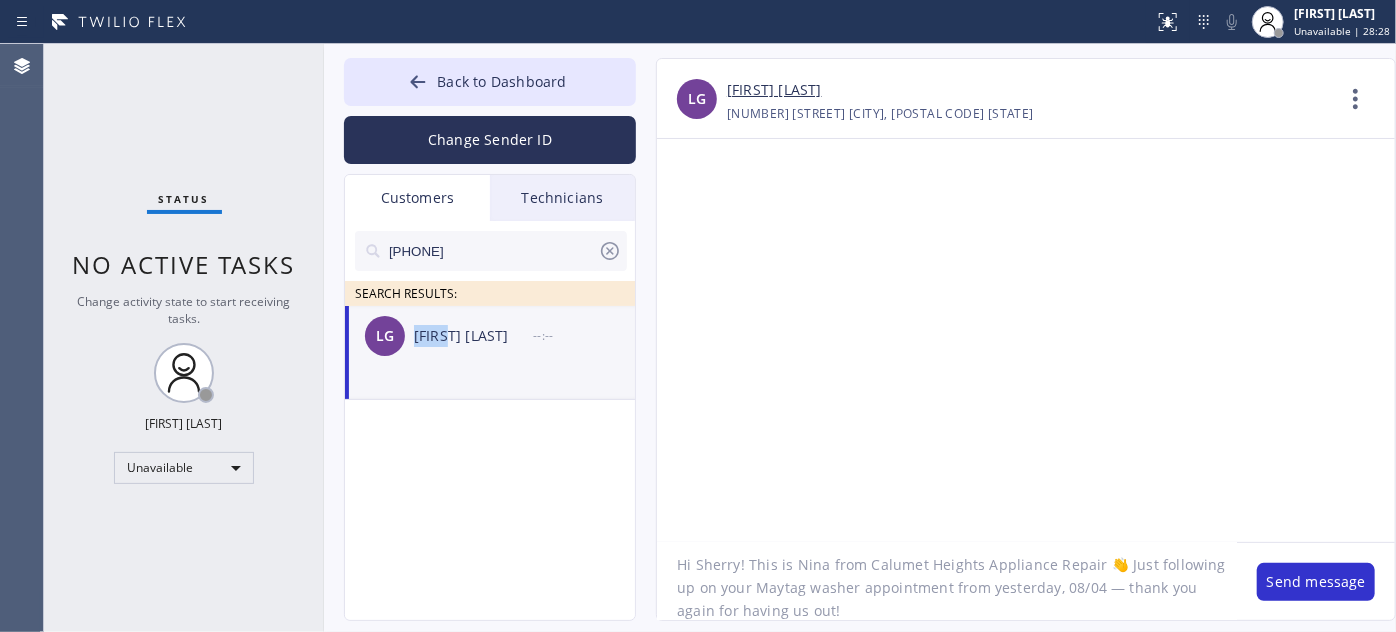 copy on "[FIRST]" 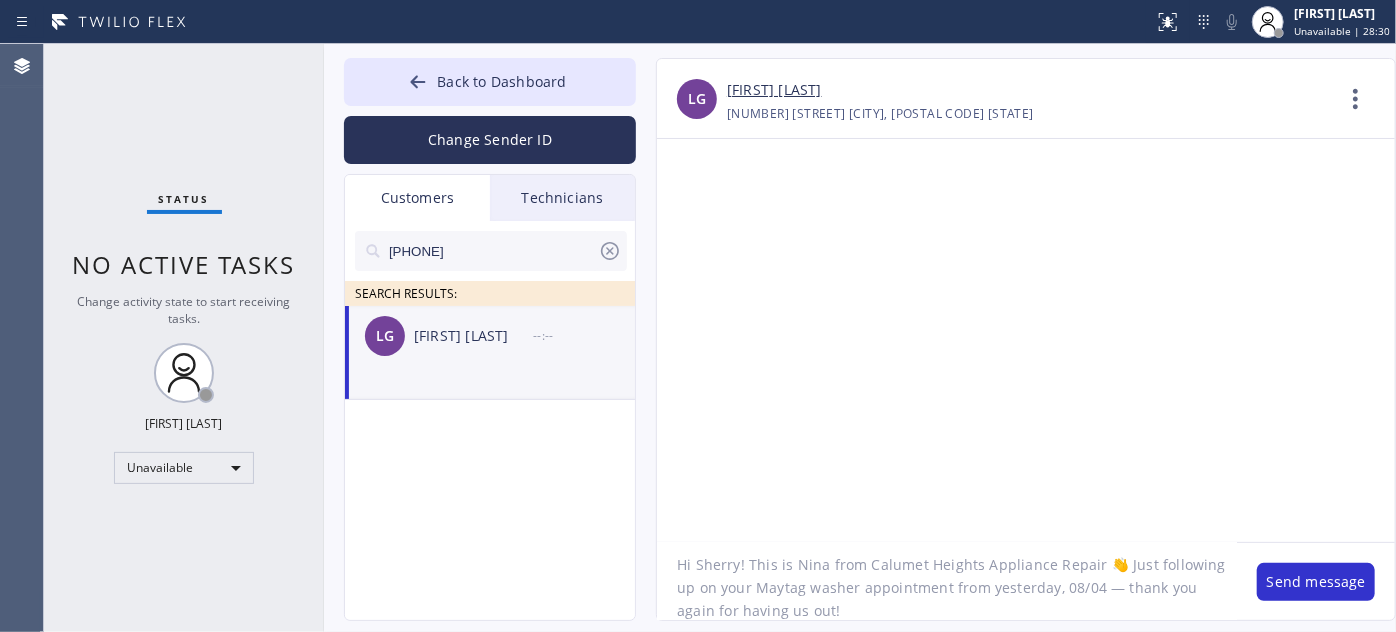 drag, startPoint x: 695, startPoint y: 562, endPoint x: 738, endPoint y: 563, distance: 43.011627 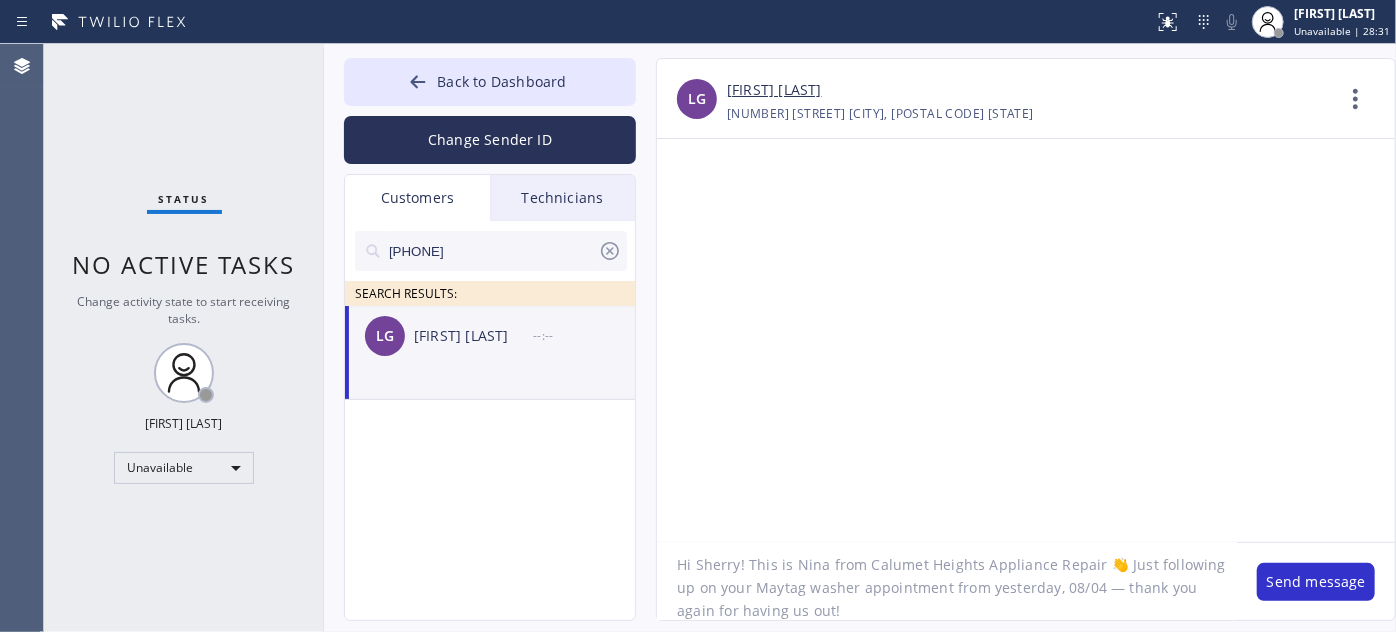 paste on "[FIRST]" 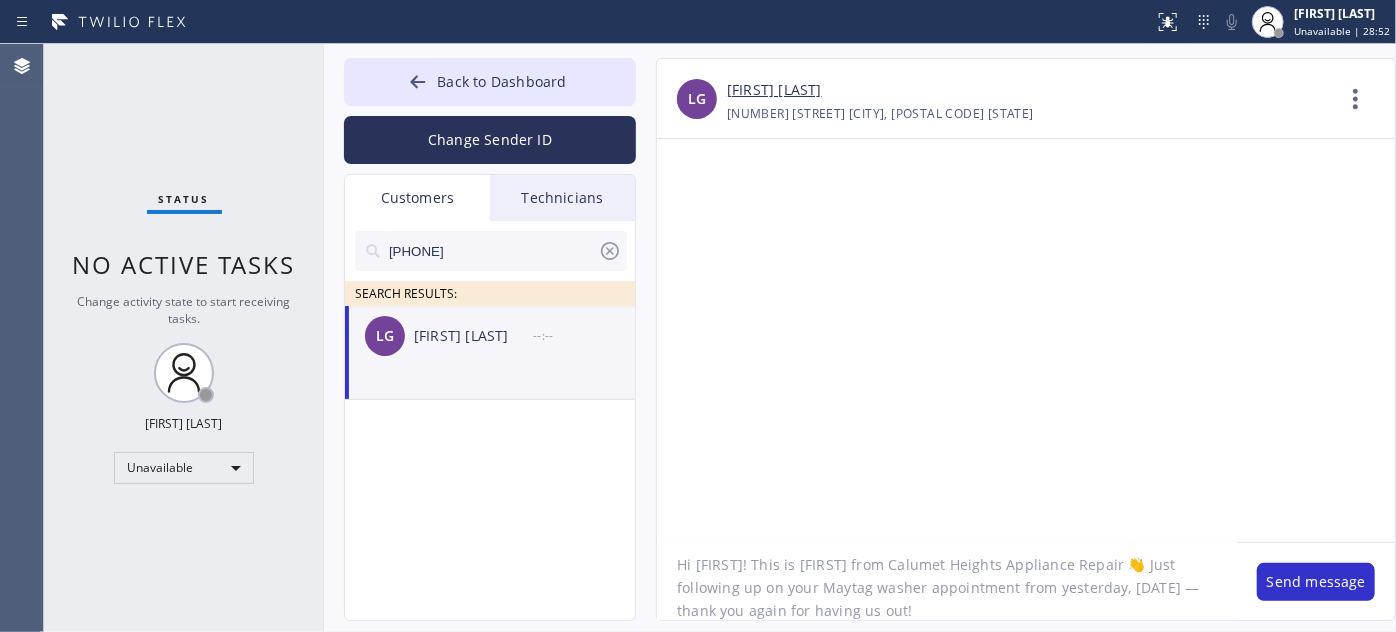 drag, startPoint x: 736, startPoint y: 586, endPoint x: 781, endPoint y: 586, distance: 45 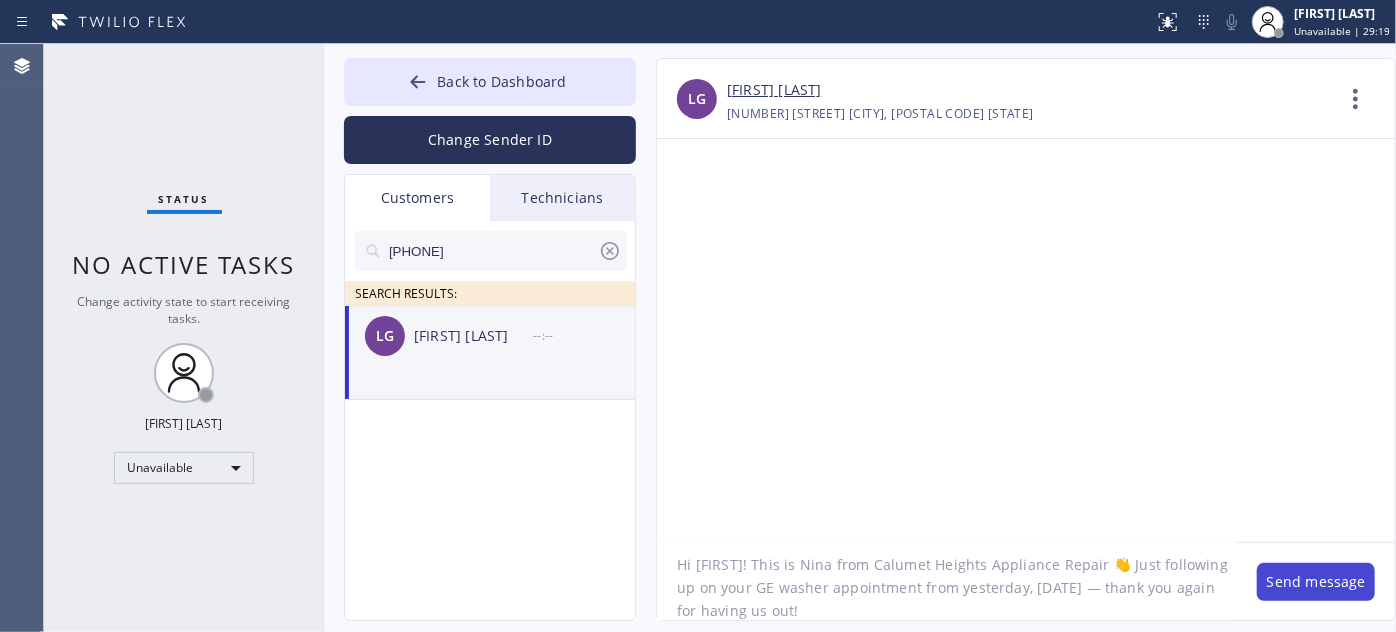 type on "Hi [FIRST]! This is Nina from Calumet Heights Appliance Repair 👋 Just following up on your GE washer appointment from yesterday, [DATE] — thank you again for having us out!" 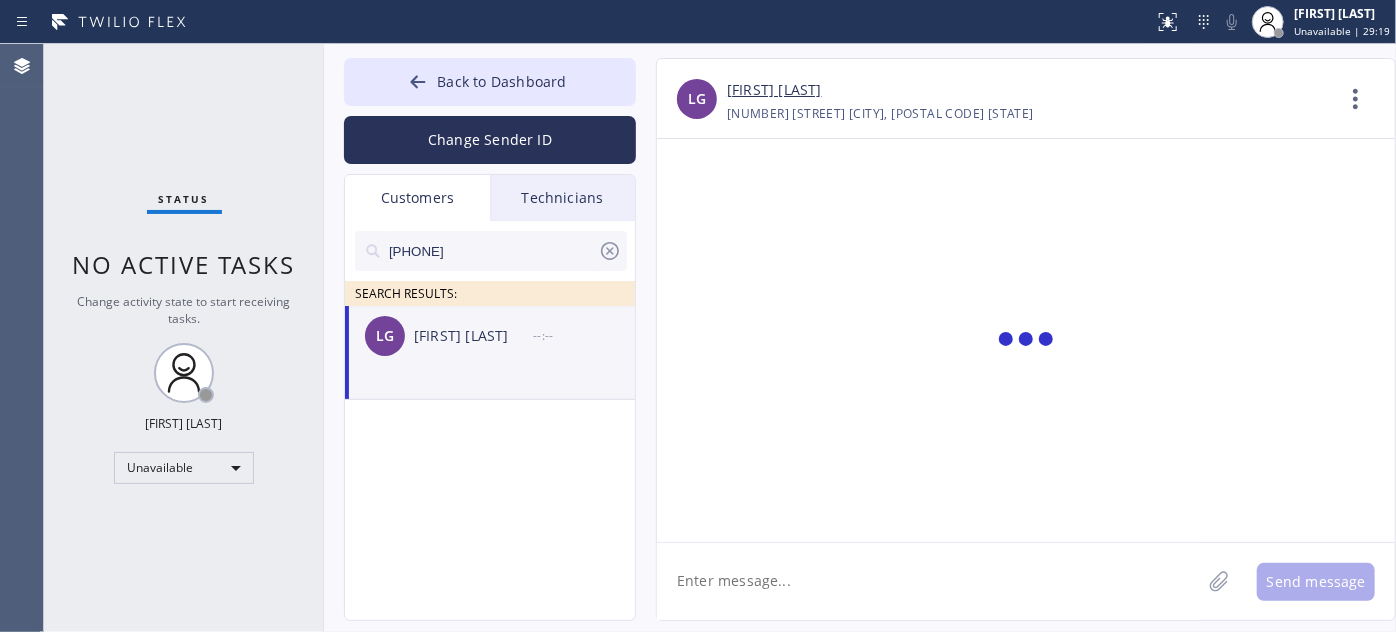 scroll, scrollTop: 0, scrollLeft: 0, axis: both 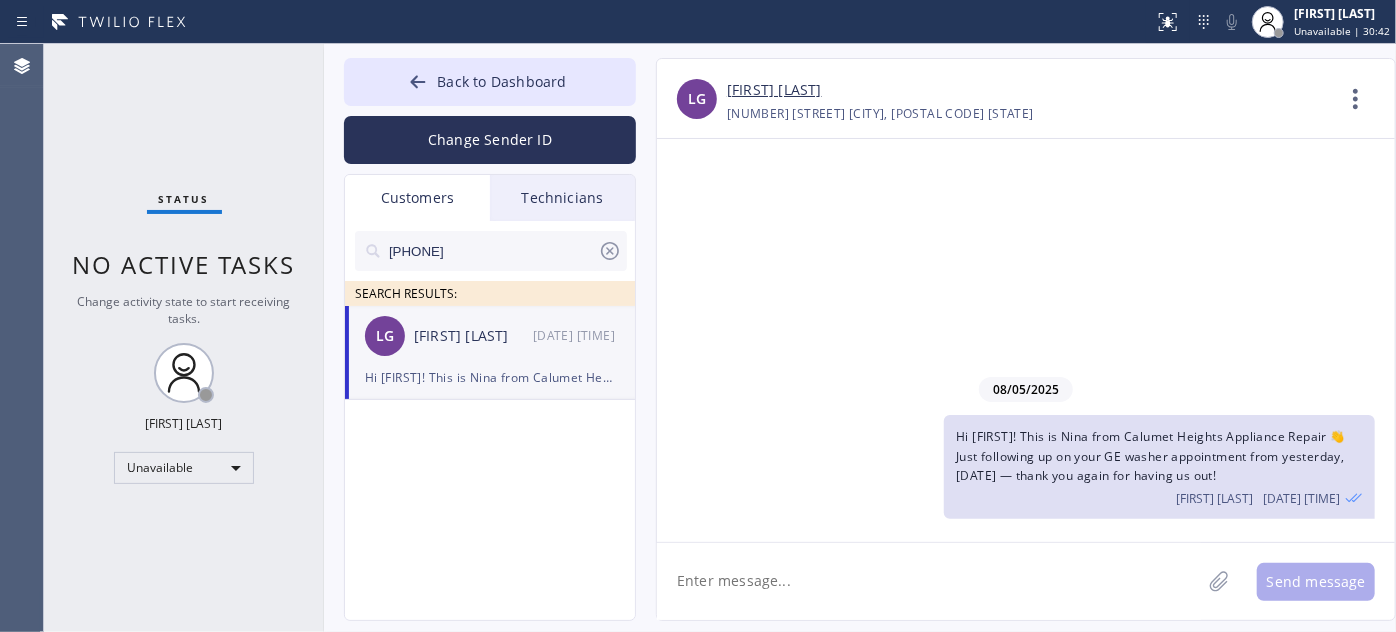 paste on "I’m not sure if anything’s been finalized yet, but if you have any questions or feel 𝗿𝗲𝗮𝗱𝘆 𝘁𝗼 𝗺𝗼𝘃𝗲 𝗳𝗼𝗿𝘄𝗮𝗿𝗱 with the repair, I’d be happy to help. Feel free to call or text me anytime! 🙏" 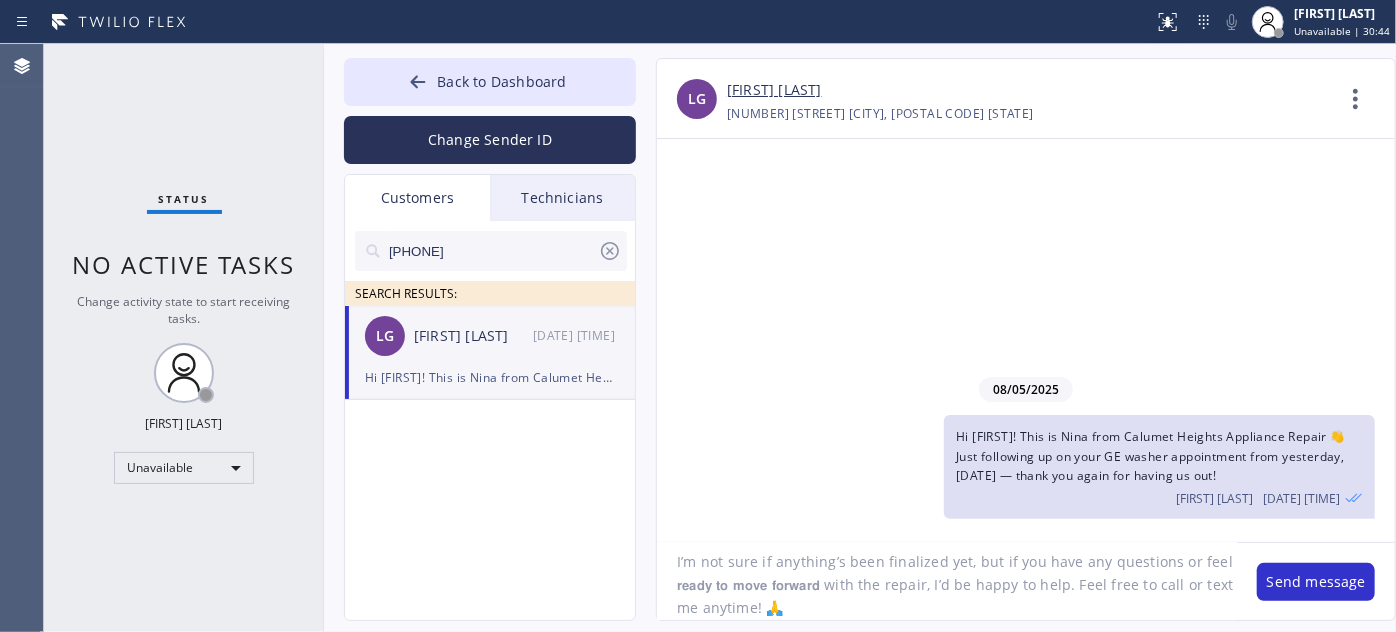 scroll, scrollTop: 18, scrollLeft: 0, axis: vertical 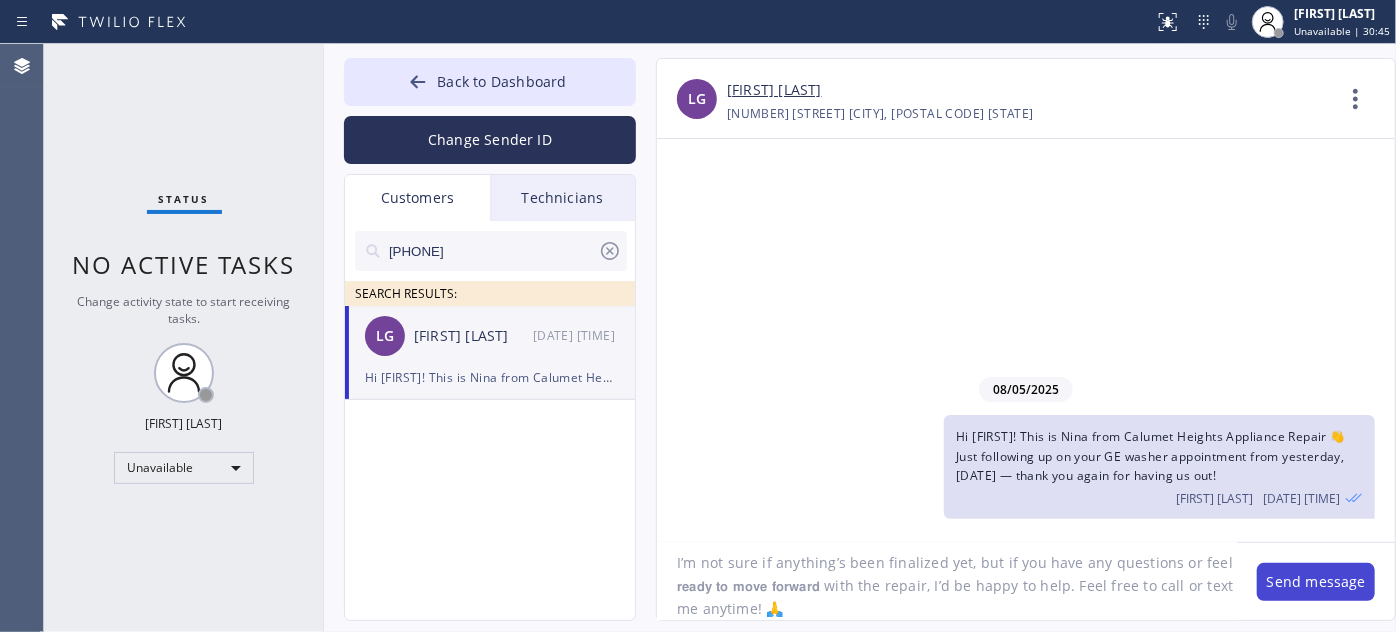 type on "I’m not sure if anything’s been finalized yet, but if you have any questions or feel 𝗿𝗲𝗮𝗱𝘆 𝘁𝗼 𝗺𝗼𝘃𝗲 𝗳𝗼𝗿𝘄𝗮𝗿𝗱 with the repair, I’d be happy to help. Feel free to call or text me anytime! 🙏" 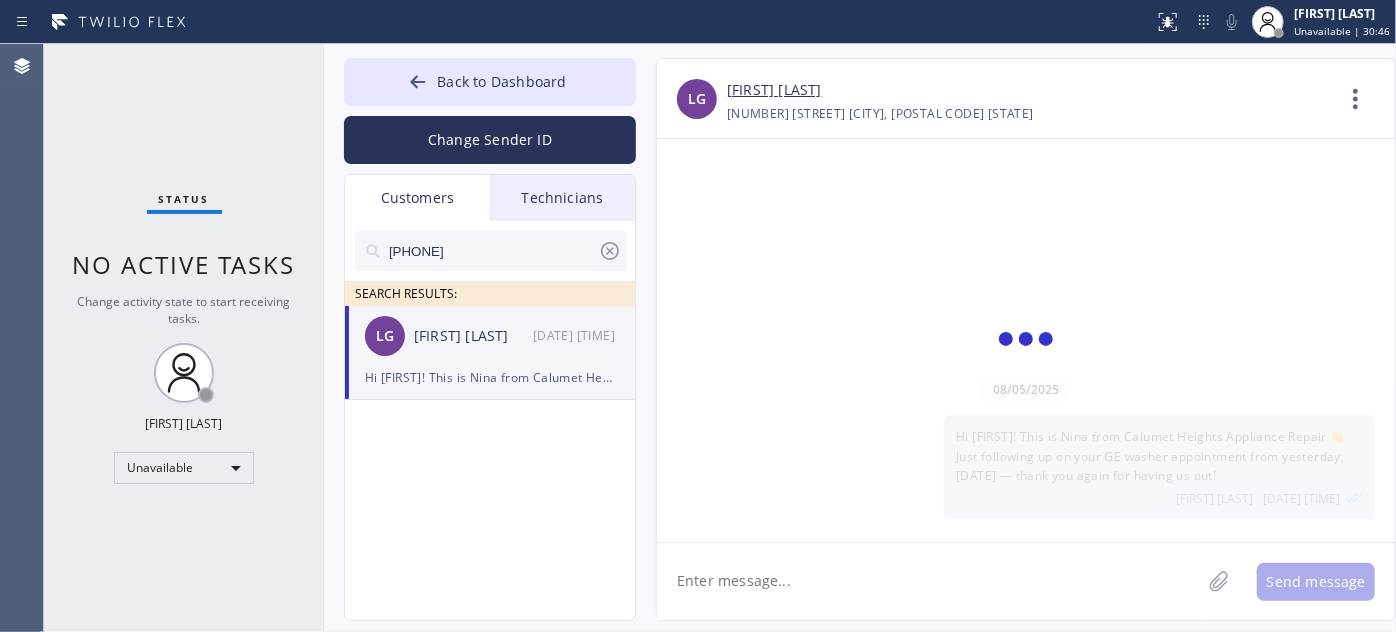 scroll, scrollTop: 0, scrollLeft: 0, axis: both 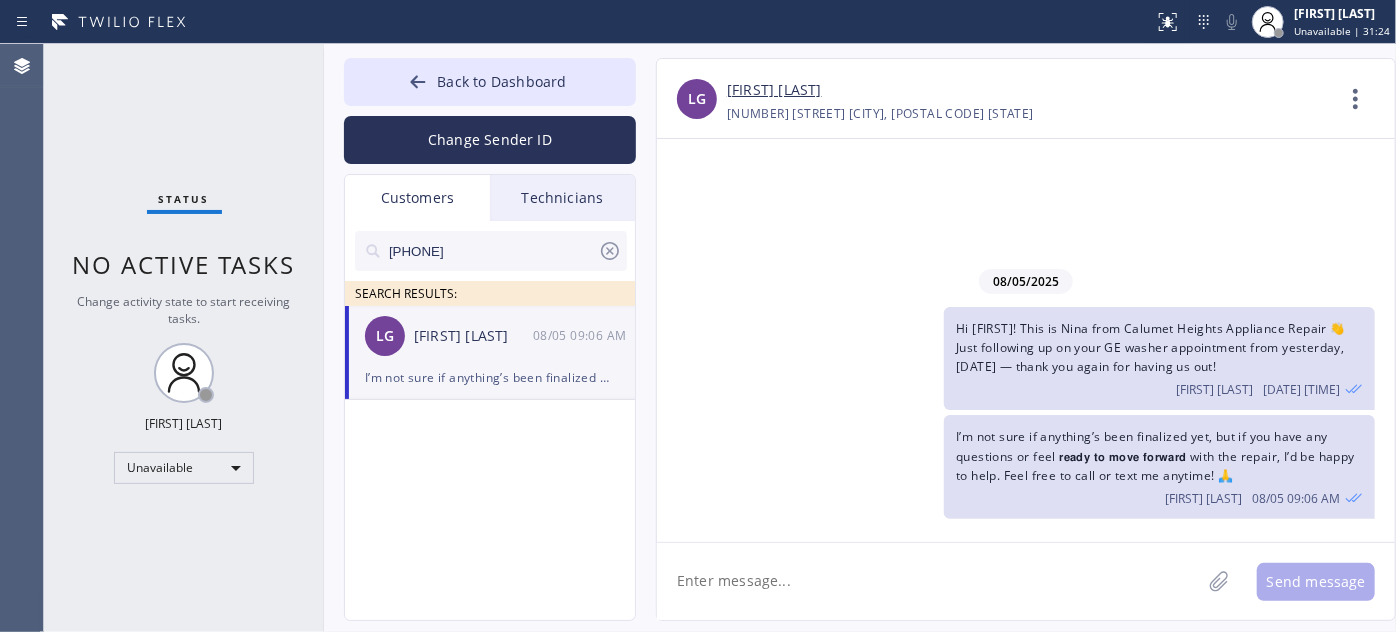 drag, startPoint x: 510, startPoint y: 246, endPoint x: 325, endPoint y: 242, distance: 185.04324 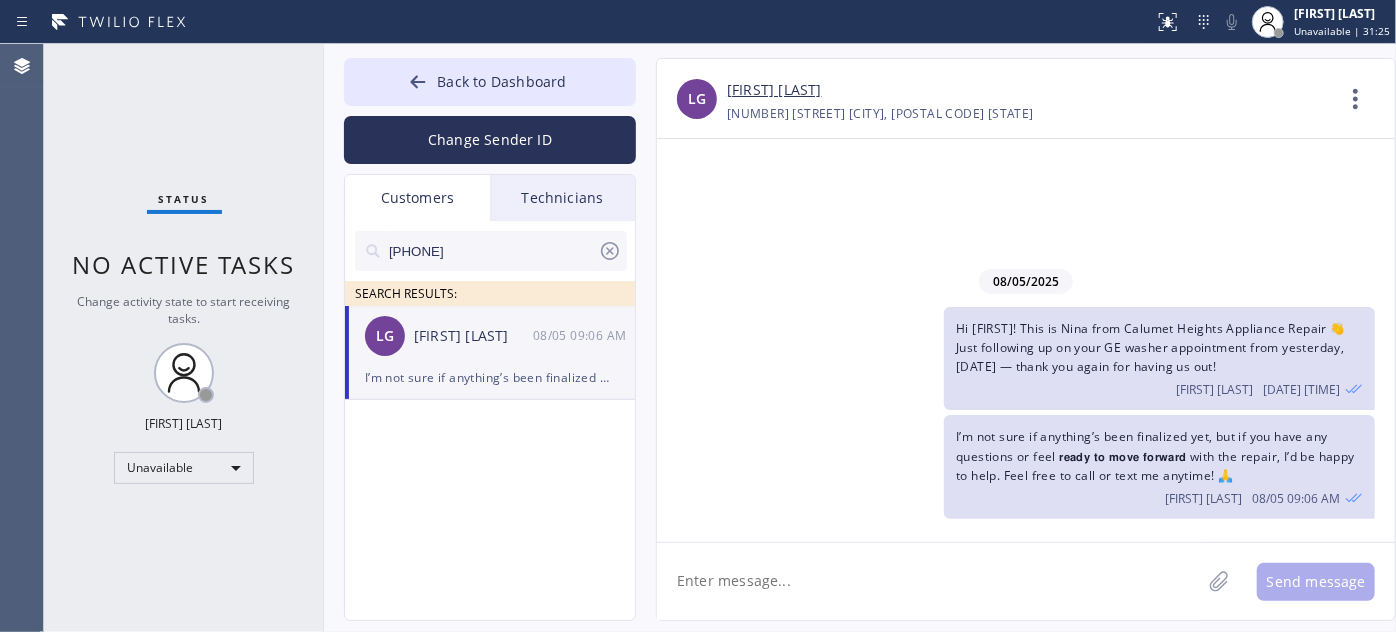 paste on "[PHONE]" 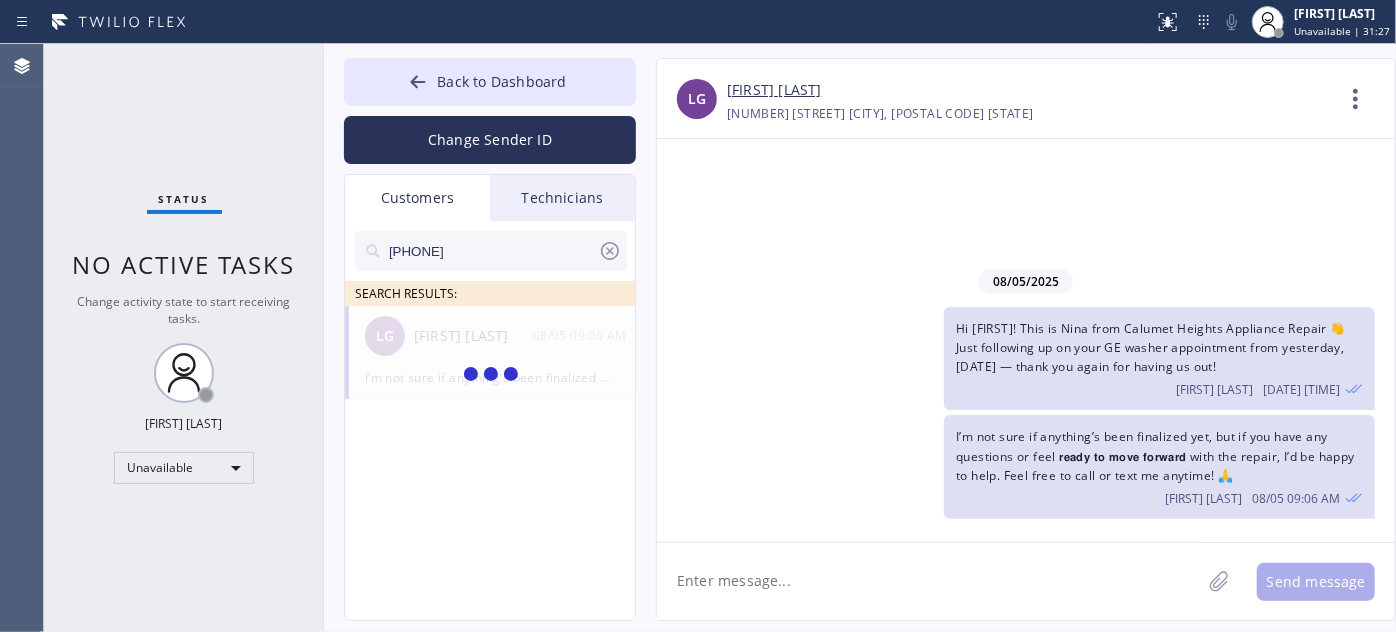 type on "[PHONE]" 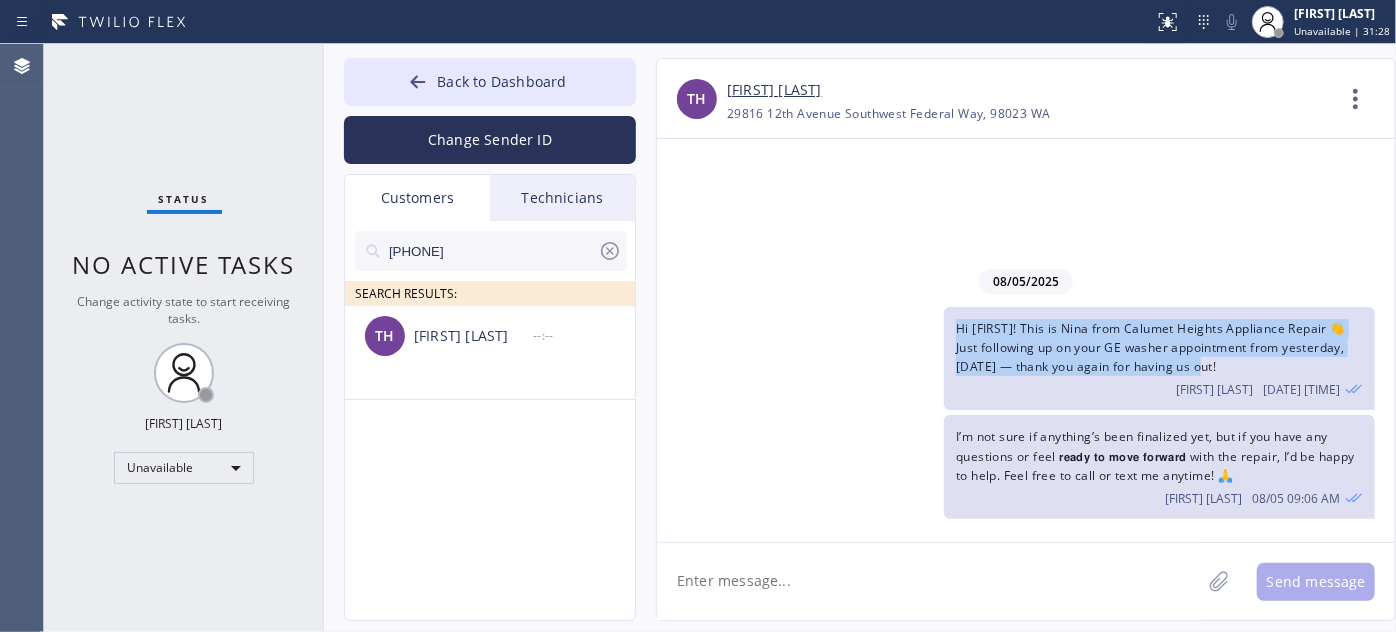 drag, startPoint x: 1218, startPoint y: 373, endPoint x: 948, endPoint y: 334, distance: 272.80212 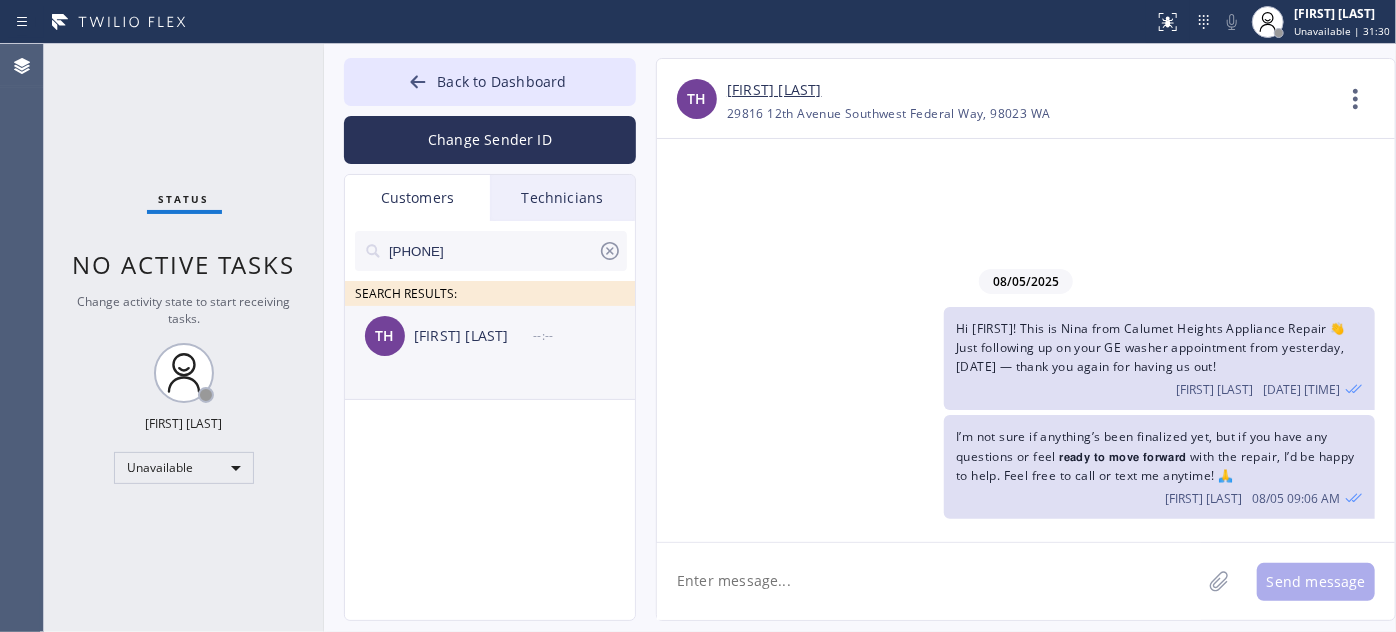 click on "TH [LAST] --:--" at bounding box center [491, 336] 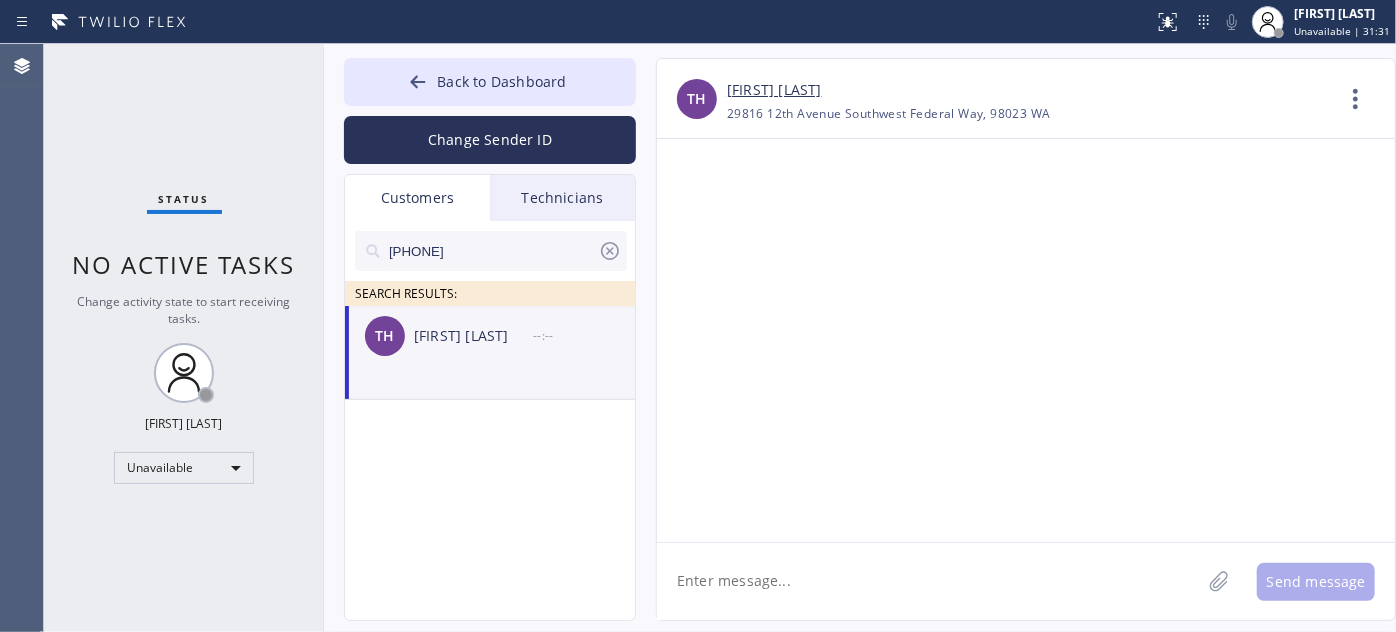 click 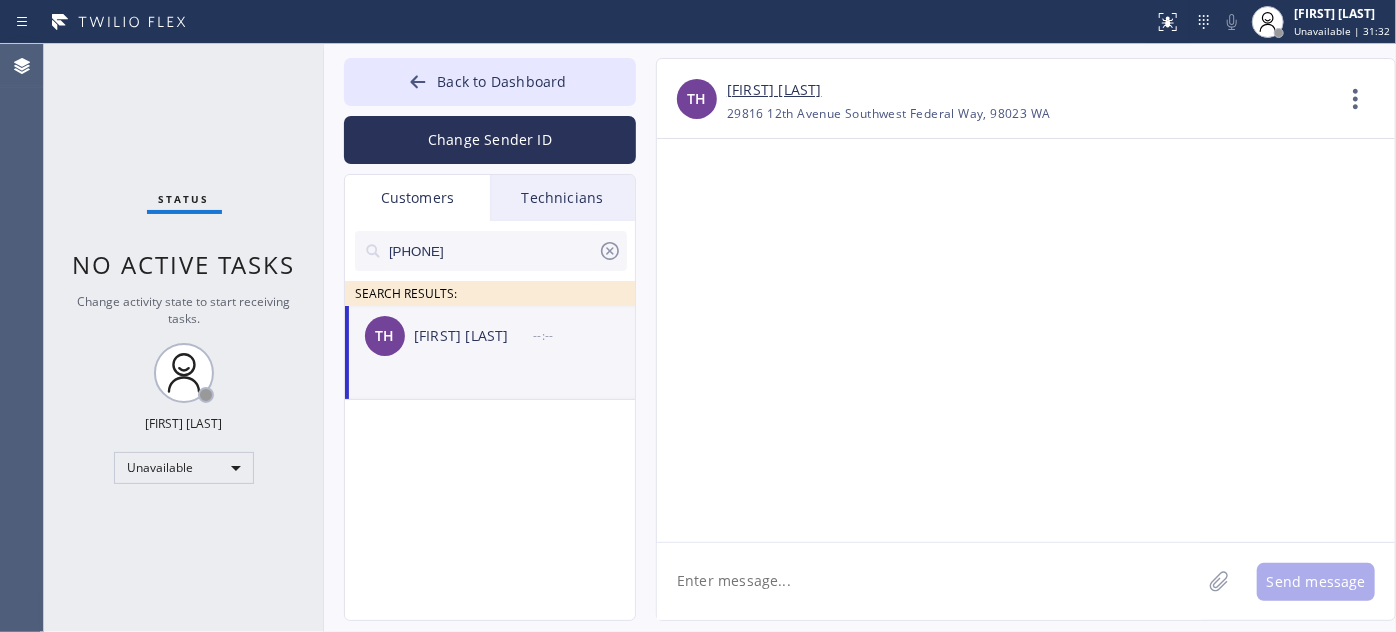 paste on "Hi [FIRST]! This is Nina from Calumet Heights Appliance Repair 👋 Just following up on your GE washer appointment from yesterday, [DATE] — thank you again for having us out!" 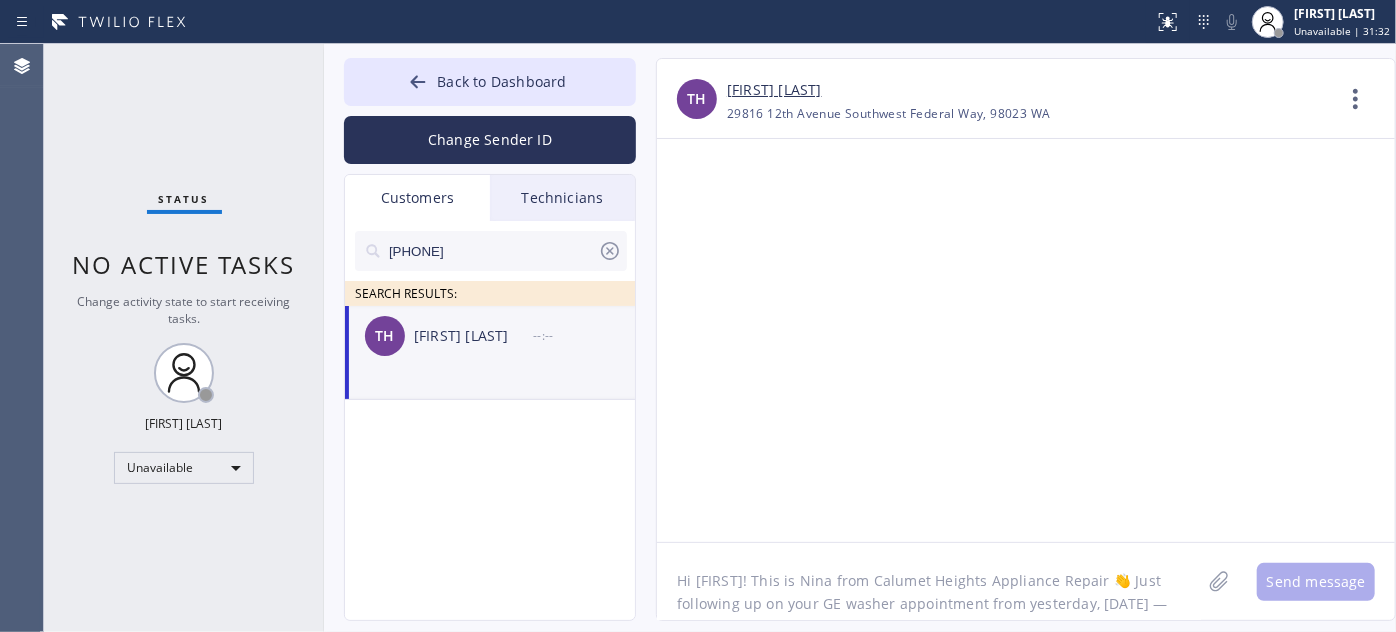 scroll, scrollTop: 16, scrollLeft: 0, axis: vertical 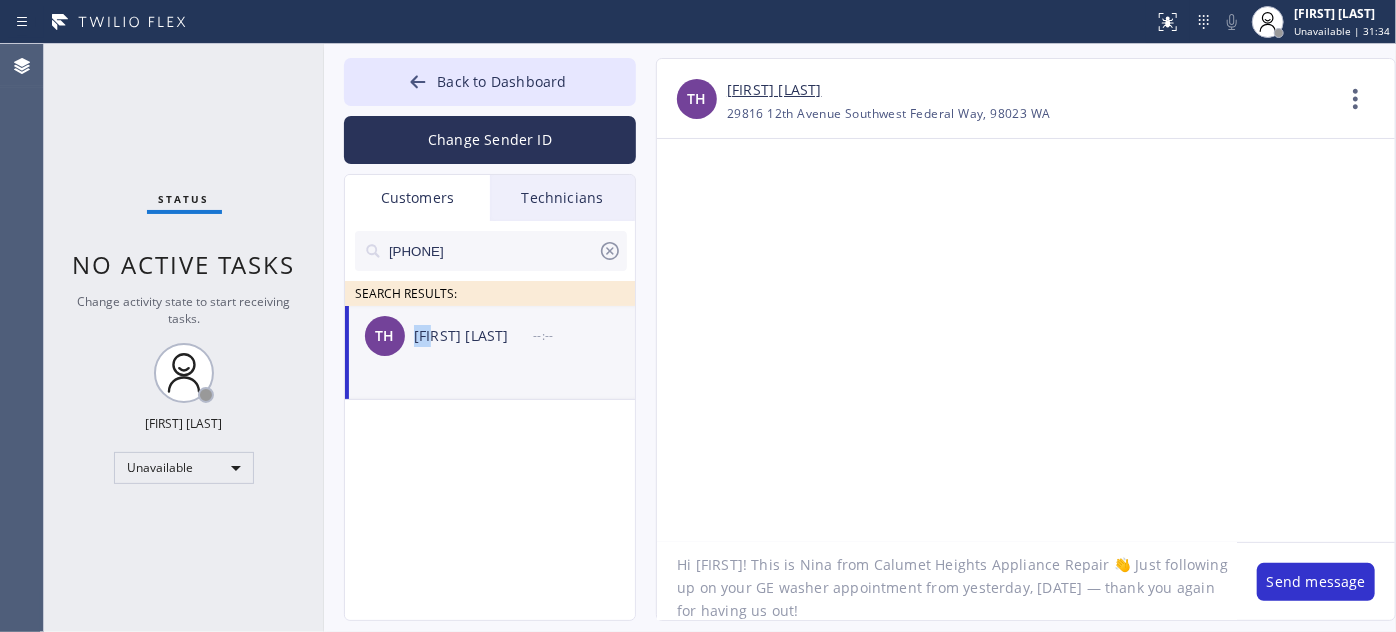 drag, startPoint x: 413, startPoint y: 335, endPoint x: 441, endPoint y: 348, distance: 30.870699 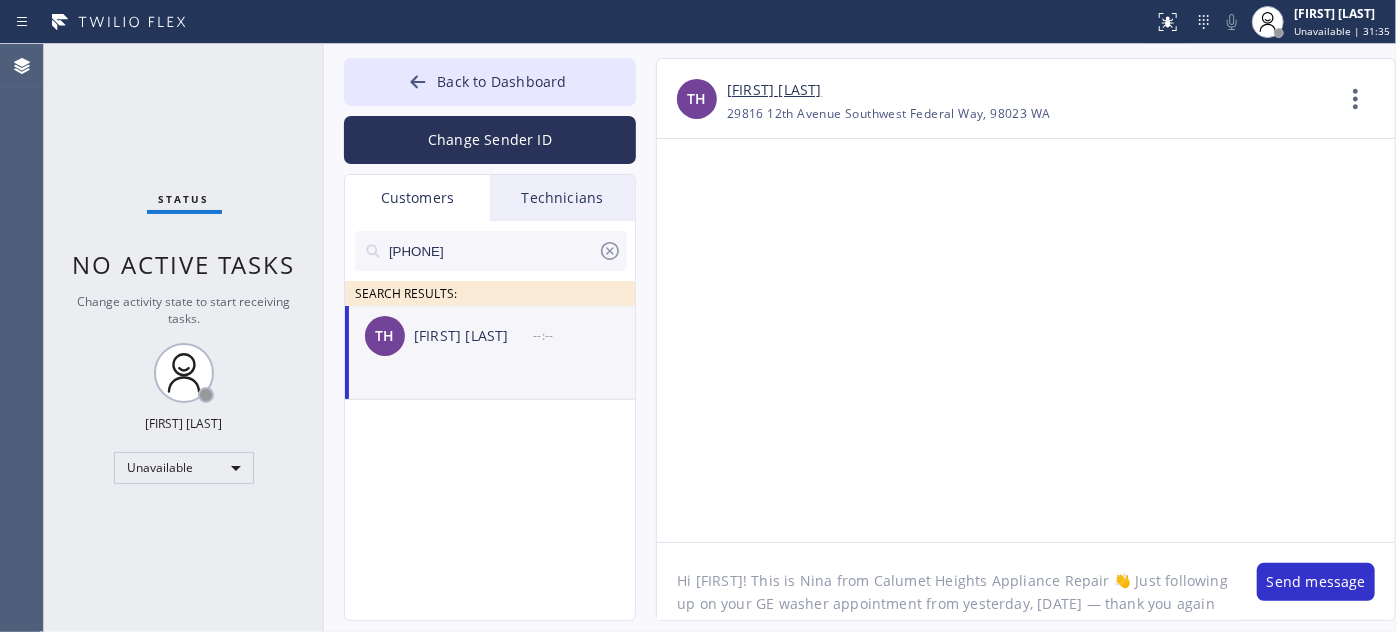 scroll, scrollTop: 0, scrollLeft: 0, axis: both 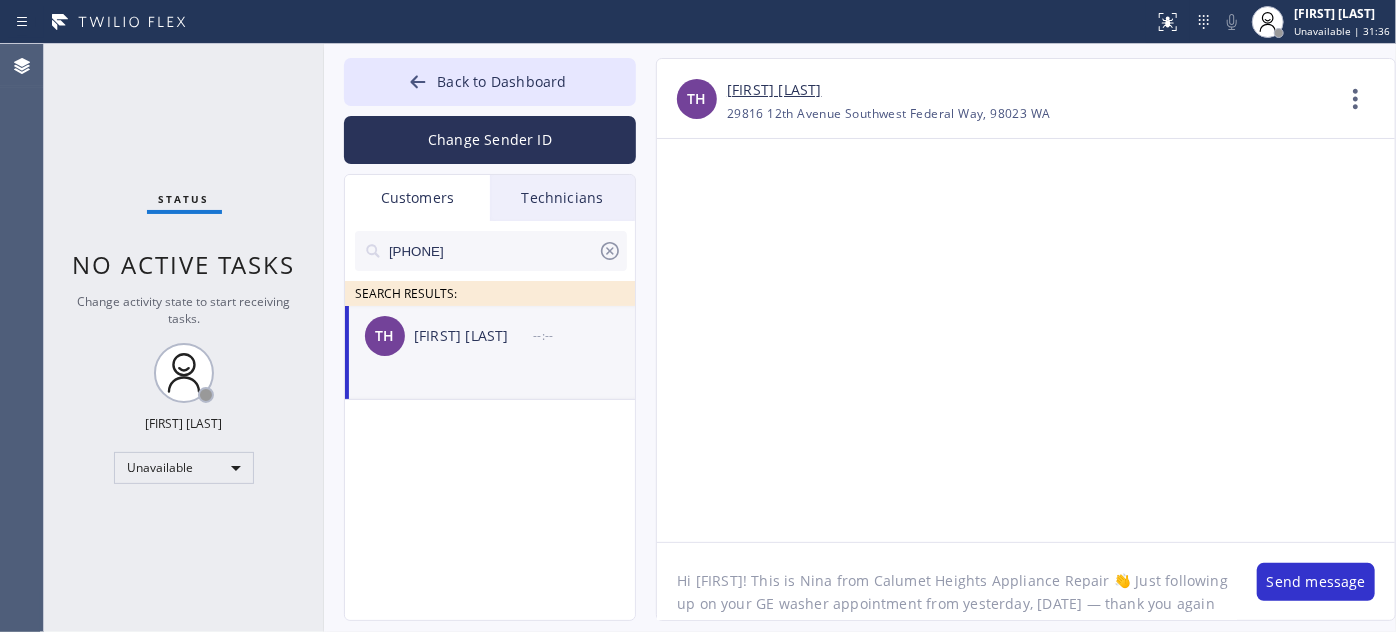 drag, startPoint x: 697, startPoint y: 558, endPoint x: 728, endPoint y: 556, distance: 31.06445 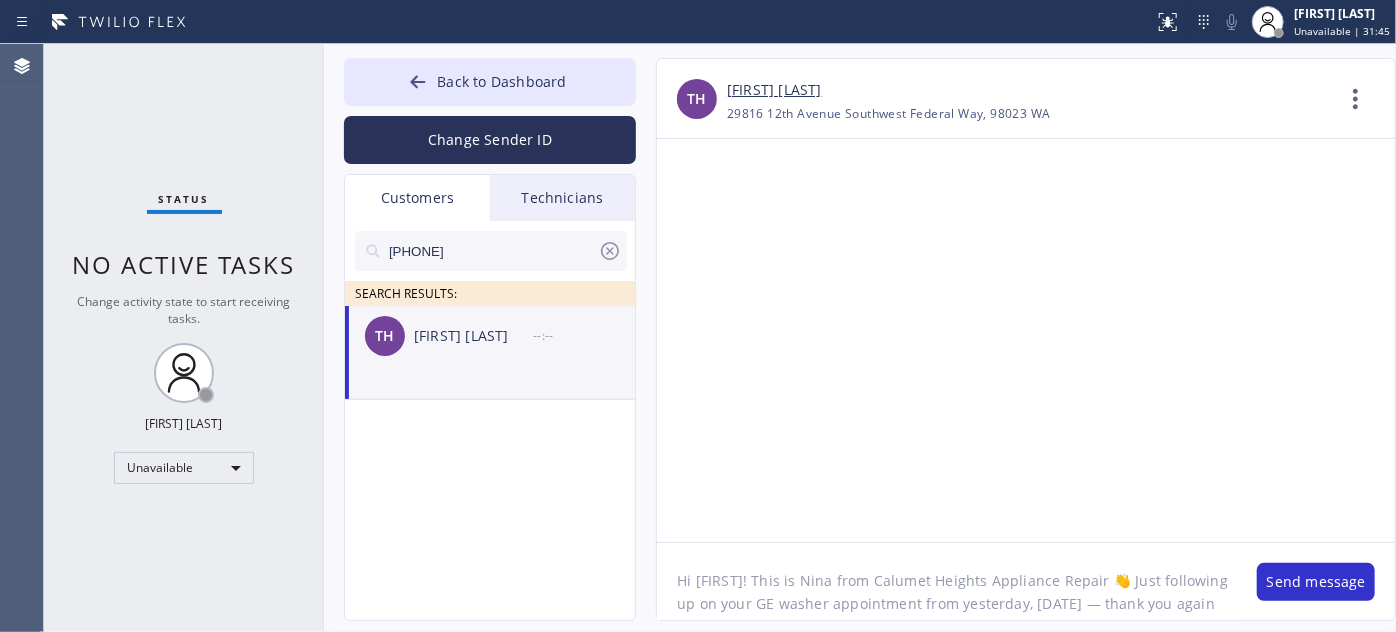 drag, startPoint x: 848, startPoint y: 578, endPoint x: 1074, endPoint y: 583, distance: 226.0553 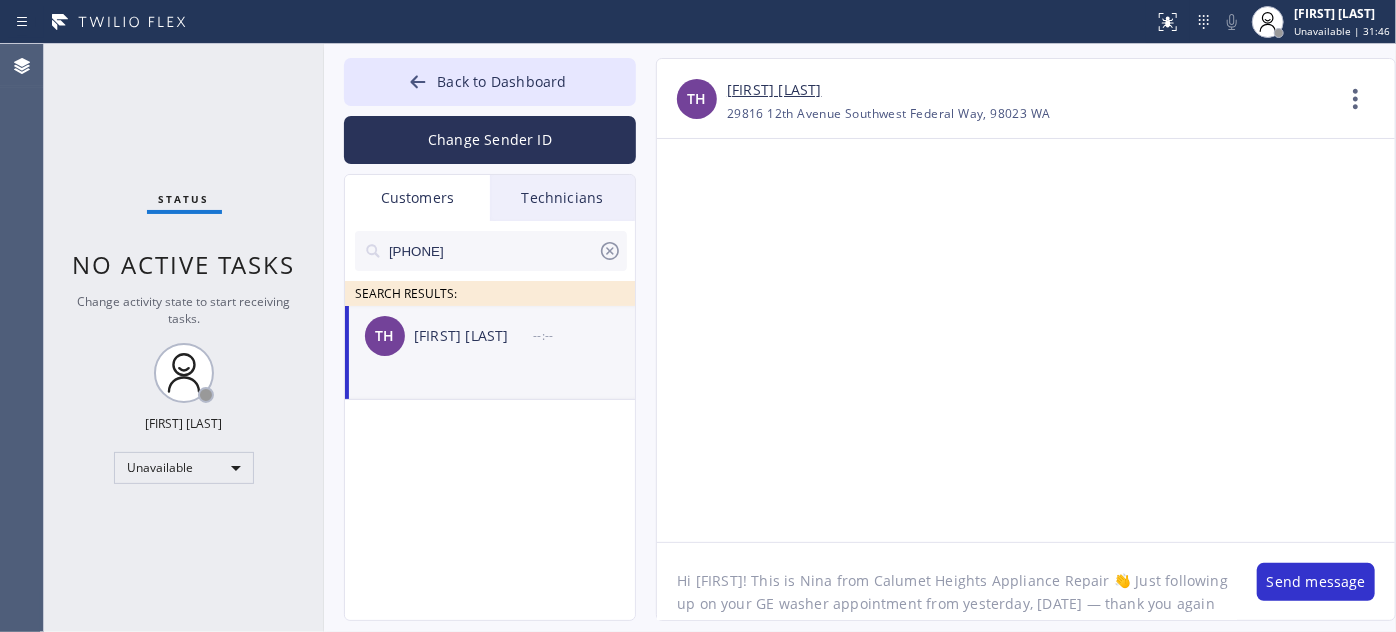 paste on "Spectrum Appliance Repair Federal Way" 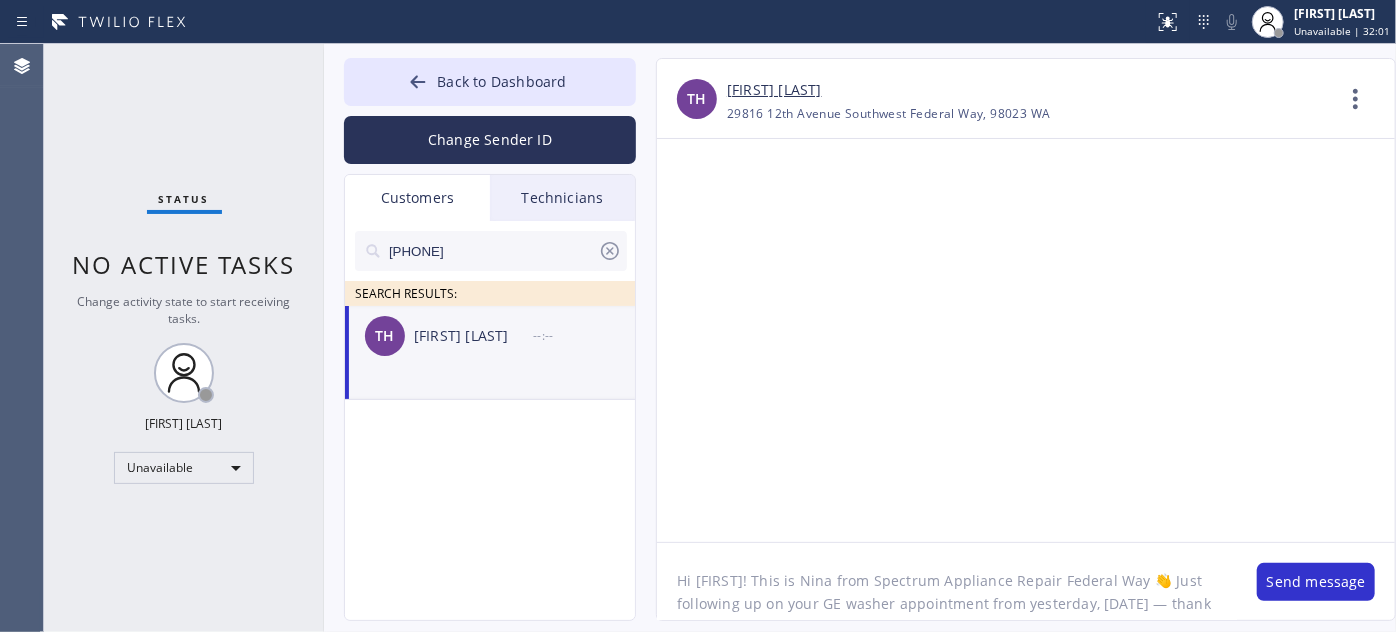 drag, startPoint x: 819, startPoint y: 602, endPoint x: 886, endPoint y: 602, distance: 67 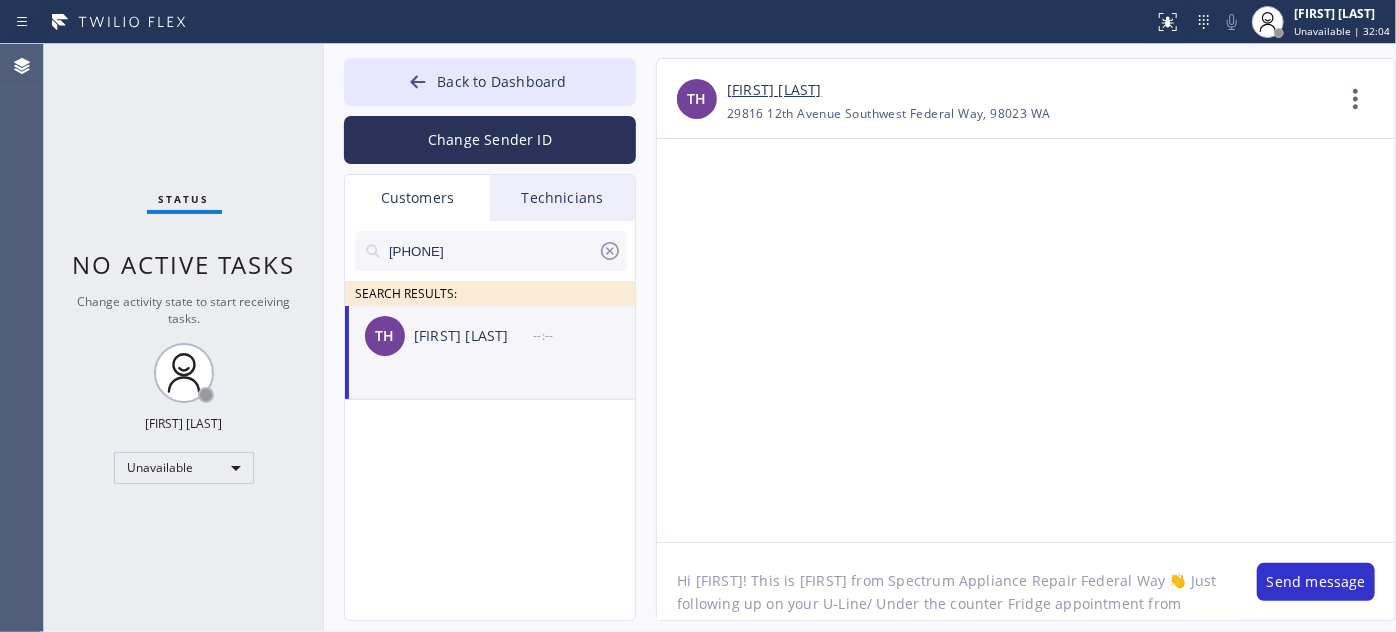 drag, startPoint x: 858, startPoint y: 606, endPoint x: 1003, endPoint y: 601, distance: 145.08618 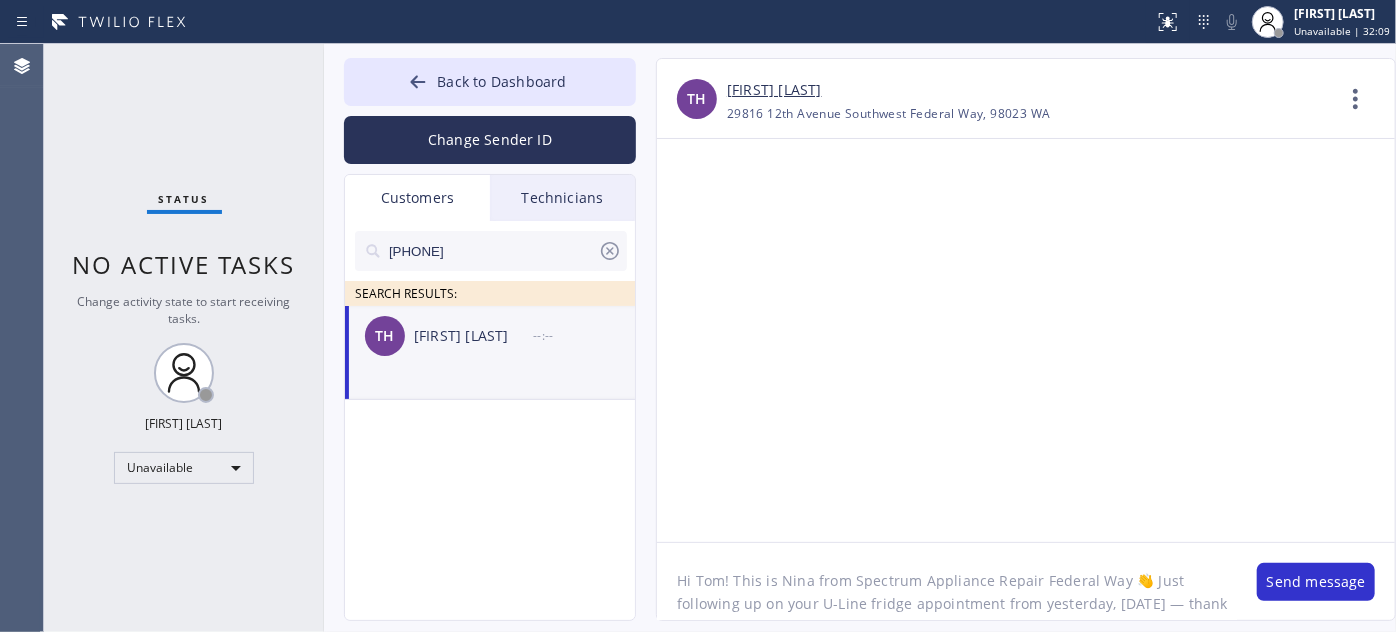 type on "Hi Tom! This is Nina from Spectrum Appliance Repair Federal Way 👋 Just following up on your U-Line fridge appointment from yesterday, [DATE] — thank you again for having us out!" 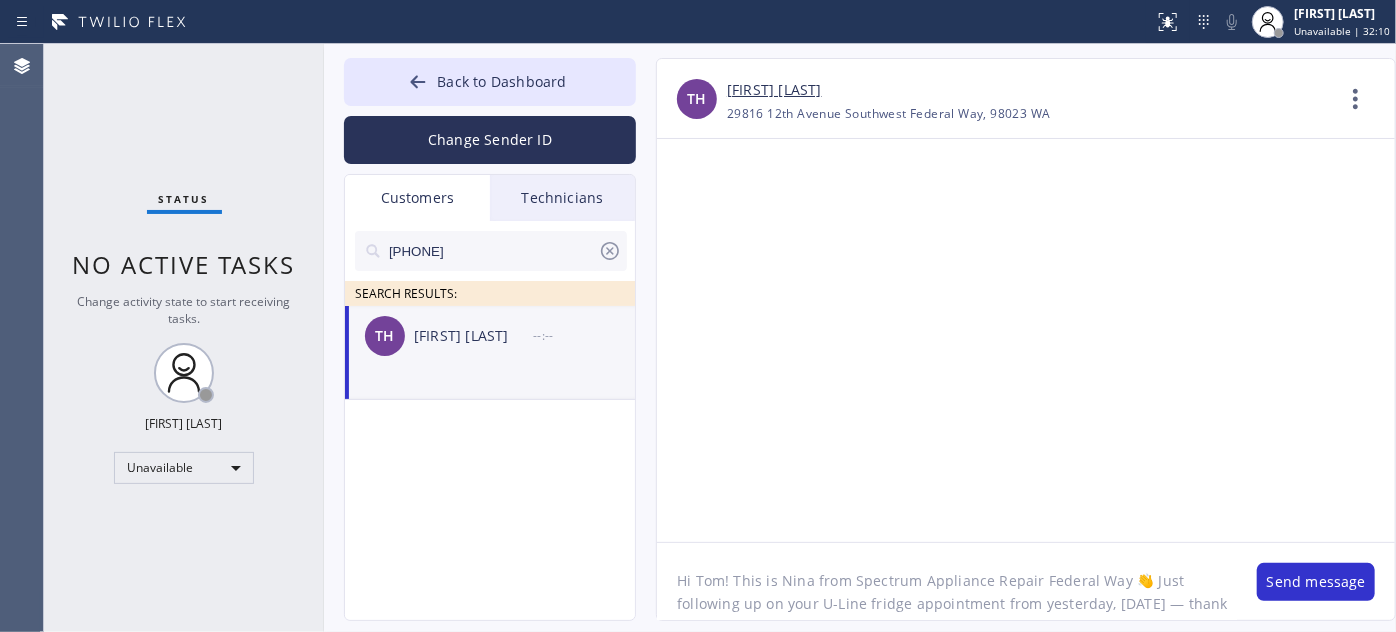 scroll, scrollTop: 18, scrollLeft: 0, axis: vertical 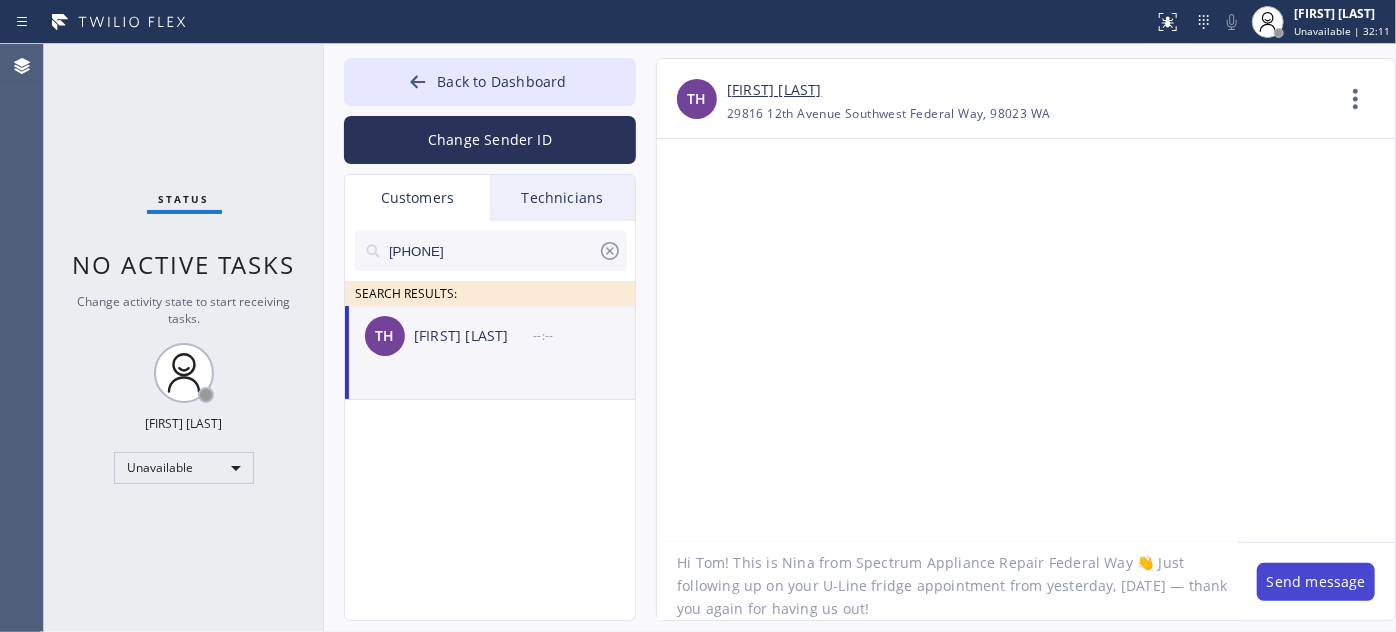 click on "Send message" at bounding box center (1316, 582) 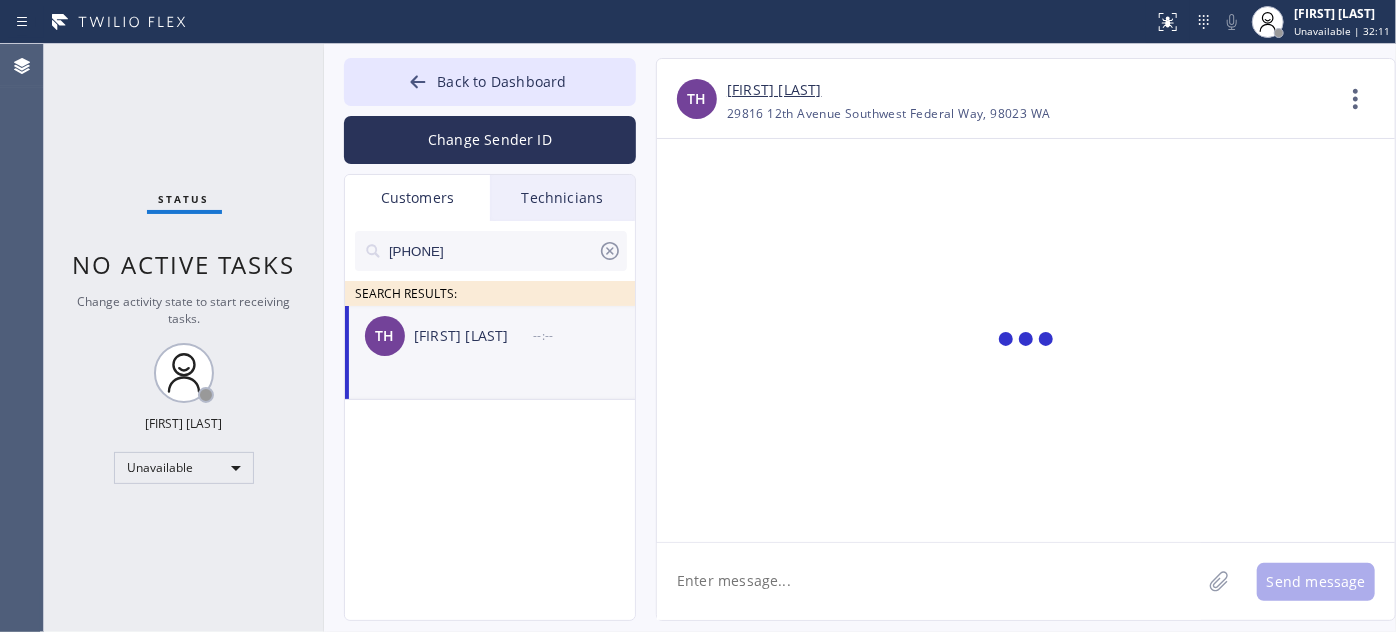 scroll, scrollTop: 0, scrollLeft: 0, axis: both 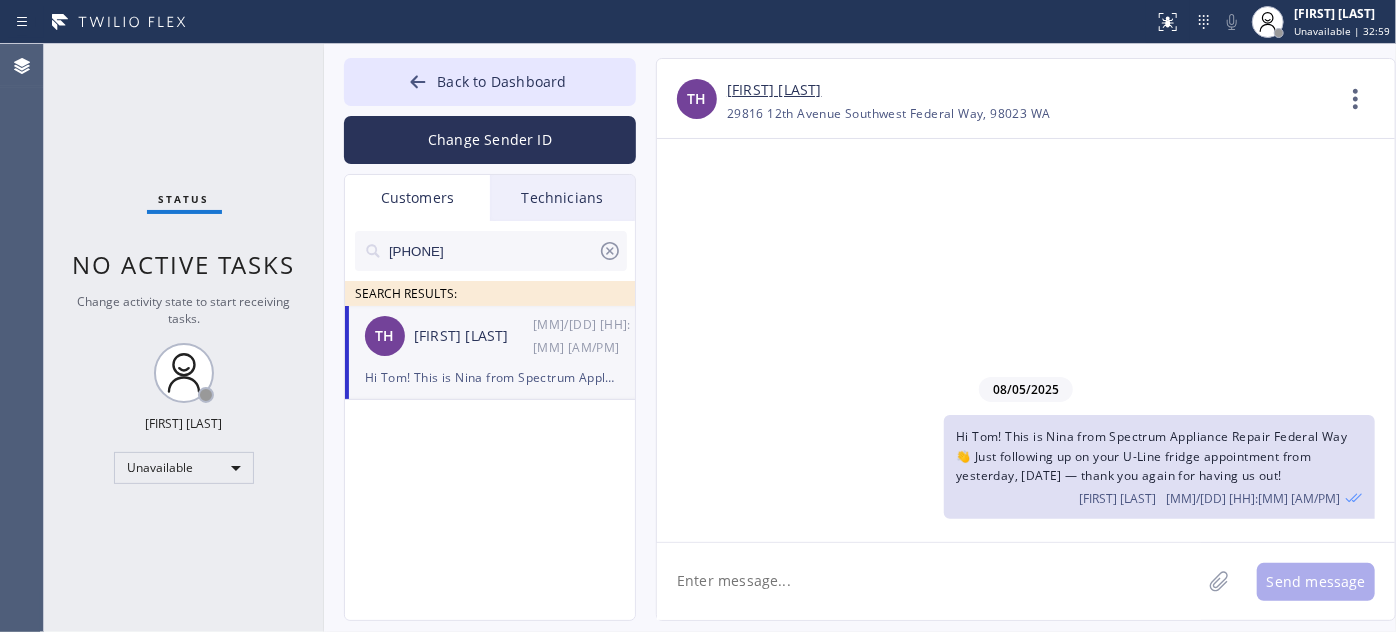 paste on "I’m not sure if anything’s been finalized yet, but if you have any questions or feel 𝗿𝗲𝗮𝗱𝘆 𝘁𝗼 𝗺𝗼𝘃𝗲 𝗳𝗼𝗿𝘄𝗮𝗿𝗱 with the repair, I’d be happy to help. Feel free to call or text me anytime! 🙏" 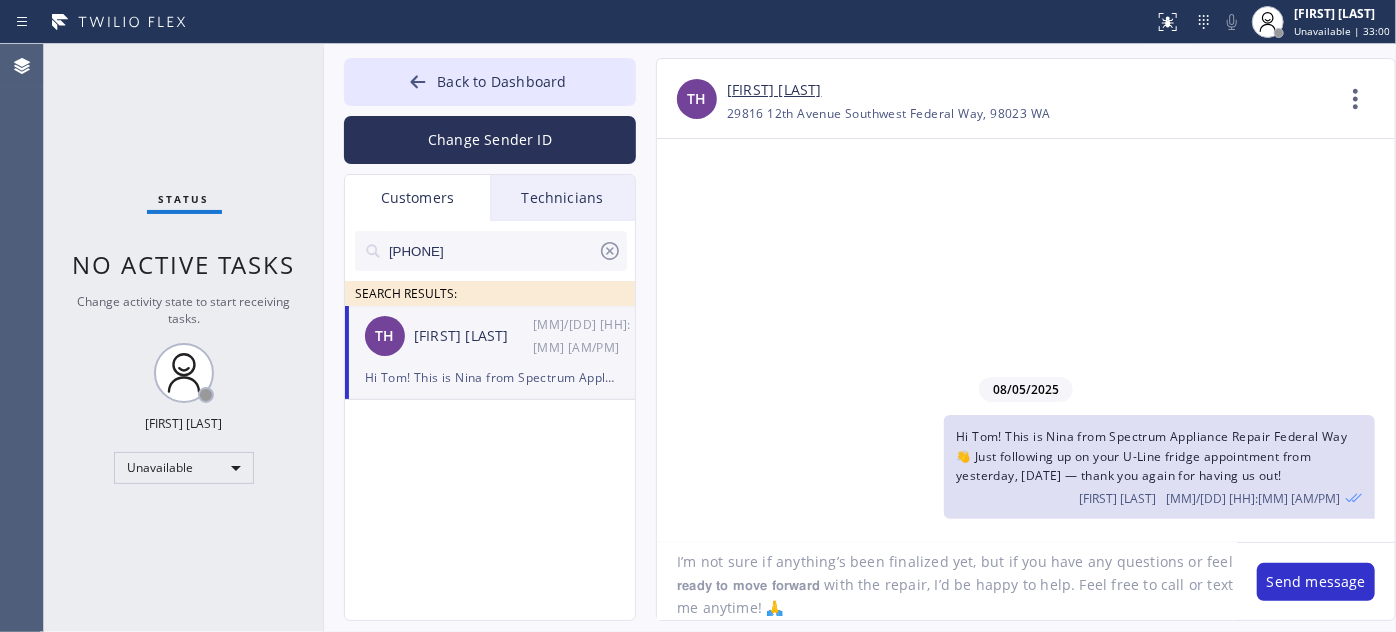 scroll, scrollTop: 18, scrollLeft: 0, axis: vertical 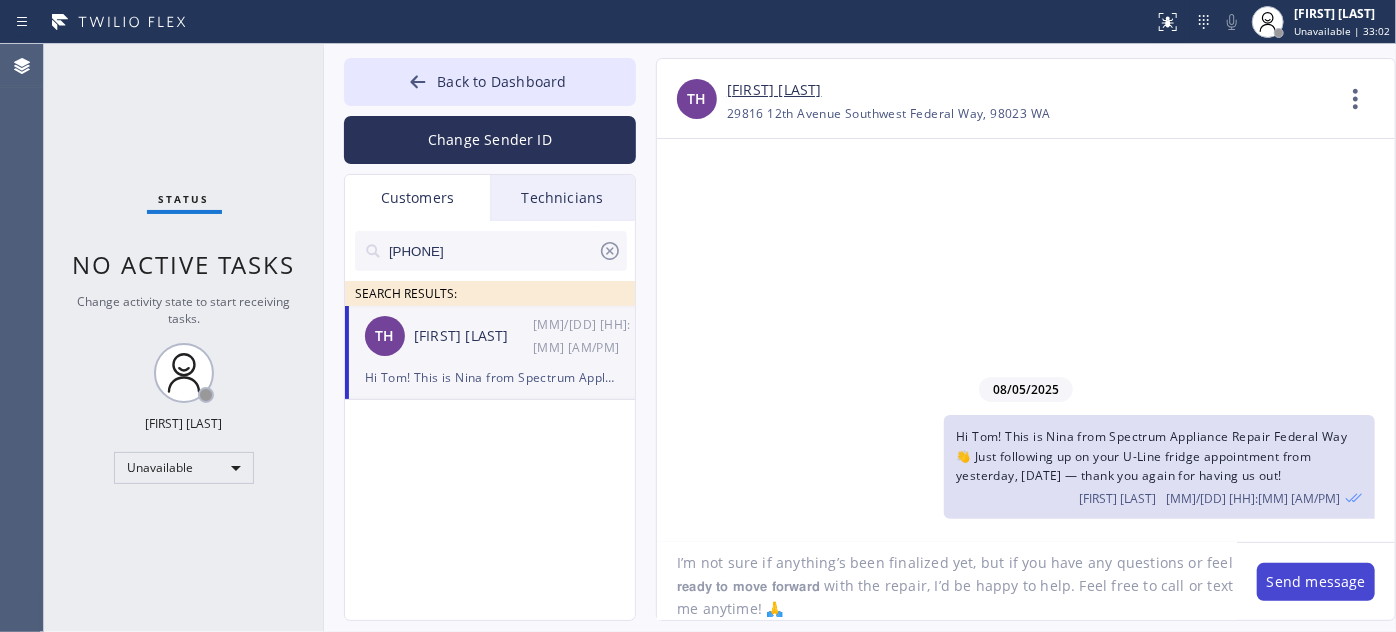 type on "I’m not sure if anything’s been finalized yet, but if you have any questions or feel 𝗿𝗲𝗮𝗱𝘆 𝘁𝗼 𝗺𝗼𝘃𝗲 𝗳𝗼𝗿𝘄𝗮𝗿𝗱 with the repair, I’d be happy to help. Feel free to call or text me anytime! 🙏" 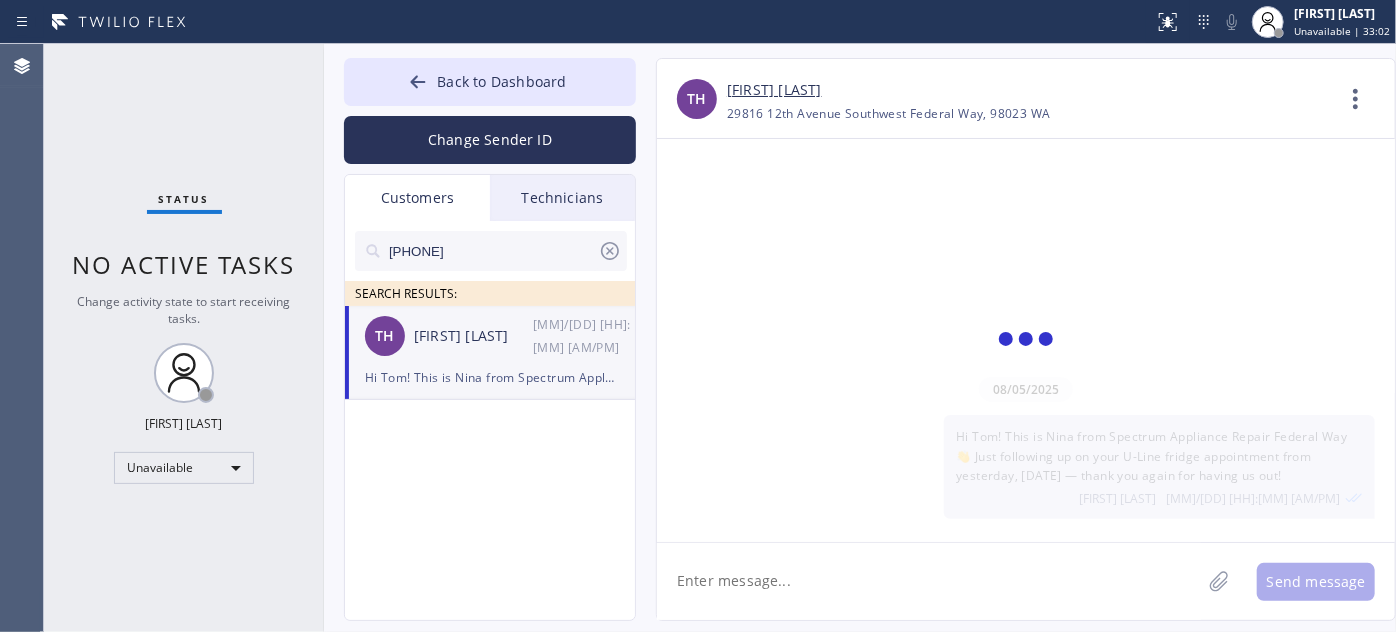 scroll, scrollTop: 0, scrollLeft: 0, axis: both 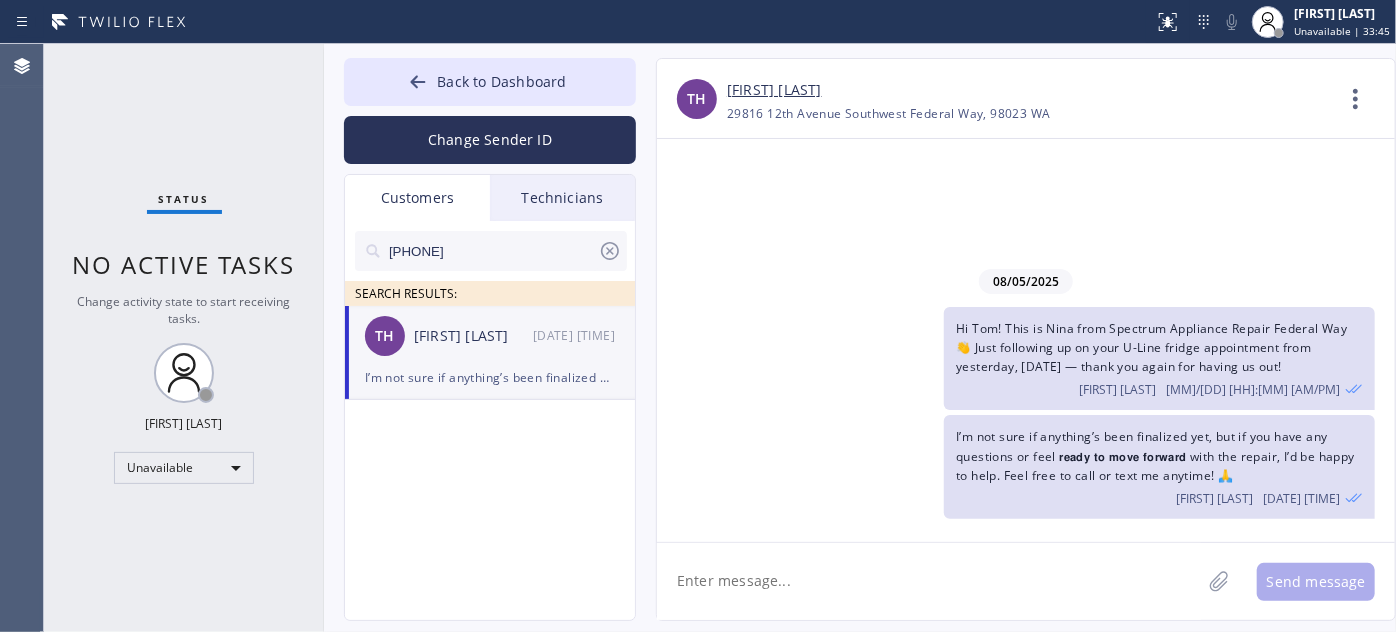 drag, startPoint x: 518, startPoint y: 245, endPoint x: 249, endPoint y: 226, distance: 269.67017 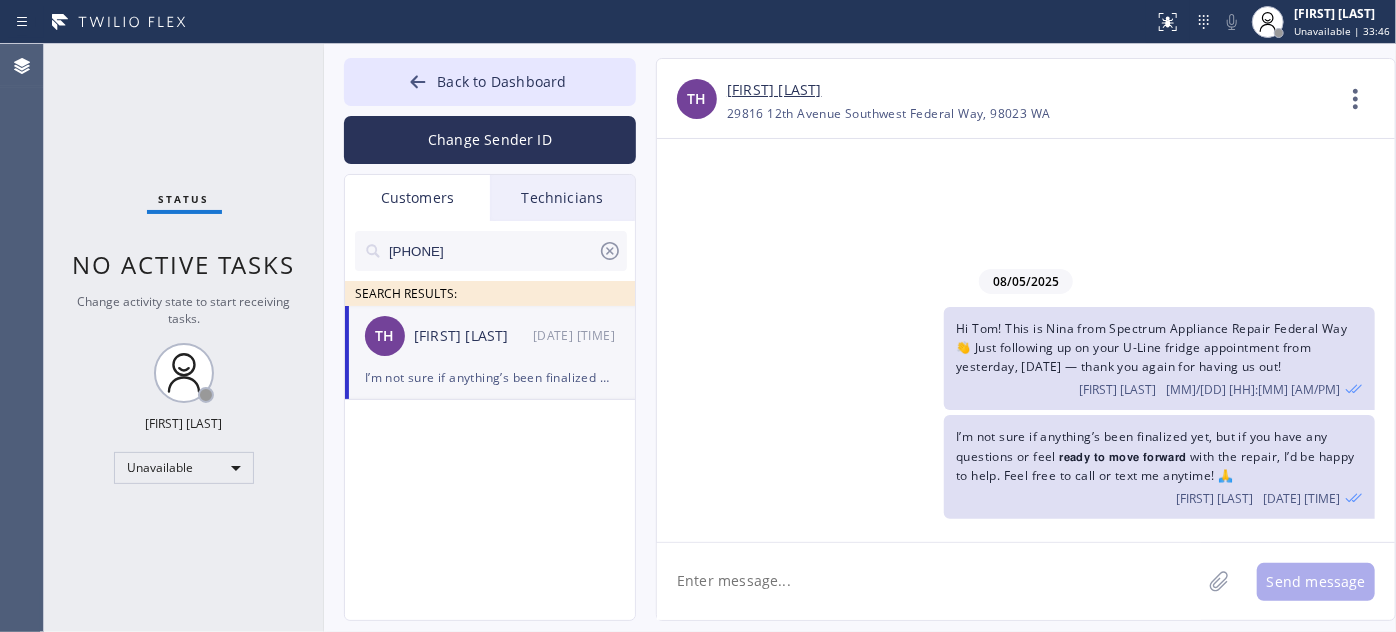 paste on "[PHONE]" 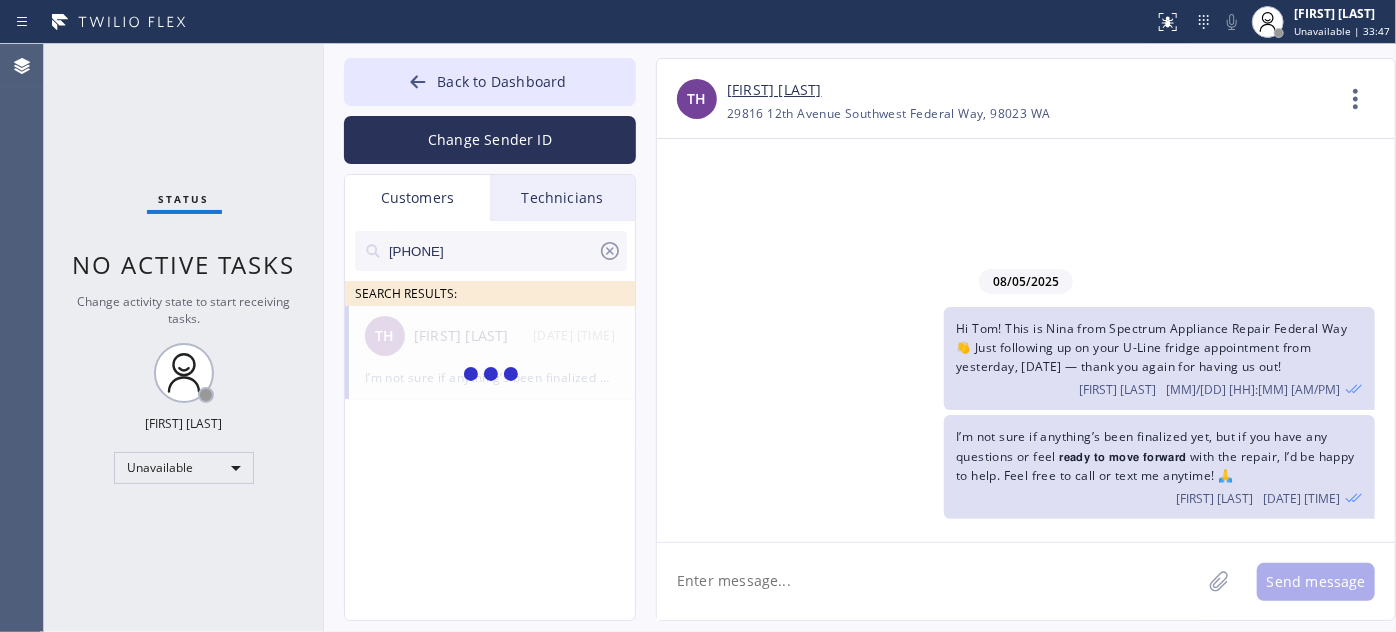 type on "[PHONE]" 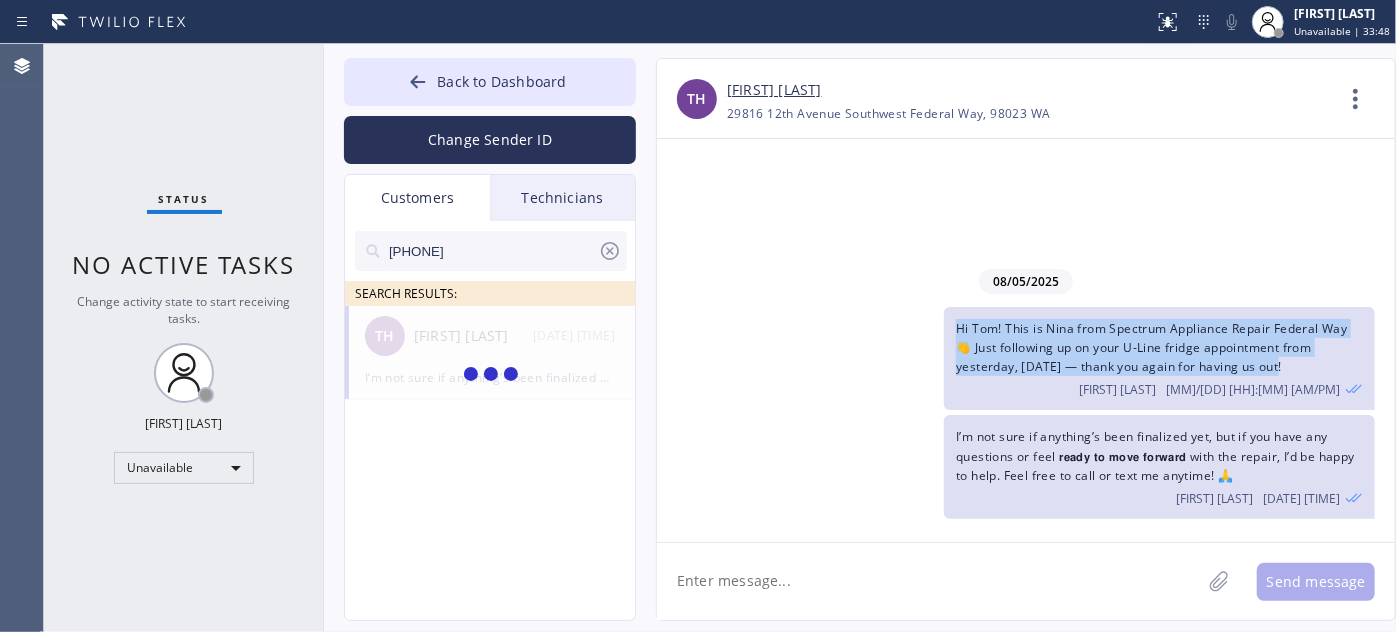 drag, startPoint x: 1288, startPoint y: 370, endPoint x: 945, endPoint y: 330, distance: 345.3245 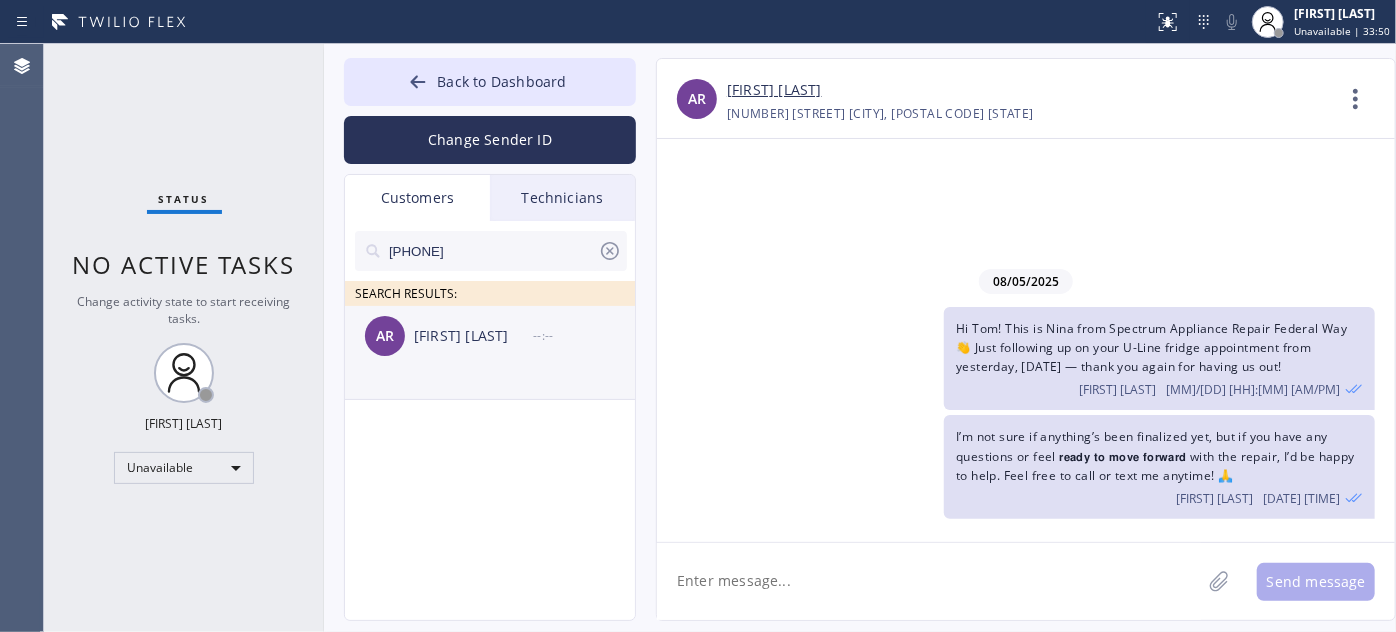 drag, startPoint x: 528, startPoint y: 372, endPoint x: 536, endPoint y: 406, distance: 34.928497 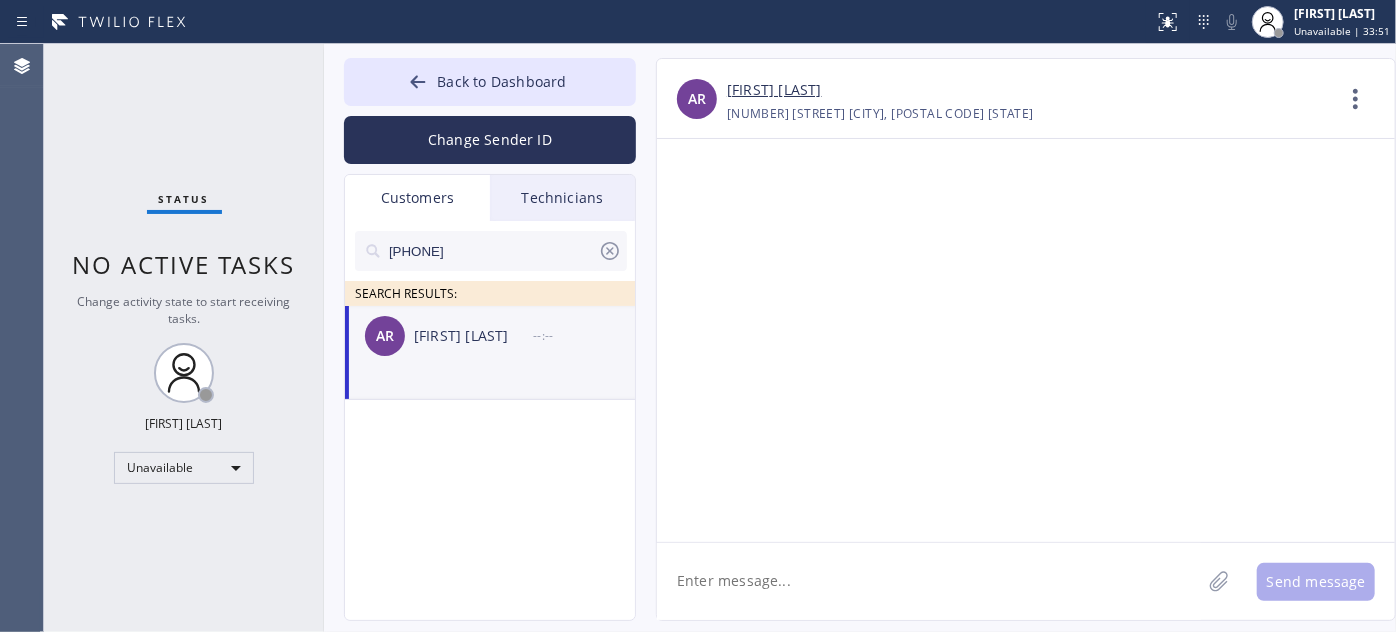 click 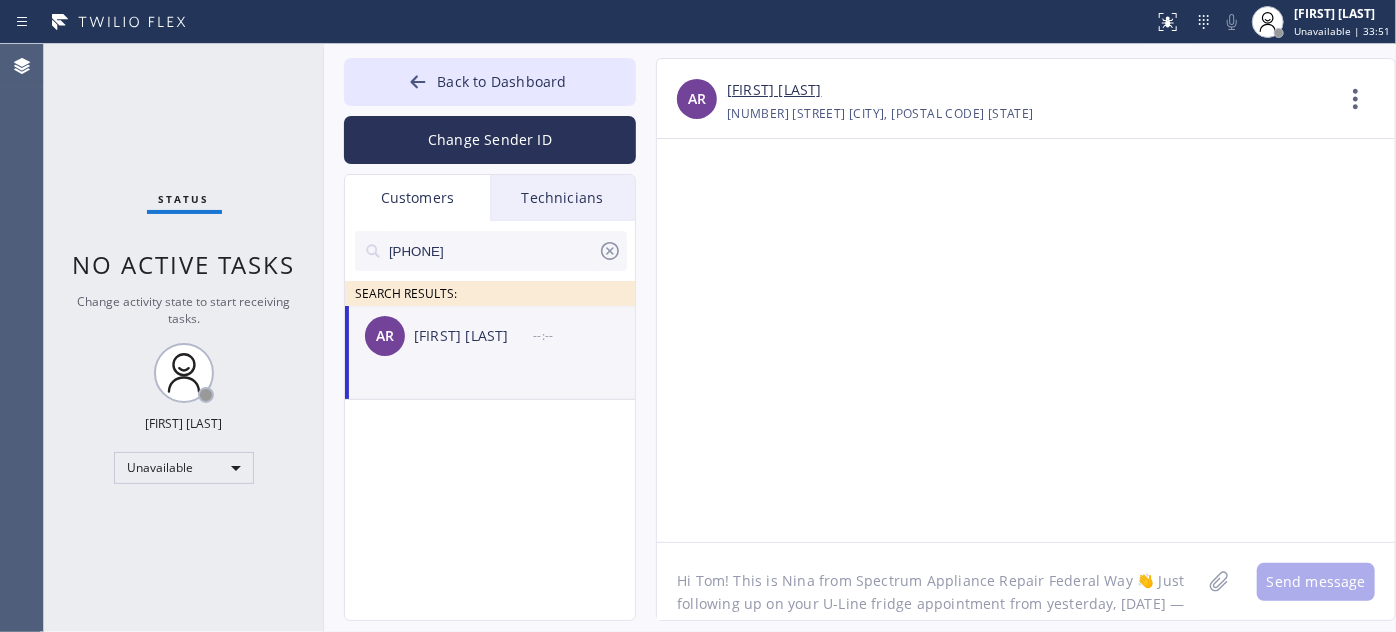 scroll, scrollTop: 16, scrollLeft: 0, axis: vertical 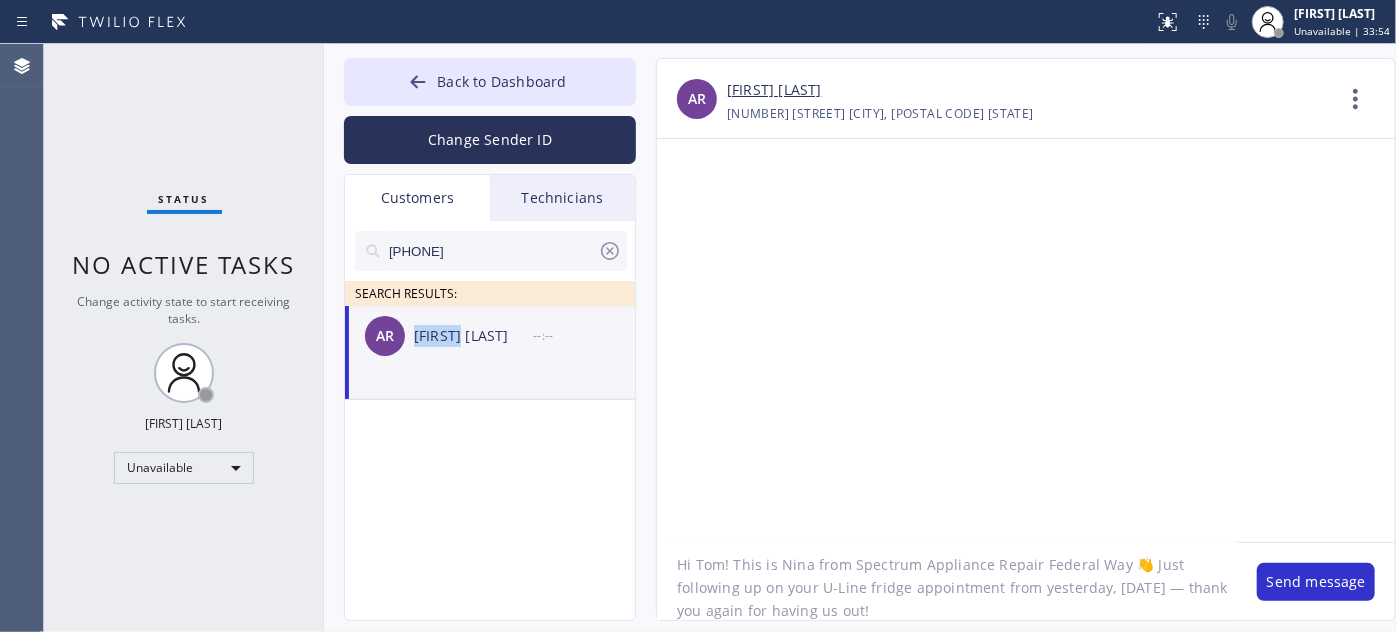 drag, startPoint x: 413, startPoint y: 340, endPoint x: 464, endPoint y: 348, distance: 51.62364 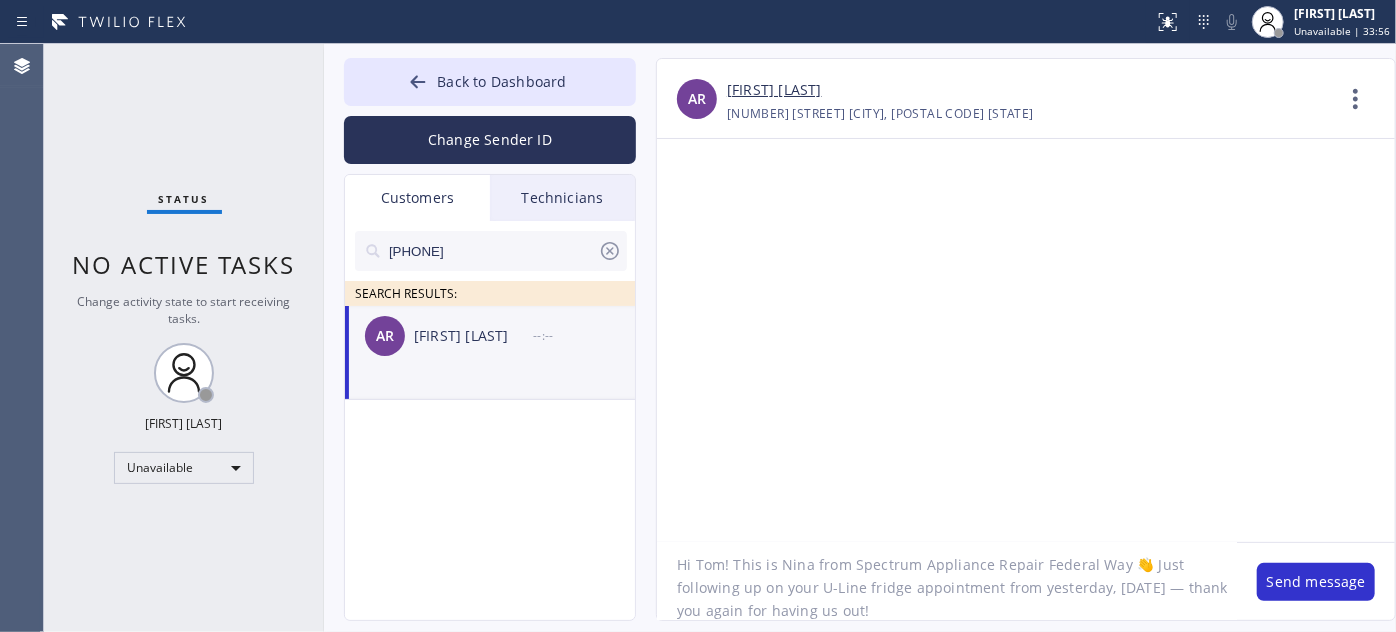 drag, startPoint x: 696, startPoint y: 567, endPoint x: 721, endPoint y: 562, distance: 25.495098 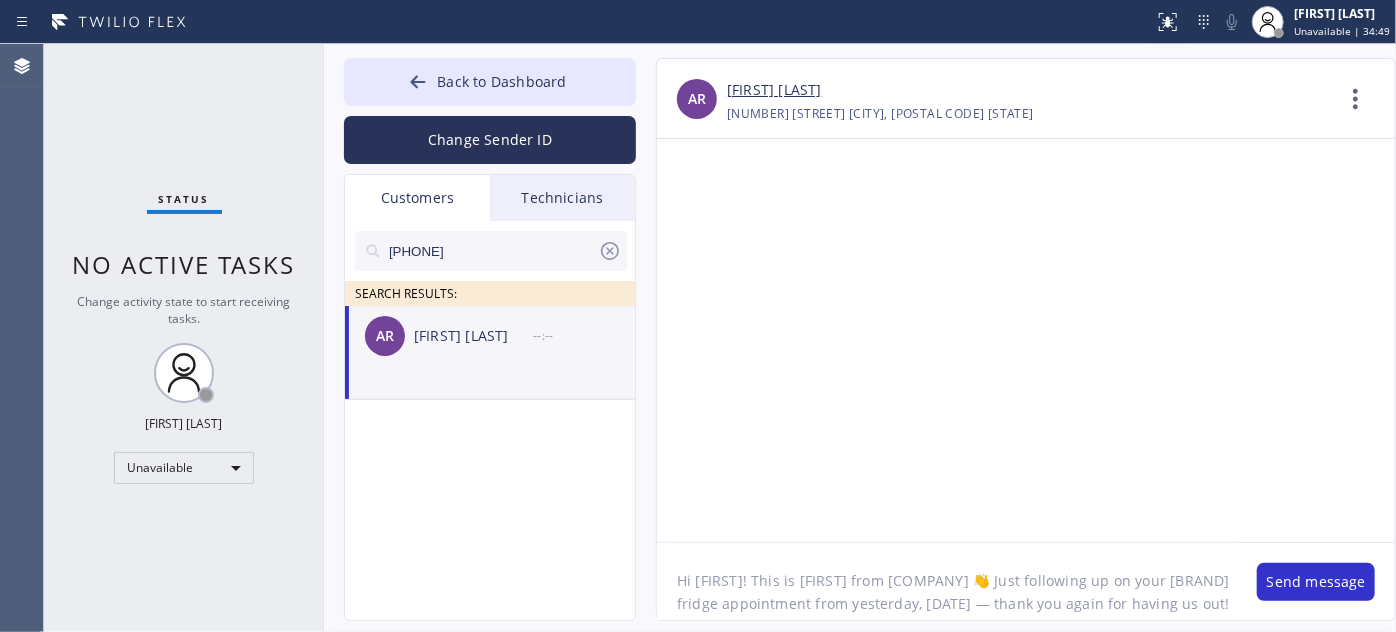 drag, startPoint x: 818, startPoint y: 587, endPoint x: 863, endPoint y: 586, distance: 45.01111 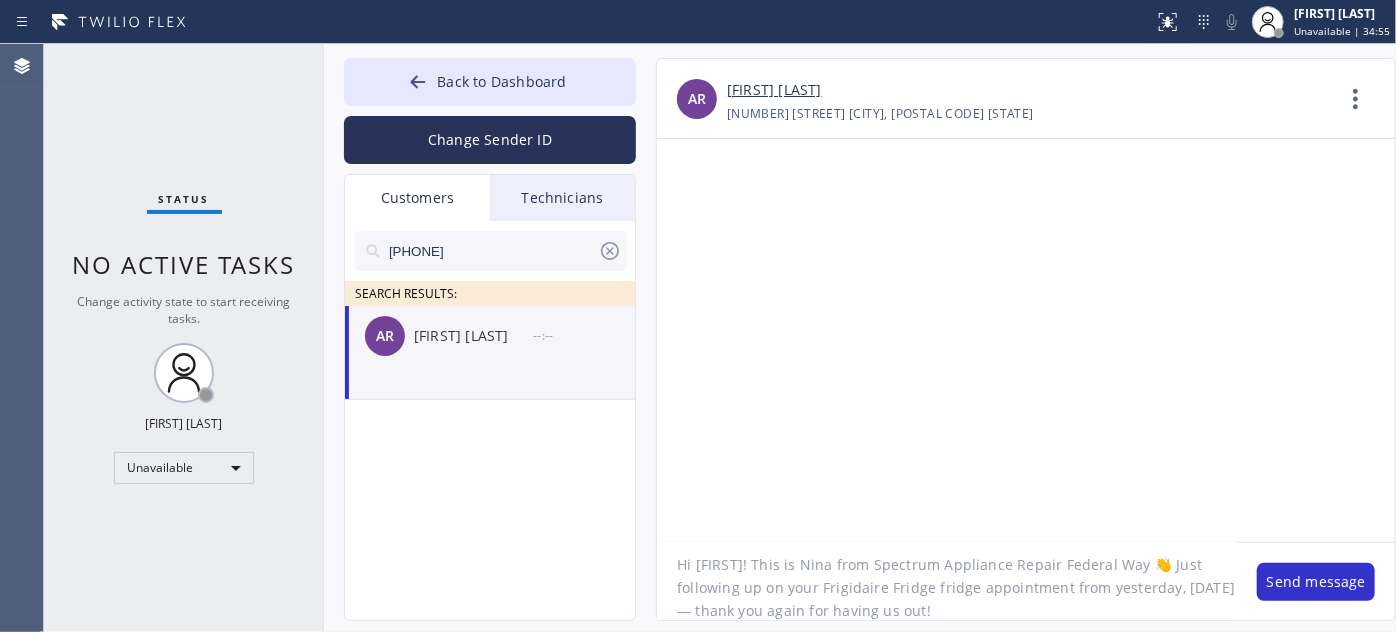 drag, startPoint x: 885, startPoint y: 588, endPoint x: 928, endPoint y: 588, distance: 43 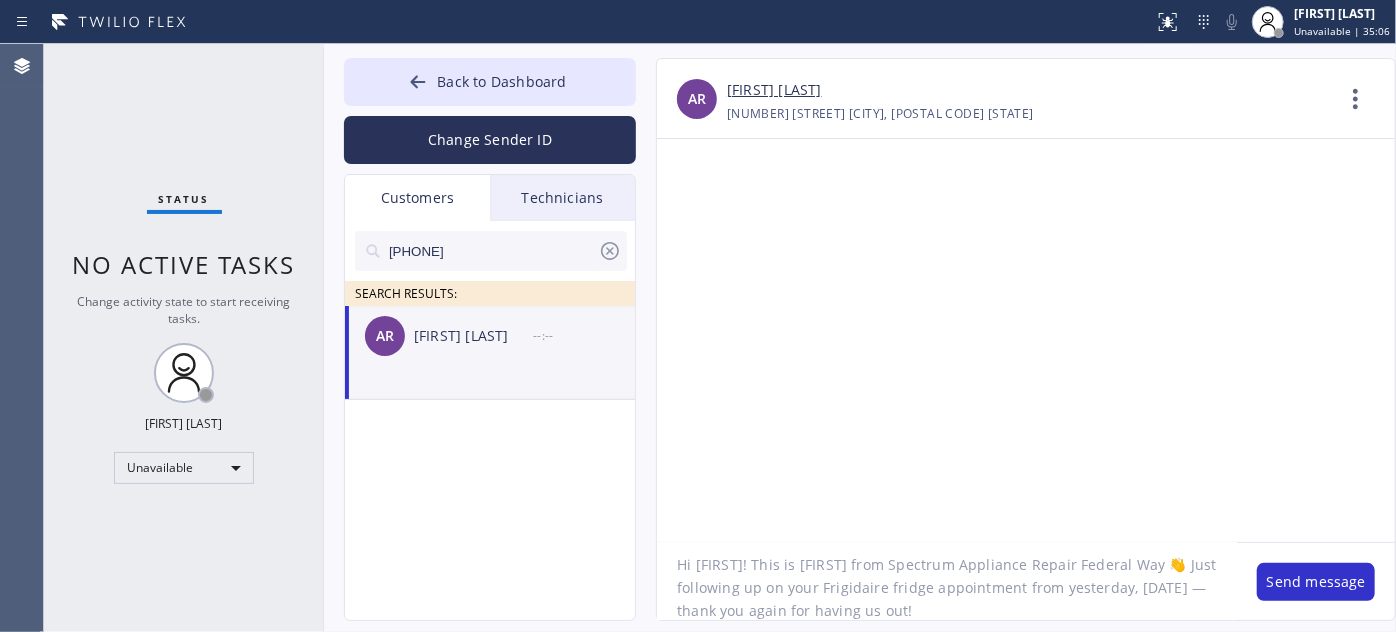 drag, startPoint x: 867, startPoint y: 563, endPoint x: 1130, endPoint y: 562, distance: 263.0019 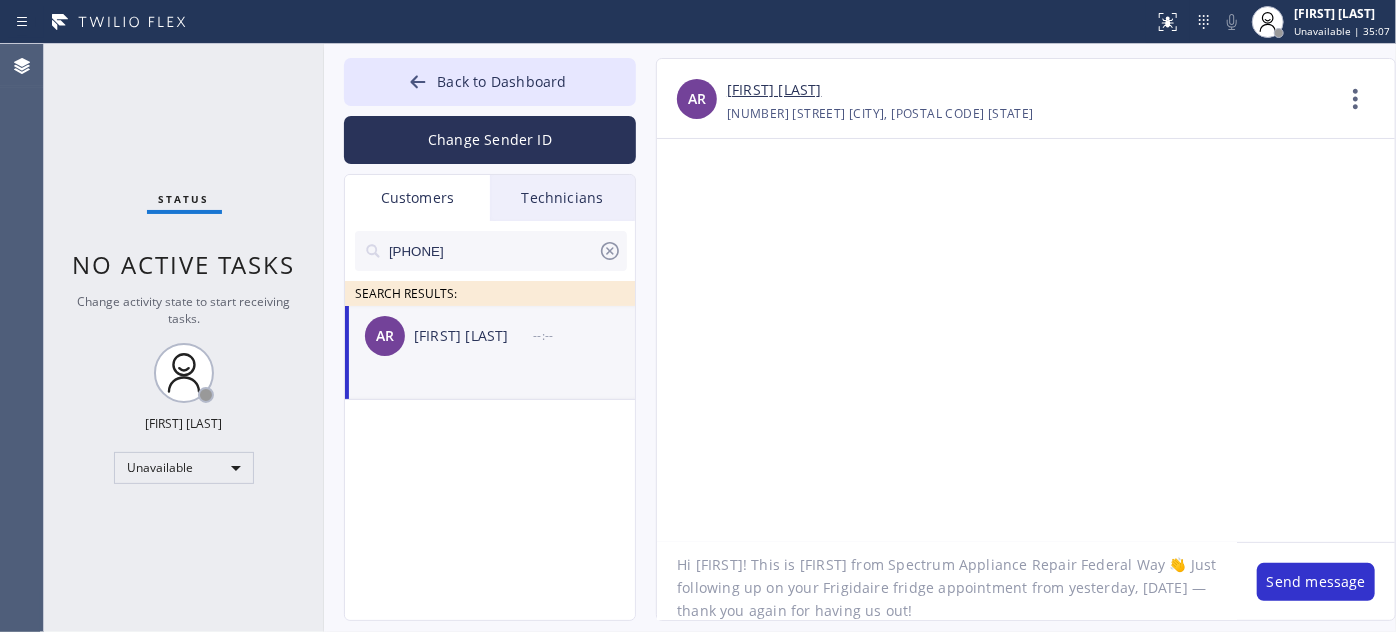paste on "Laguna Niguel Repair Service" 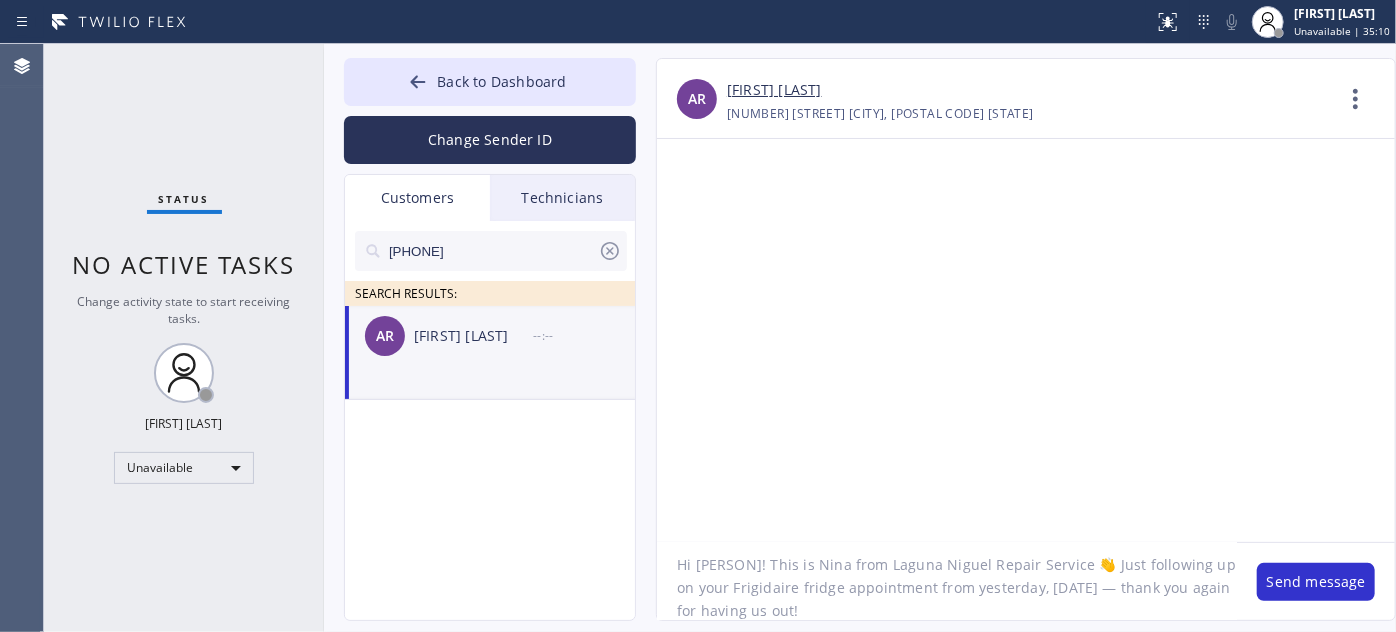 scroll, scrollTop: 18, scrollLeft: 0, axis: vertical 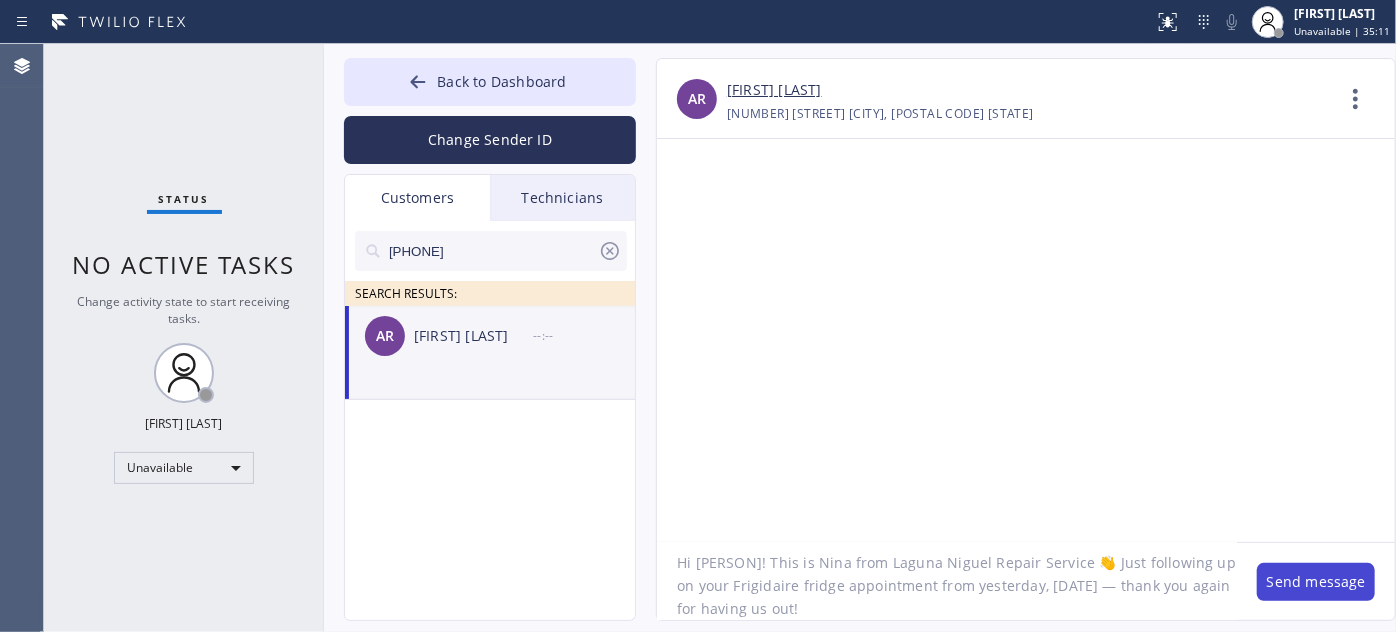 type on "Hi [PERSON]! This is Nina from Laguna Niguel Repair Service 👋 Just following up on your Frigidaire fridge appointment from yesterday, [DATE] — thank you again for having us out!" 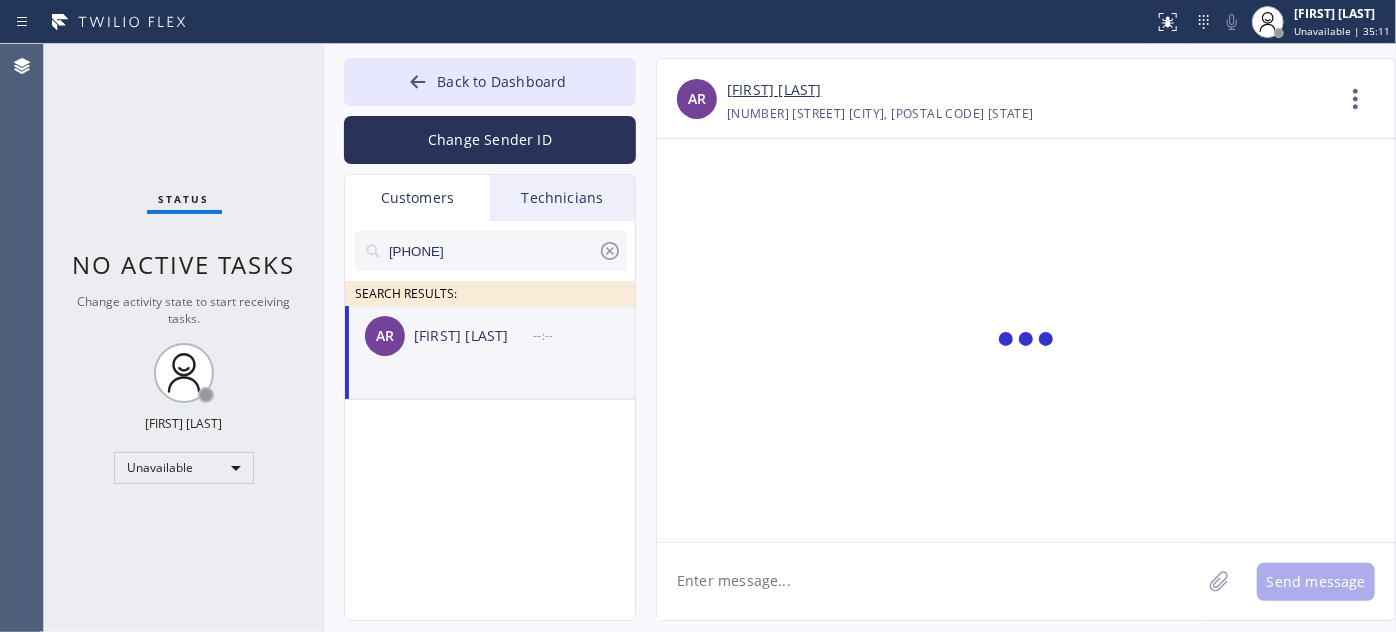 scroll, scrollTop: 0, scrollLeft: 0, axis: both 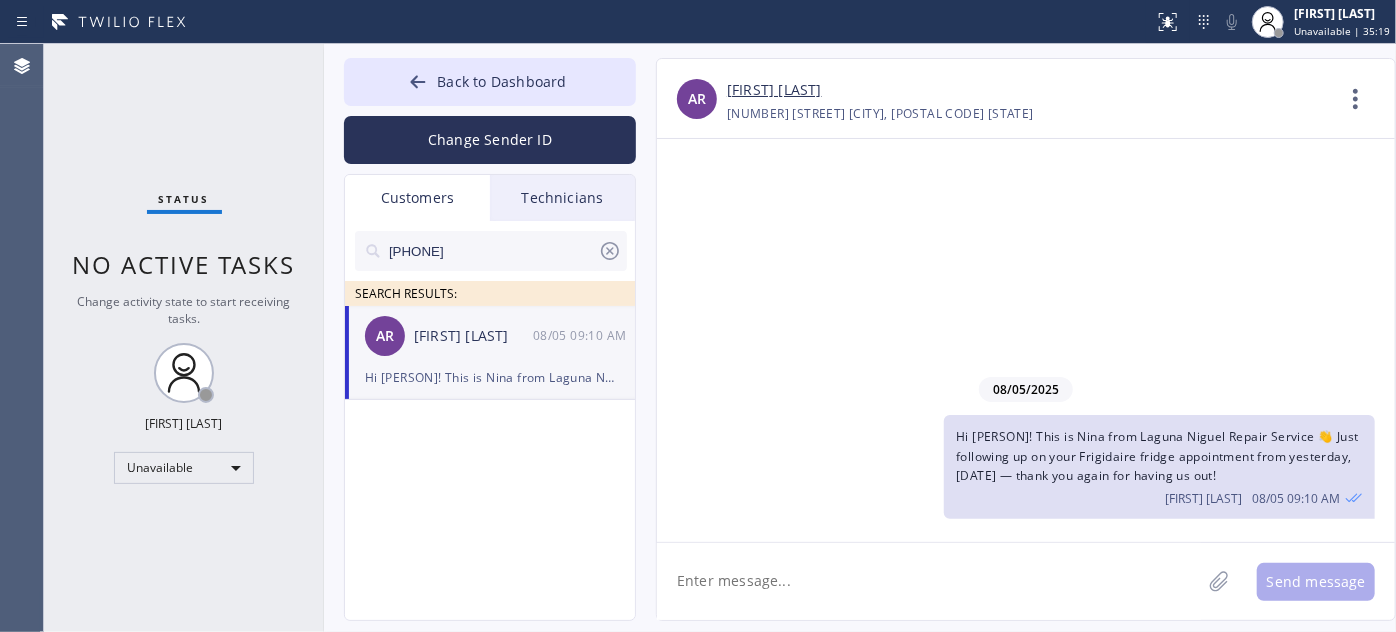 paste on "I’m not sure if anything’s been finalized yet, but if you have any questions or feel 𝗿𝗲𝗮𝗱𝘆 𝘁𝗼 𝗺𝗼𝘃𝗲 𝗳𝗼𝗿𝘄𝗮𝗿𝗱 with the repair, I’d be happy to help. Feel free to call or text me anytime! 🙏" 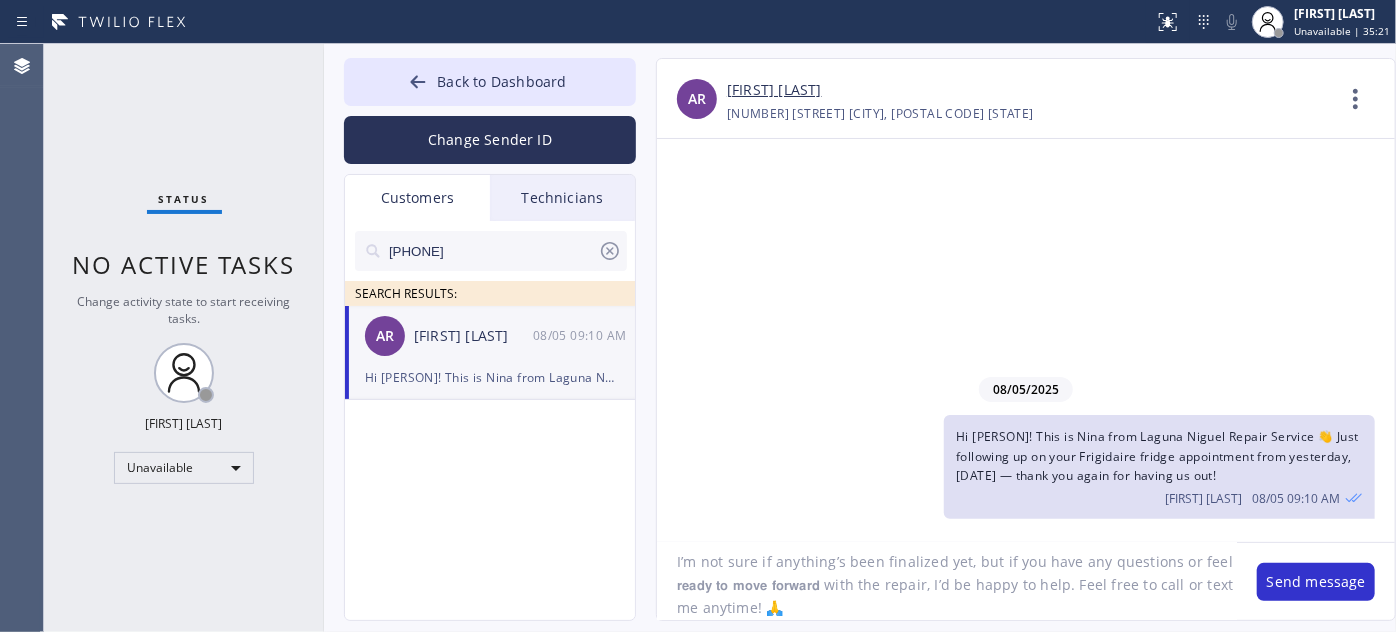 scroll, scrollTop: 18, scrollLeft: 0, axis: vertical 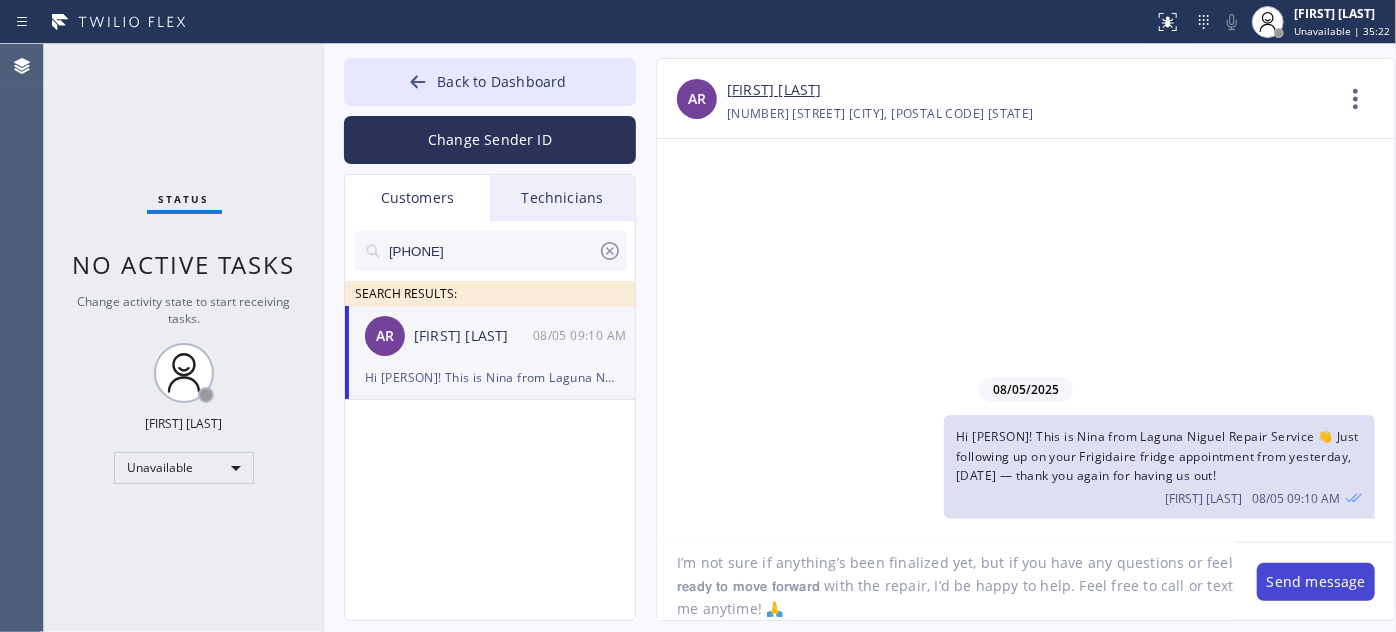 type on "I’m not sure if anything’s been finalized yet, but if you have any questions or feel 𝗿𝗲𝗮𝗱𝘆 𝘁𝗼 𝗺𝗼𝘃𝗲 𝗳𝗼𝗿𝘄𝗮𝗿𝗱 with the repair, I’d be happy to help. Feel free to call or text me anytime! 🙏" 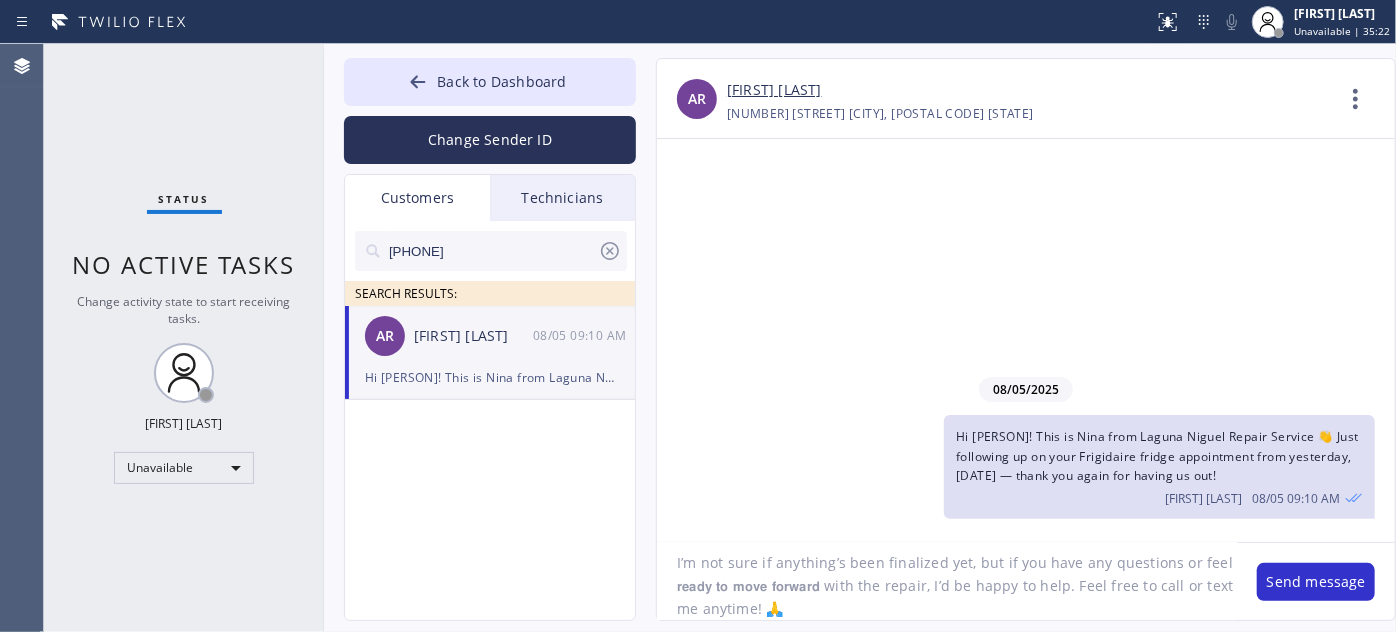 drag, startPoint x: 1302, startPoint y: 573, endPoint x: 1255, endPoint y: 549, distance: 52.773098 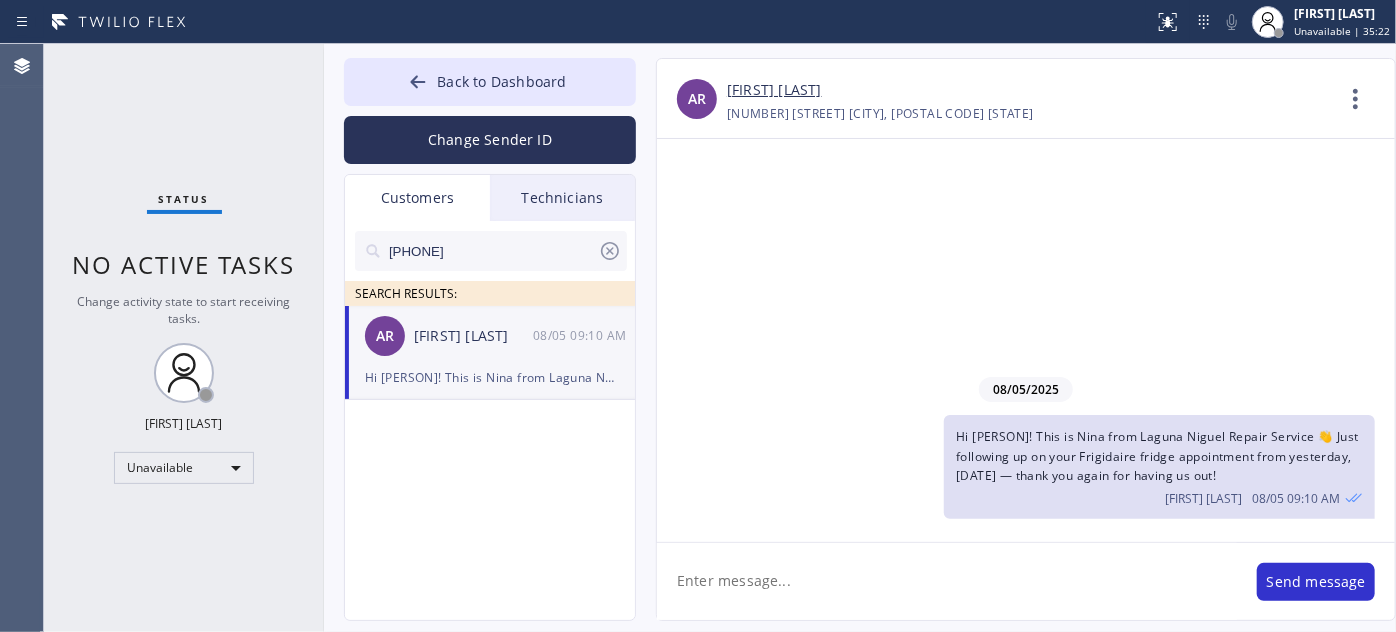 scroll, scrollTop: 0, scrollLeft: 0, axis: both 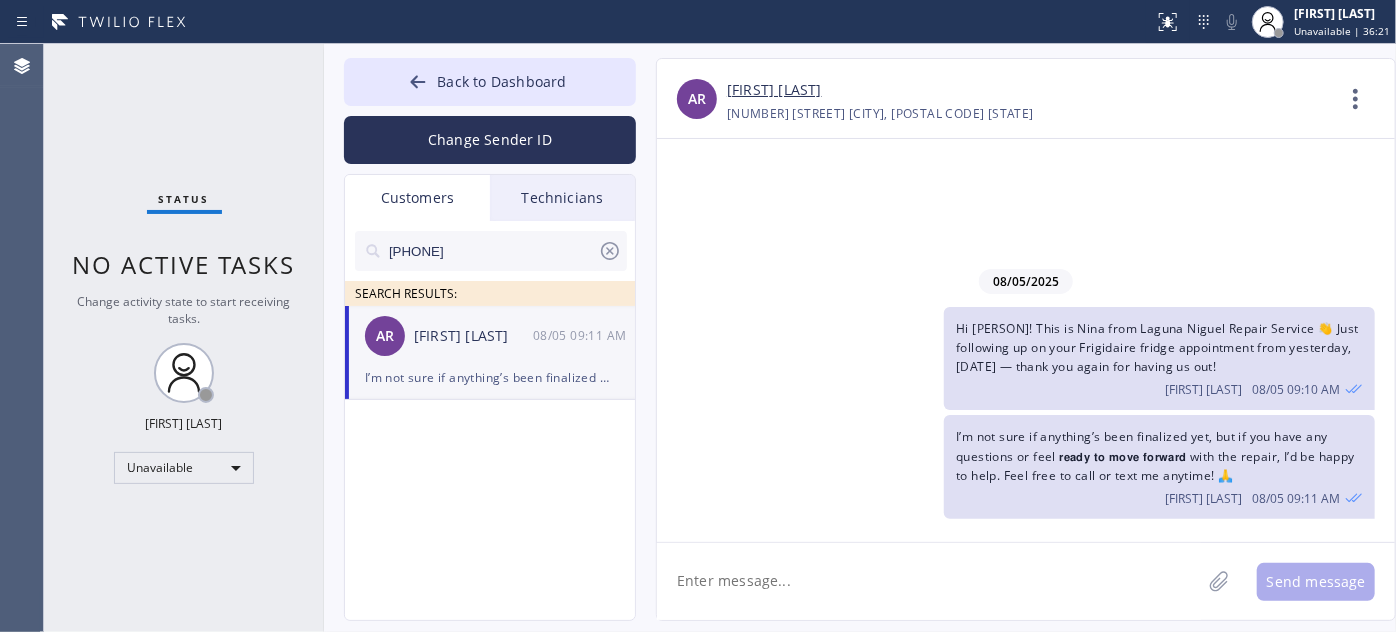 drag, startPoint x: 516, startPoint y: 258, endPoint x: 352, endPoint y: 258, distance: 164 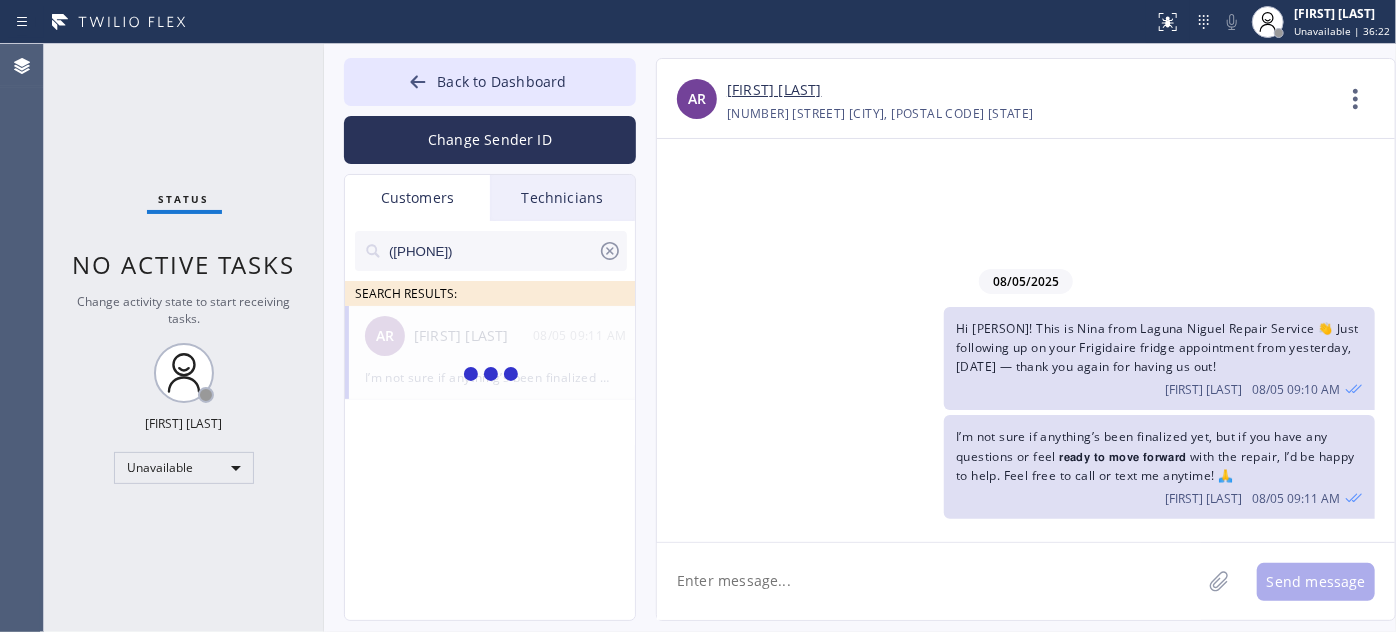 type on "([PHONE])" 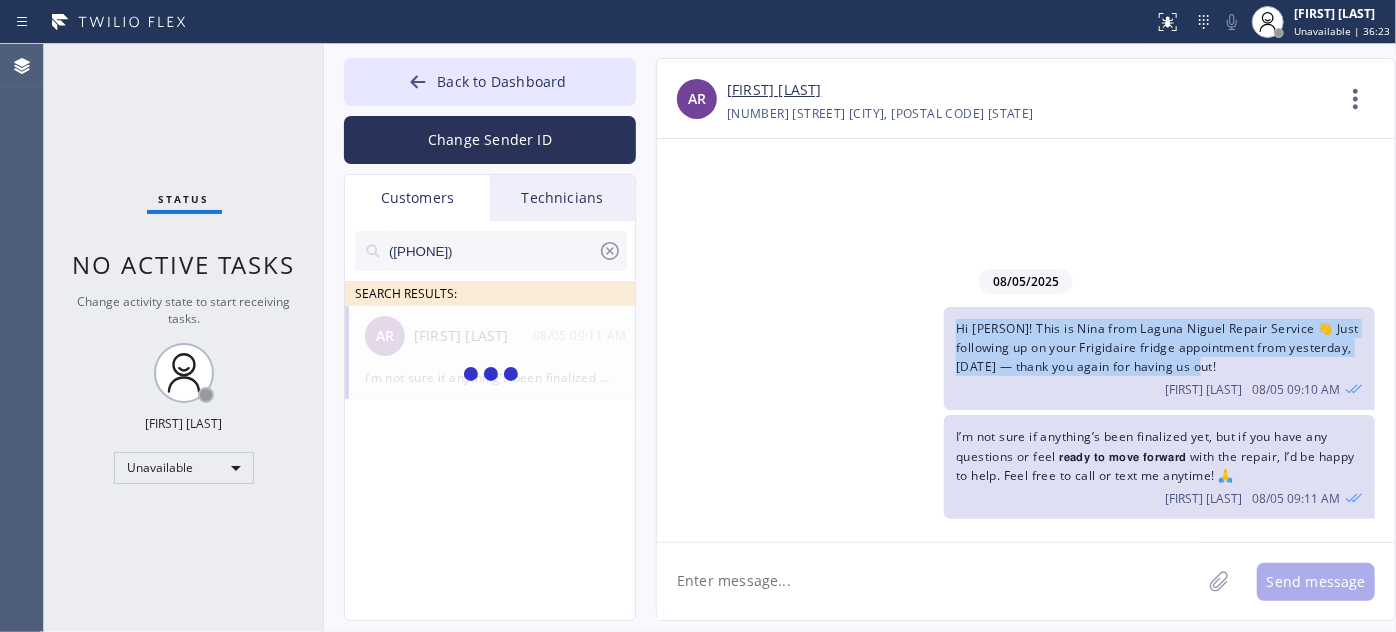 drag, startPoint x: 1232, startPoint y: 368, endPoint x: 994, endPoint y: 350, distance: 238.6797 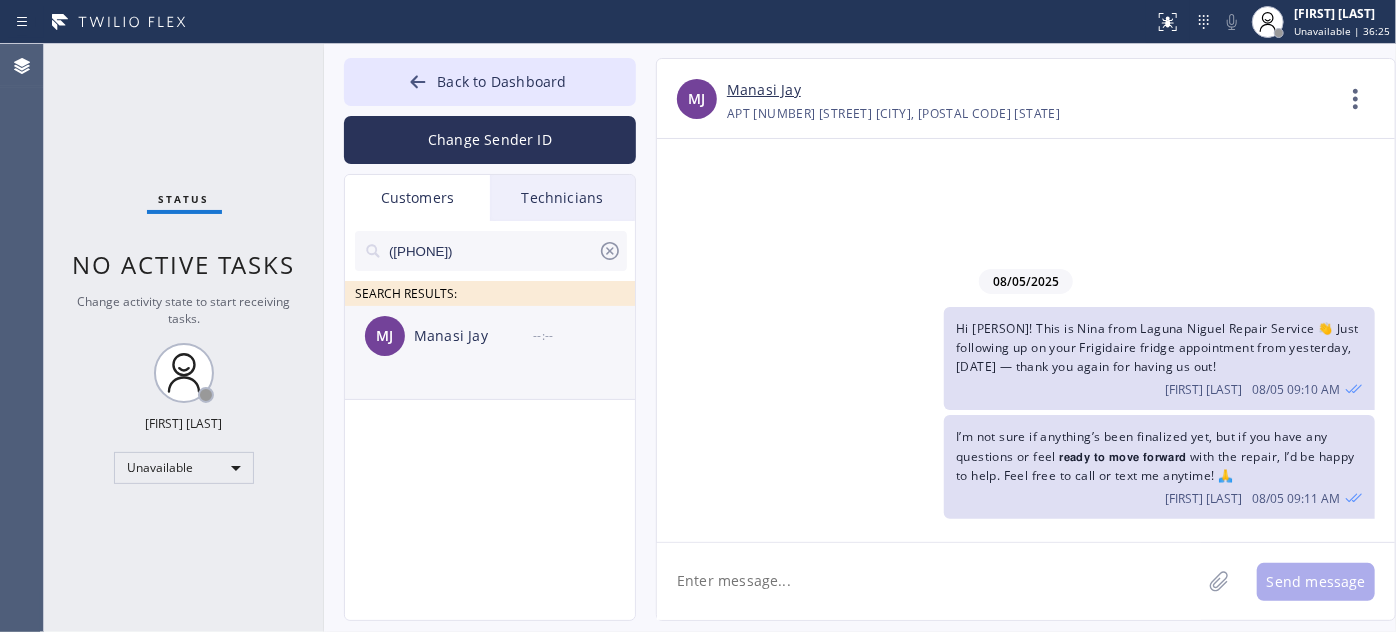 click on "[FIRST] [FIRST] --:--" at bounding box center (491, 336) 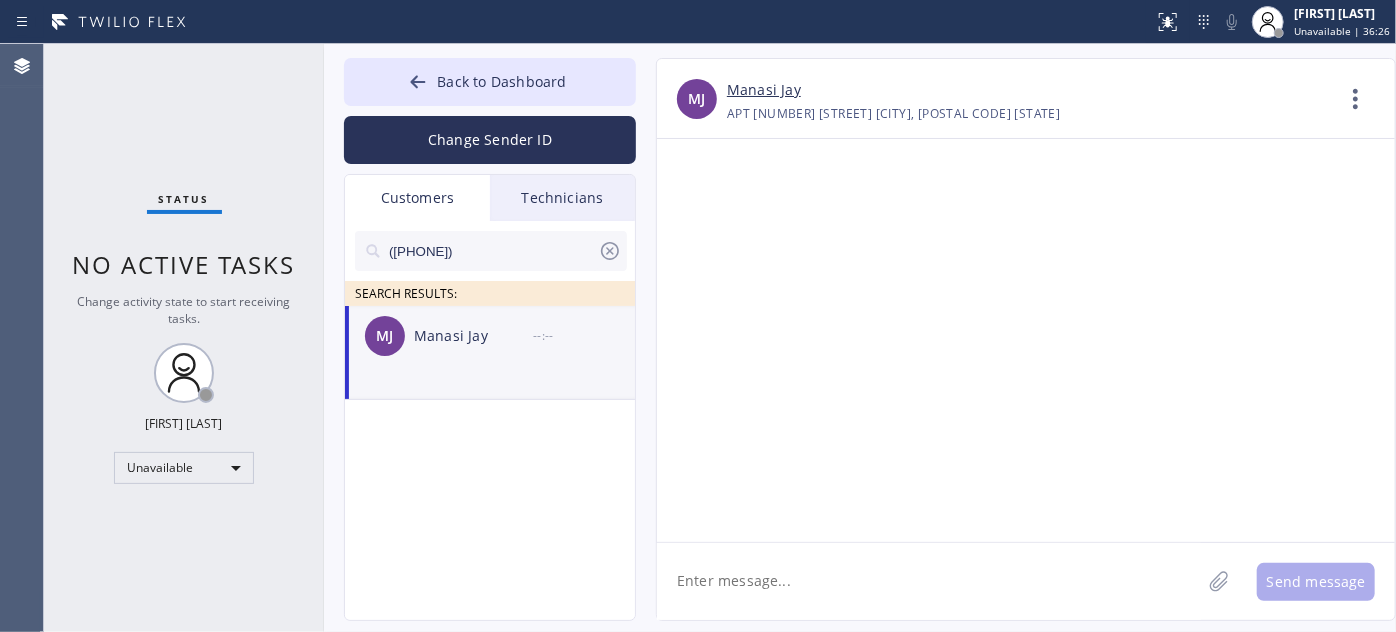 click 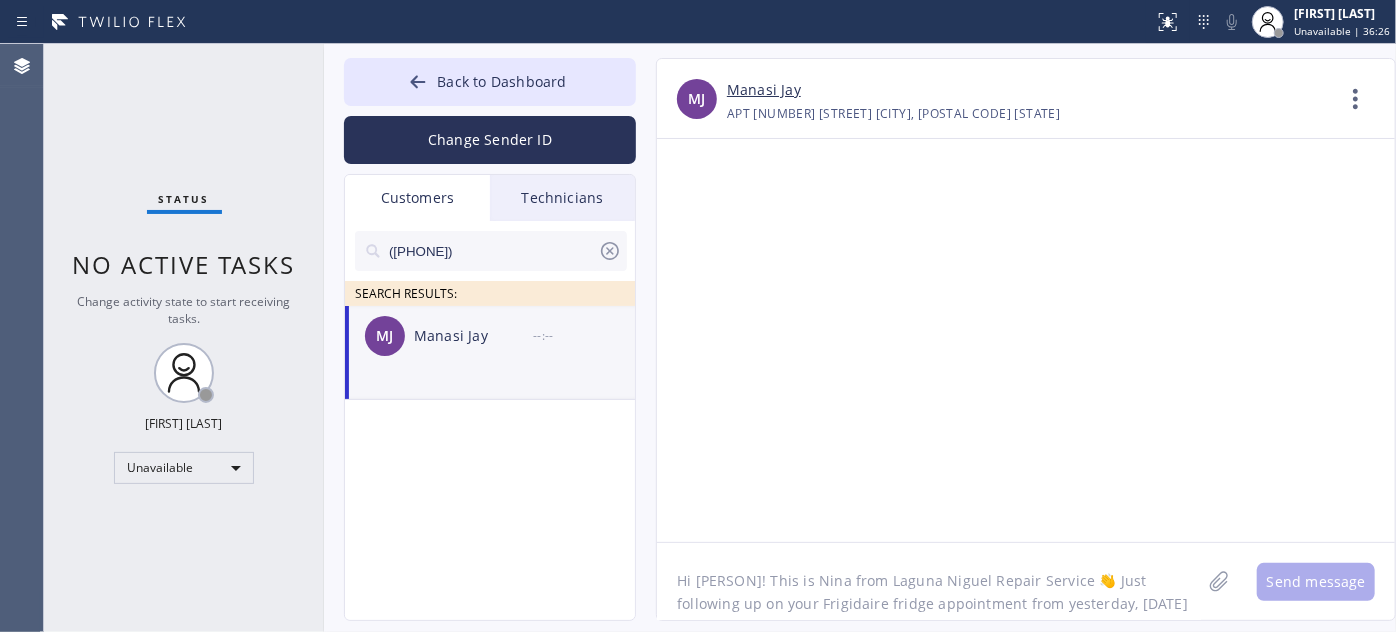 scroll, scrollTop: 16, scrollLeft: 0, axis: vertical 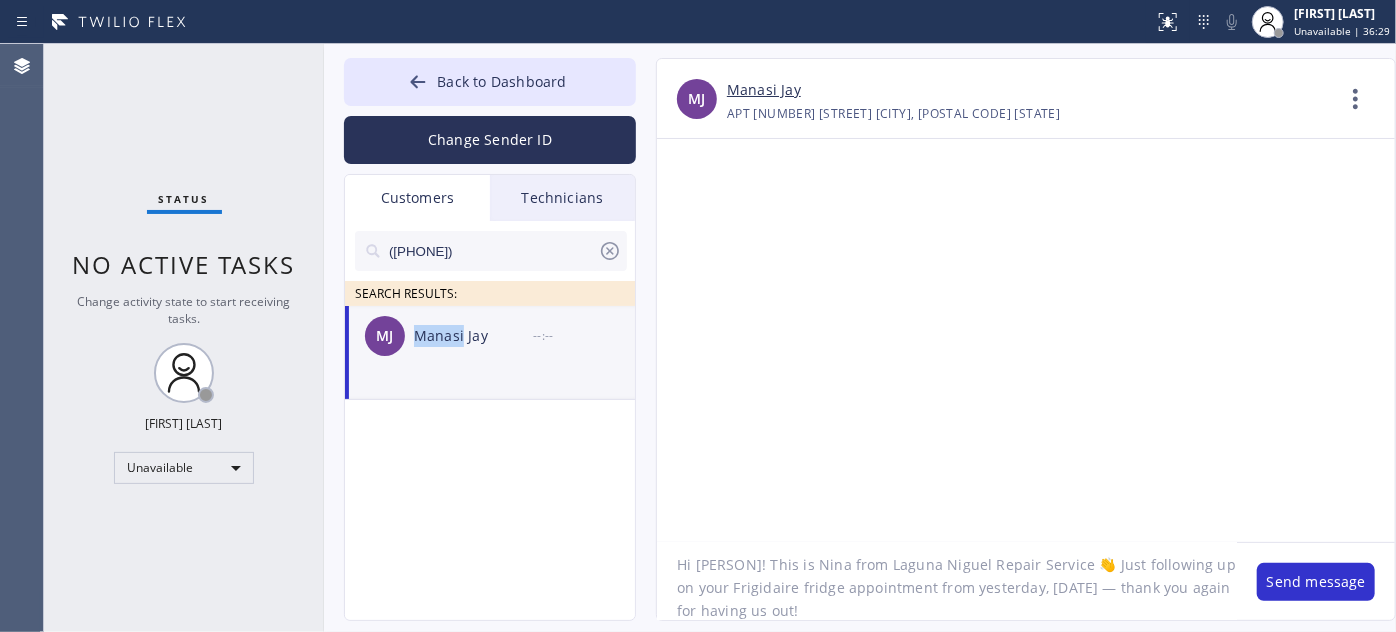 drag, startPoint x: 417, startPoint y: 341, endPoint x: 463, endPoint y: 345, distance: 46.173584 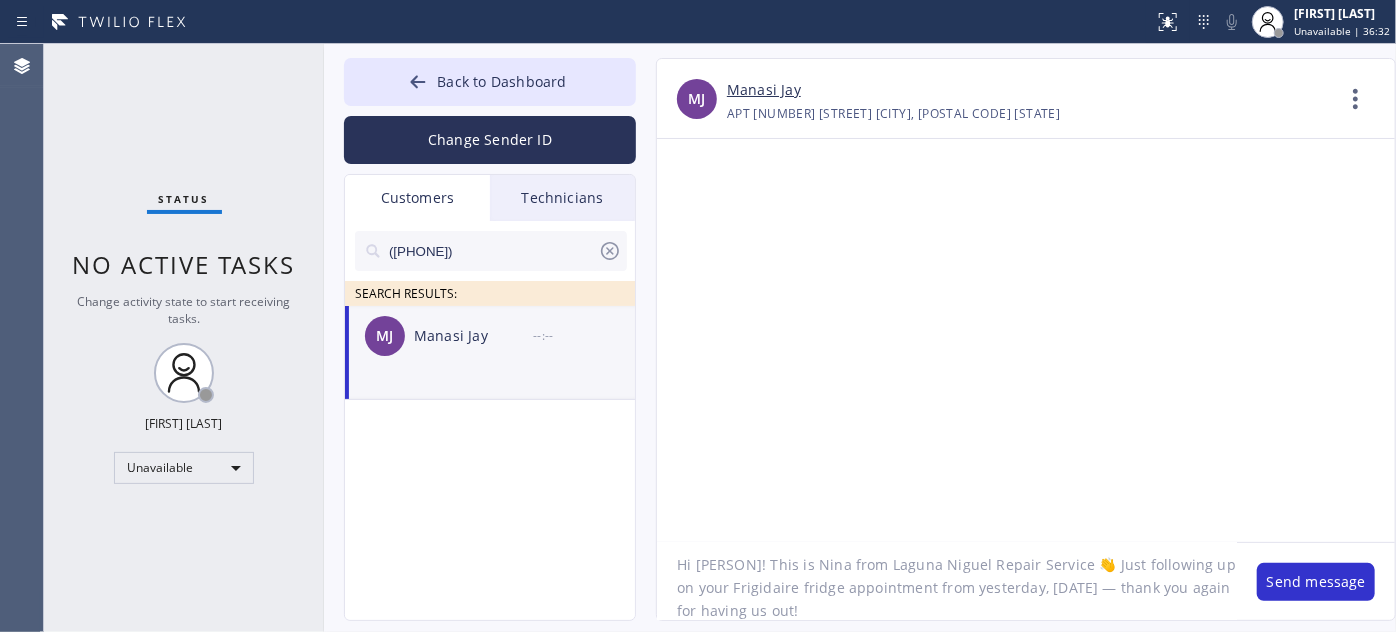 drag, startPoint x: 695, startPoint y: 562, endPoint x: 742, endPoint y: 561, distance: 47.010635 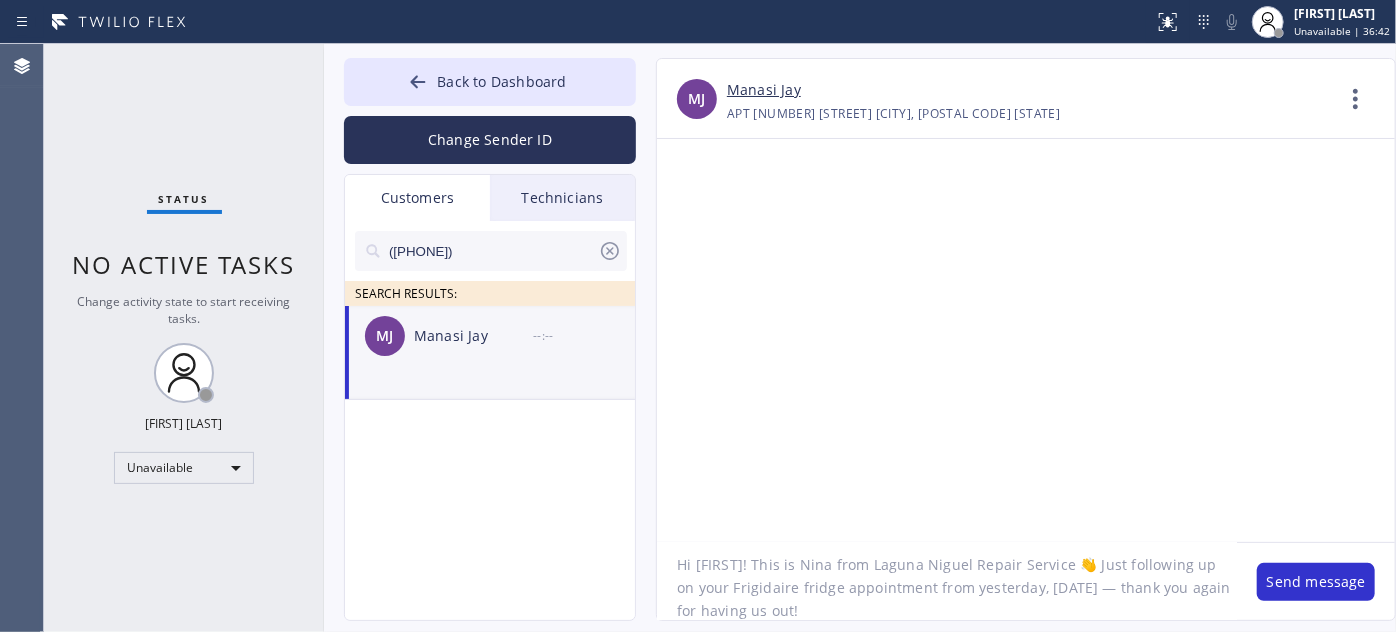 drag, startPoint x: 868, startPoint y: 562, endPoint x: 1066, endPoint y: 564, distance: 198.0101 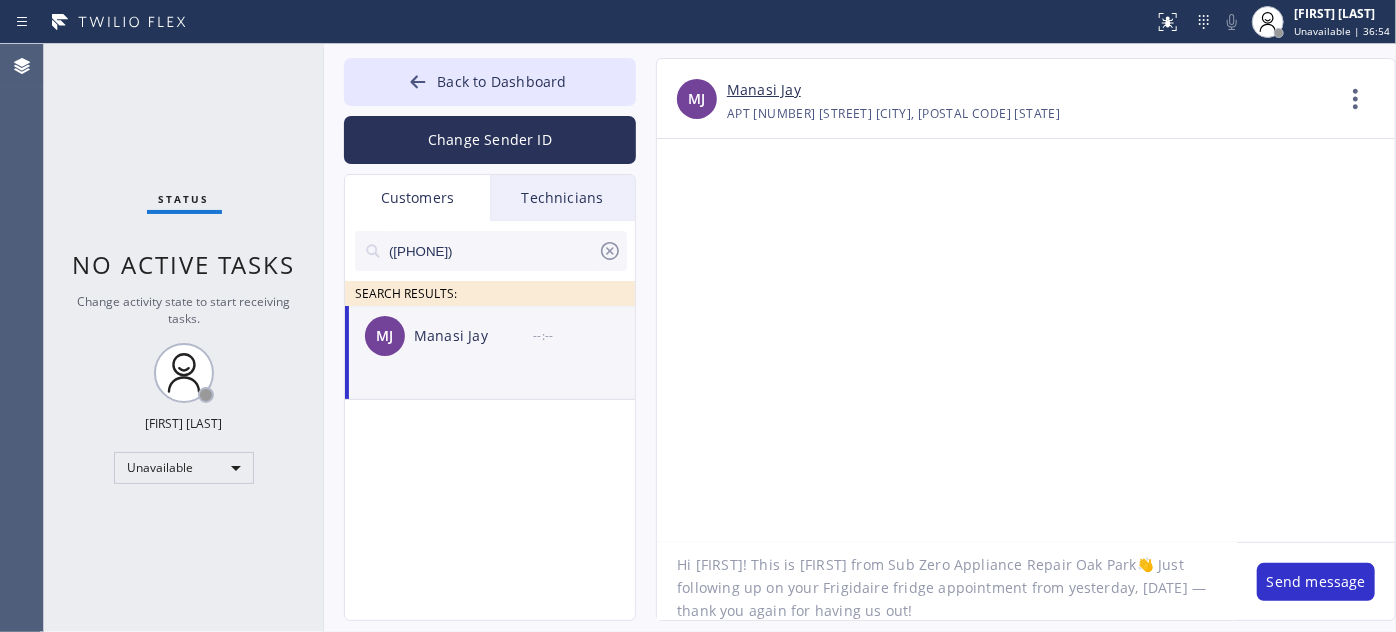drag, startPoint x: 754, startPoint y: 586, endPoint x: 861, endPoint y: 583, distance: 107.042046 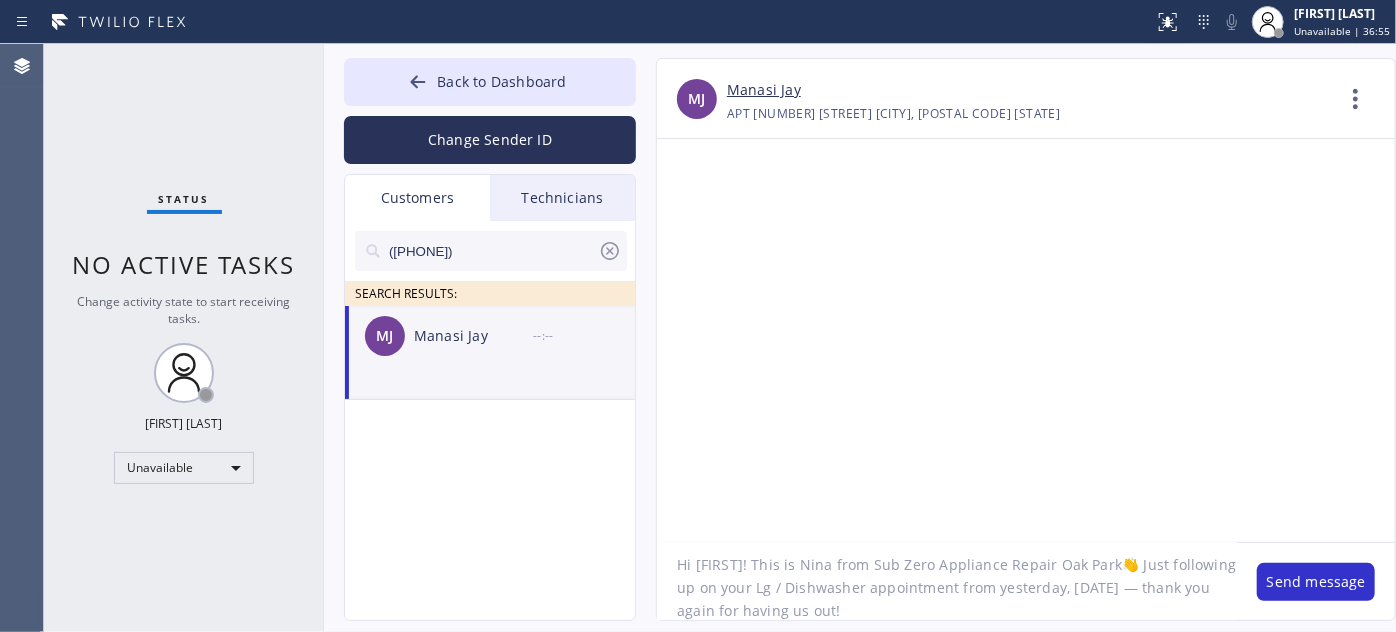 click on "Hi [FIRST]! This is Nina from Sub Zero Appliance Repair Oak Park👋 Just following up on your Lg / Dishwasher appointment from yesterday, [DATE] — thank you again for having us out!" 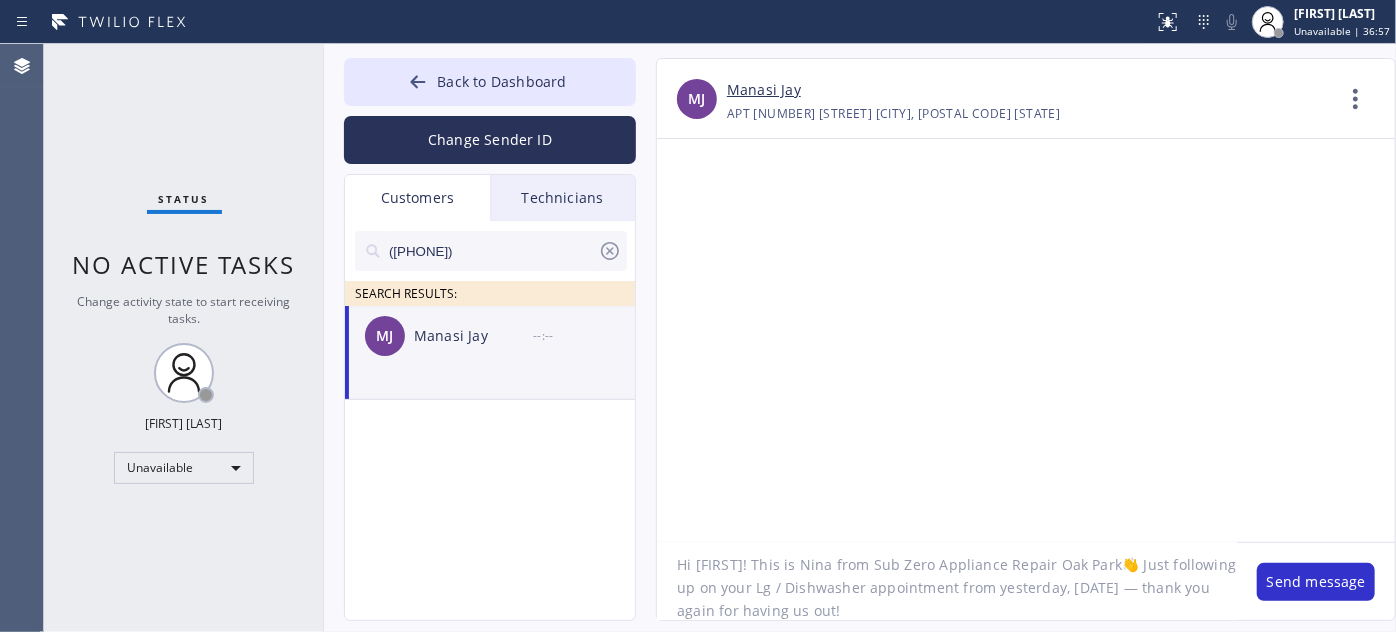 drag, startPoint x: 790, startPoint y: 588, endPoint x: 773, endPoint y: 588, distance: 17 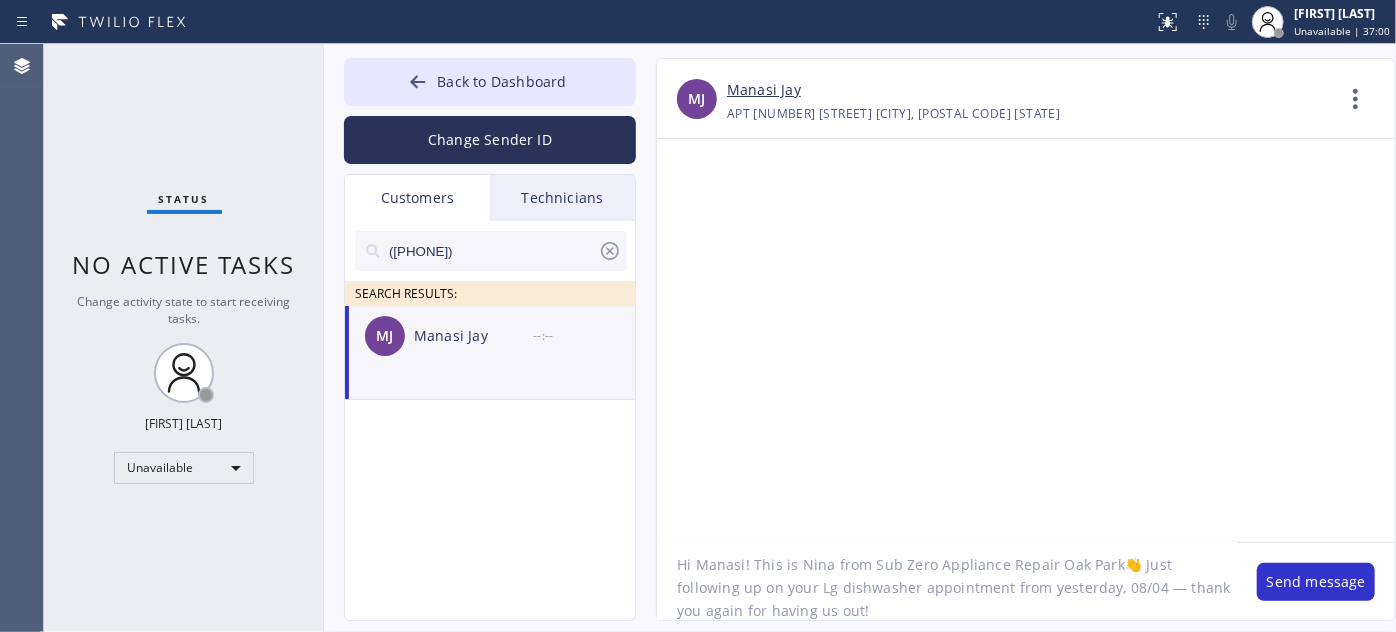 scroll, scrollTop: 18, scrollLeft: 0, axis: vertical 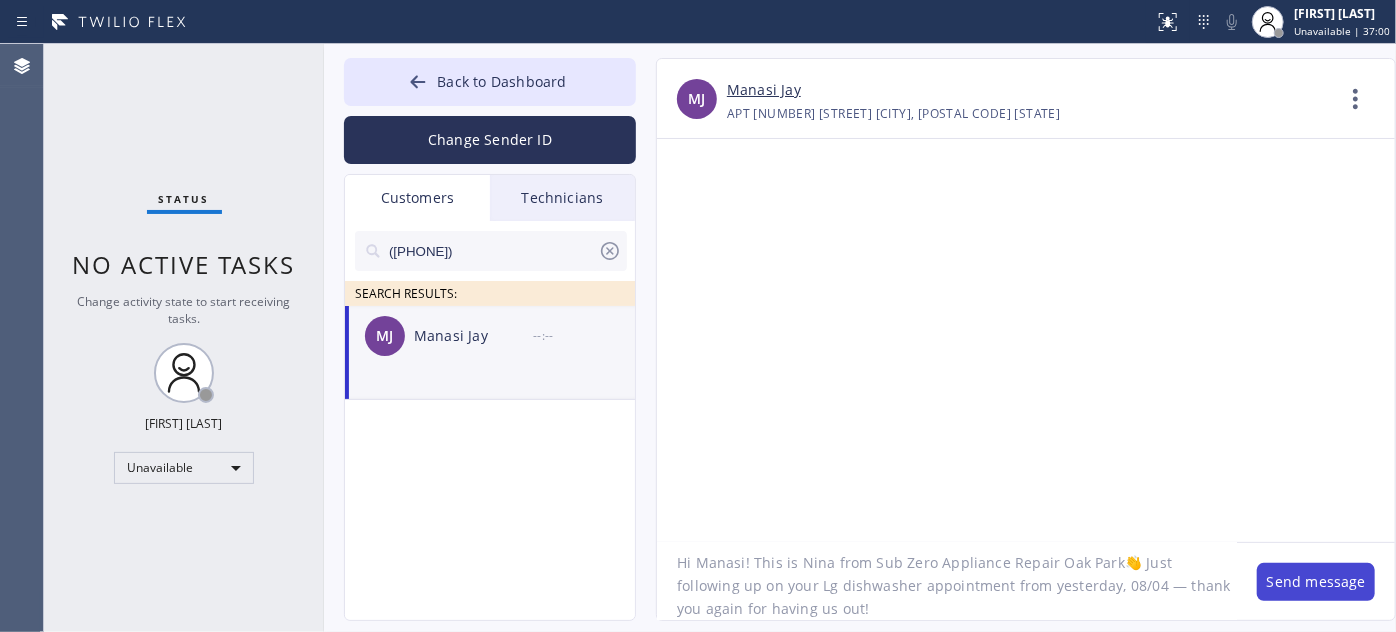 type on "Hi Manasi! This is Nina from Sub Zero Appliance Repair Oak Park👋 Just following up on your Lg dishwasher appointment from yesterday, 08/04 — thank you again for having us out!" 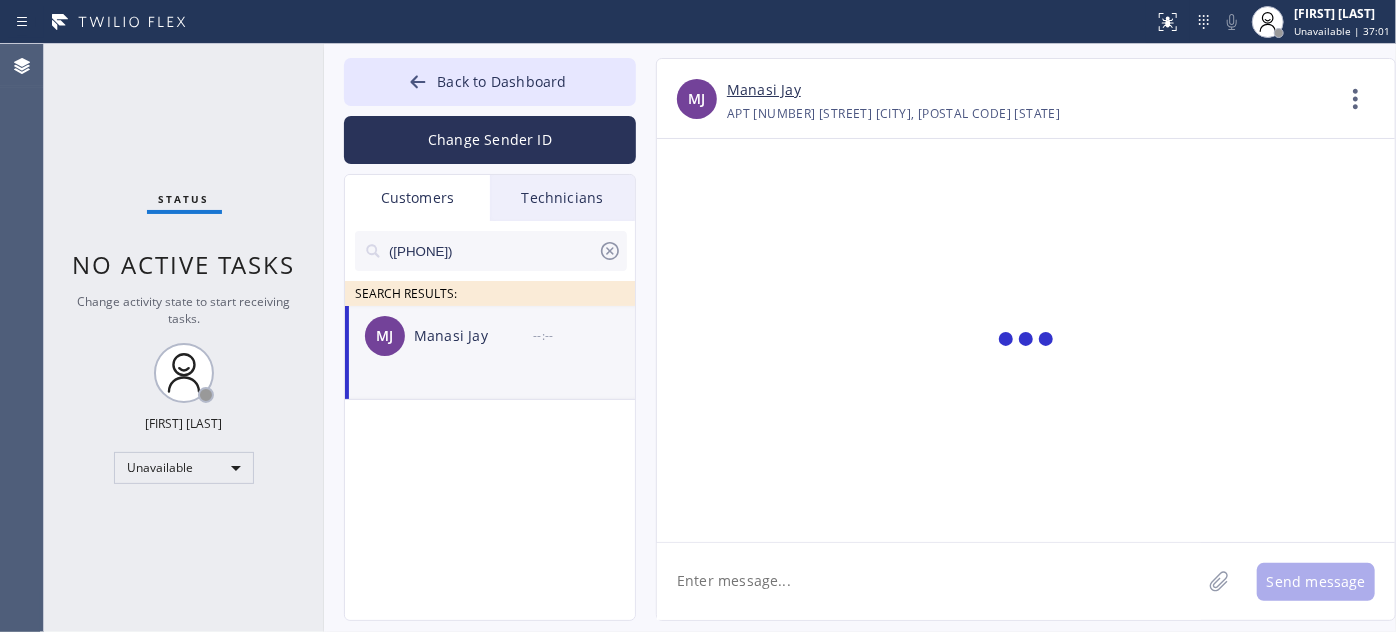 scroll, scrollTop: 0, scrollLeft: 0, axis: both 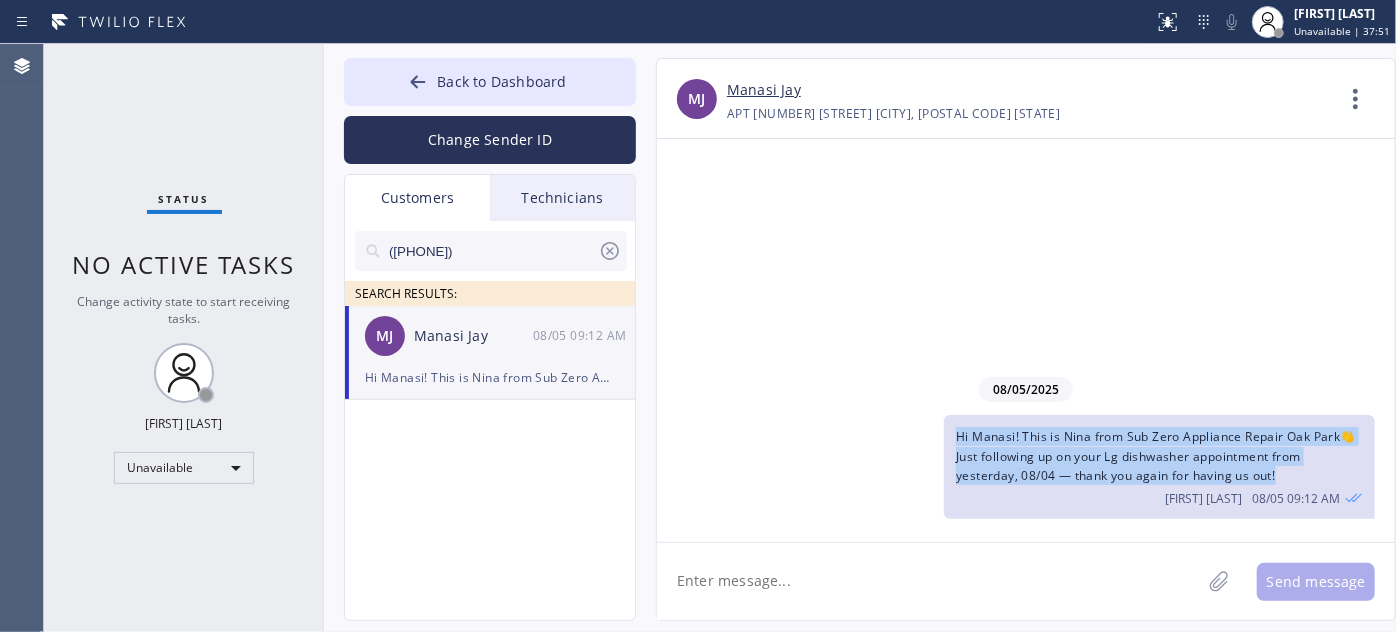 drag, startPoint x: 1294, startPoint y: 479, endPoint x: 933, endPoint y: 437, distance: 363.435 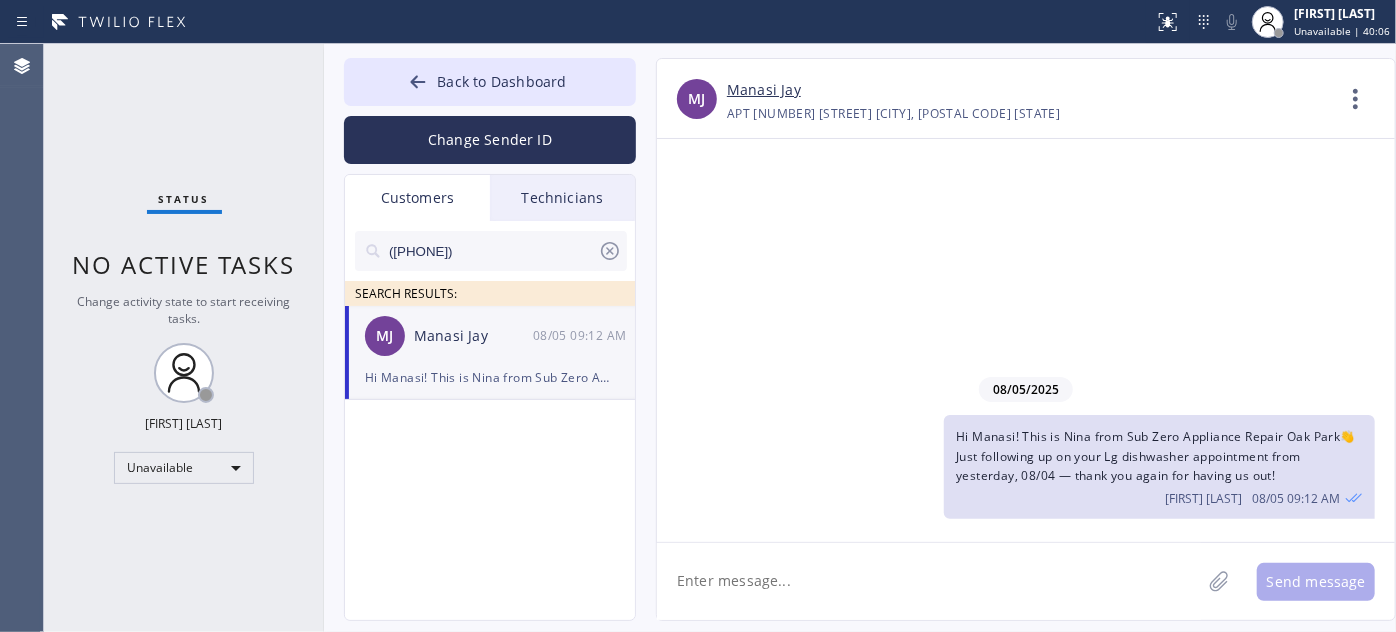 paste on "I just wanted to follow up on my earlier message—I apologize for the confusion, our technician wasn’t able to make it out yesterday as scheduled. We’d be happy to reschedule you for this Wednesday." 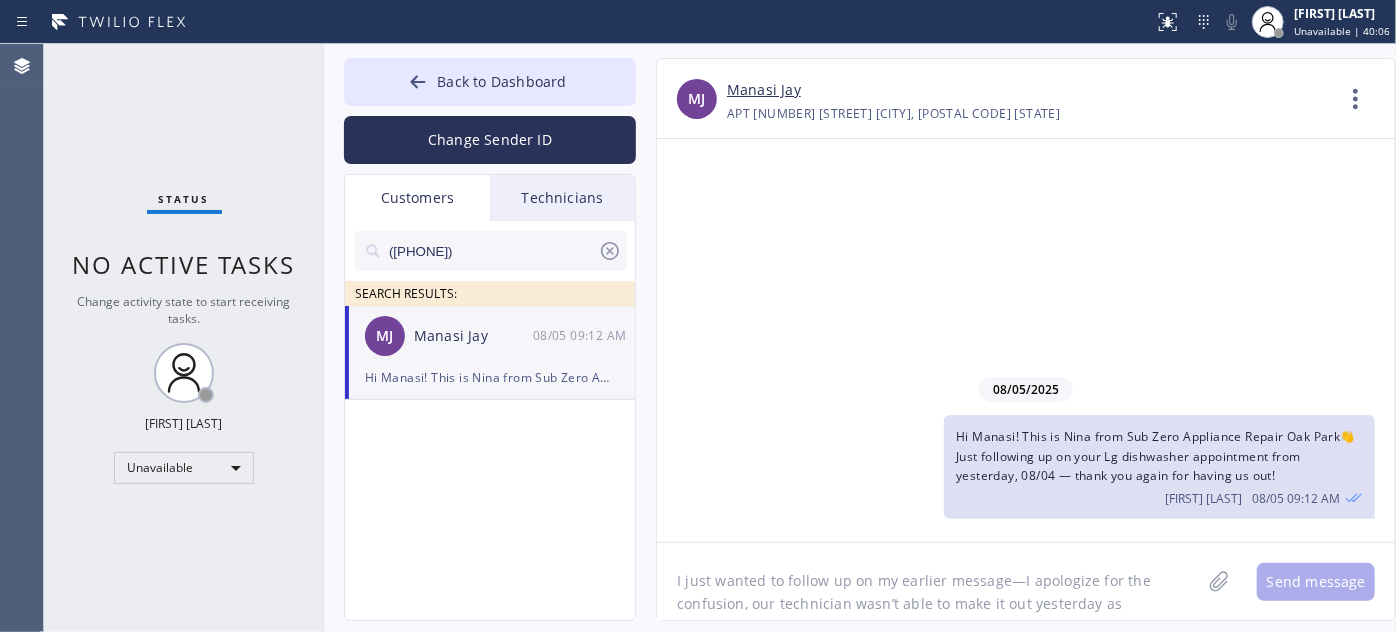 scroll, scrollTop: 16, scrollLeft: 0, axis: vertical 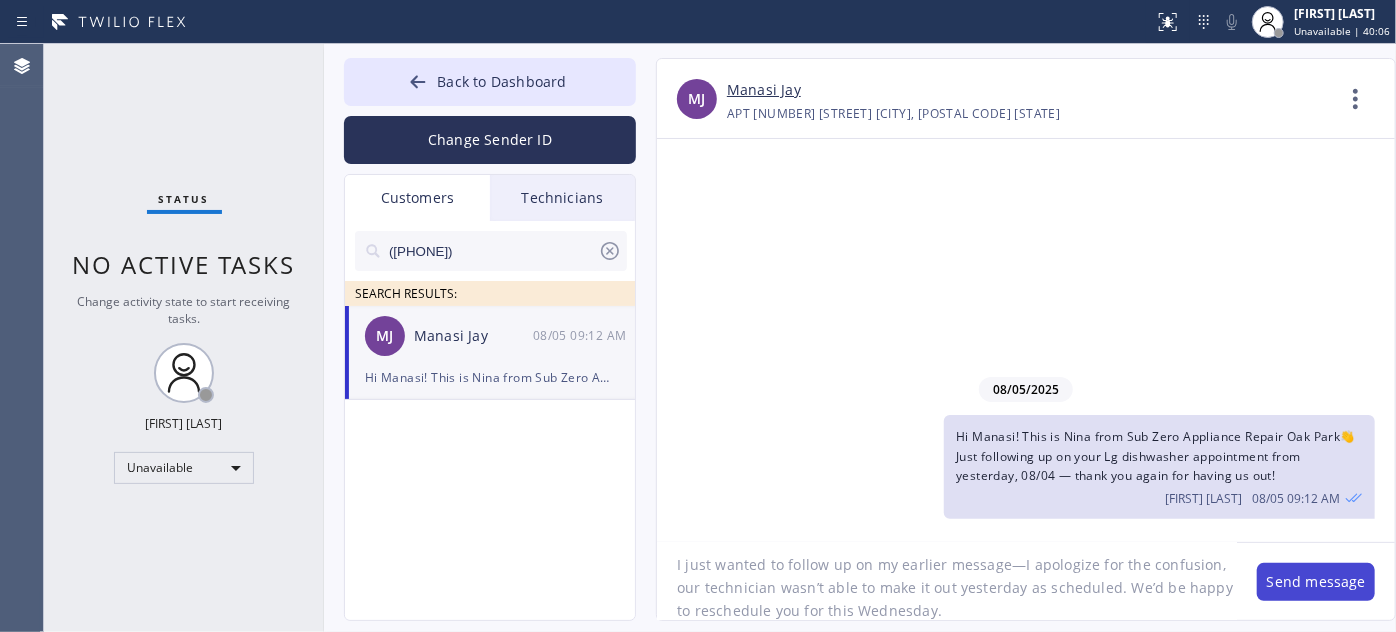 type on "I just wanted to follow up on my earlier message—I apologize for the confusion, our technician wasn’t able to make it out yesterday as scheduled. We’d be happy to reschedule you for this Wednesday." 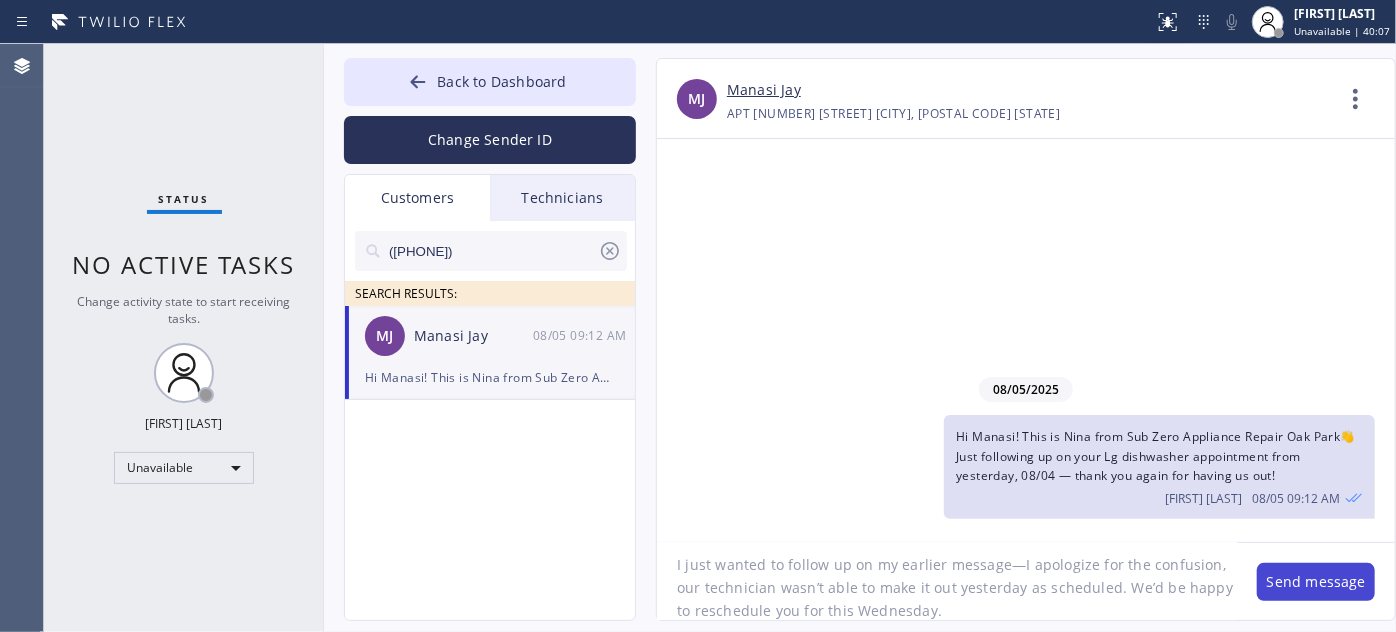 click on "Send message" at bounding box center [1316, 582] 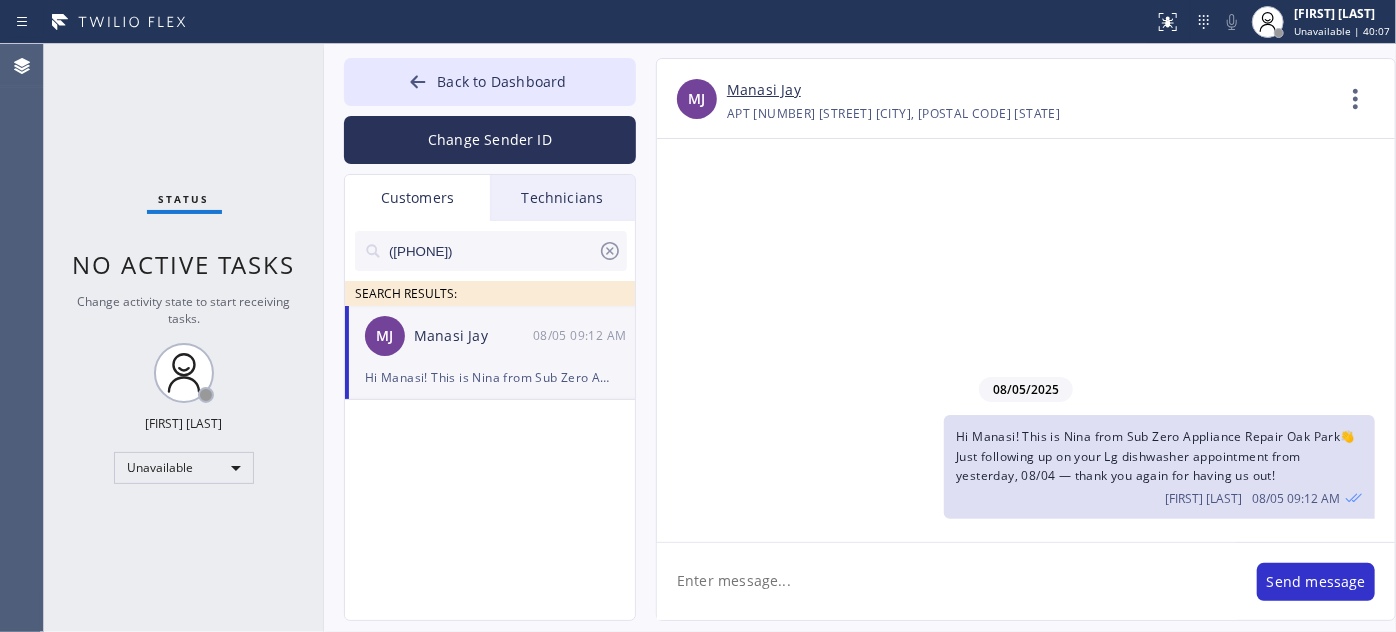 scroll, scrollTop: 0, scrollLeft: 0, axis: both 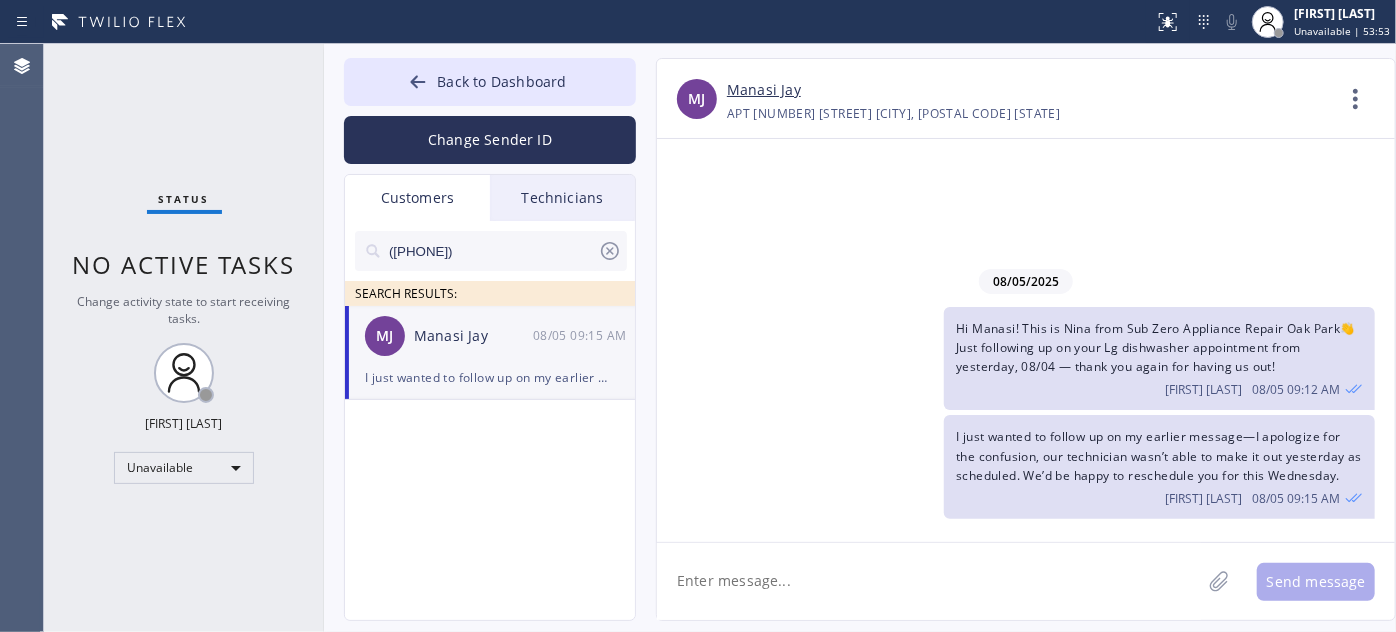 drag, startPoint x: 411, startPoint y: 256, endPoint x: 343, endPoint y: 255, distance: 68.007355 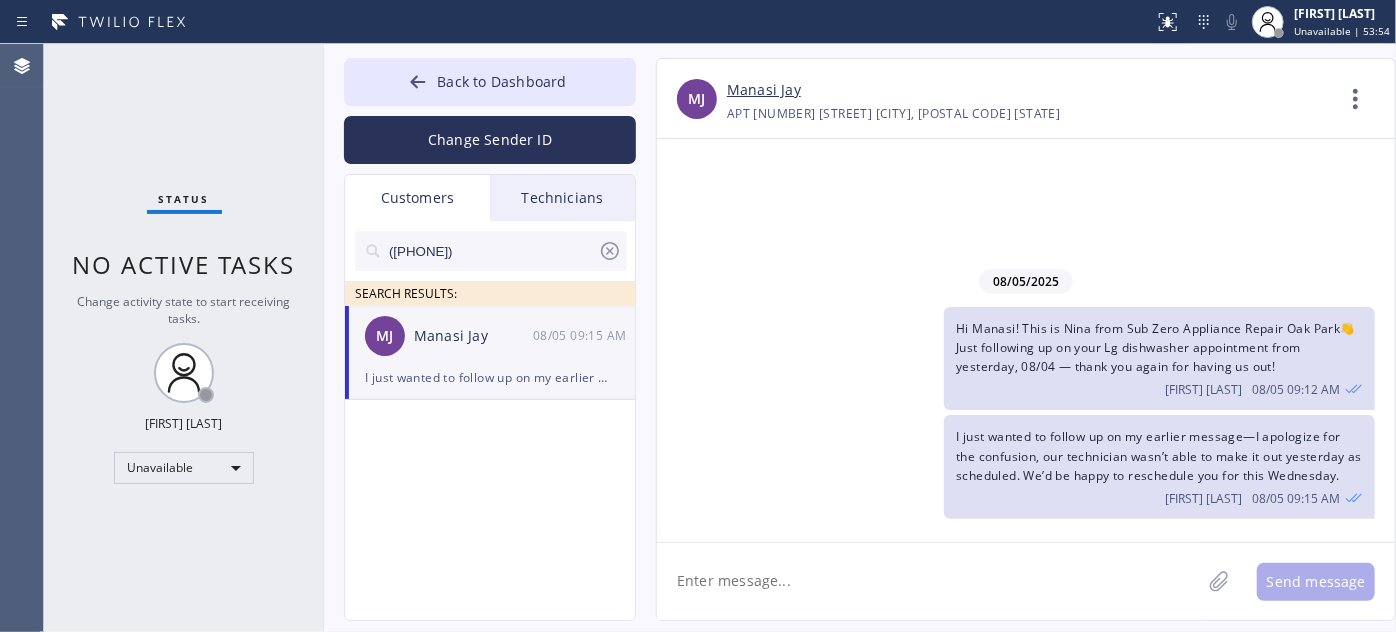 paste on "[PHONE]" 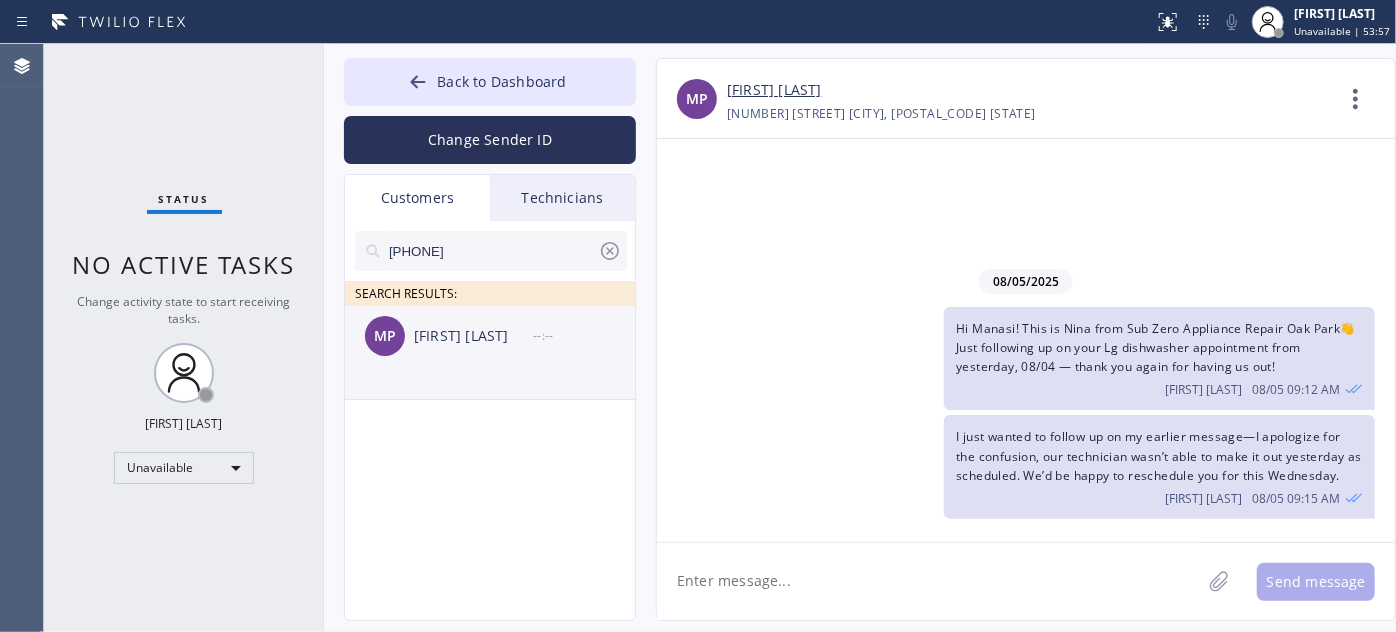 type on "[PHONE]" 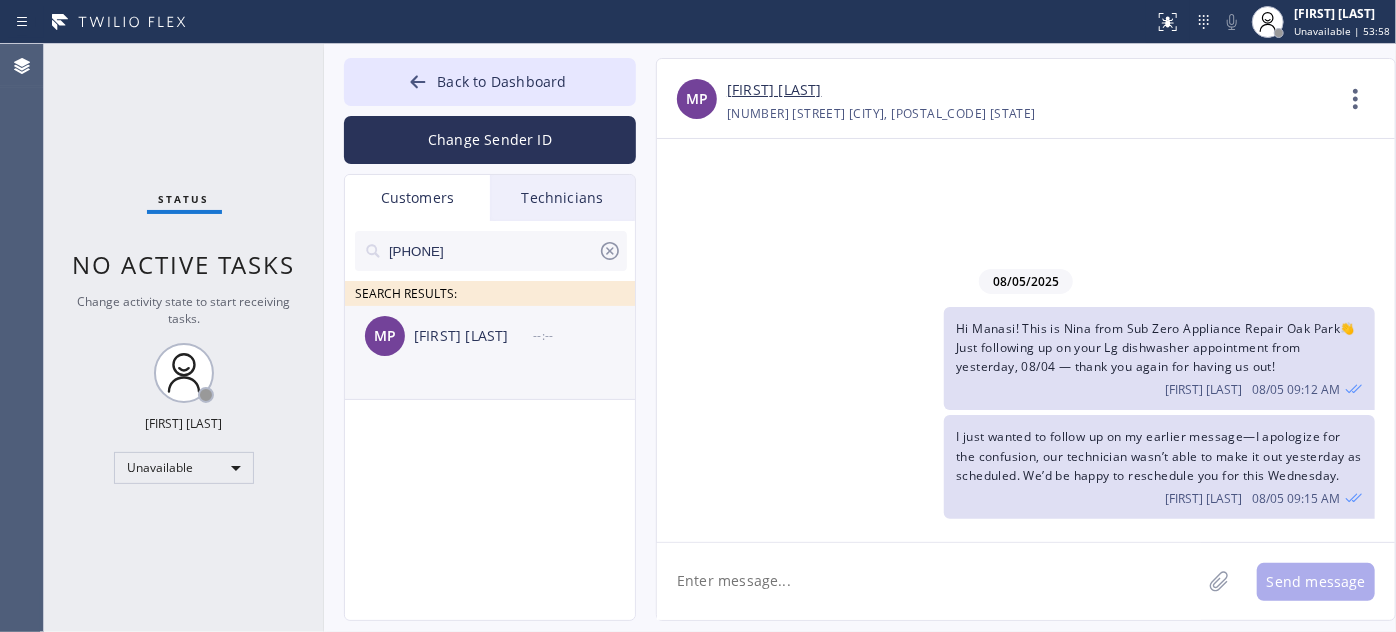 drag, startPoint x: 539, startPoint y: 341, endPoint x: 624, endPoint y: 363, distance: 87.80091 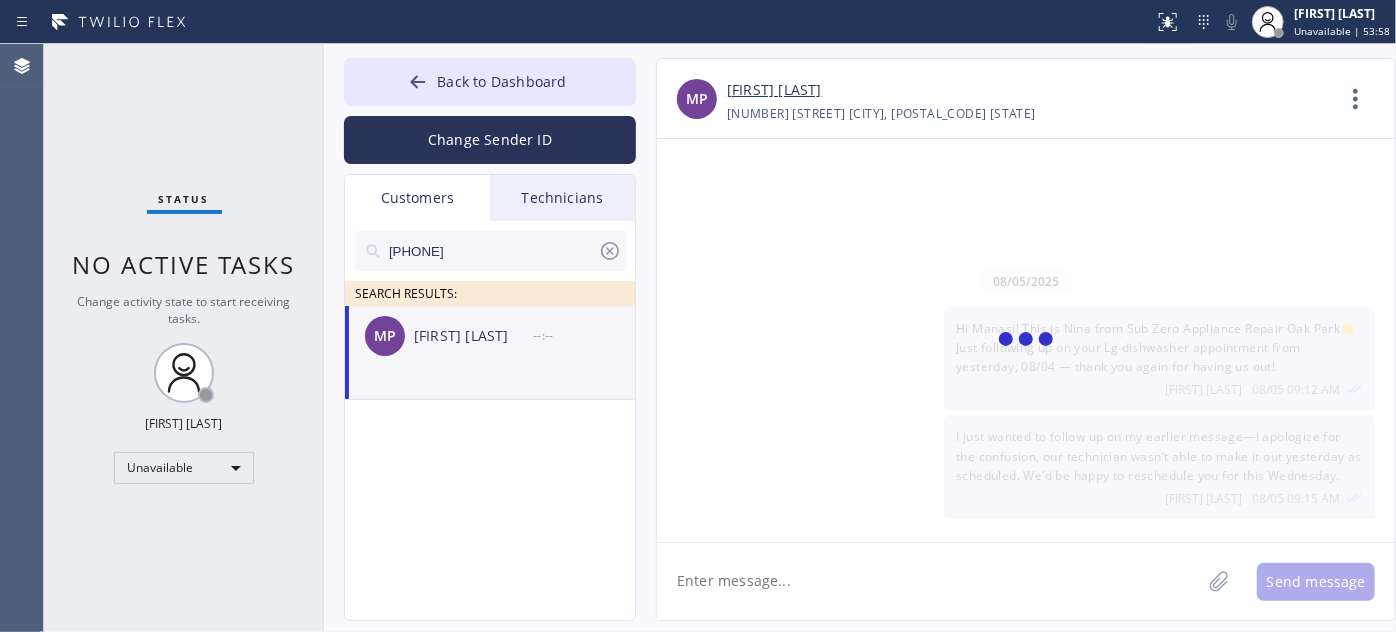 scroll, scrollTop: 569, scrollLeft: 0, axis: vertical 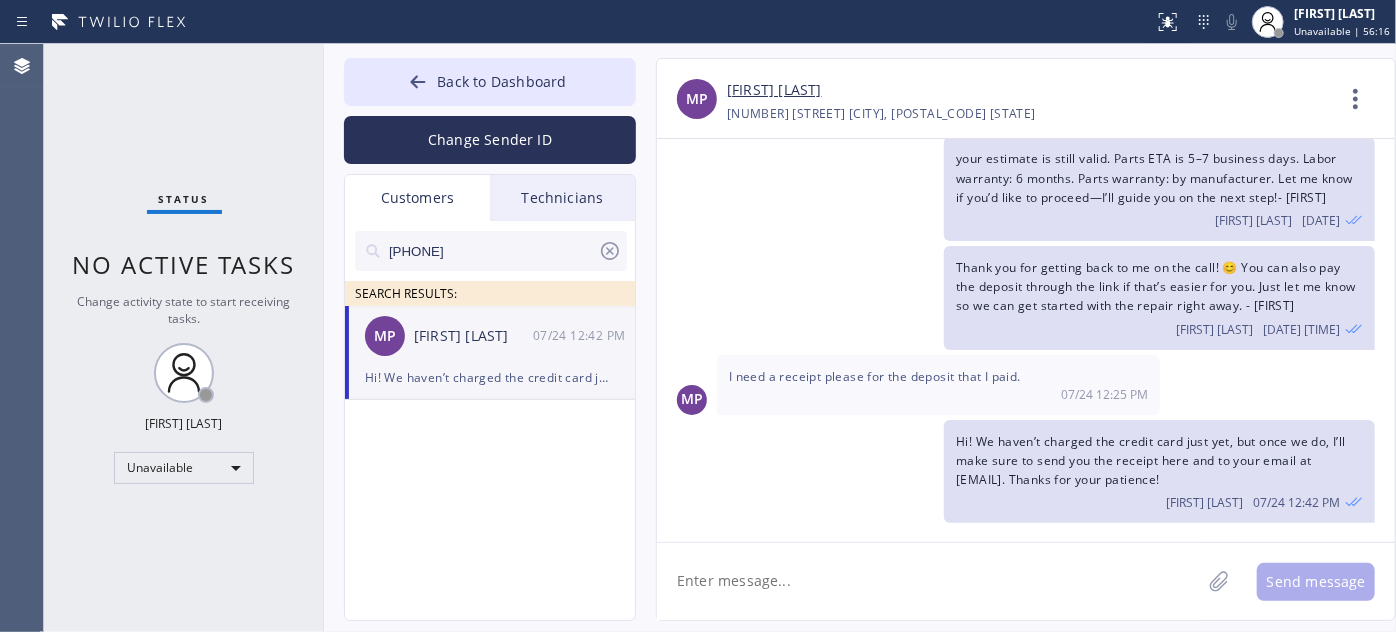 click 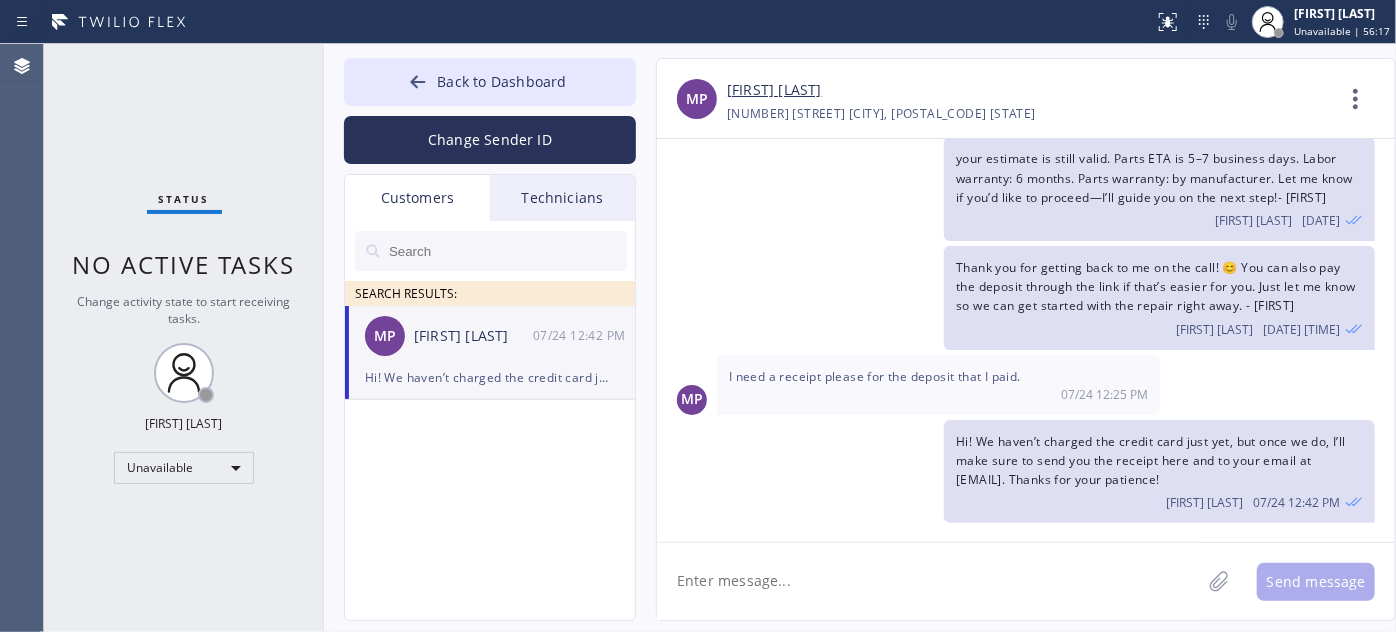 click on "Technicians" at bounding box center [562, 198] 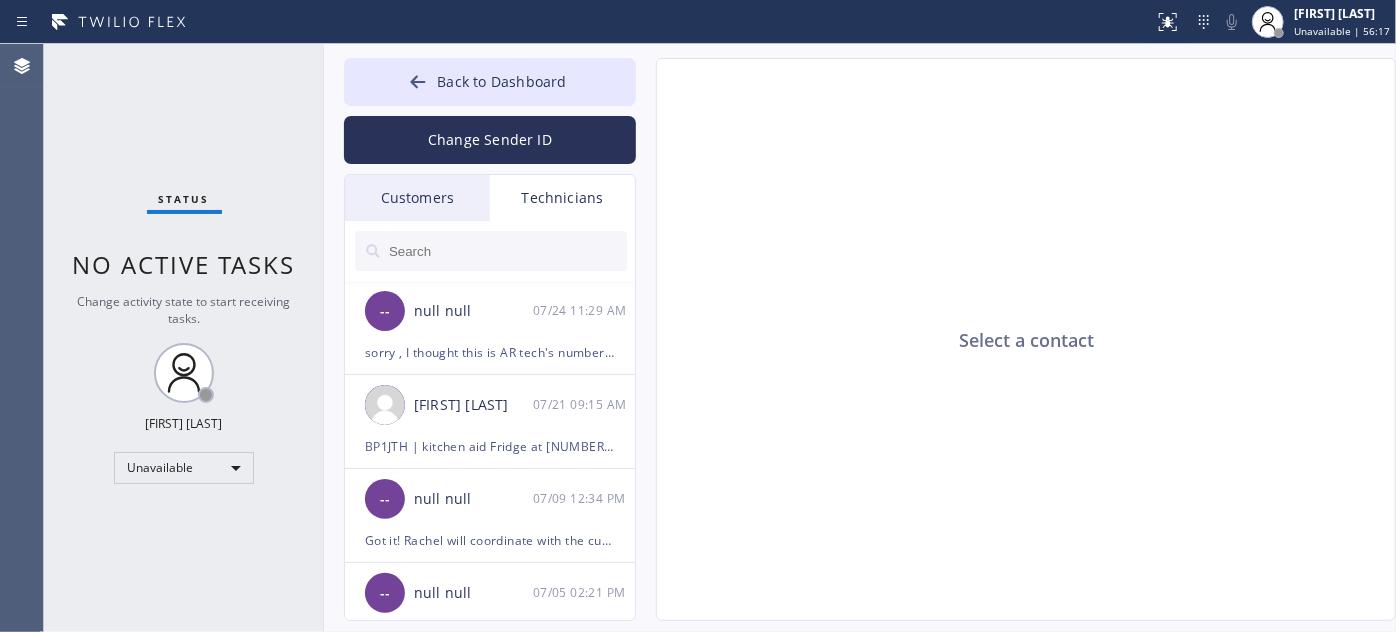 click on "Customers" at bounding box center (417, 198) 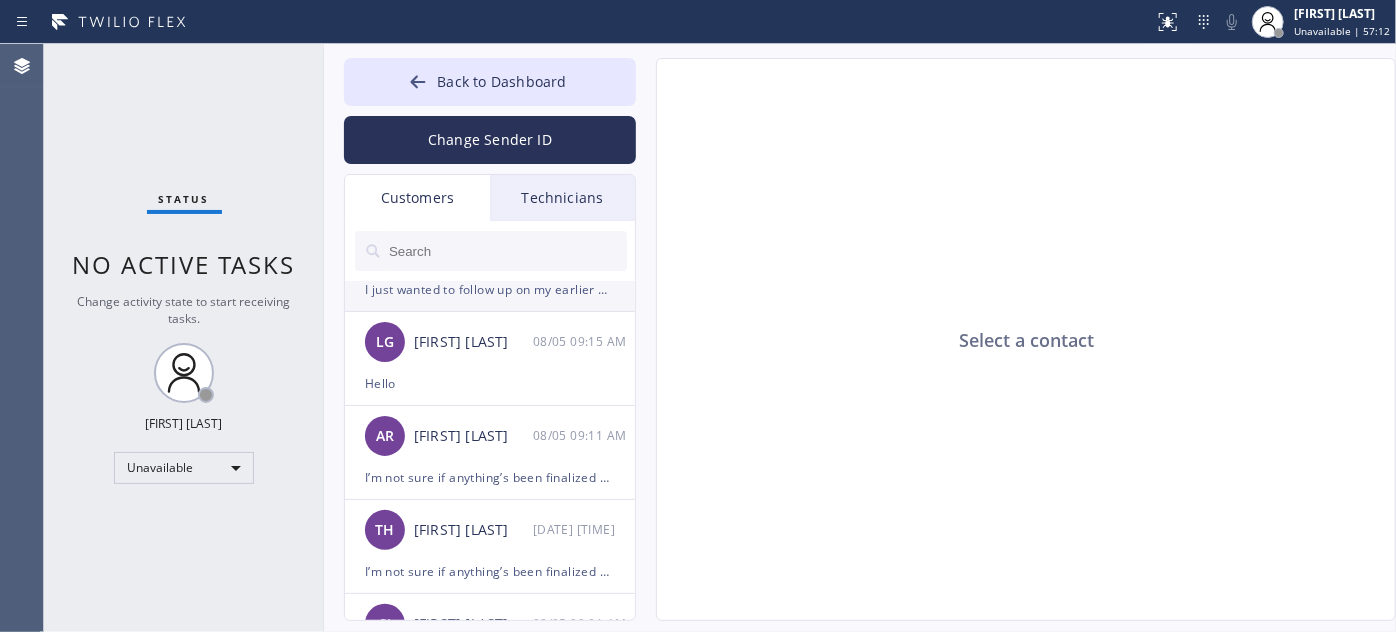 scroll, scrollTop: 90, scrollLeft: 0, axis: vertical 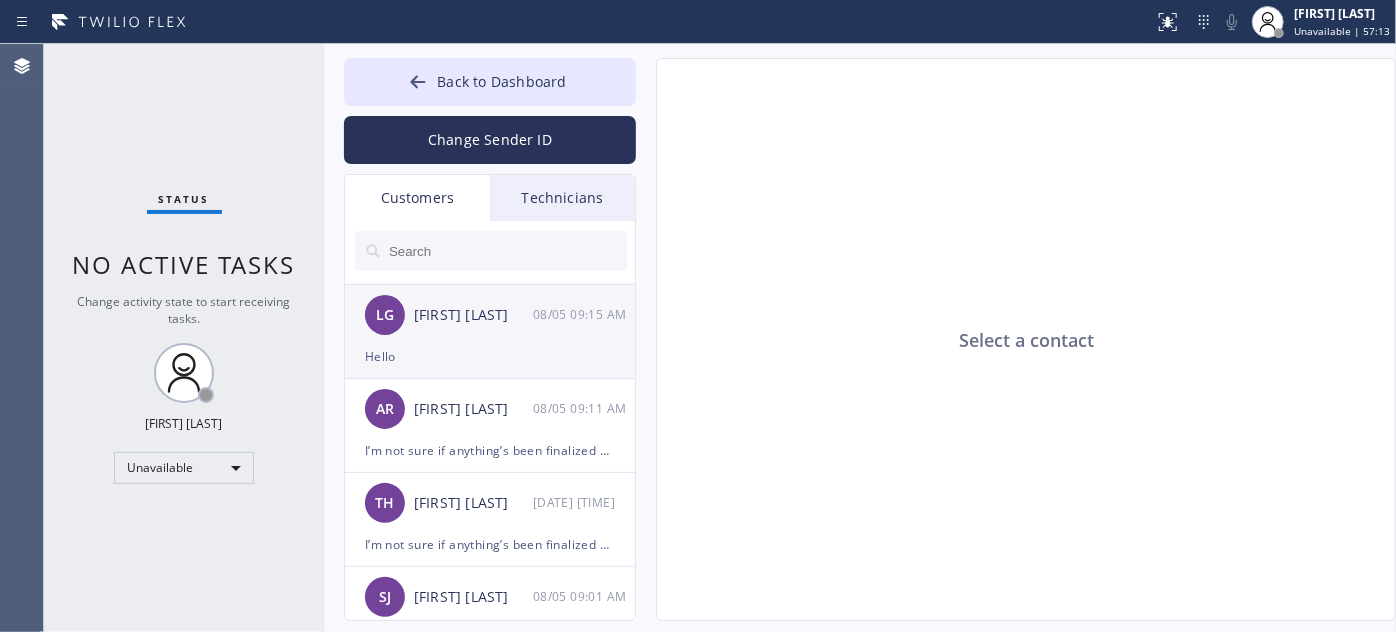 click on "Hello" at bounding box center (490, 356) 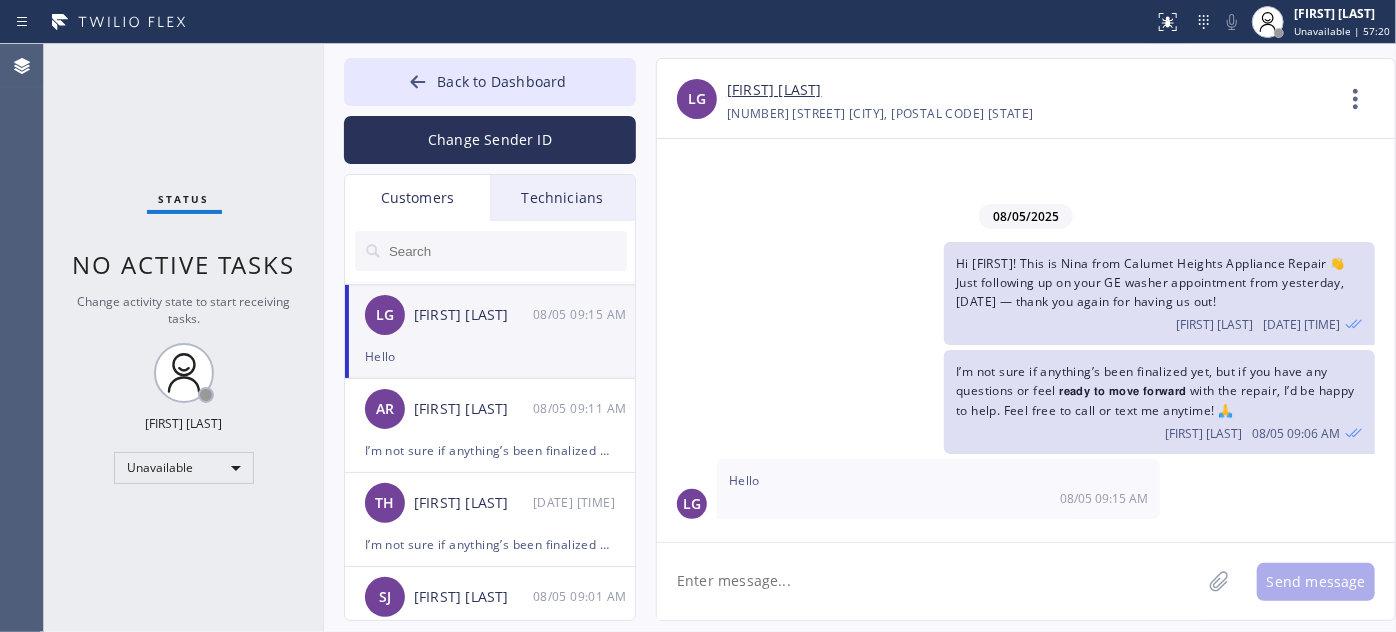 click 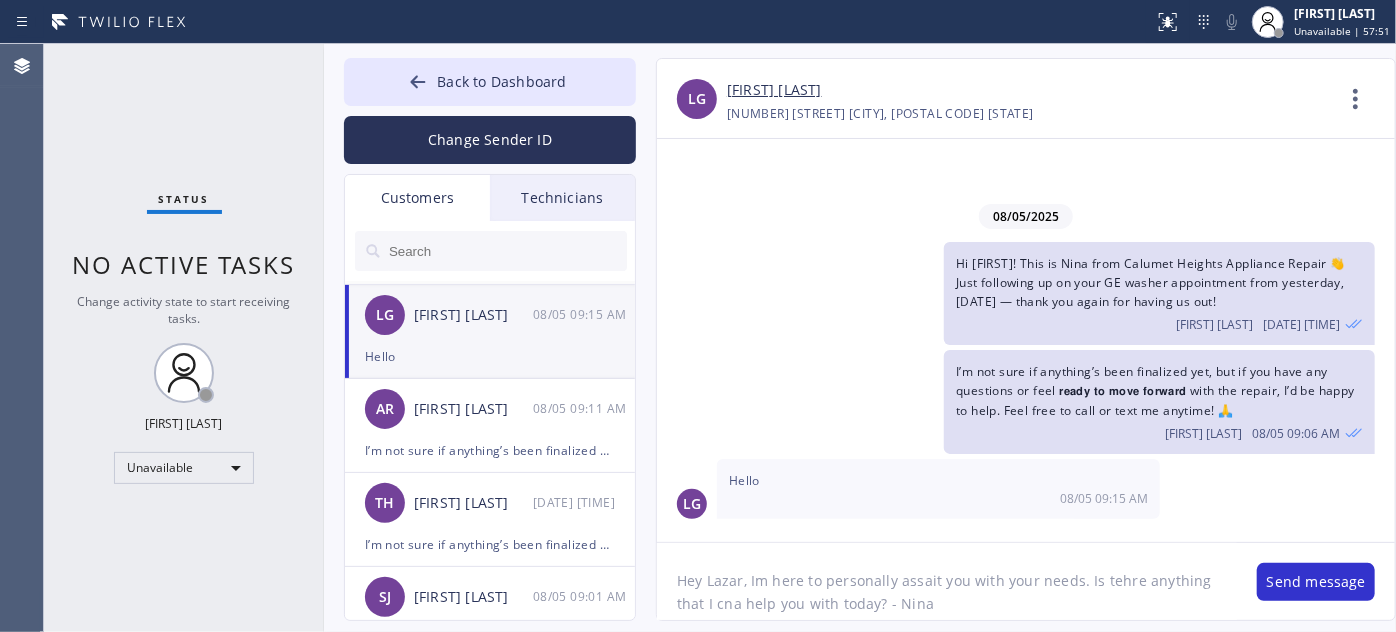 type on "Hey [FIRST], I'm here to personally assait you with your needs. Is tehre anything that I cna help you with today? - Nina" 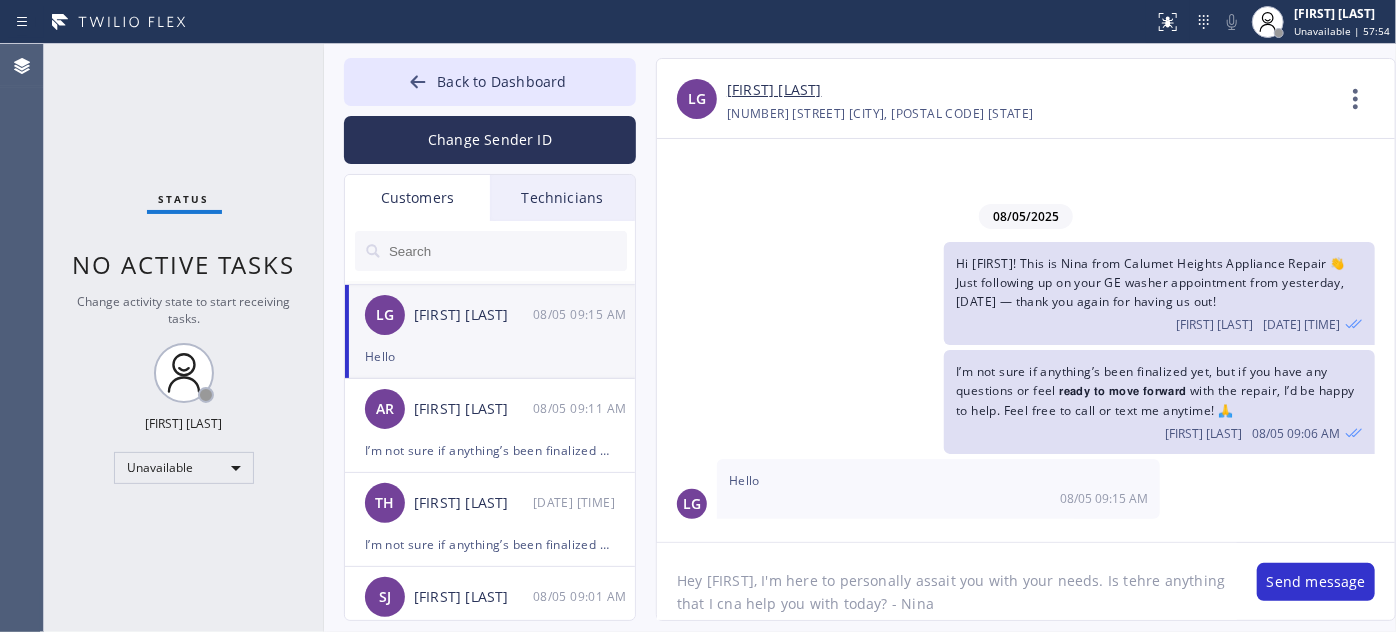drag, startPoint x: 925, startPoint y: 575, endPoint x: 904, endPoint y: 596, distance: 29.698484 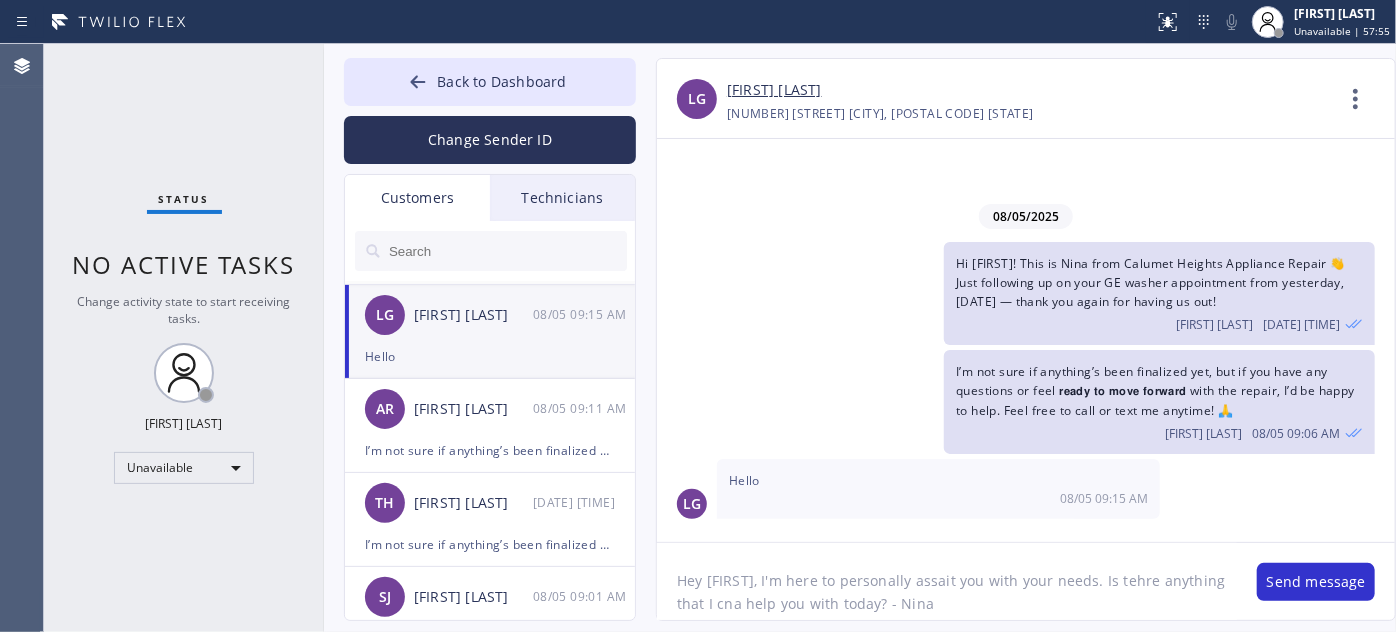 drag, startPoint x: 917, startPoint y: 574, endPoint x: 905, endPoint y: 600, distance: 28.635643 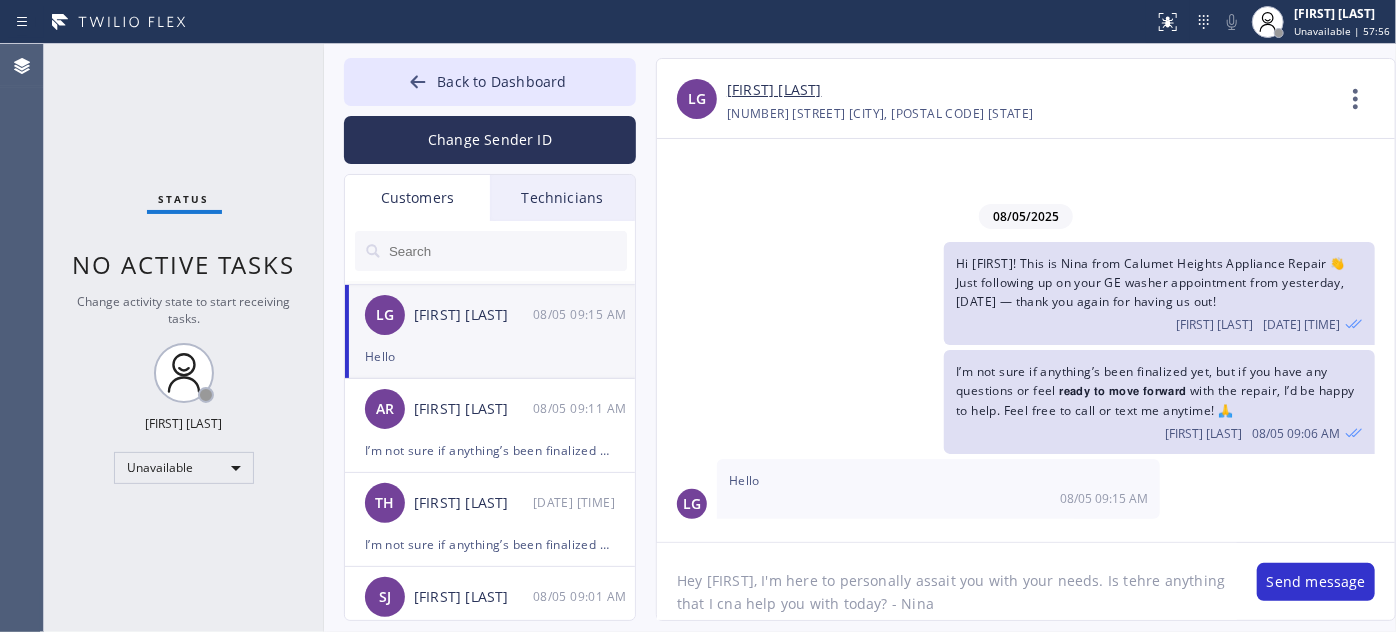 drag, startPoint x: 905, startPoint y: 600, endPoint x: 637, endPoint y: 592, distance: 268.1194 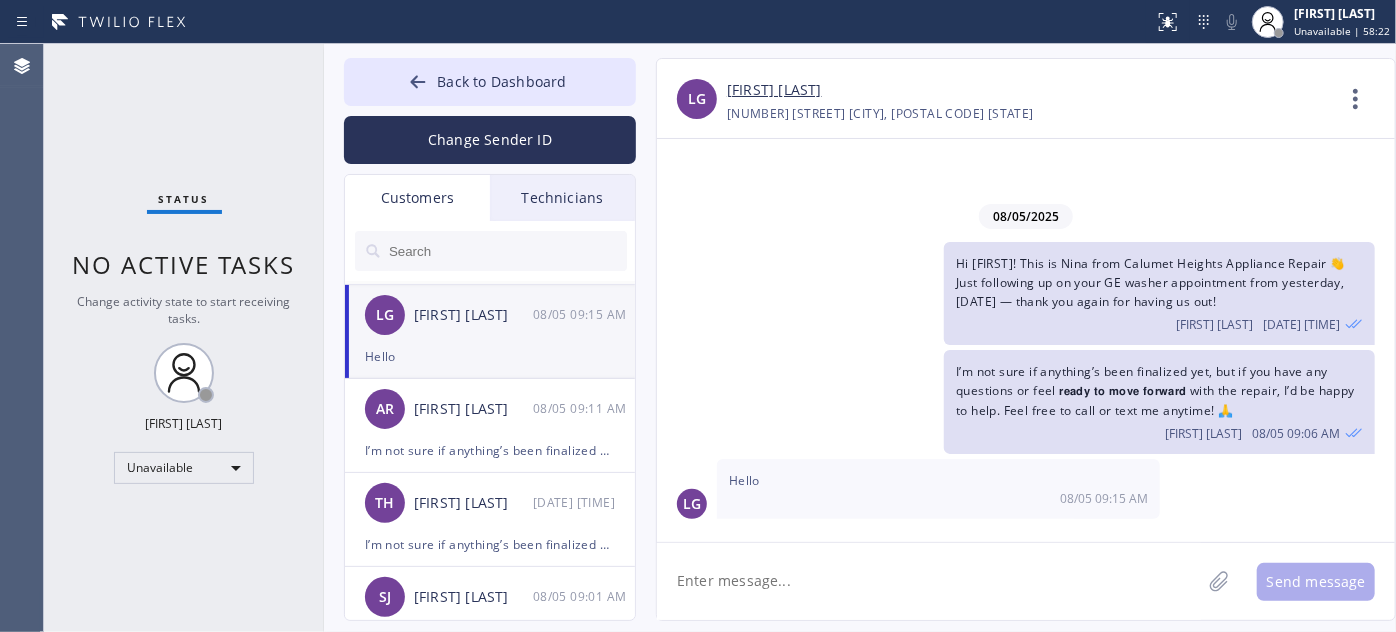paste on "I’m here to personally assist you with anything you need. Is there anything I can help you with today?" 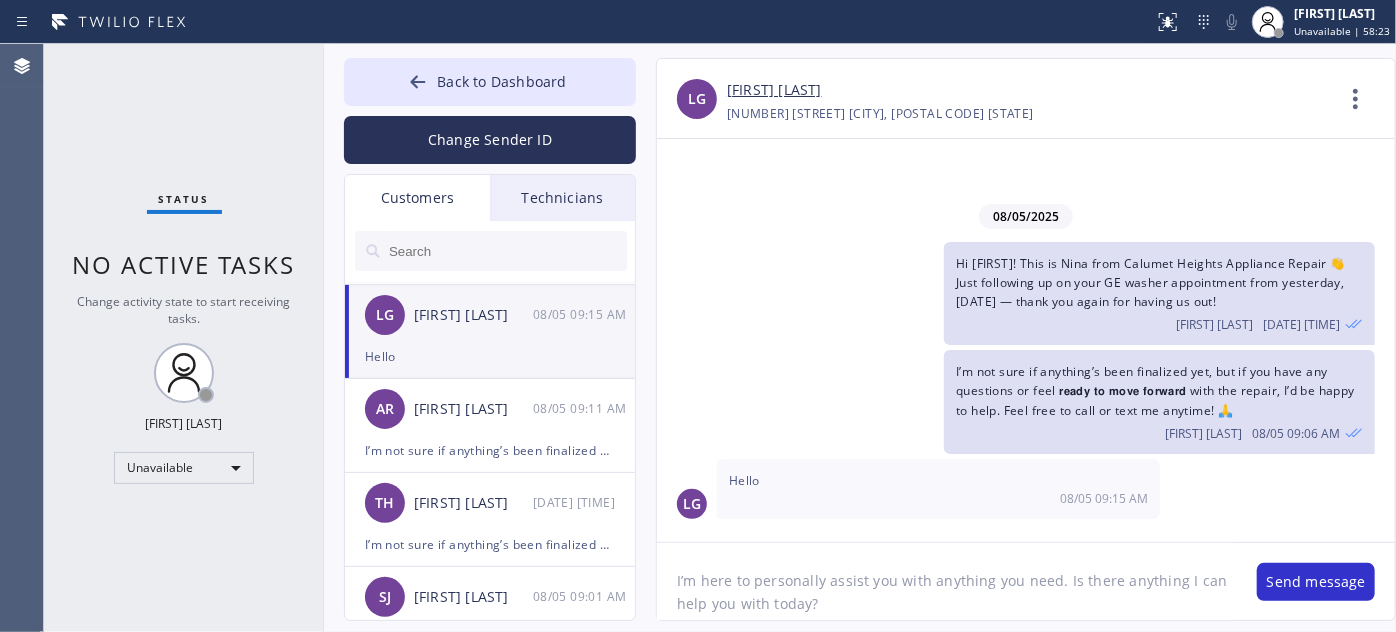 click on "I’m here to personally assist you with anything you need. Is there anything I can help you with today?" 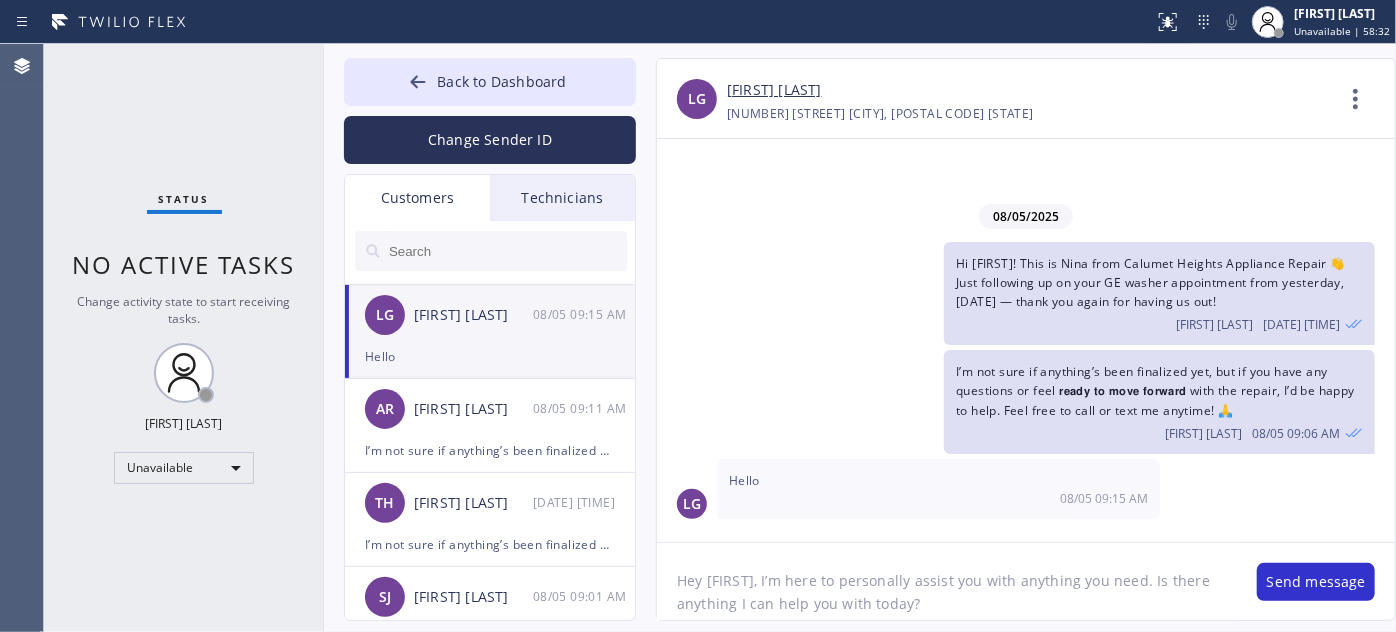 click on "Hey [FIRST], I’m here to personally assist you with anything you need. Is there anything I can help you with today?" 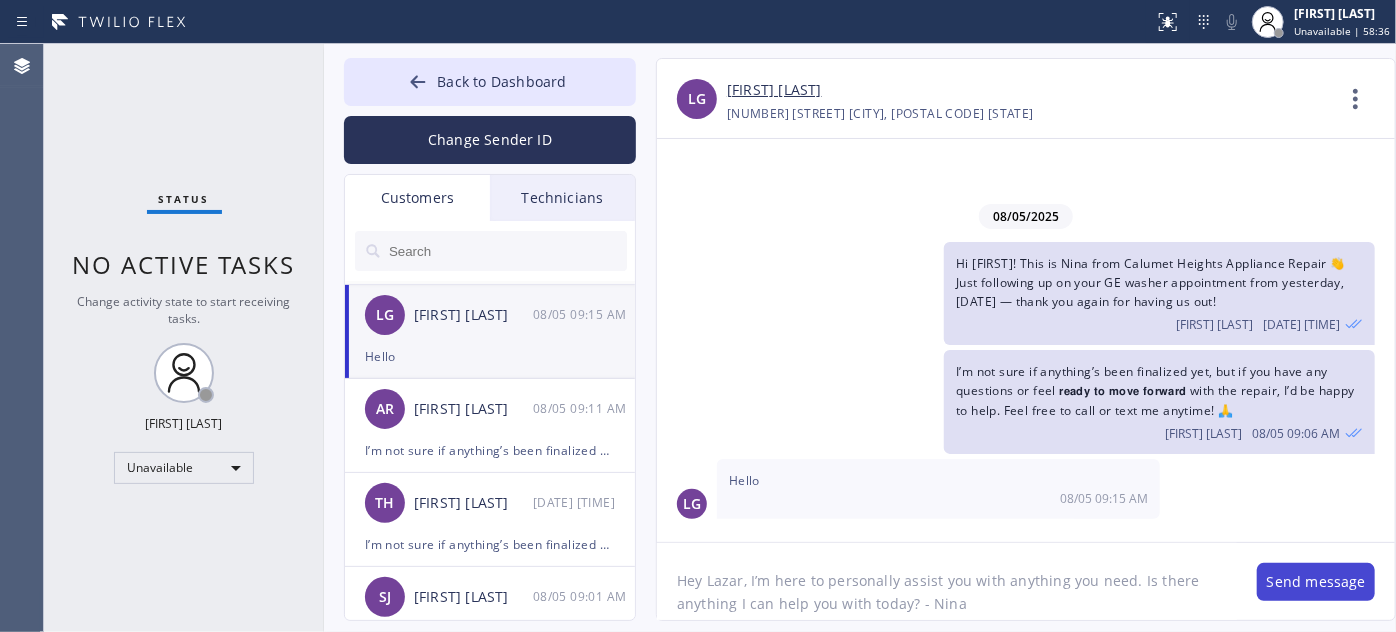 type on "Hey Lazar, I’m here to personally assist you with anything you need. Is there anything I can help you with today? - Nina" 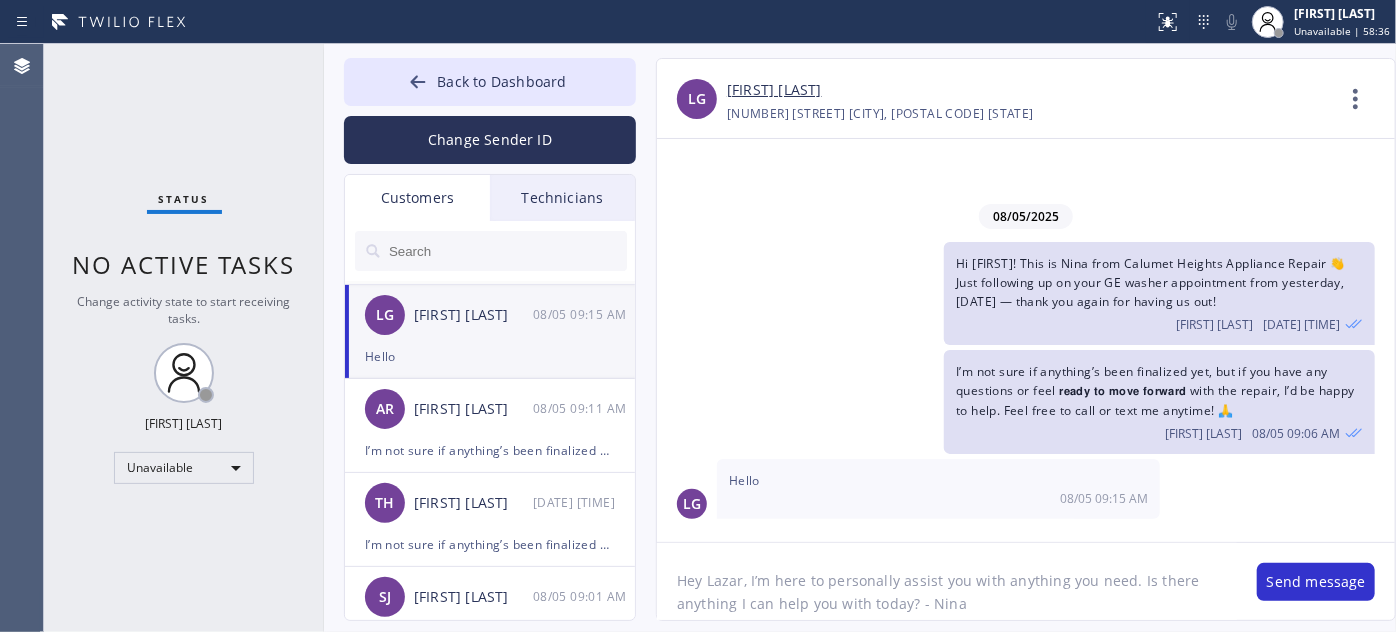 click on "Send message" at bounding box center (1316, 582) 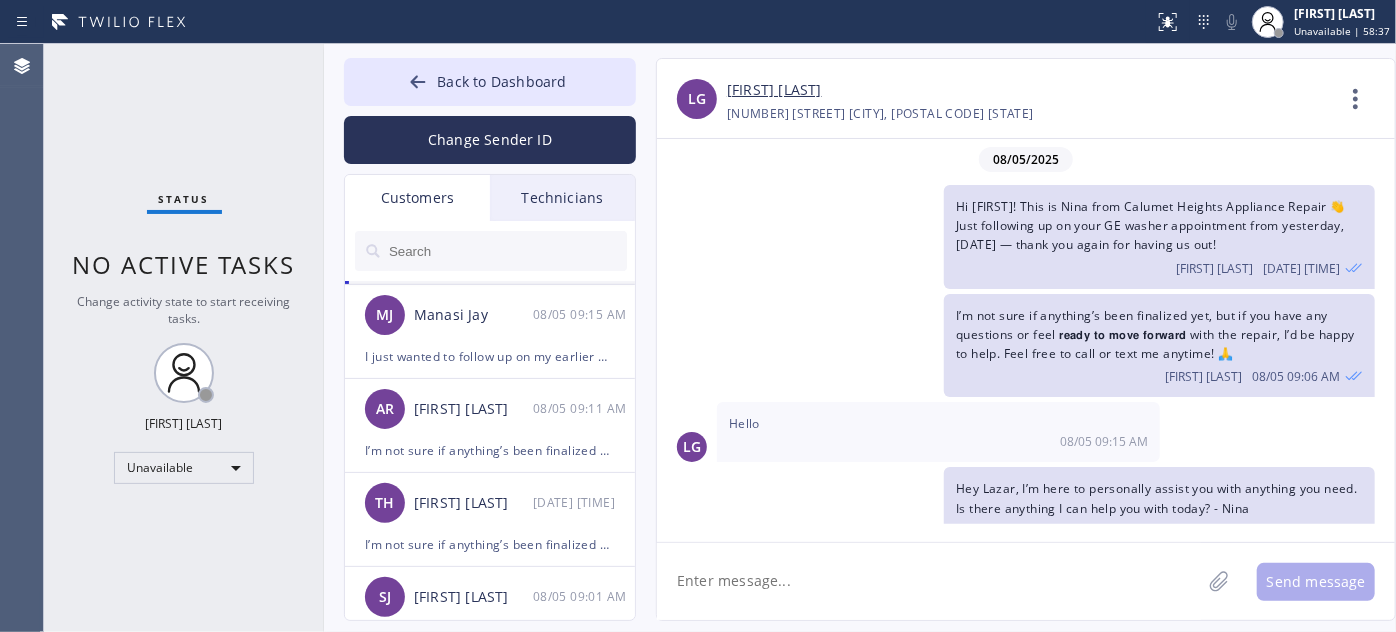 scroll, scrollTop: 30, scrollLeft: 0, axis: vertical 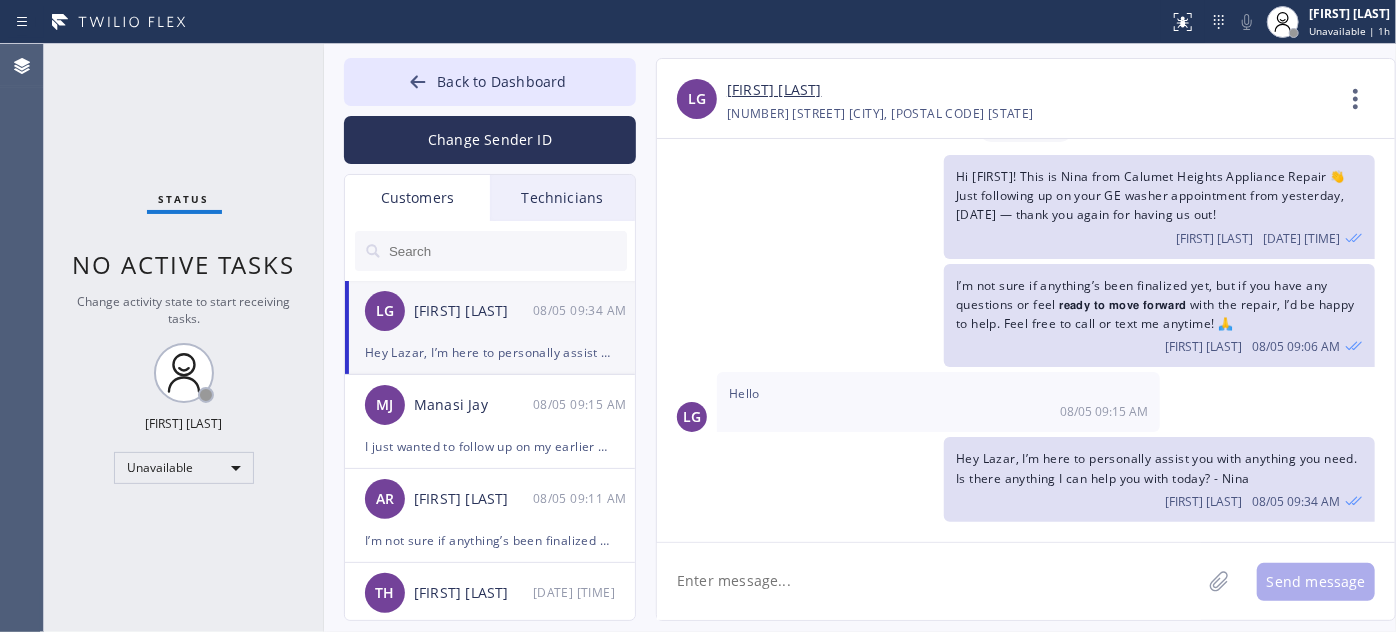 click at bounding box center [507, 251] 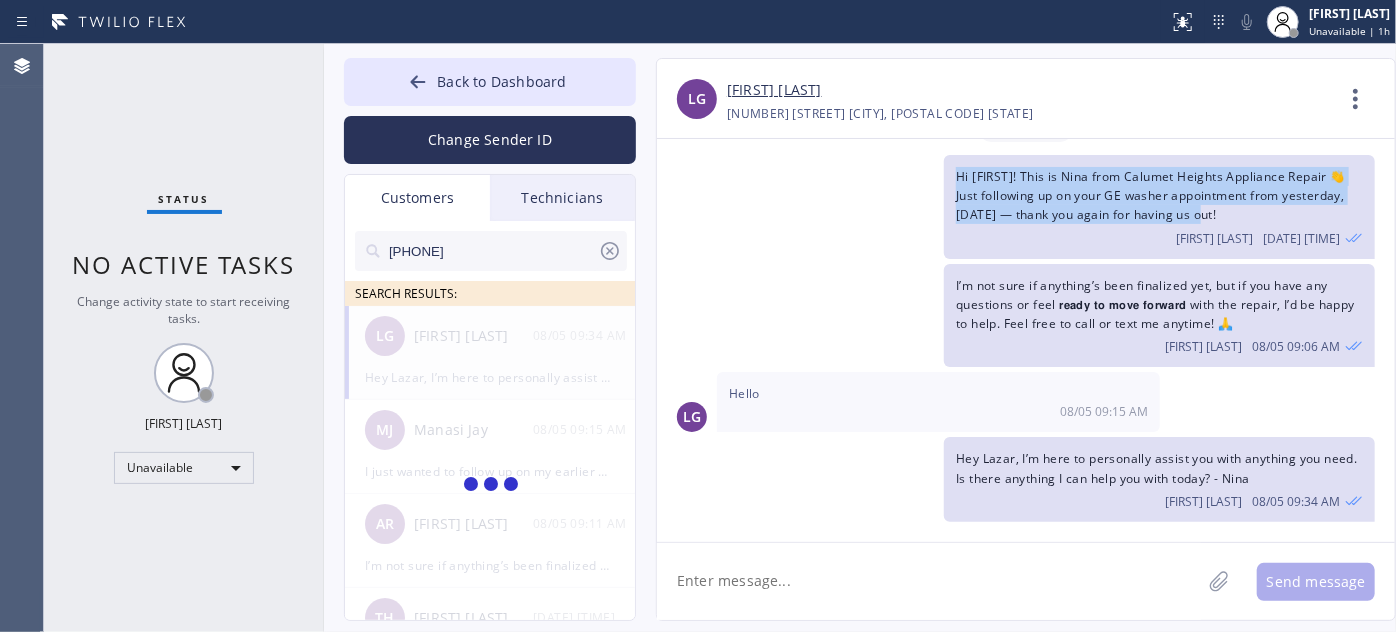 drag, startPoint x: 1217, startPoint y: 211, endPoint x: 940, endPoint y: 170, distance: 280.01785 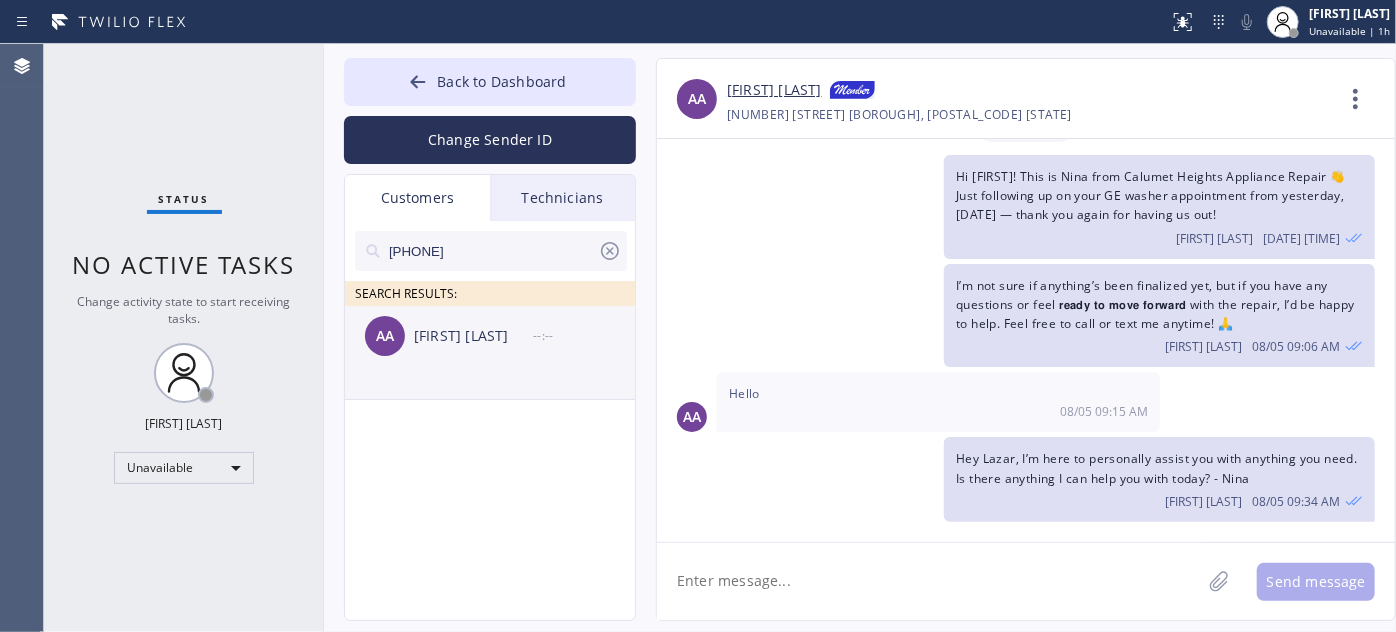 drag, startPoint x: 529, startPoint y: 338, endPoint x: 539, endPoint y: 363, distance: 26.925823 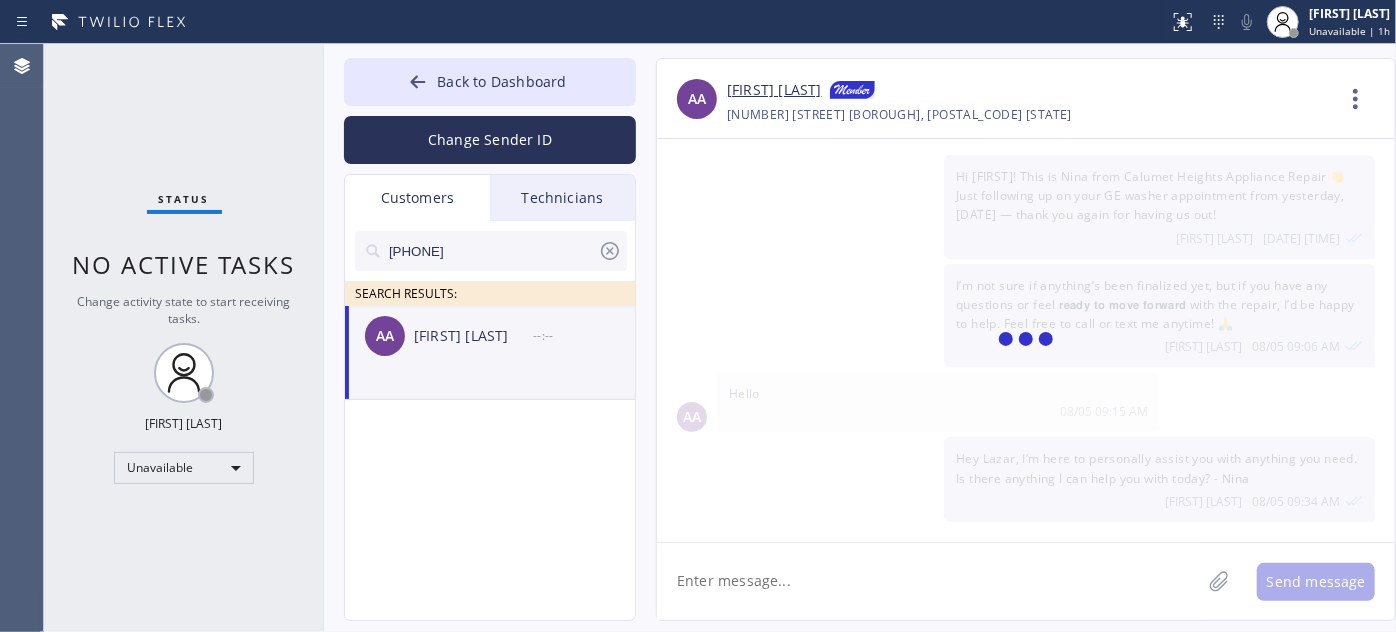 scroll, scrollTop: 0, scrollLeft: 0, axis: both 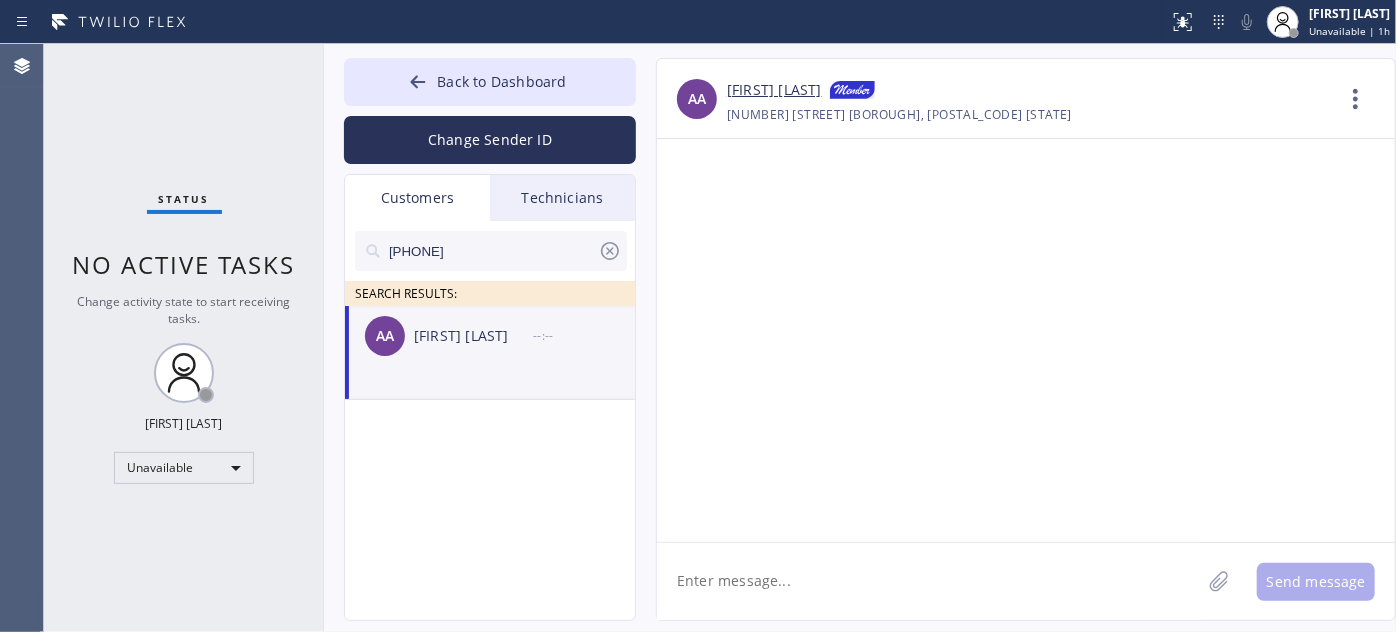 click 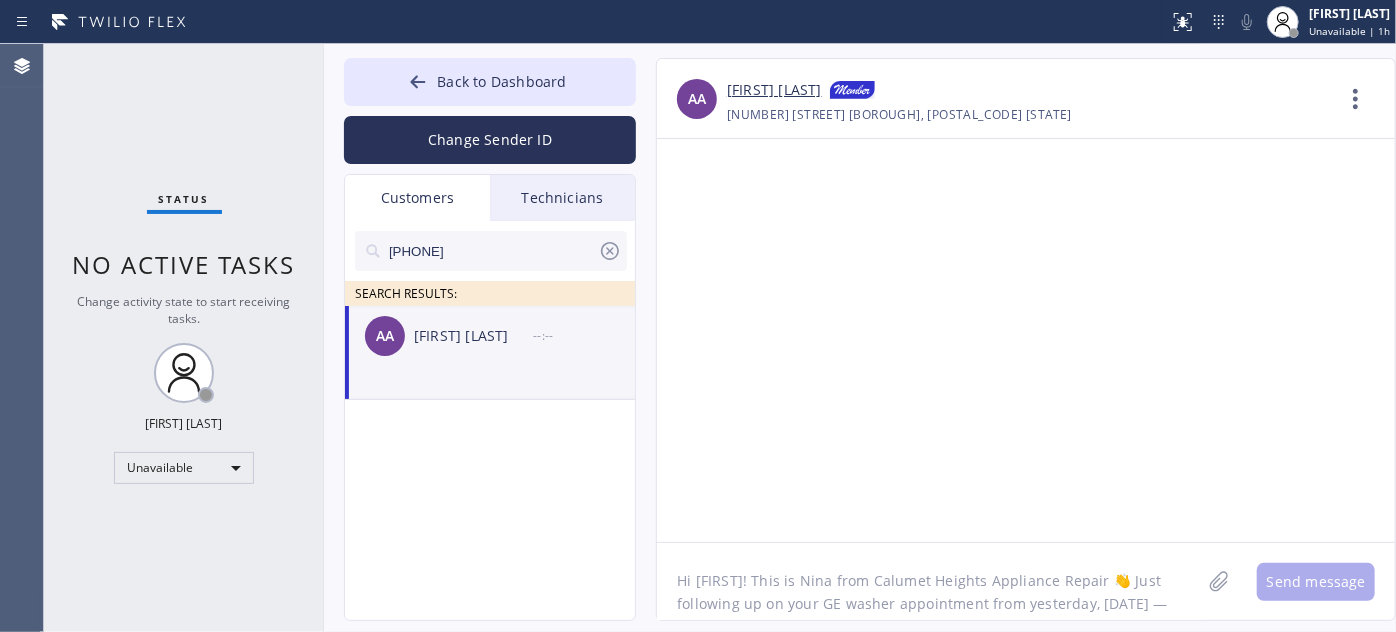 scroll, scrollTop: 16, scrollLeft: 0, axis: vertical 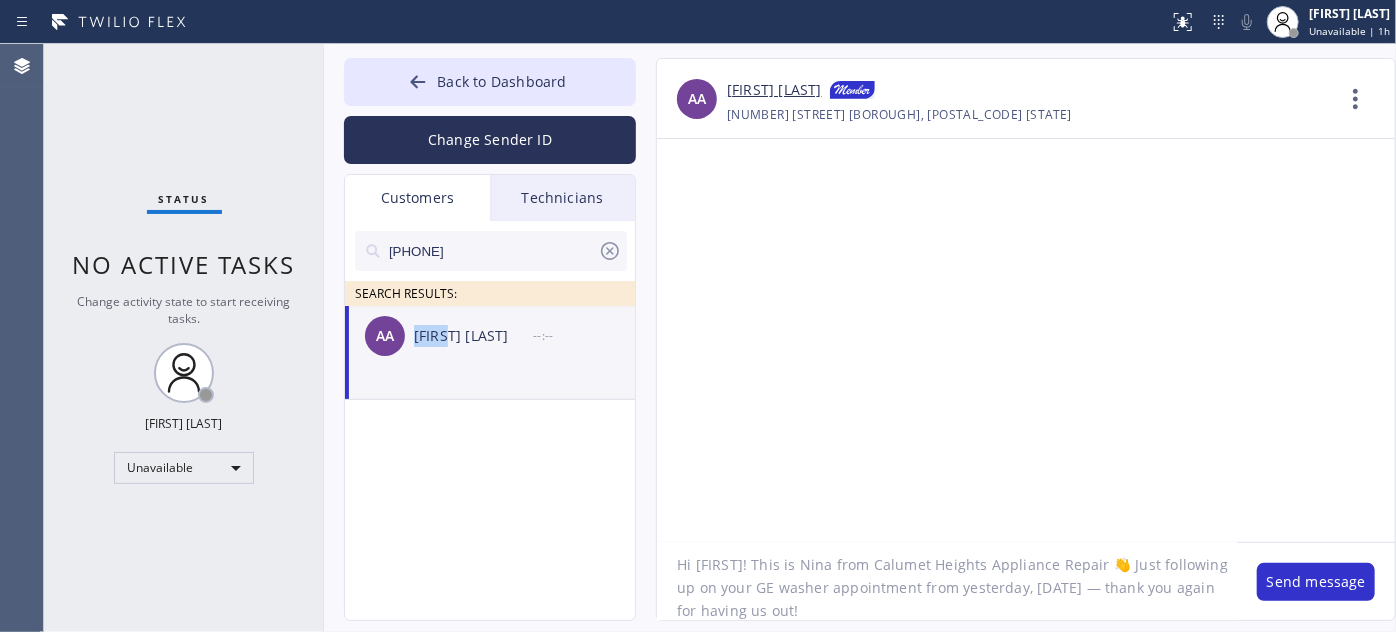 drag, startPoint x: 416, startPoint y: 340, endPoint x: 453, endPoint y: 343, distance: 37.12142 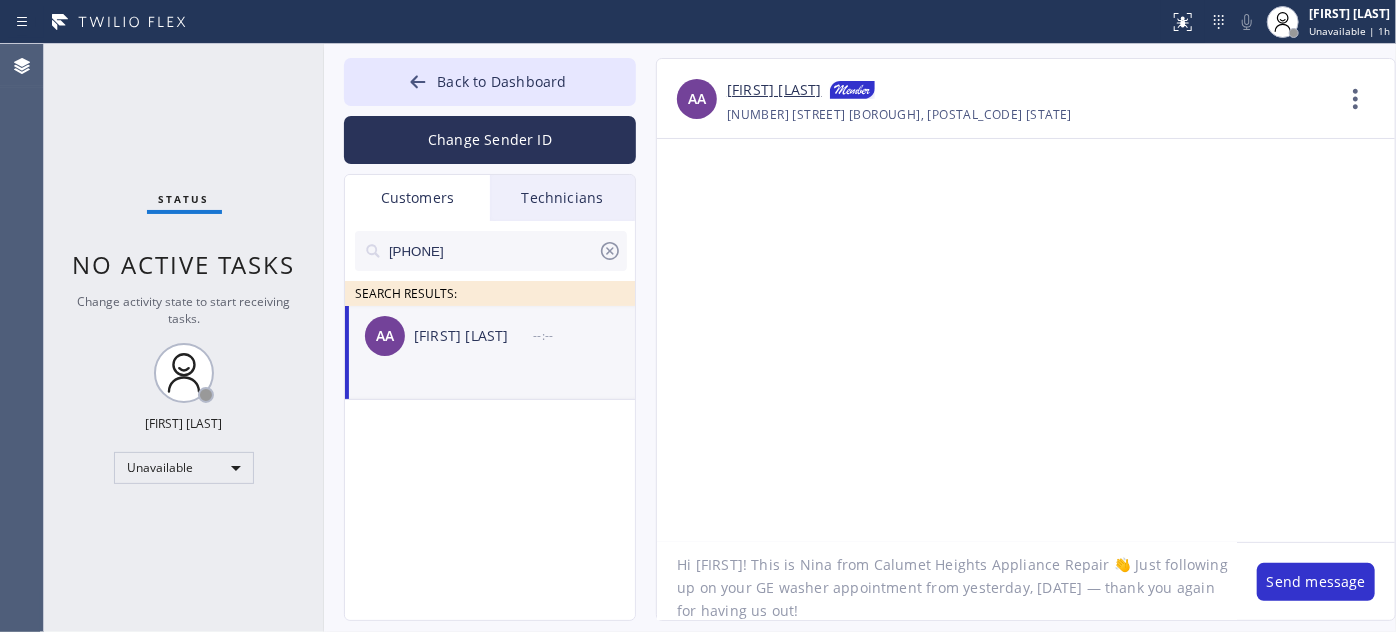drag, startPoint x: 696, startPoint y: 560, endPoint x: 729, endPoint y: 560, distance: 33 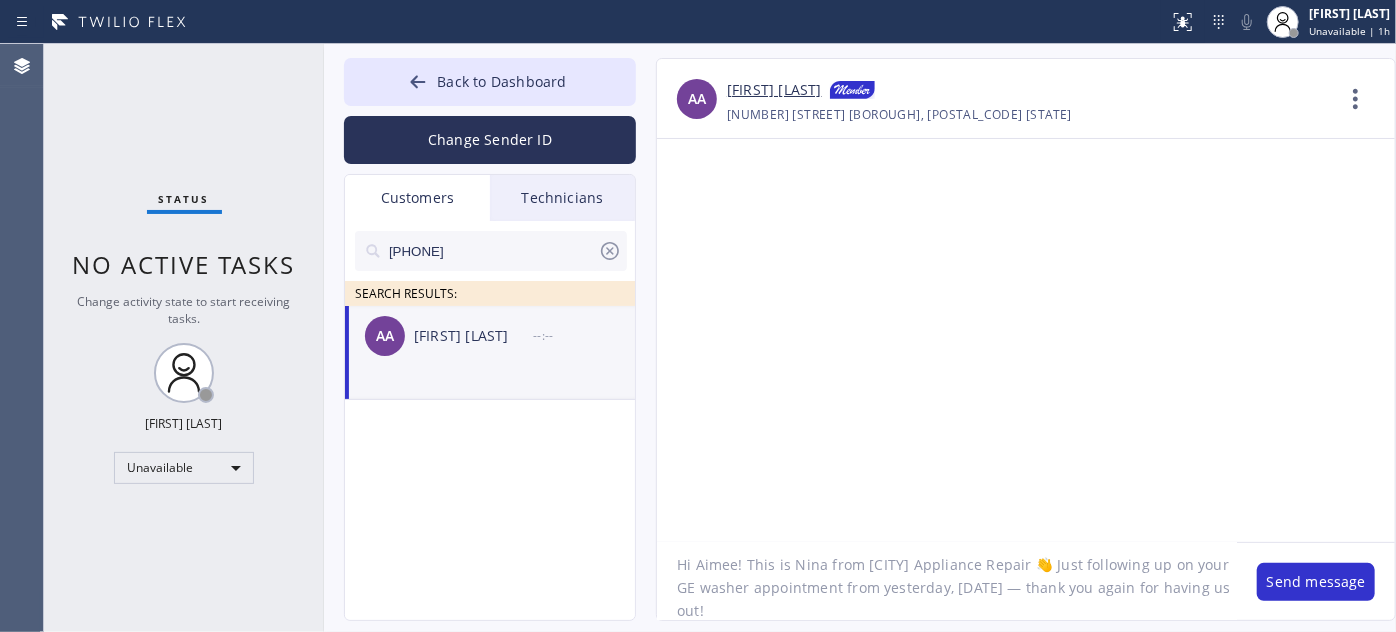 drag, startPoint x: 863, startPoint y: 560, endPoint x: 1088, endPoint y: 561, distance: 225.00223 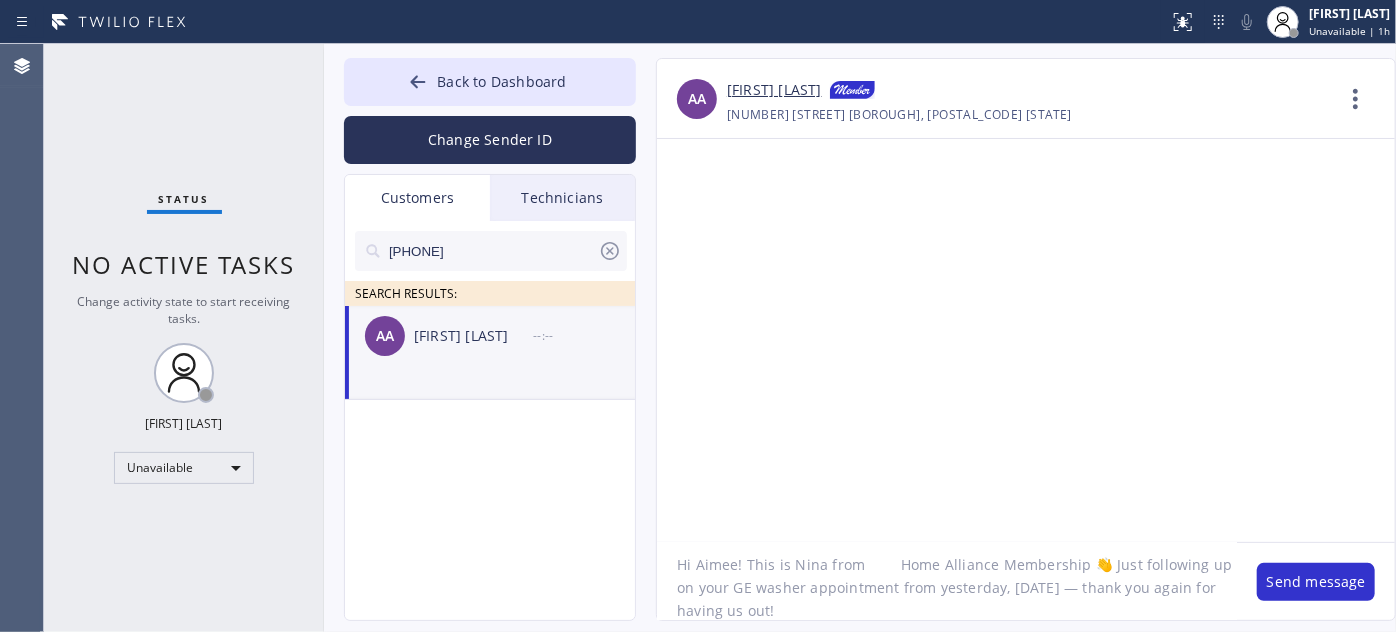 drag, startPoint x: 747, startPoint y: 586, endPoint x: 730, endPoint y: 586, distance: 17 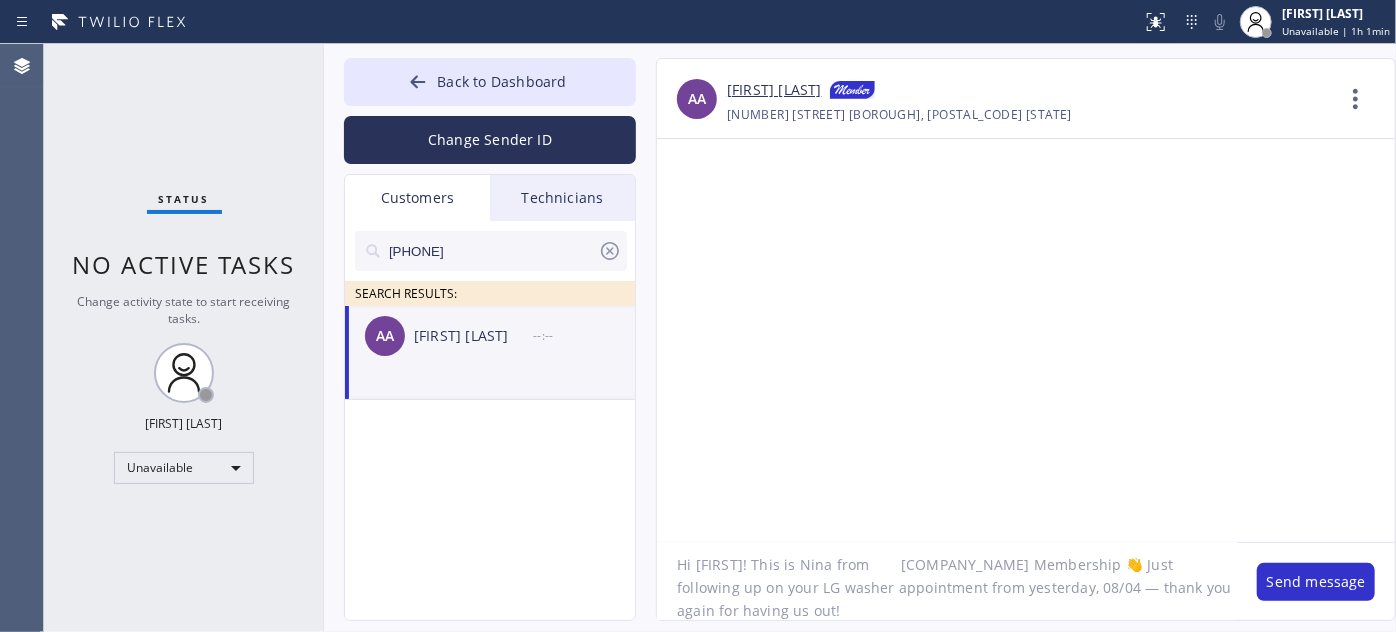 click on "Hi [FIRST]! This is Nina from 	[COMPANY_NAME] Membership 👋 Just following up on your LG washer appointment from yesterday, 08/04 — thank you again for having us out!" 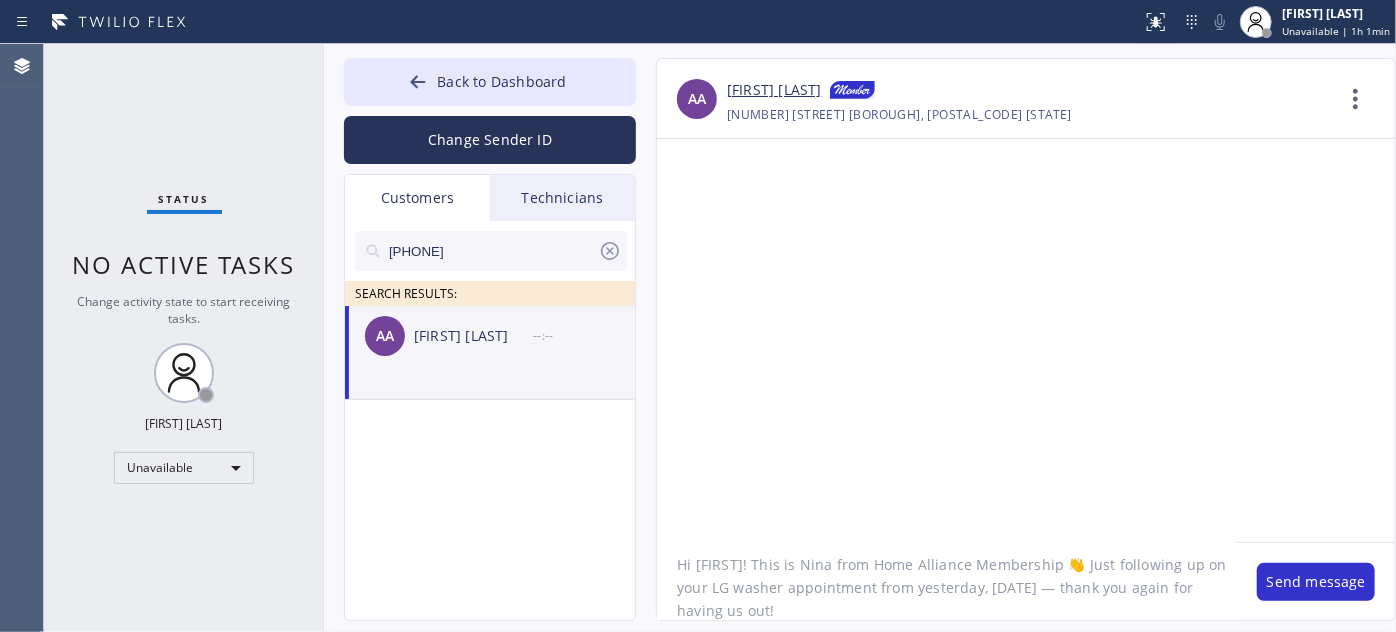 click on "Hi [FIRST]! This is Nina from Home Alliance Membership 👋 Just following up on your LG washer appointment from yesterday, [DATE] — thank you again for having us out!" 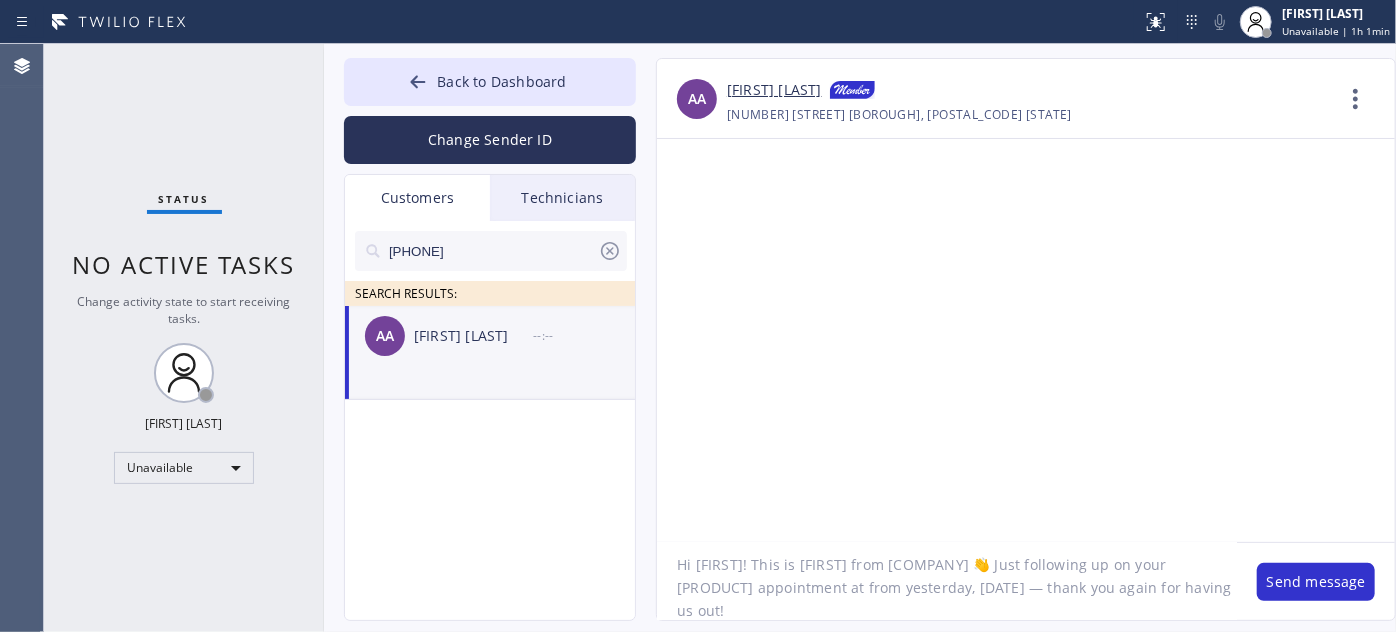 paste on "[NUMBER] [STREET] [NUMBER]" 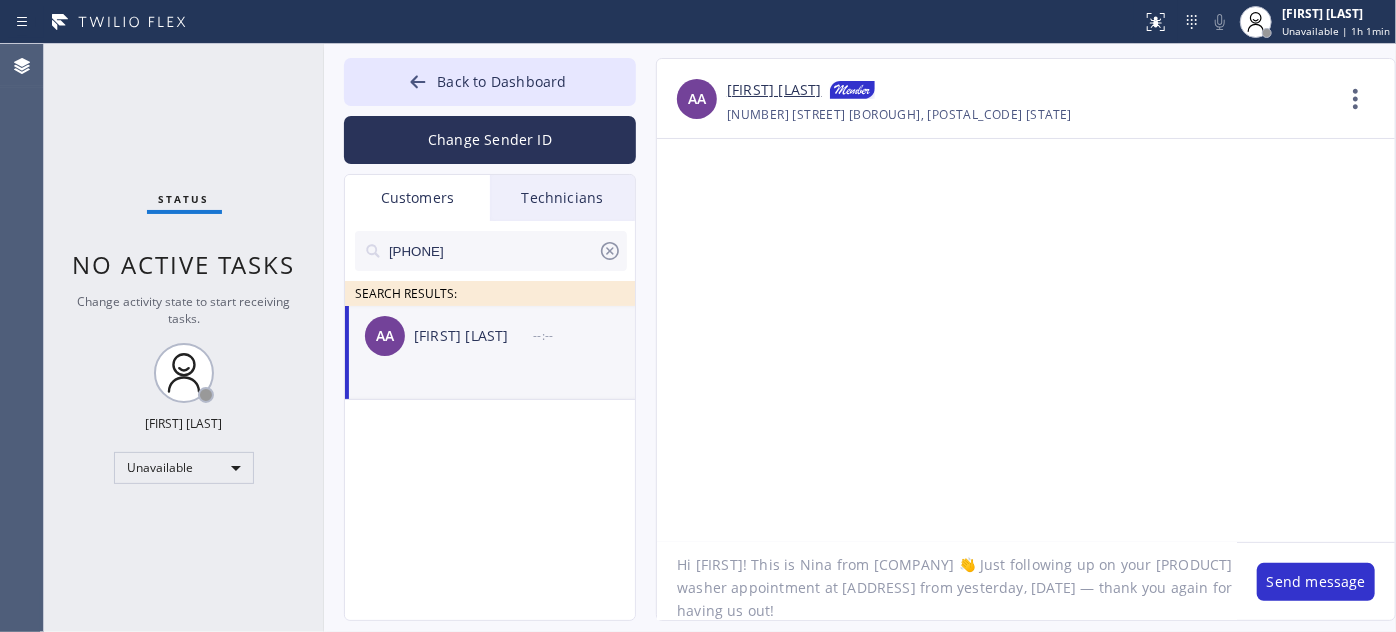 click on "Hi [FIRST]! This is Nina from [COMPANY] 👋 Just following up on your [PRODUCT] washer appointment at [ADDRESS] from yesterday, [DATE] — thank you again for having us out!" 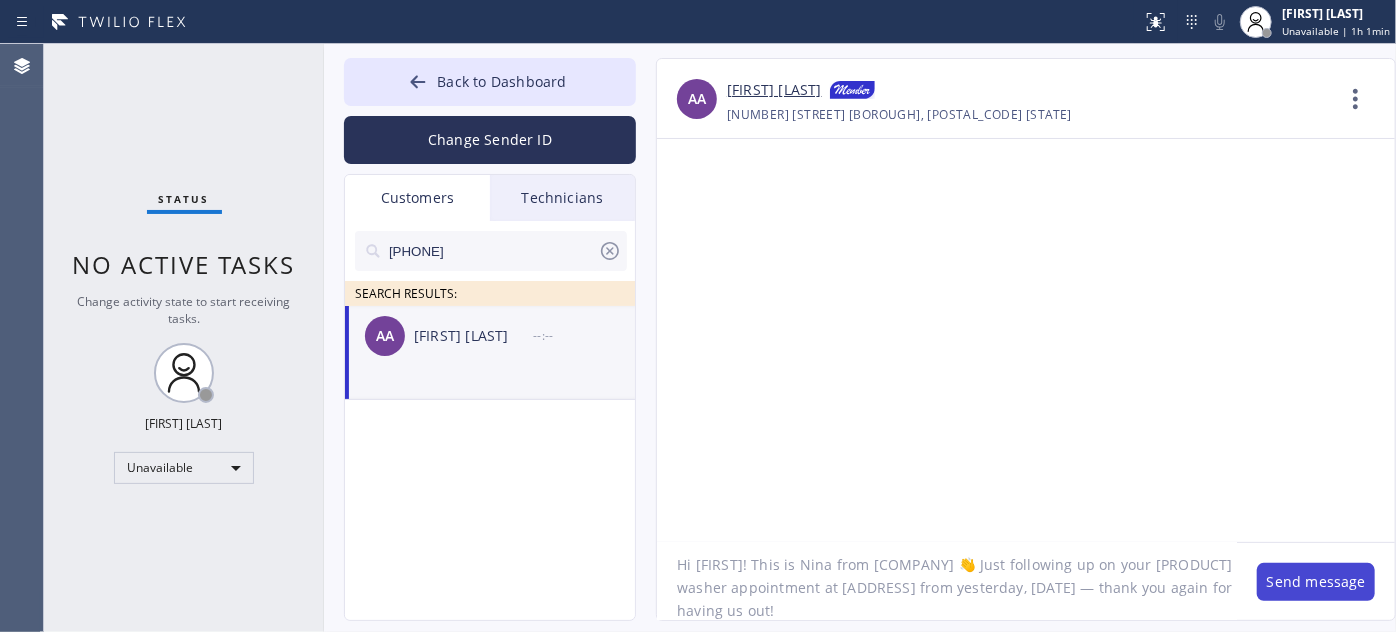 type on "Hi [FIRST]! This is Nina from [COMPANY] 👋 Just following up on your [PRODUCT] washer appointment at [ADDRESS] from yesterday, [DATE] — thank you again for having us out!" 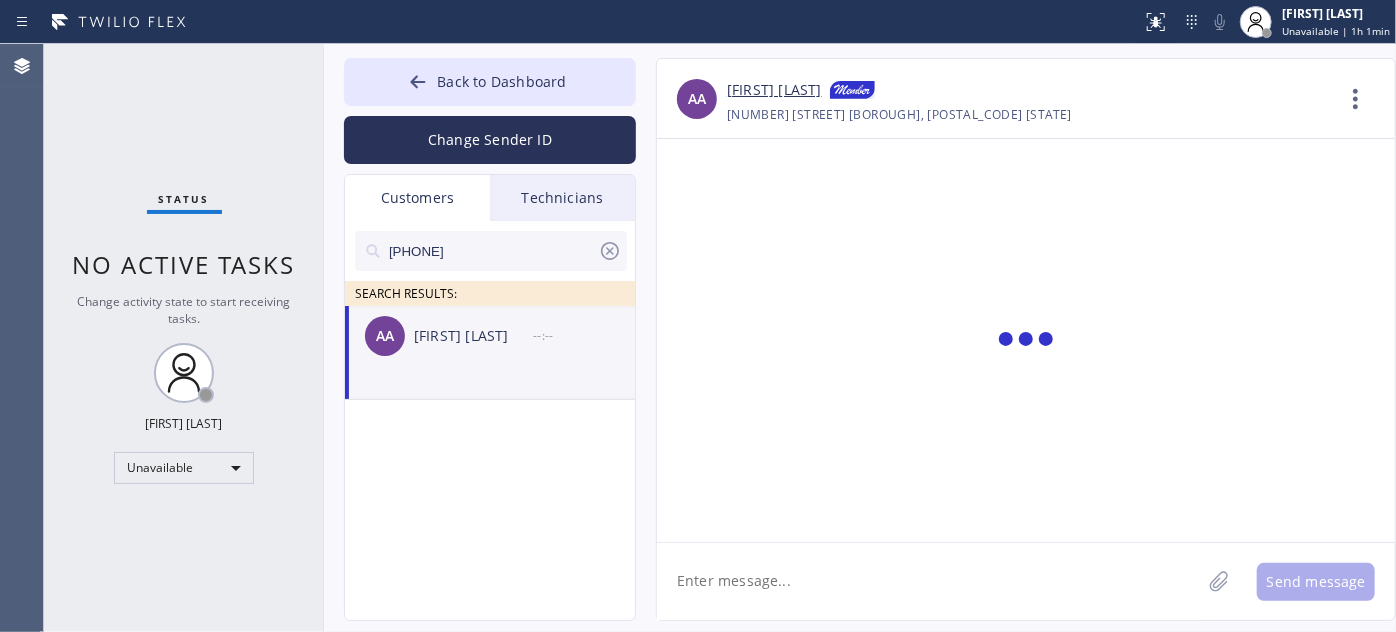 scroll, scrollTop: 0, scrollLeft: 0, axis: both 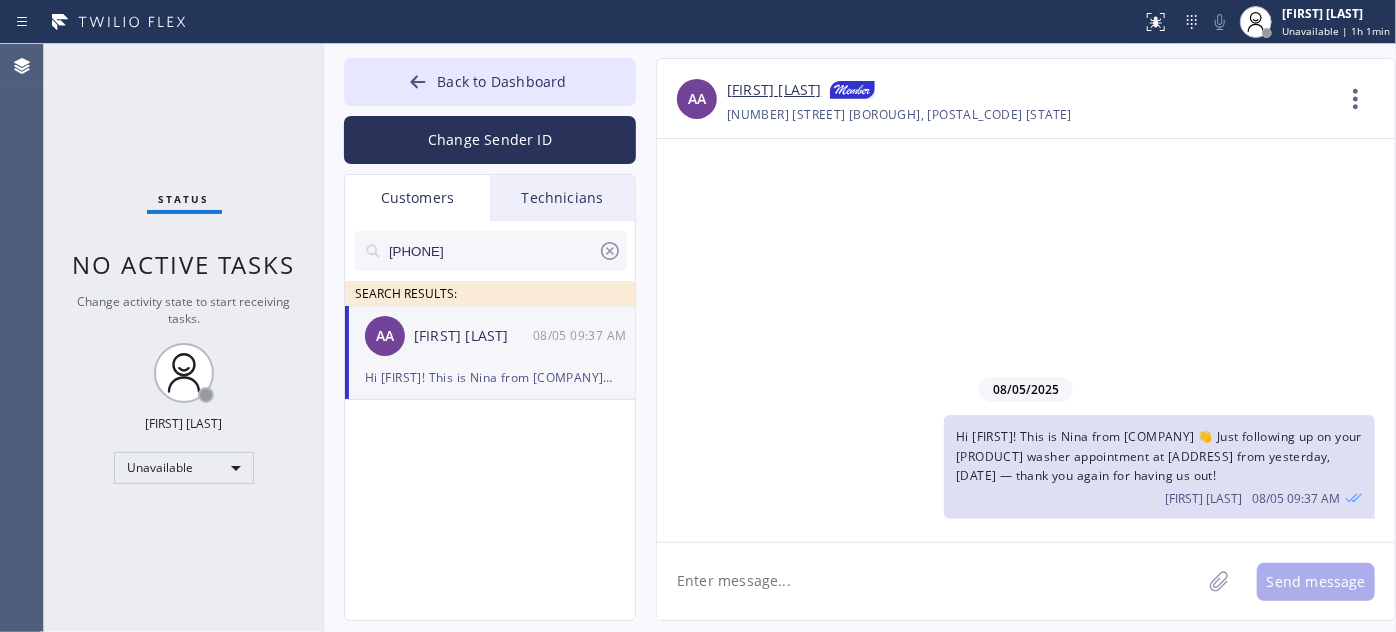 paste on "I’m not sure if anything’s been finalized yet, but if you have any questions or feel 𝗿𝗲𝗮𝗱𝘆 𝘁𝗼 𝗺𝗼𝘃𝗲 𝗳𝗼𝗿𝘄𝗮𝗿𝗱 with the repair, I’d be happy to help. Feel free to call or text me anytime! 🙏" 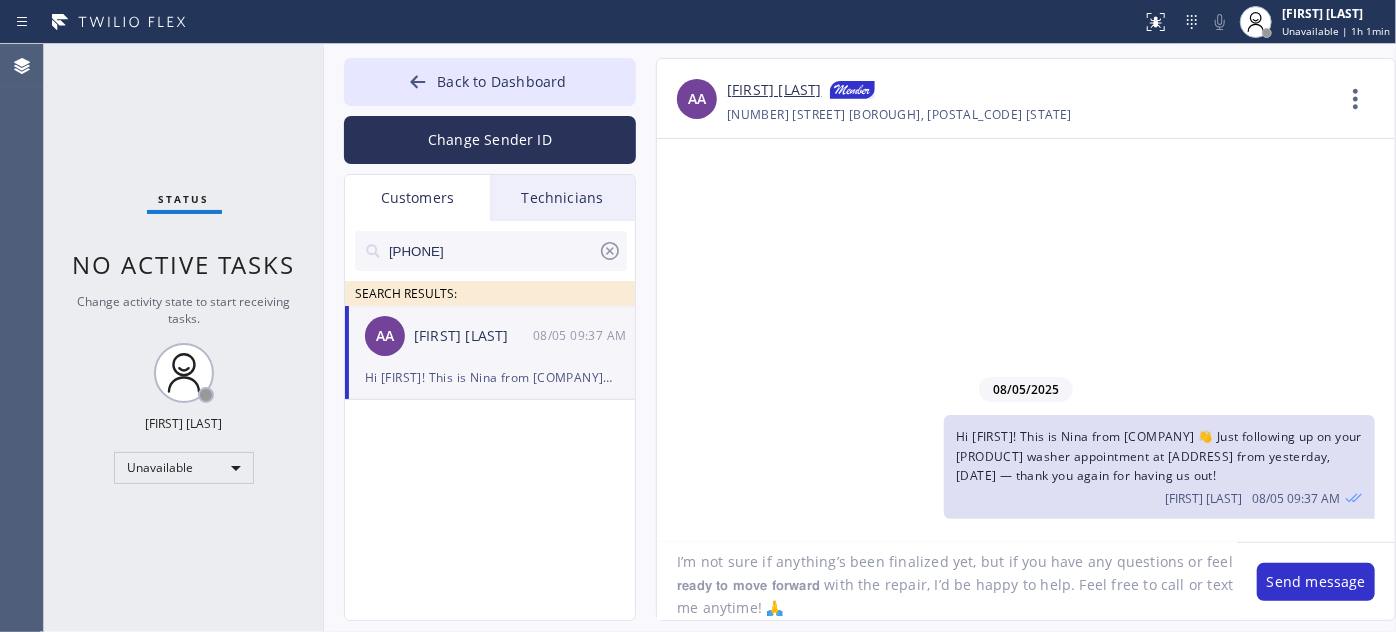 scroll, scrollTop: 18, scrollLeft: 0, axis: vertical 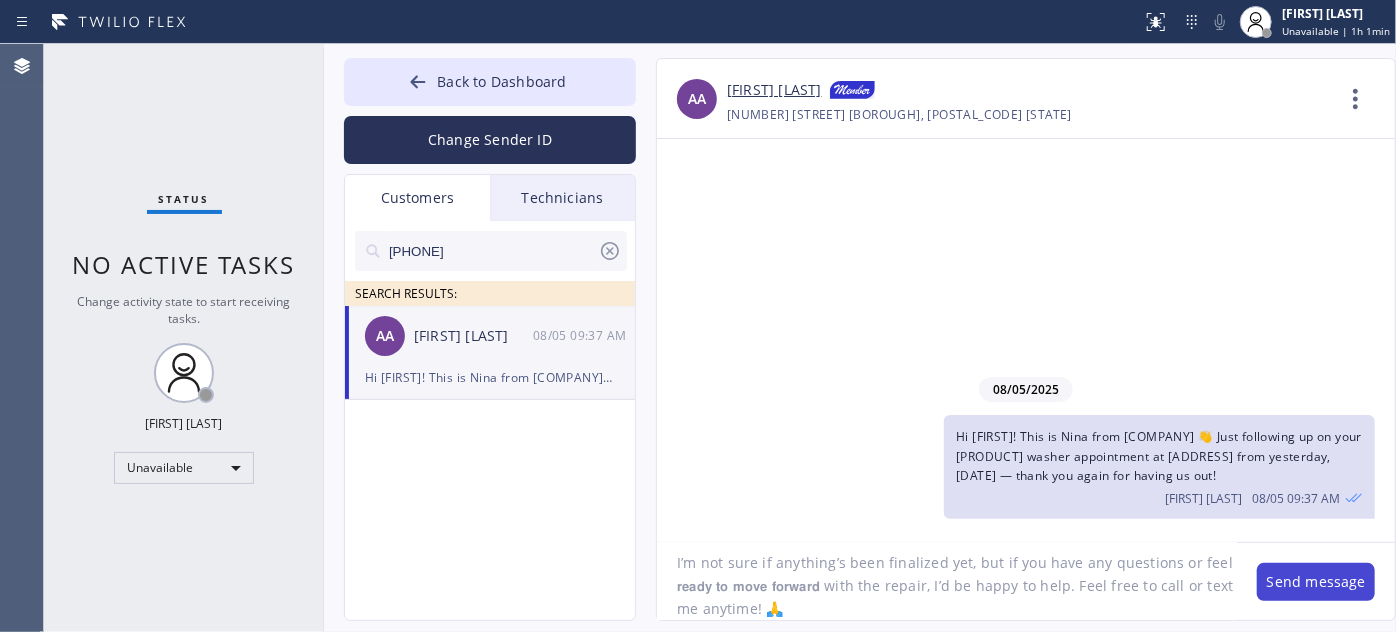 type on "I’m not sure if anything’s been finalized yet, but if you have any questions or feel 𝗿𝗲𝗮𝗱𝘆 𝘁𝗼 𝗺𝗼𝘃𝗲 𝗳𝗼𝗿𝘄𝗮𝗿𝗱 with the repair, I’d be happy to help. Feel free to call or text me anytime! 🙏" 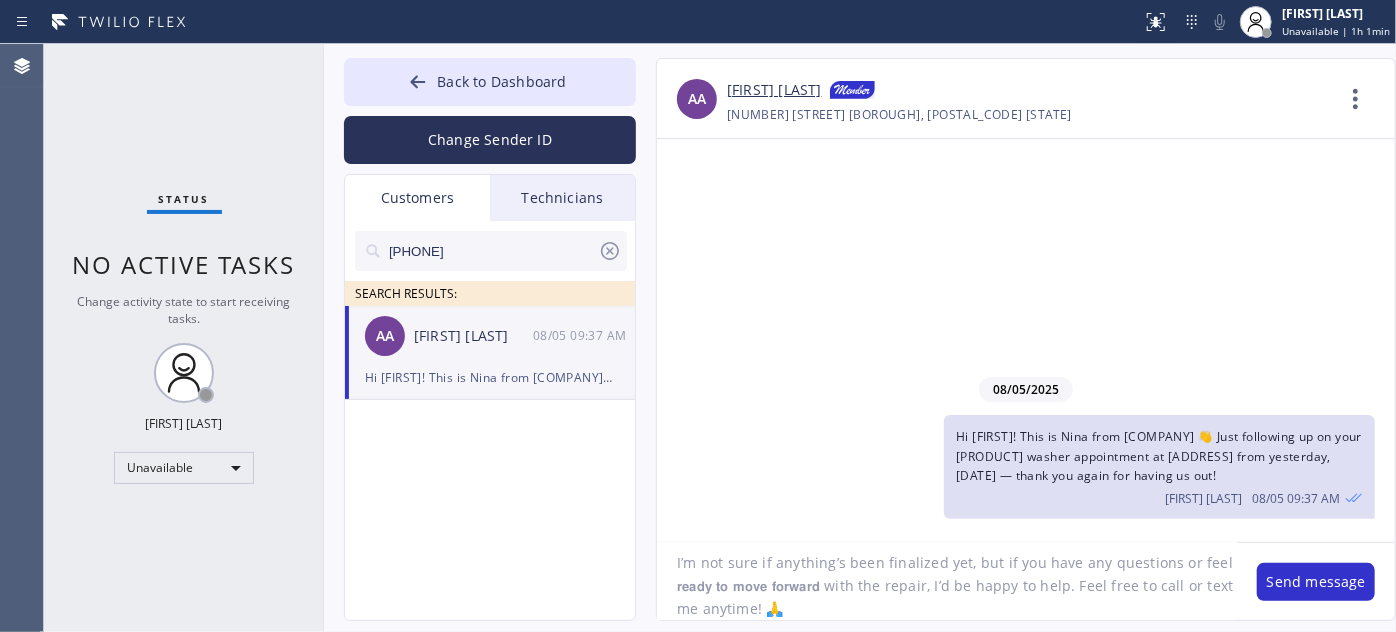 drag, startPoint x: 1301, startPoint y: 585, endPoint x: 1222, endPoint y: 552, distance: 85.61542 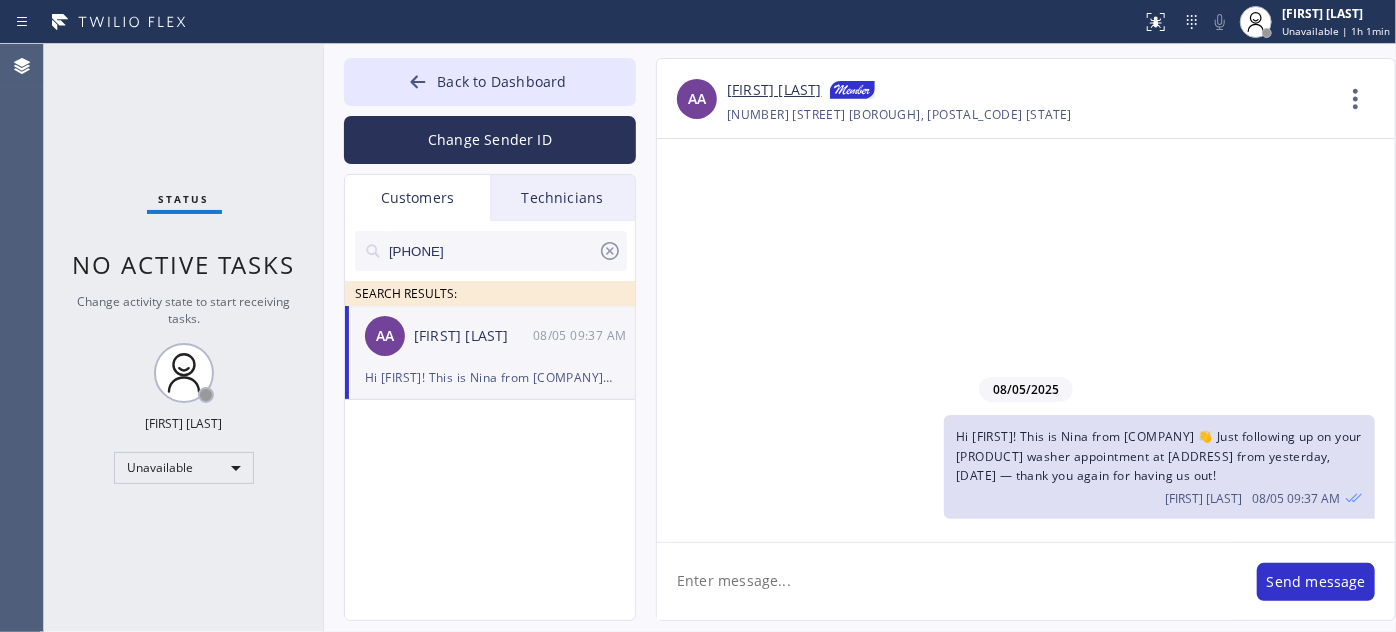 scroll, scrollTop: 0, scrollLeft: 0, axis: both 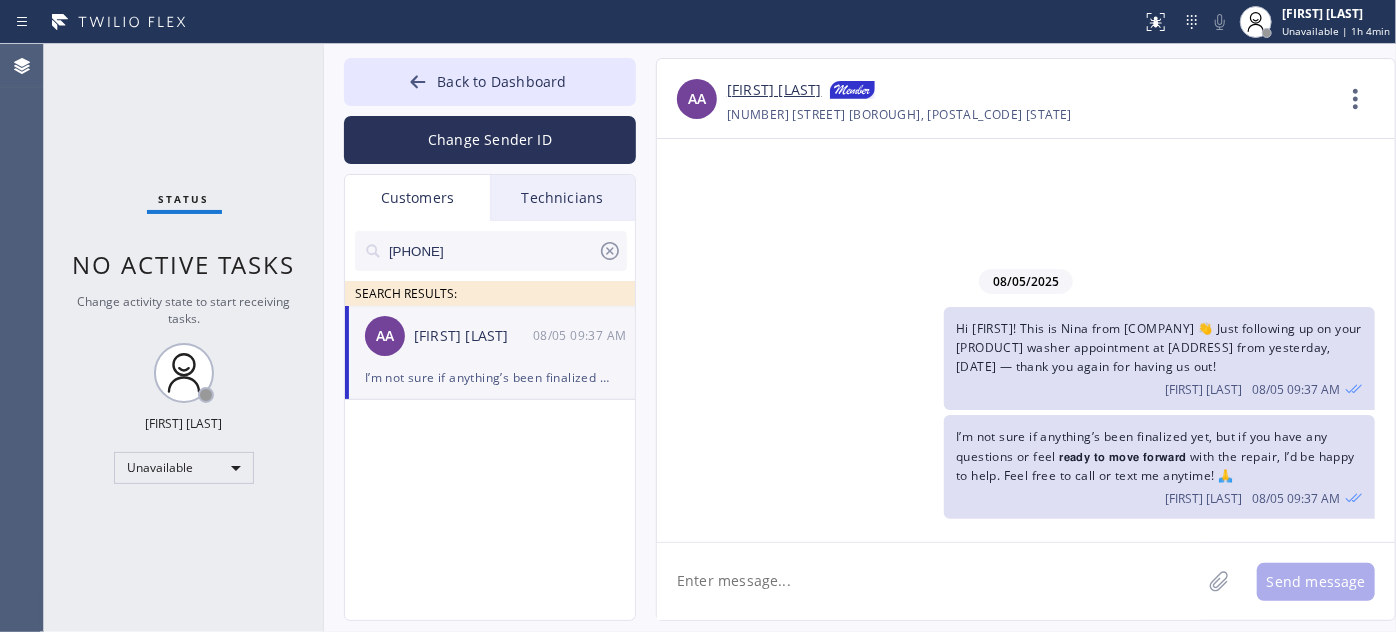 drag, startPoint x: 505, startPoint y: 247, endPoint x: 338, endPoint y: 249, distance: 167.01198 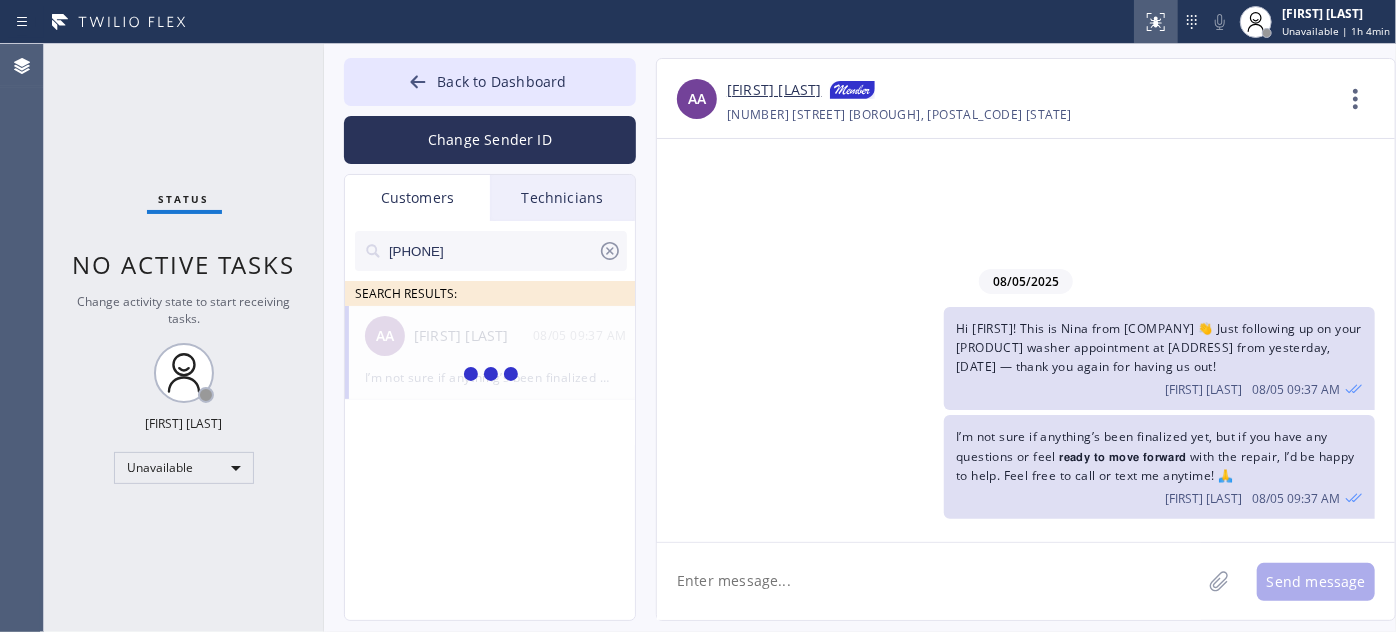 type on "[PHONE]" 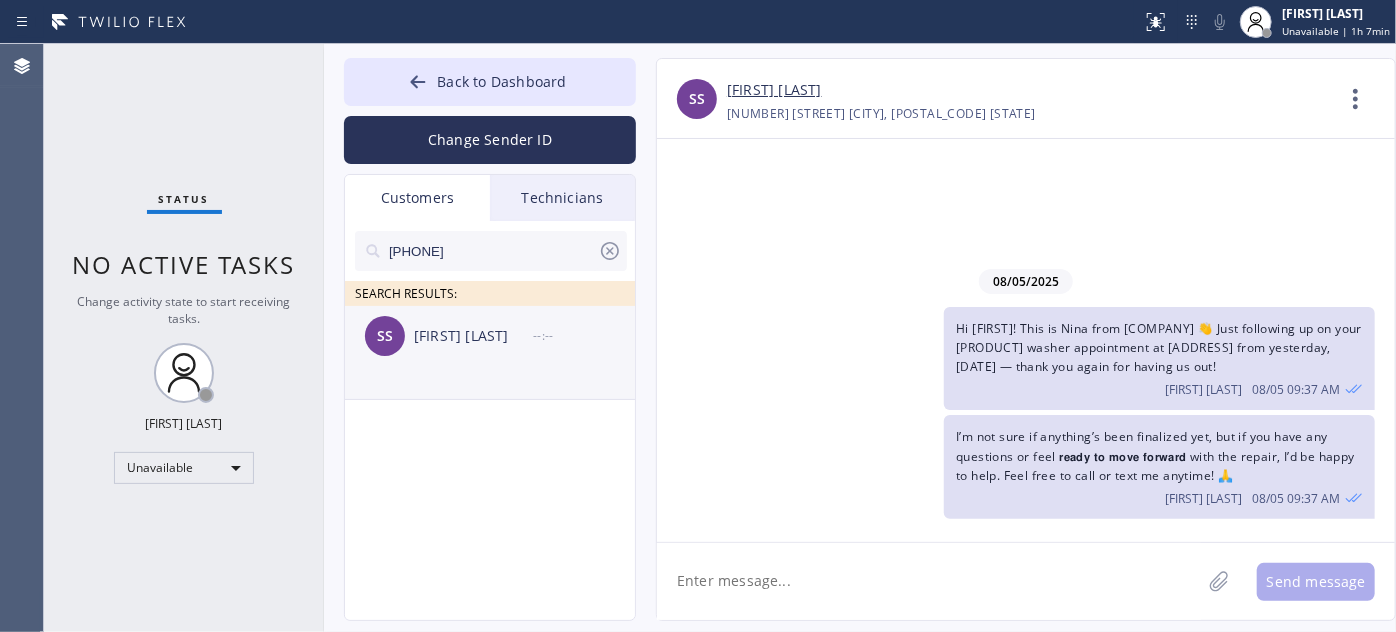 click on "[LAST] [LAST] --:--" at bounding box center [491, 336] 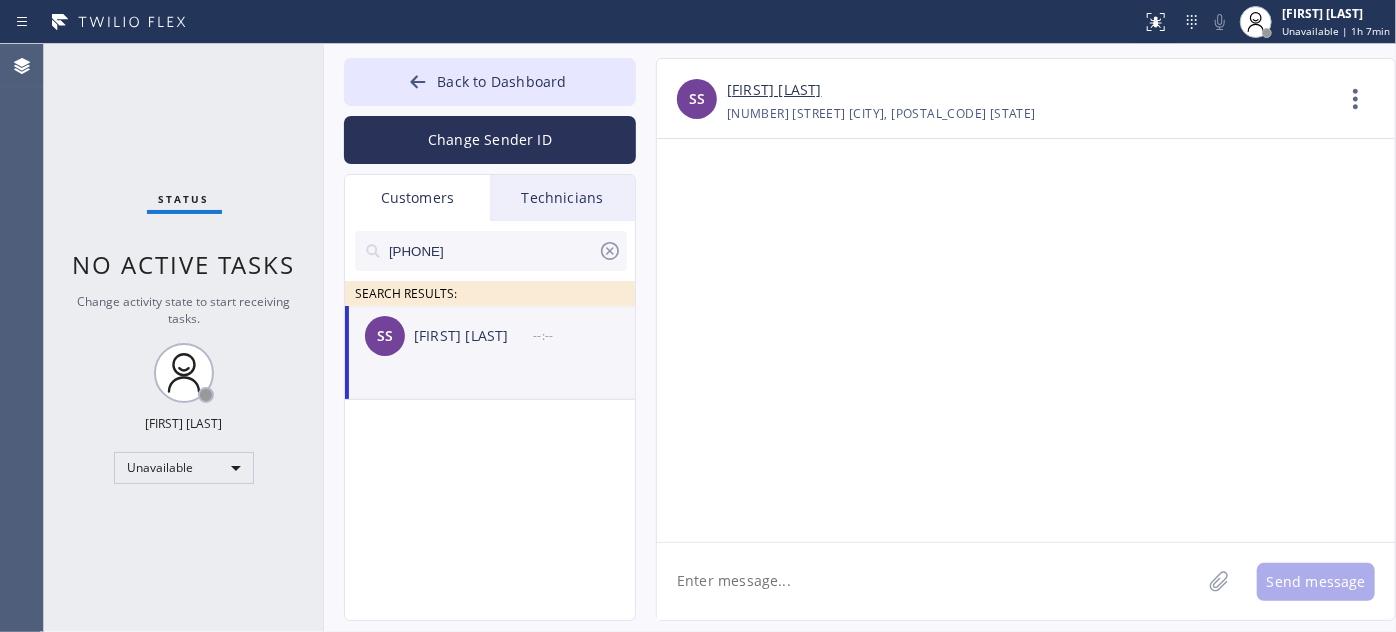 paste on "Hi [FIRST] 👋 this is Nina from GE Monogram Repair. Thank you so much for trusting us yesterday. [DATE] with your GE Monogram range — we truly appreciate it!" 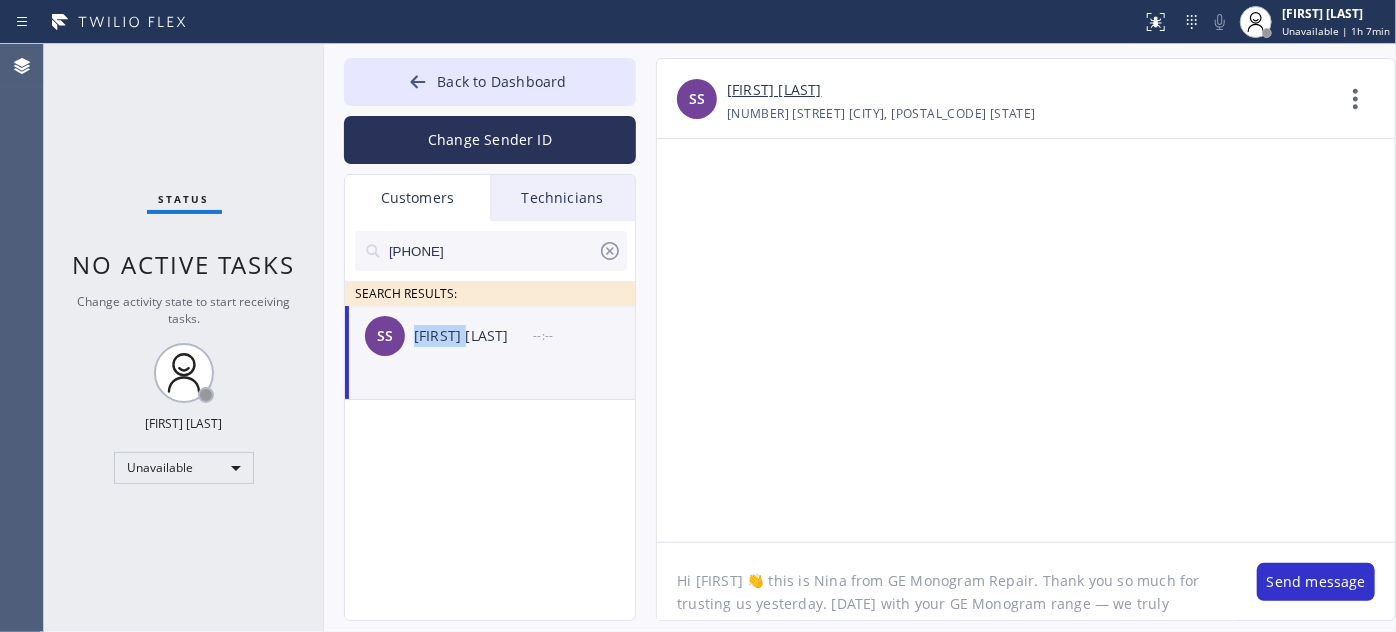 drag, startPoint x: 412, startPoint y: 338, endPoint x: 481, endPoint y: 342, distance: 69.115845 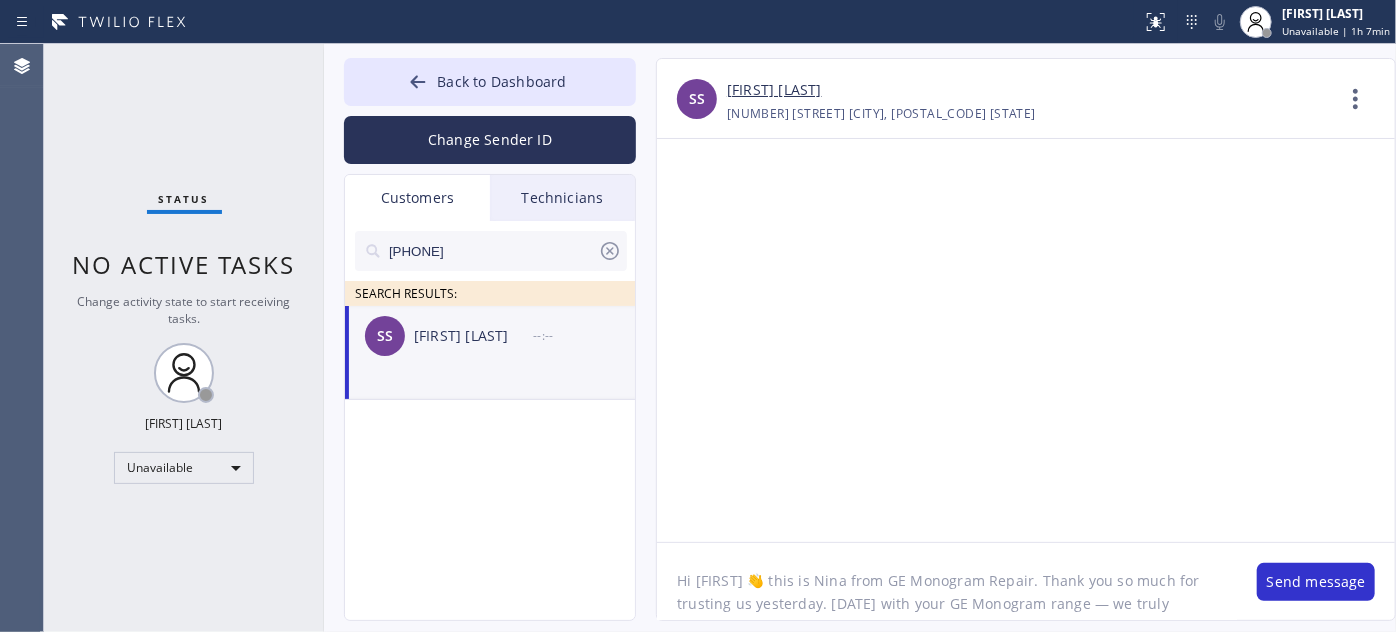 drag, startPoint x: 697, startPoint y: 575, endPoint x: 732, endPoint y: 578, distance: 35.128338 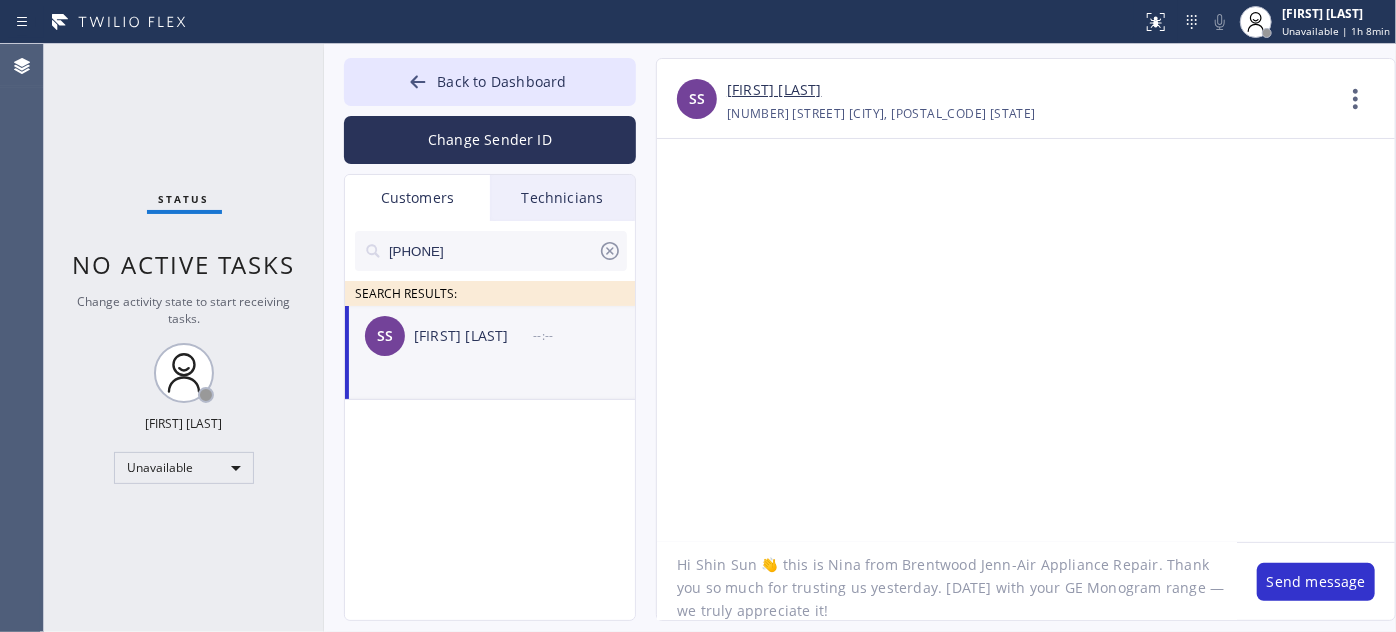 scroll, scrollTop: 18, scrollLeft: 0, axis: vertical 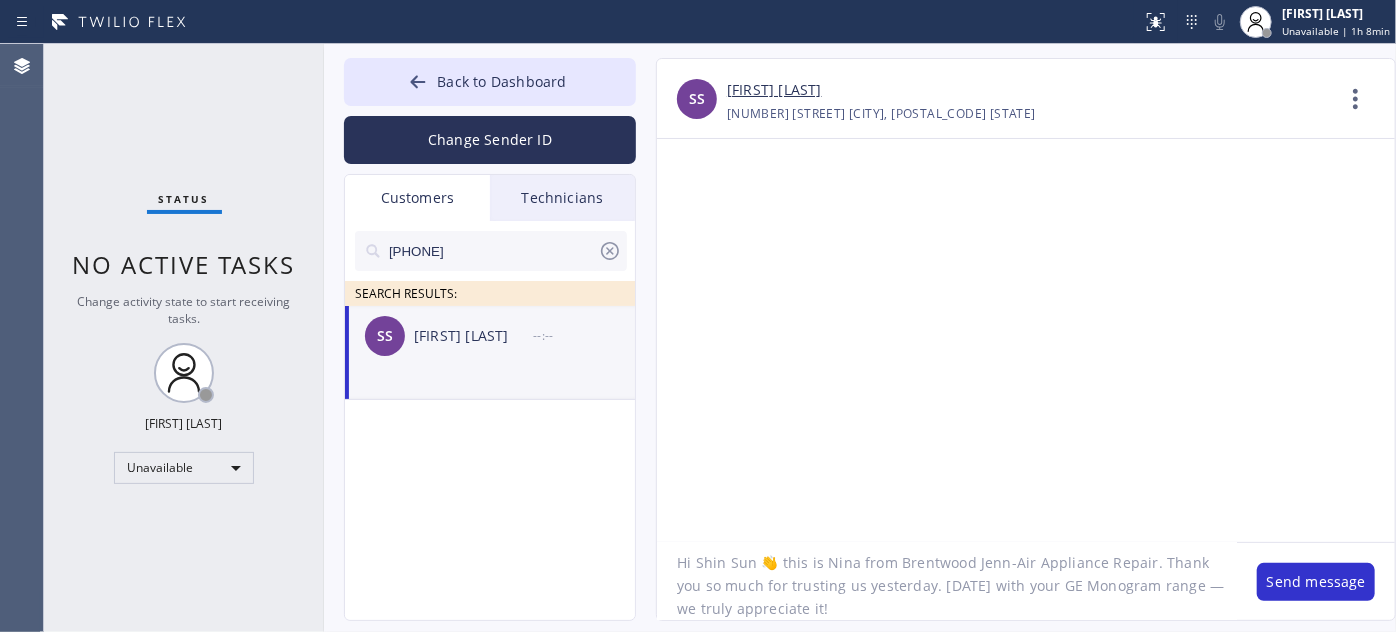 drag, startPoint x: 1000, startPoint y: 602, endPoint x: 1135, endPoint y: 588, distance: 135.72398 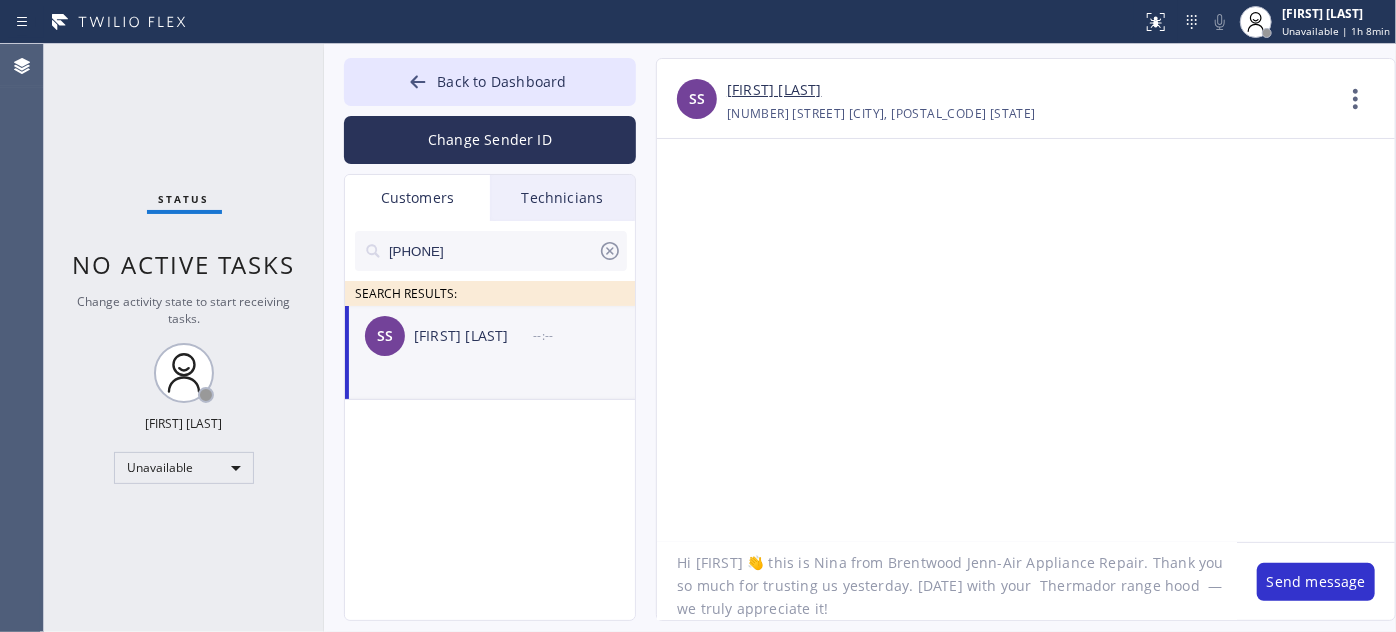 click on "Hi [FIRST] 👋 this is Nina from Brentwood Jenn-Air Appliance Repair. Thank you so much for trusting us yesterday. [DATE] with your  Thermador range hood  — we truly appreciate it!" 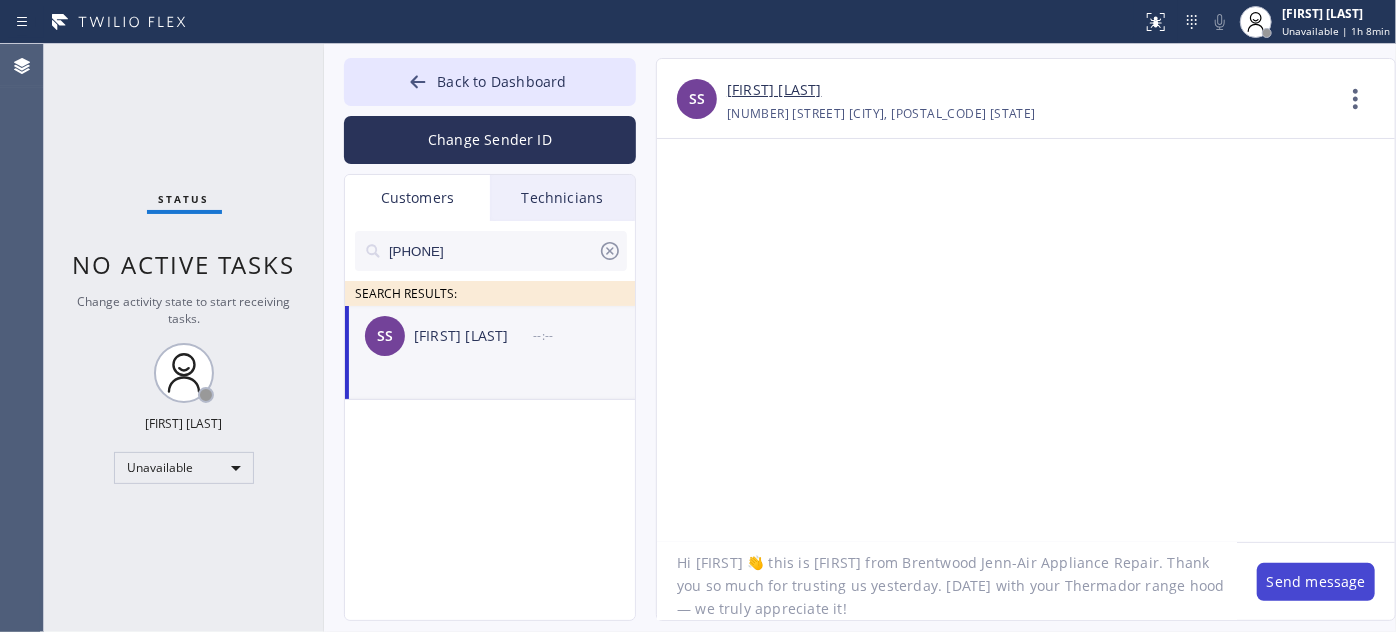 type on "Hi [FIRST] 👋 this is [FIRST] from Brentwood Jenn-Air Appliance Repair. Thank you so much for trusting us yesterday. [DATE] with your Thermador range hood  — we truly appreciate it!" 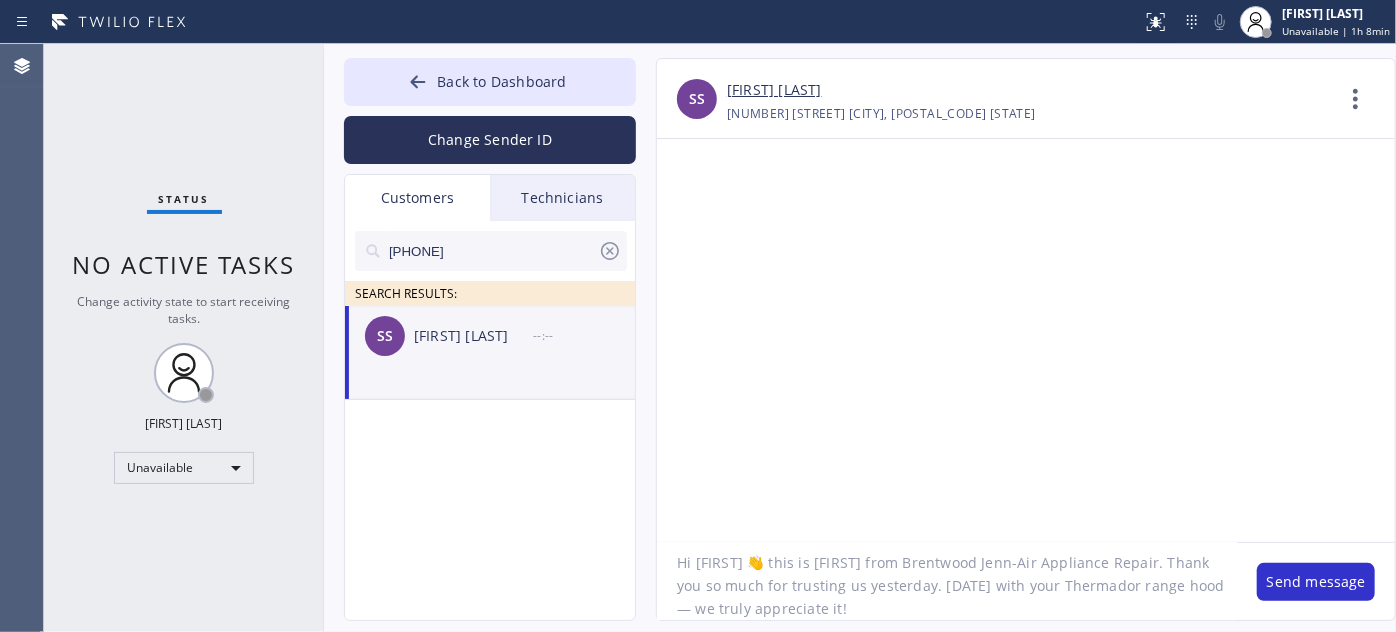drag, startPoint x: 1296, startPoint y: 575, endPoint x: 1249, endPoint y: 542, distance: 57.428215 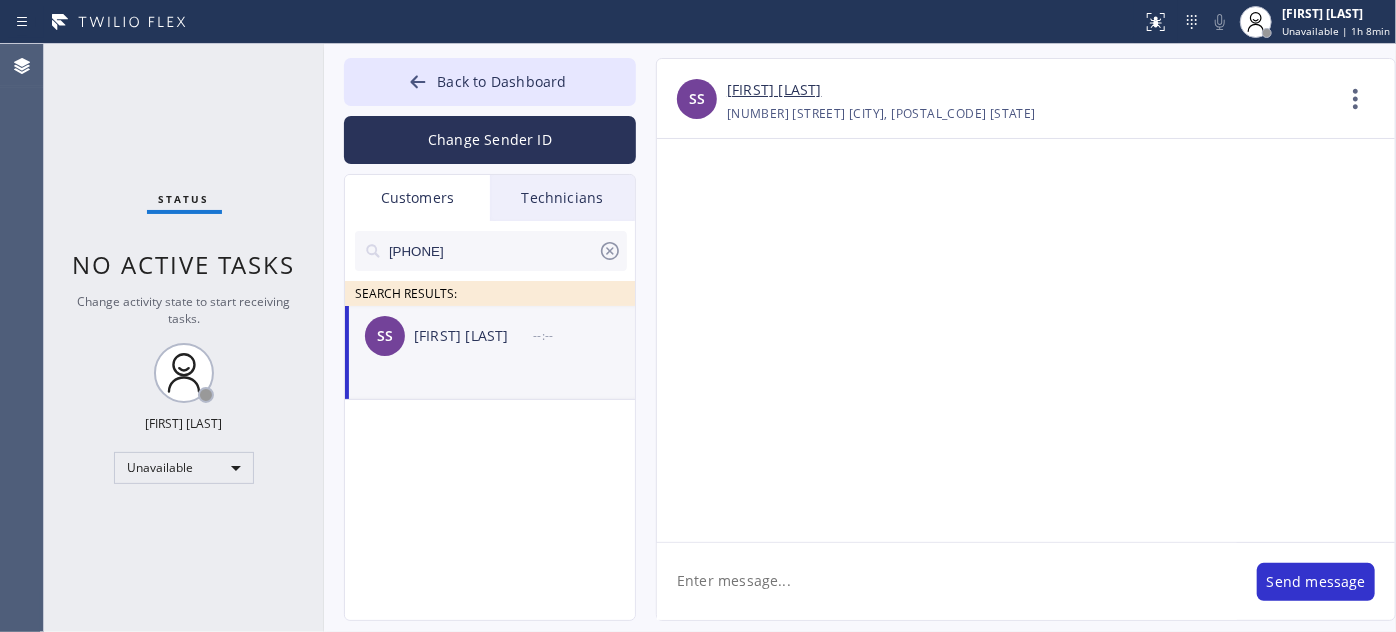 scroll, scrollTop: 0, scrollLeft: 0, axis: both 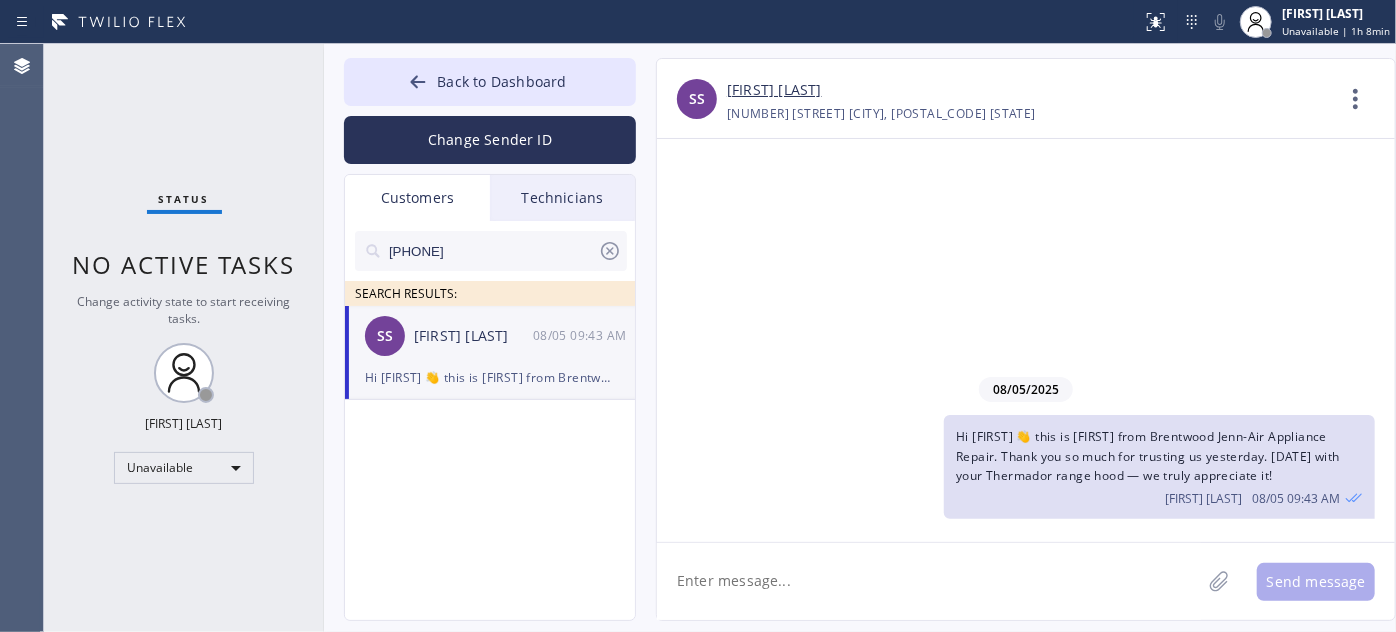 paste on "Just checking if you had a chance to review your 📝 estimate. We're here to help with your repair and even have a discount to make it easier! Need financing or a second opinion? We've got you. Let me know how I can assist!" 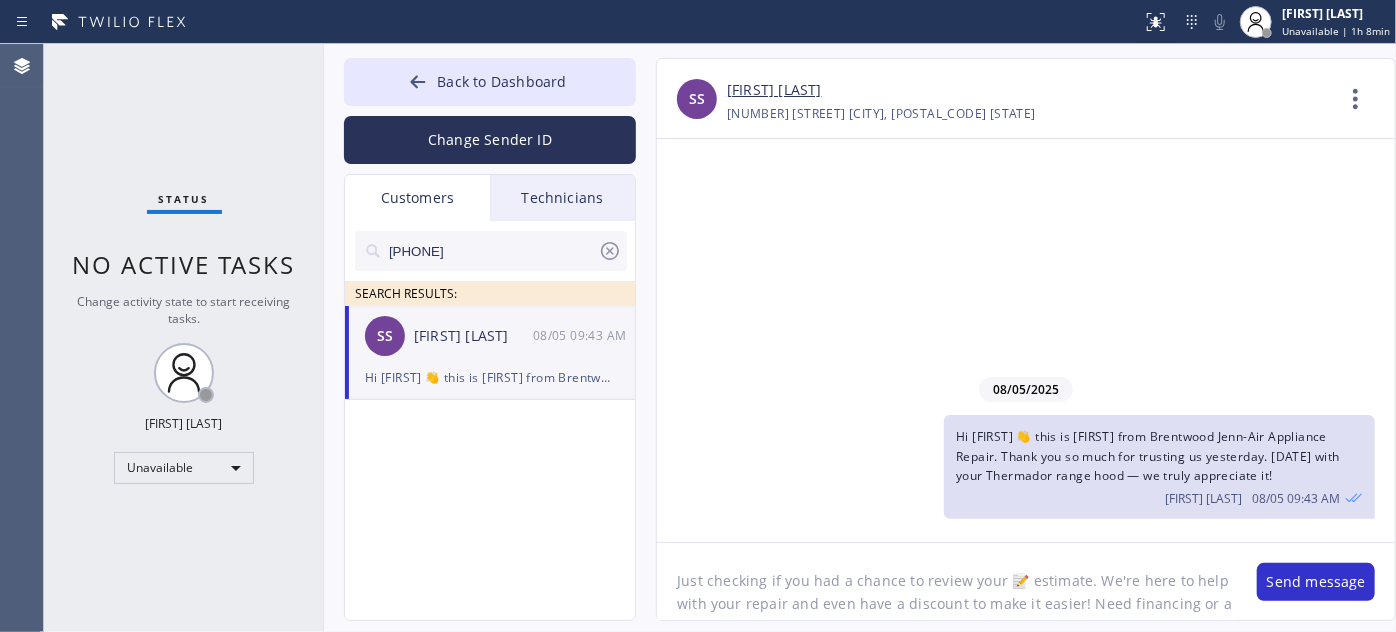 scroll, scrollTop: 16, scrollLeft: 0, axis: vertical 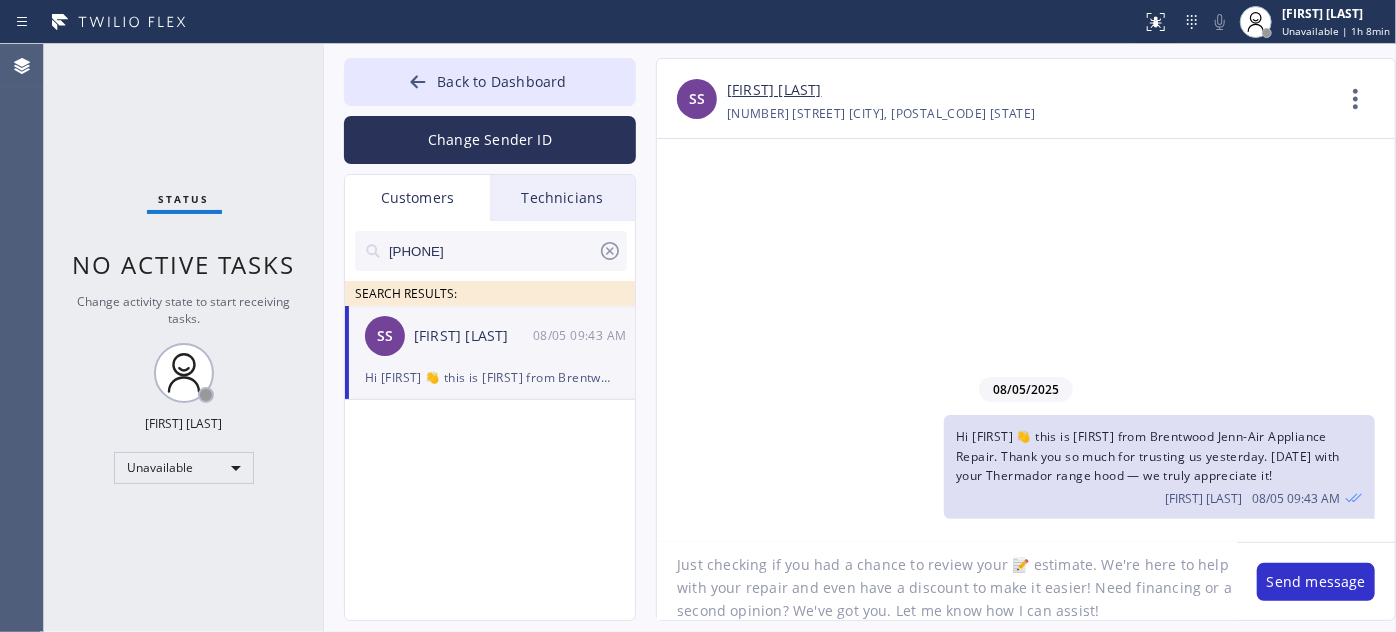 click on "Just checking if you had a chance to review your 📝 estimate. We're here to help with your repair and even have a discount to make it easier! Need financing or a second opinion? We've got you. Let me know how I can assist!" 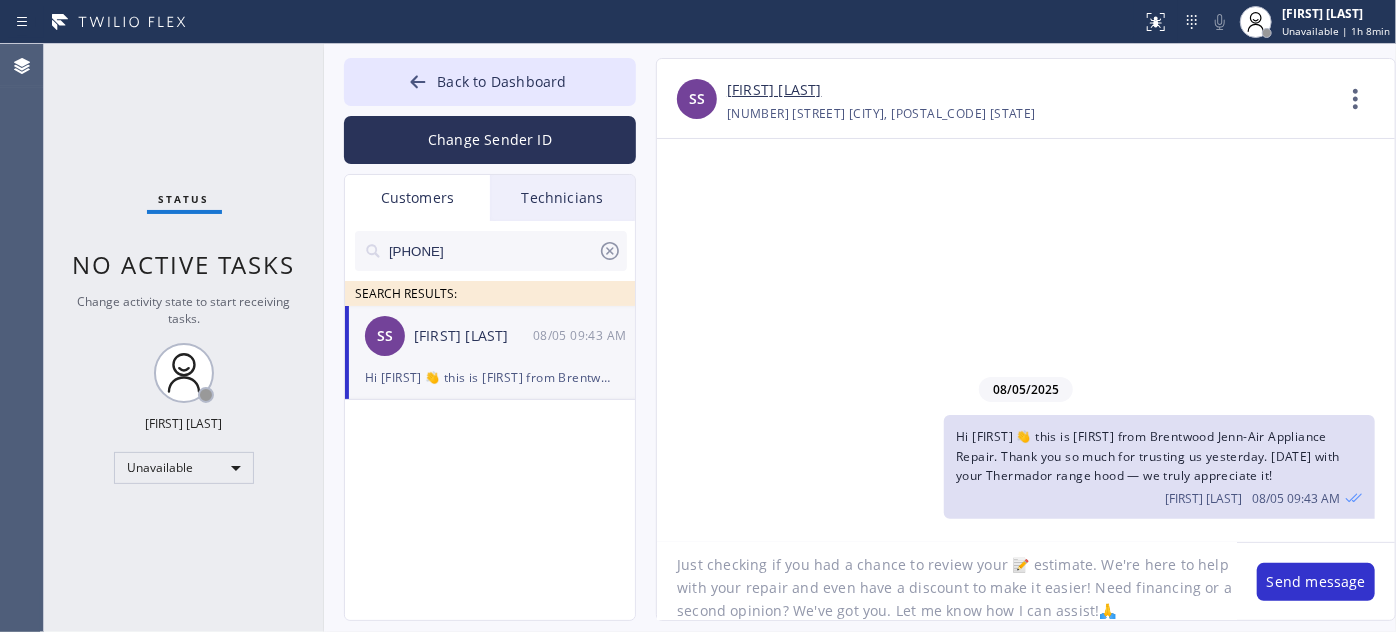 scroll, scrollTop: 18, scrollLeft: 0, axis: vertical 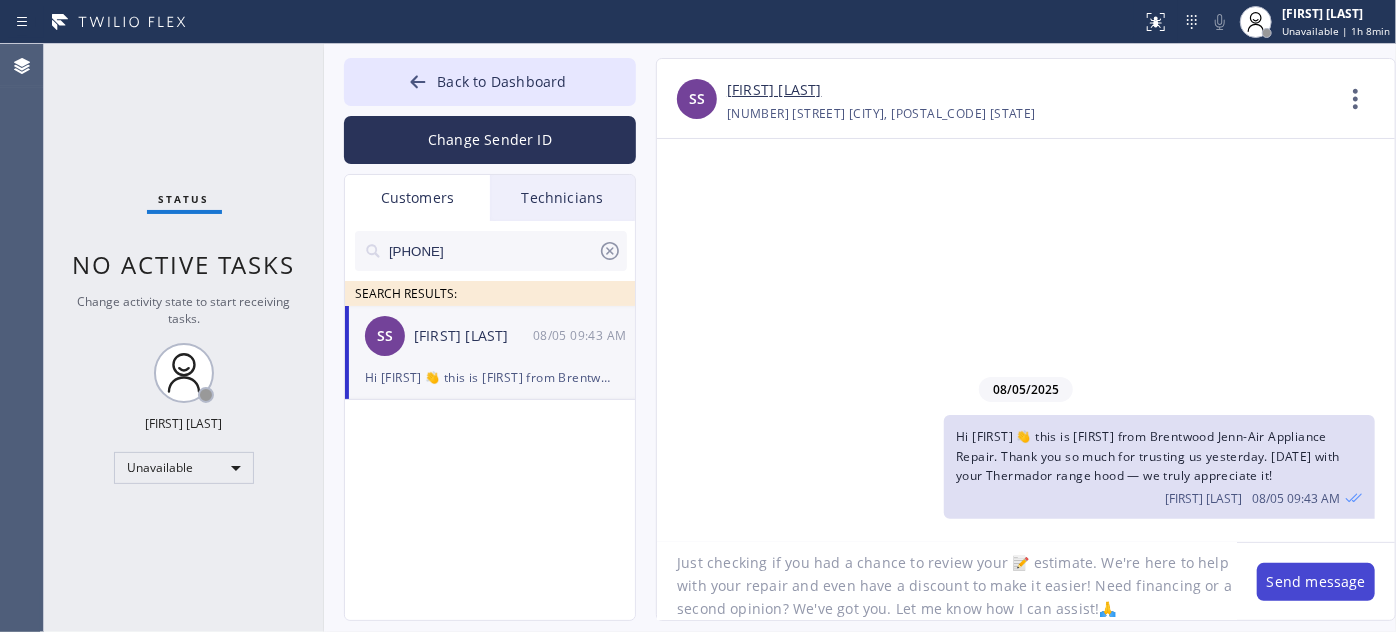 type on "Just checking if you had a chance to review your 📝 estimate. We're here to help with your repair and even have a discount to make it easier! Need financing or a second opinion? We've got you. Let me know how I can assist!🙏" 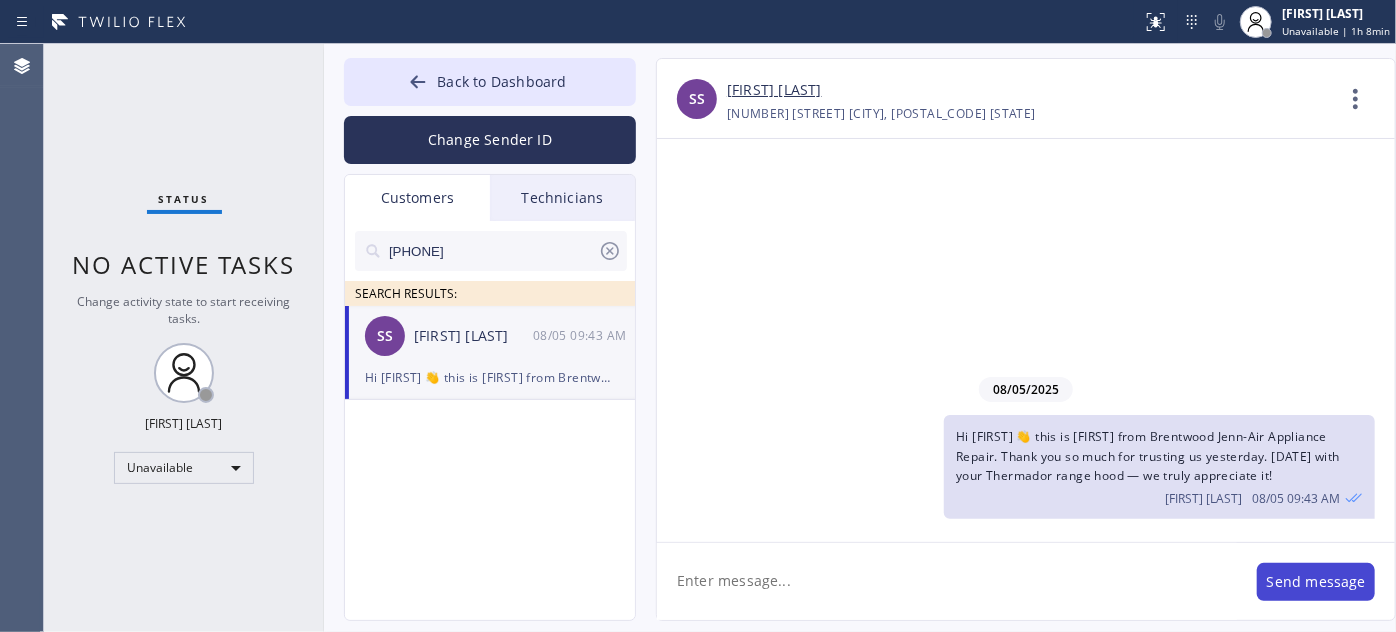 scroll, scrollTop: 0, scrollLeft: 0, axis: both 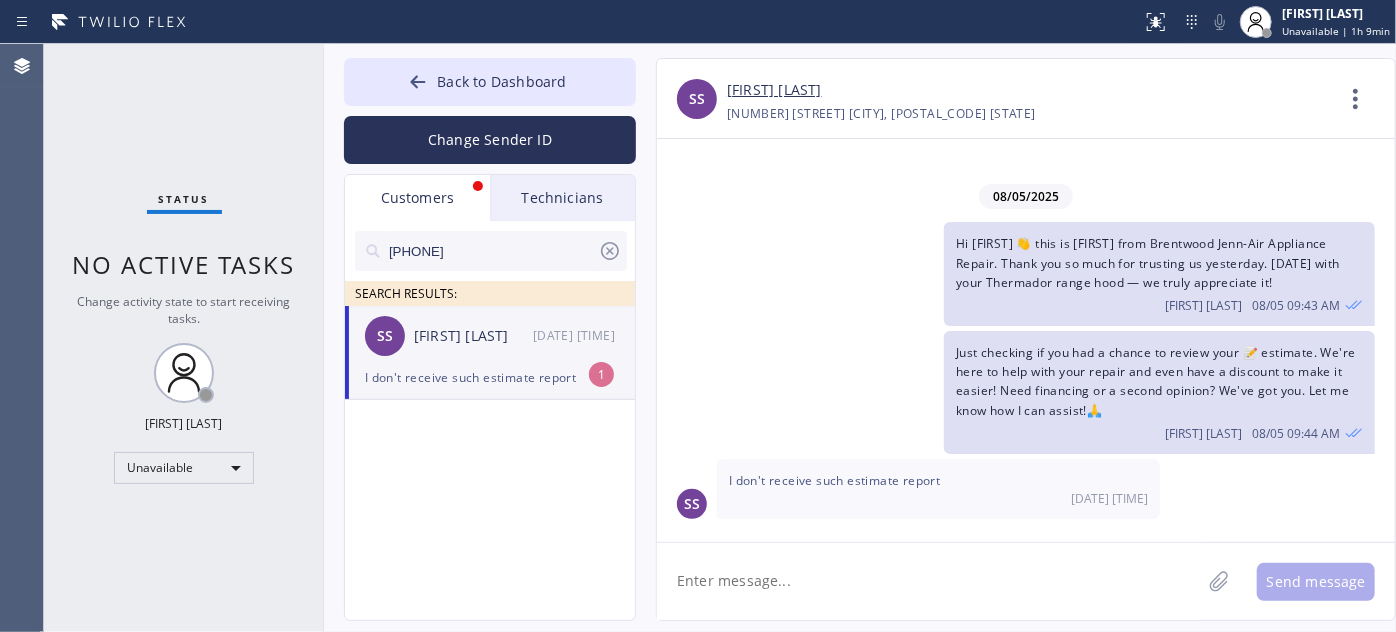 click 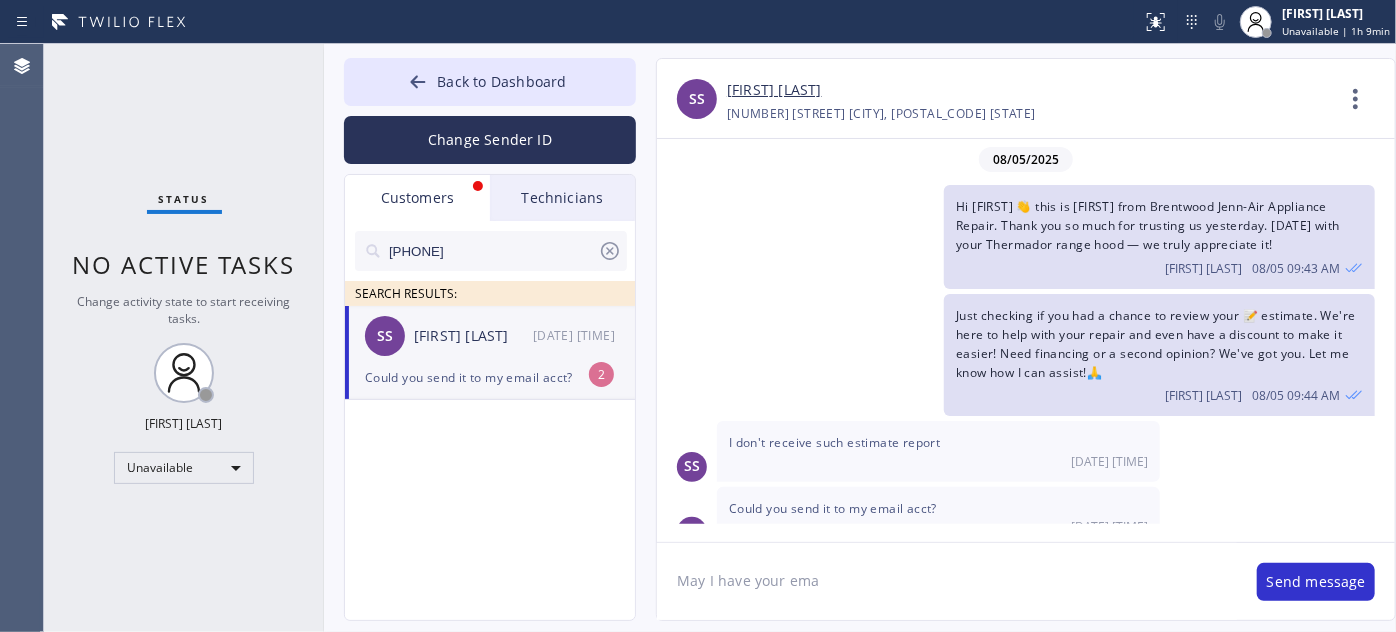 scroll, scrollTop: 26, scrollLeft: 0, axis: vertical 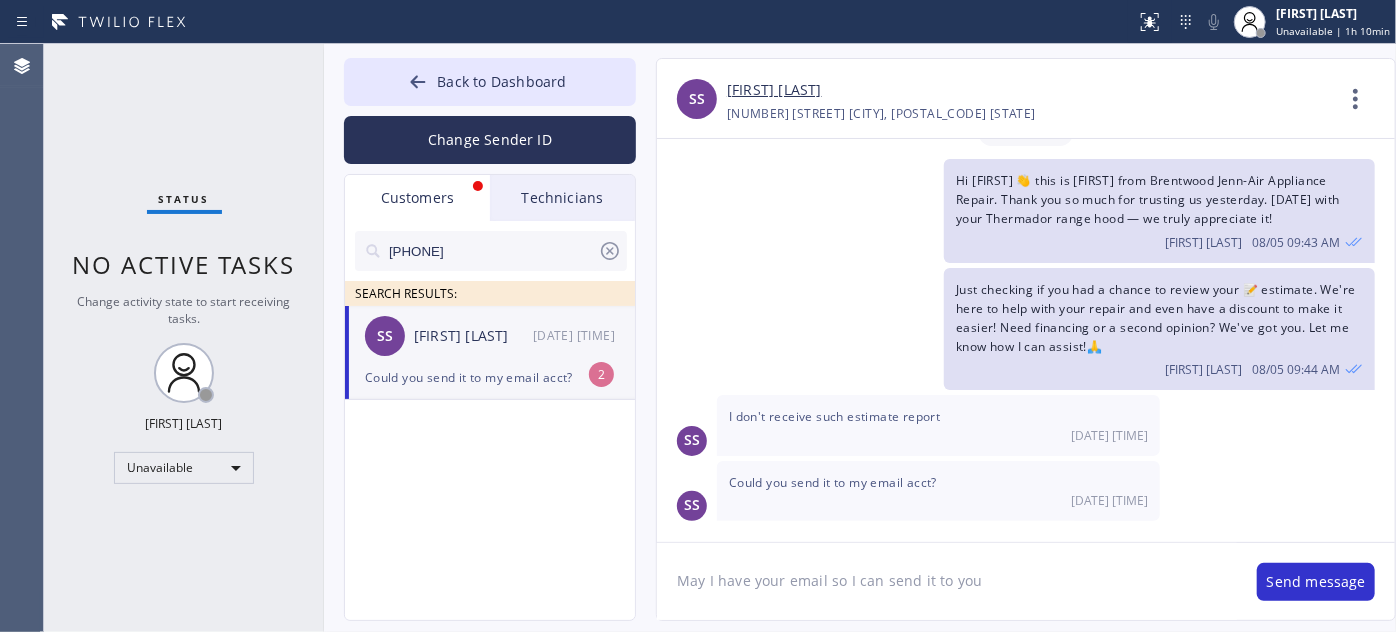 type on "May I have your email so I can send it to you?" 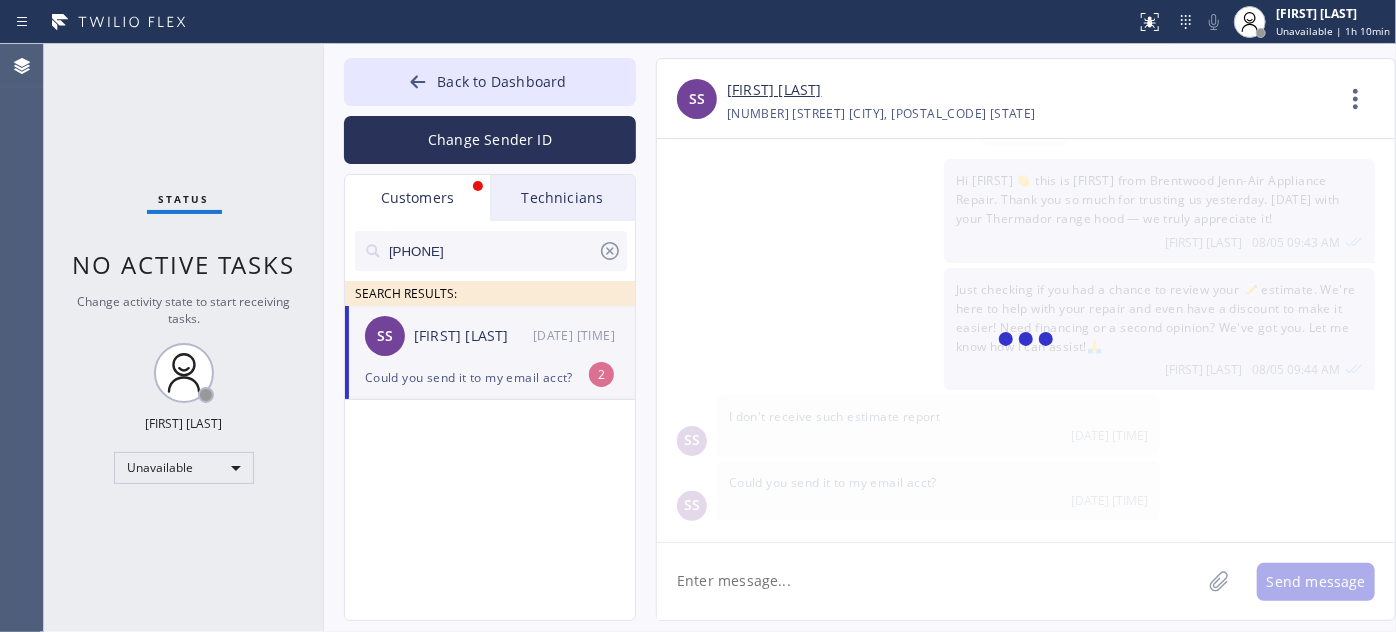 scroll, scrollTop: 96, scrollLeft: 0, axis: vertical 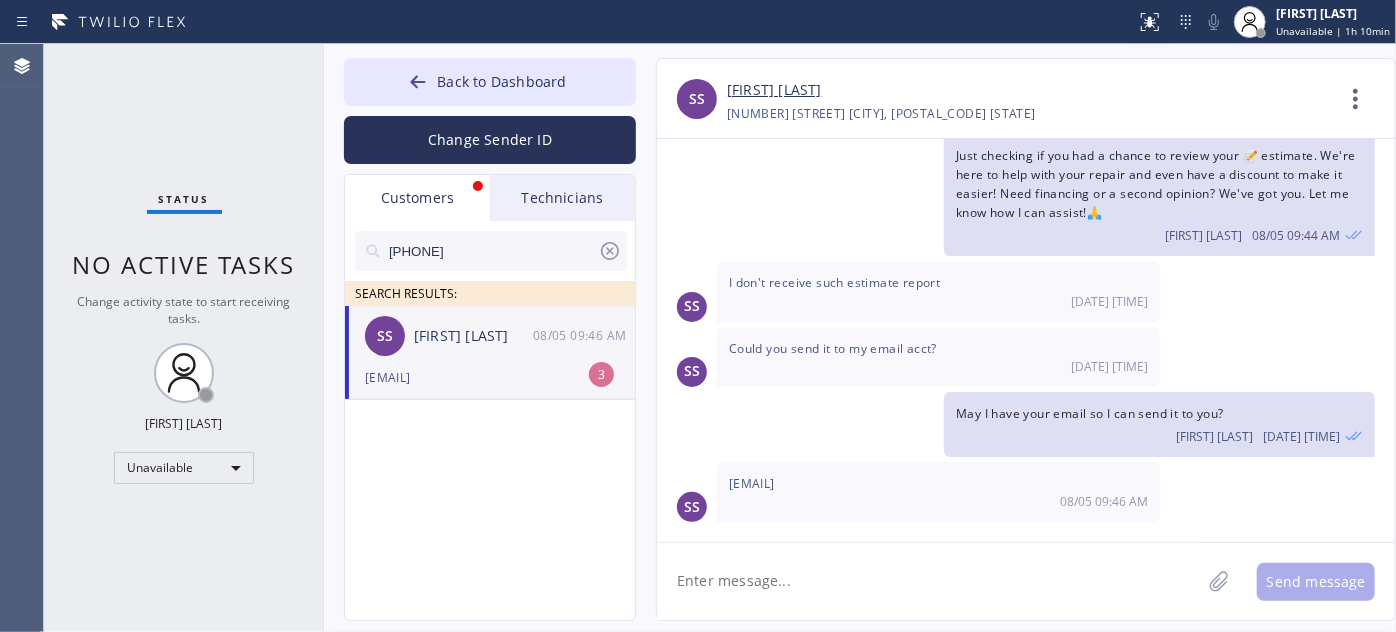 click 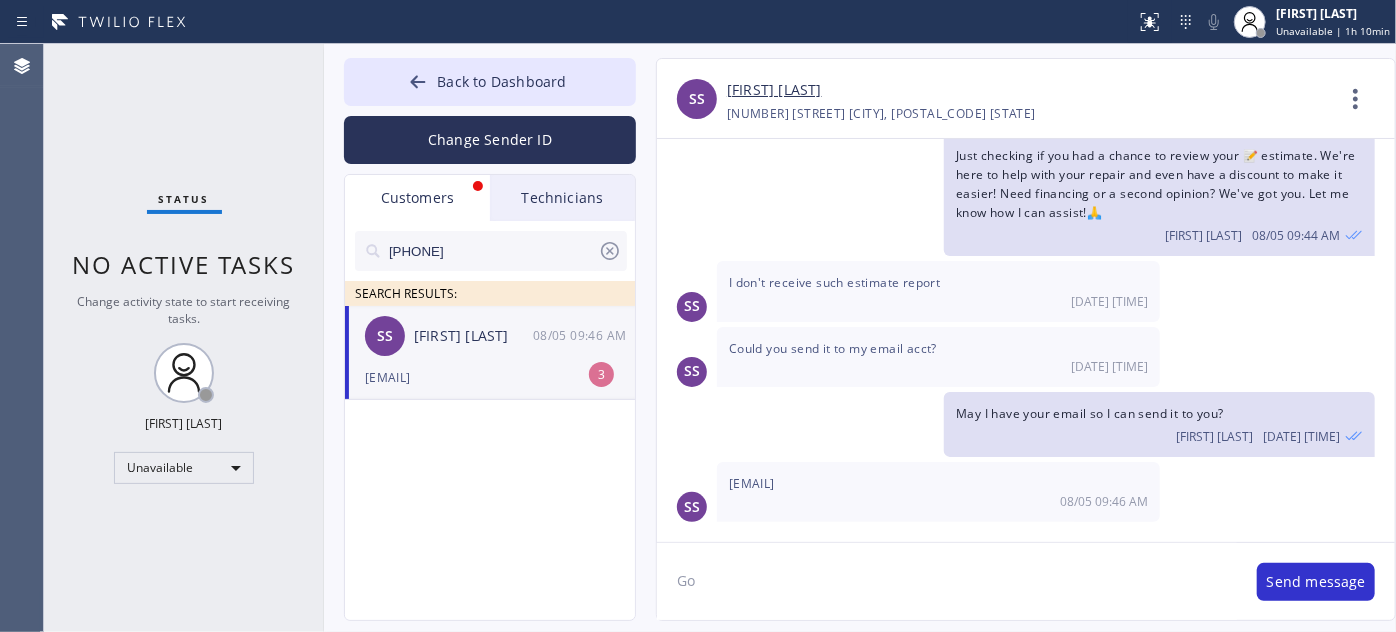 type on "G" 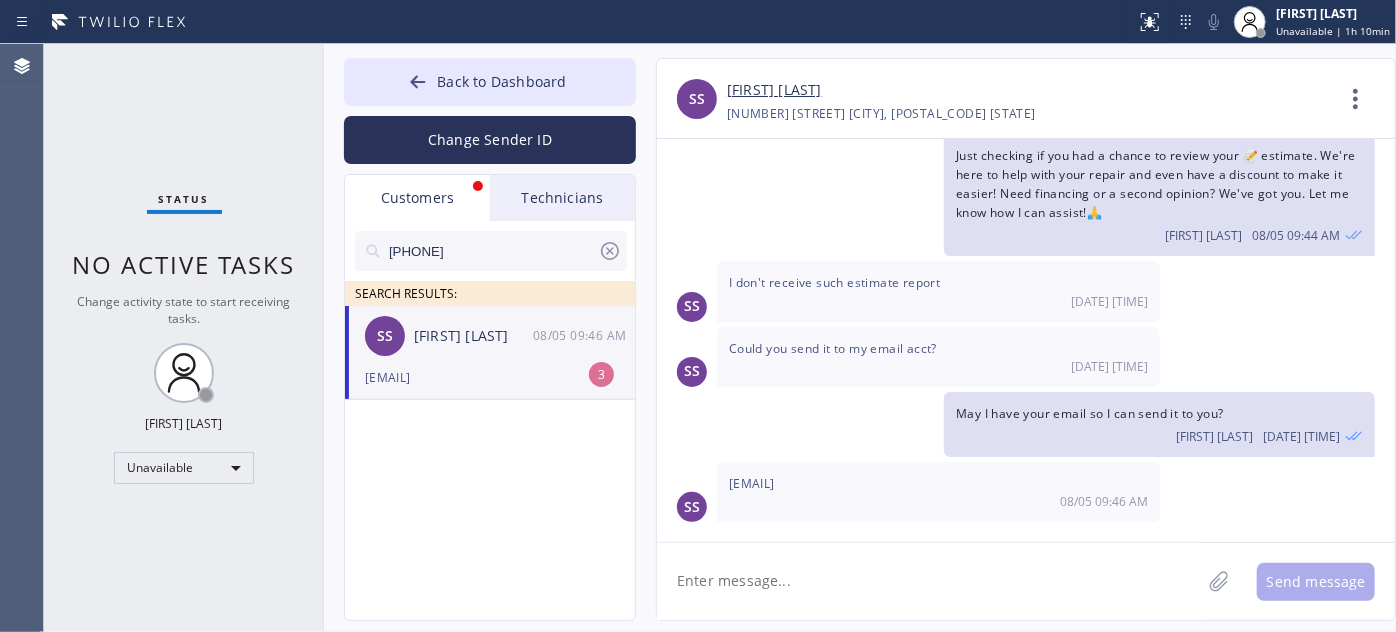 drag, startPoint x: 729, startPoint y: 480, endPoint x: 851, endPoint y: 491, distance: 122.494896 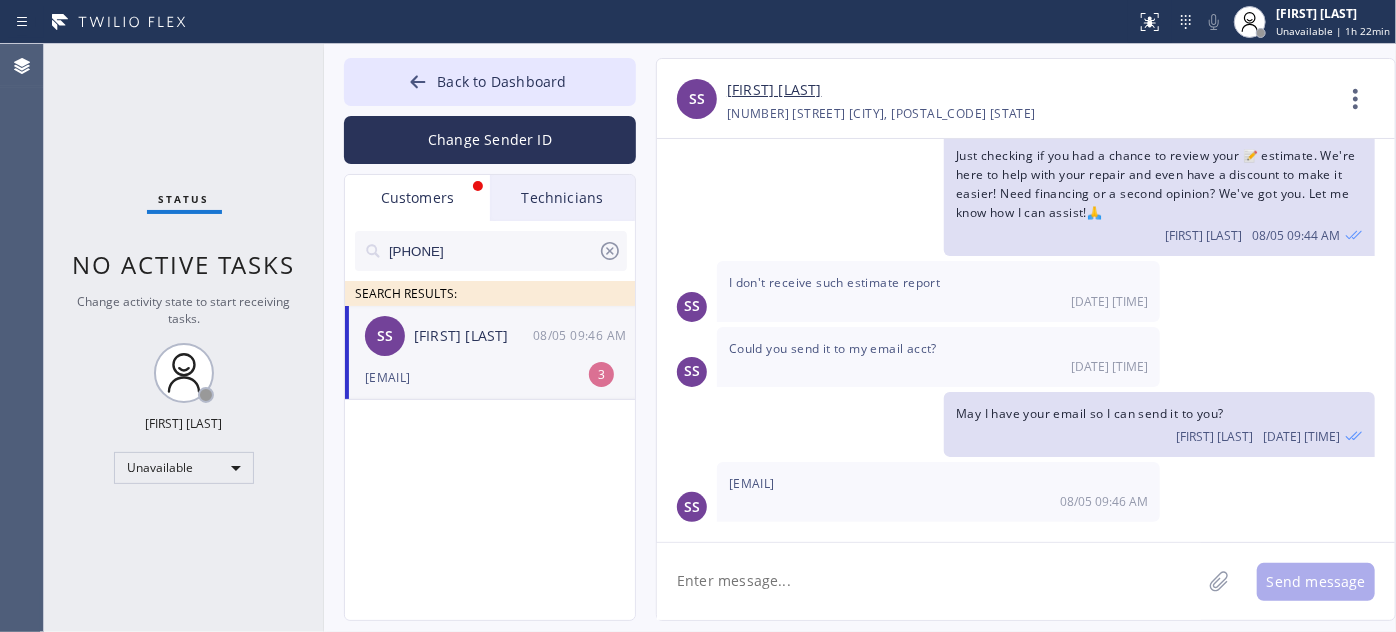 click 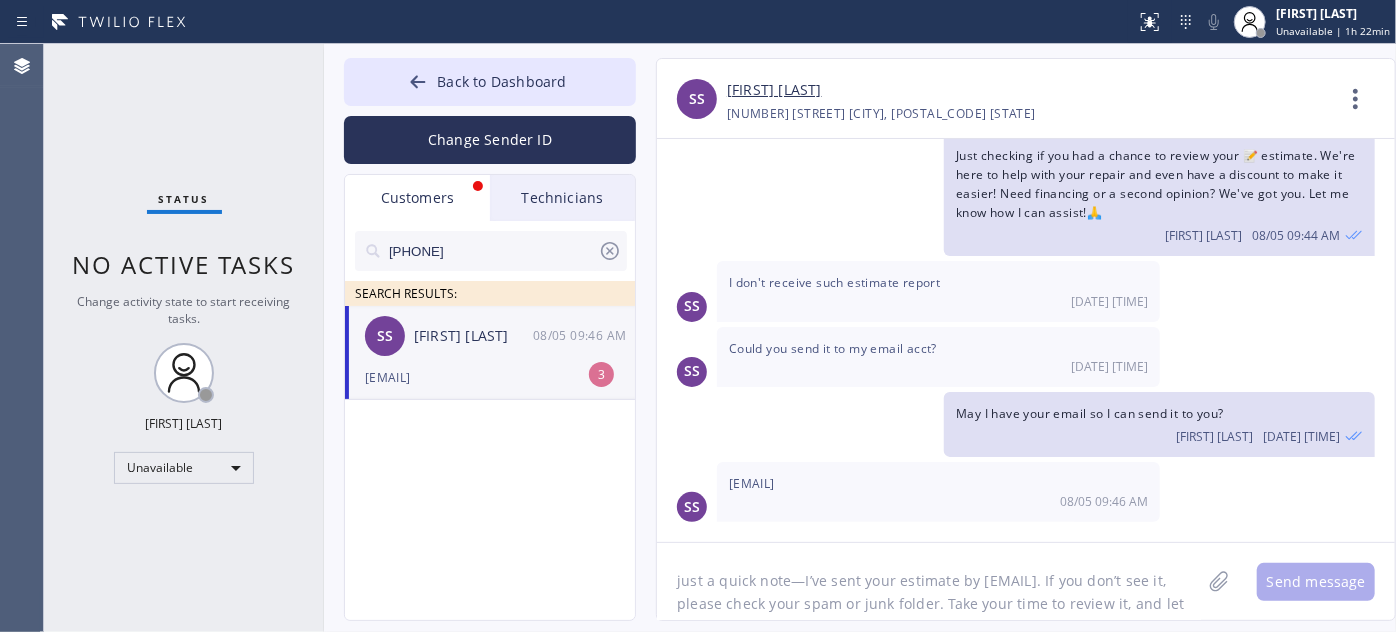 scroll, scrollTop: 16, scrollLeft: 0, axis: vertical 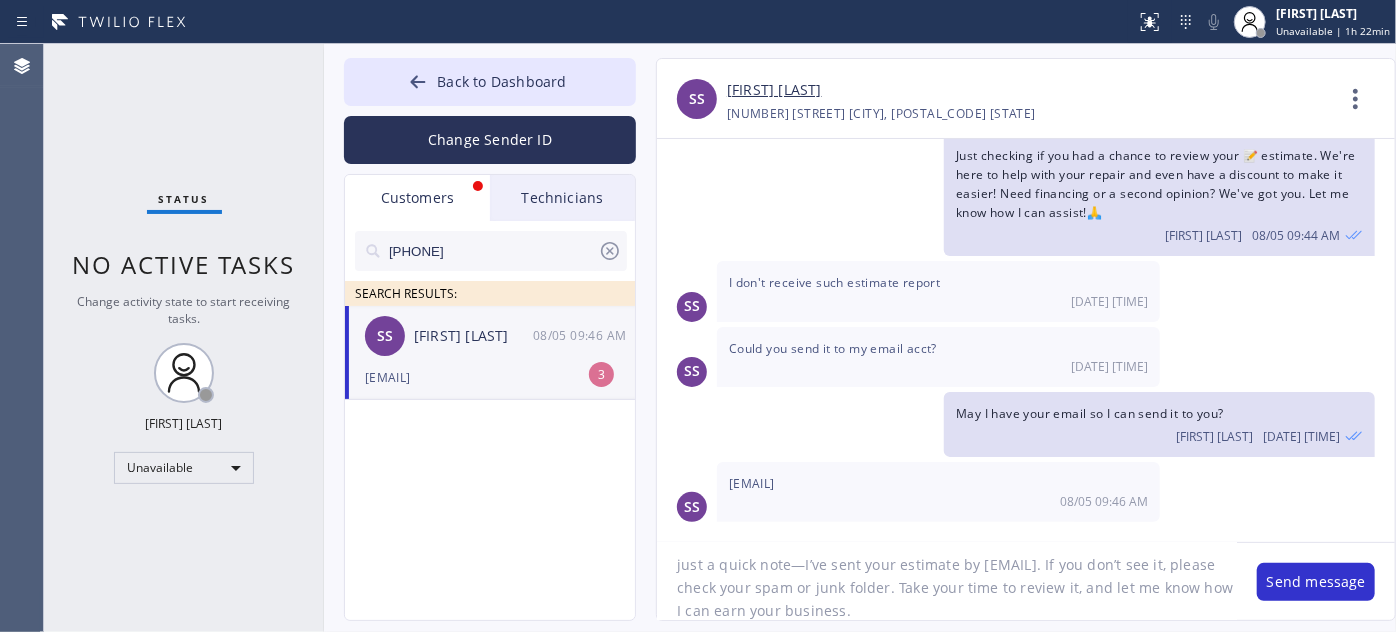 click on "just a quick note—I’ve sent your estimate by [EMAIL]. If you don’t see it, please check your spam or junk folder. Take your time to review it, and let me know how I can earn your business." 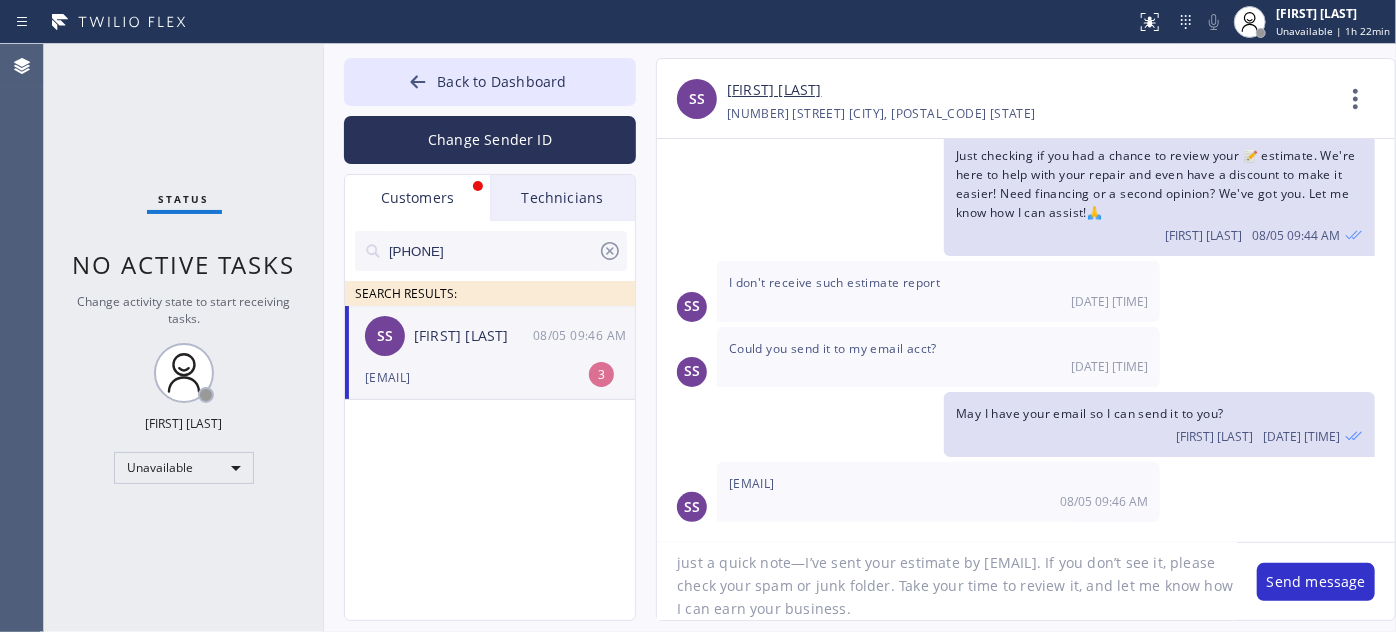 click on "just a quick note—I’ve sent your estimate by [EMAIL]. If you don’t see it, please check your spam or junk folder. Take your time to review it, and let me know how I can earn your business." 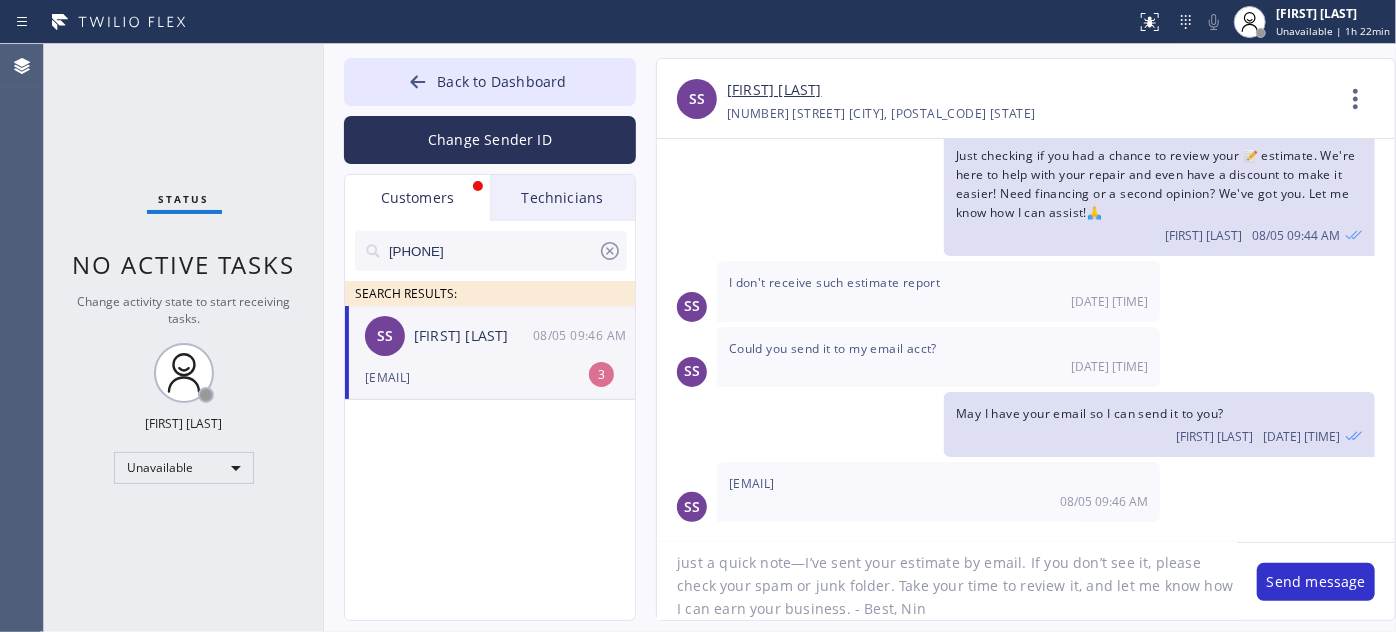 type on "just a quick note—I’ve sent your estimate by email. If you don’t see it, please check your spam or junk folder. Take your time to review it, and let me know how I can earn your business. - Best, Nina" 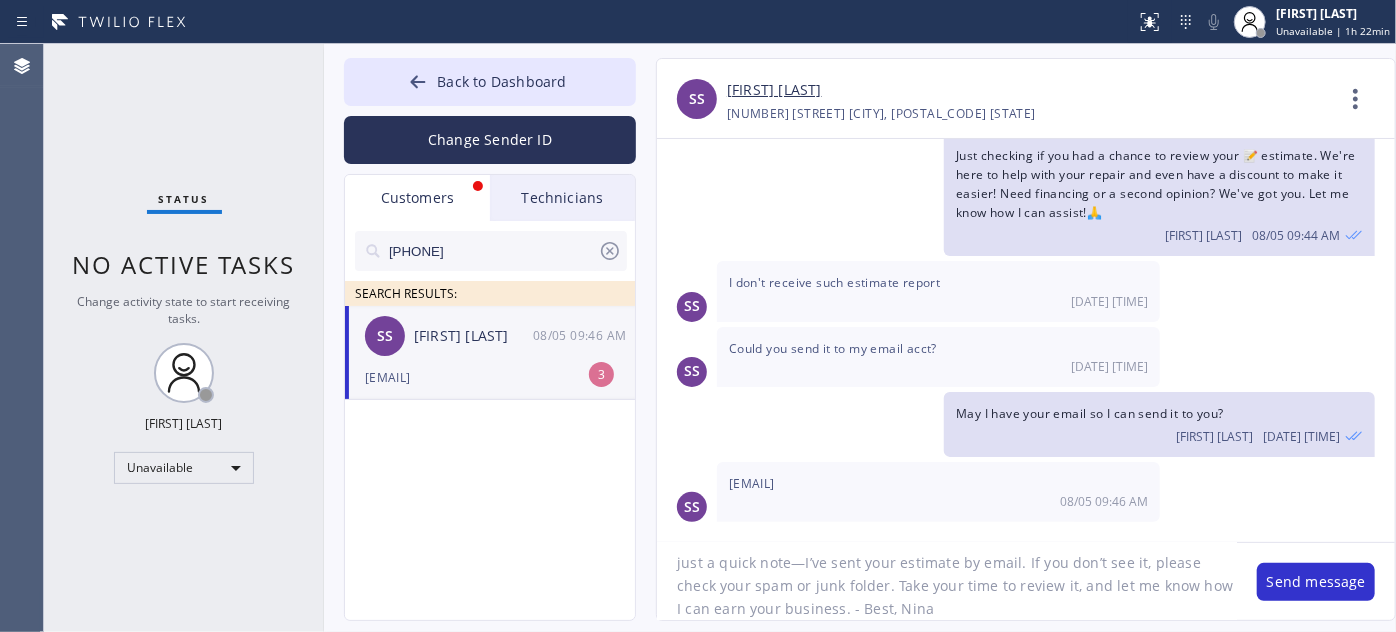 type 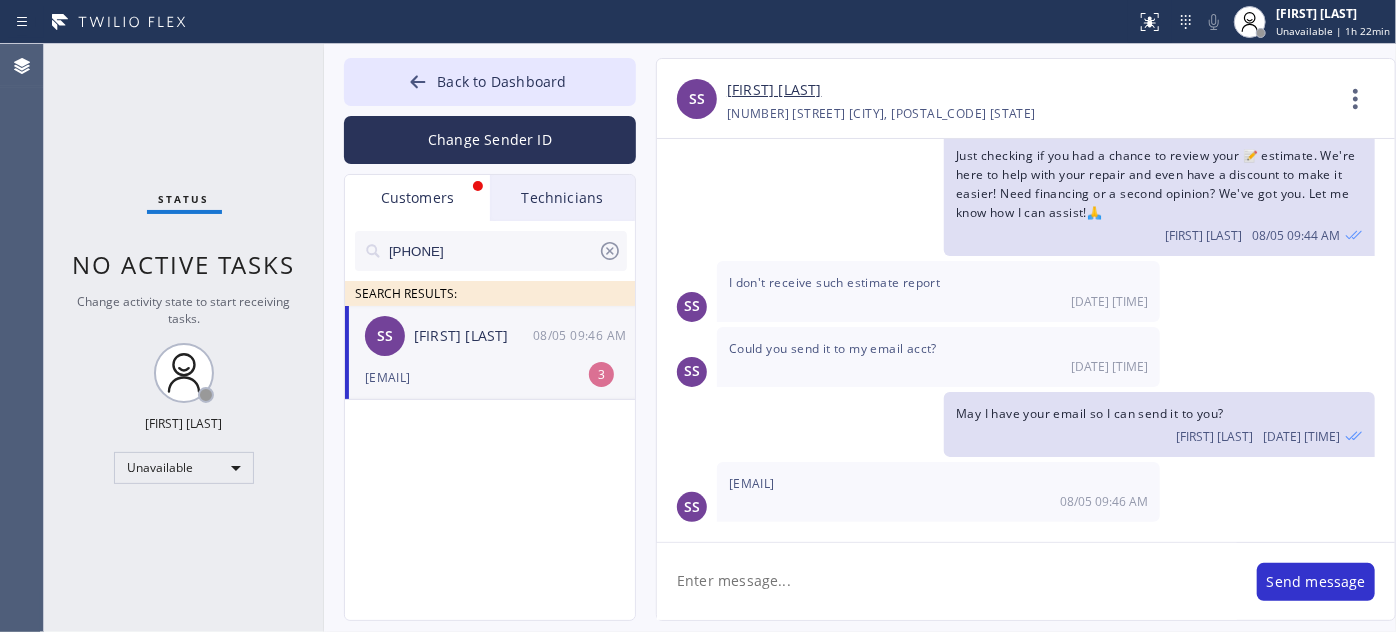 scroll, scrollTop: 0, scrollLeft: 0, axis: both 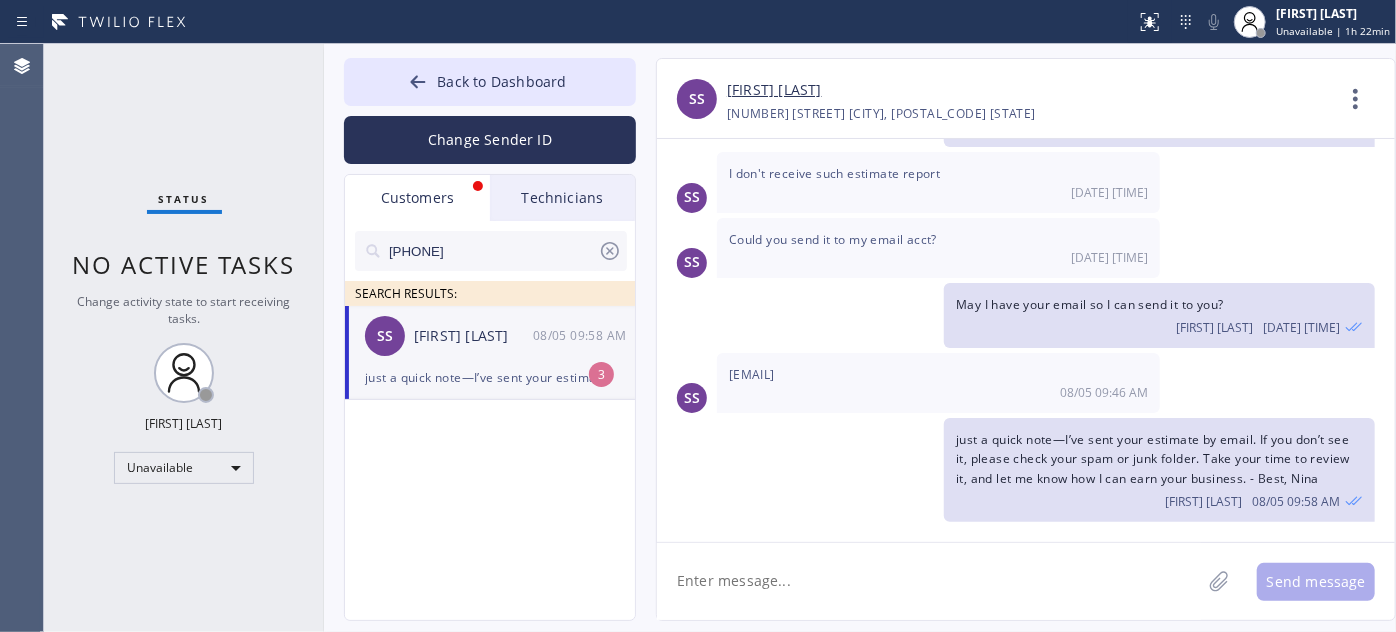 click on "just a quick note—I’ve sent your estimate by email. If you don’t see it, please check your spam or junk folder. Take your time to review it, and let me know how I can earn your business. - Best, Nina" at bounding box center [490, 377] 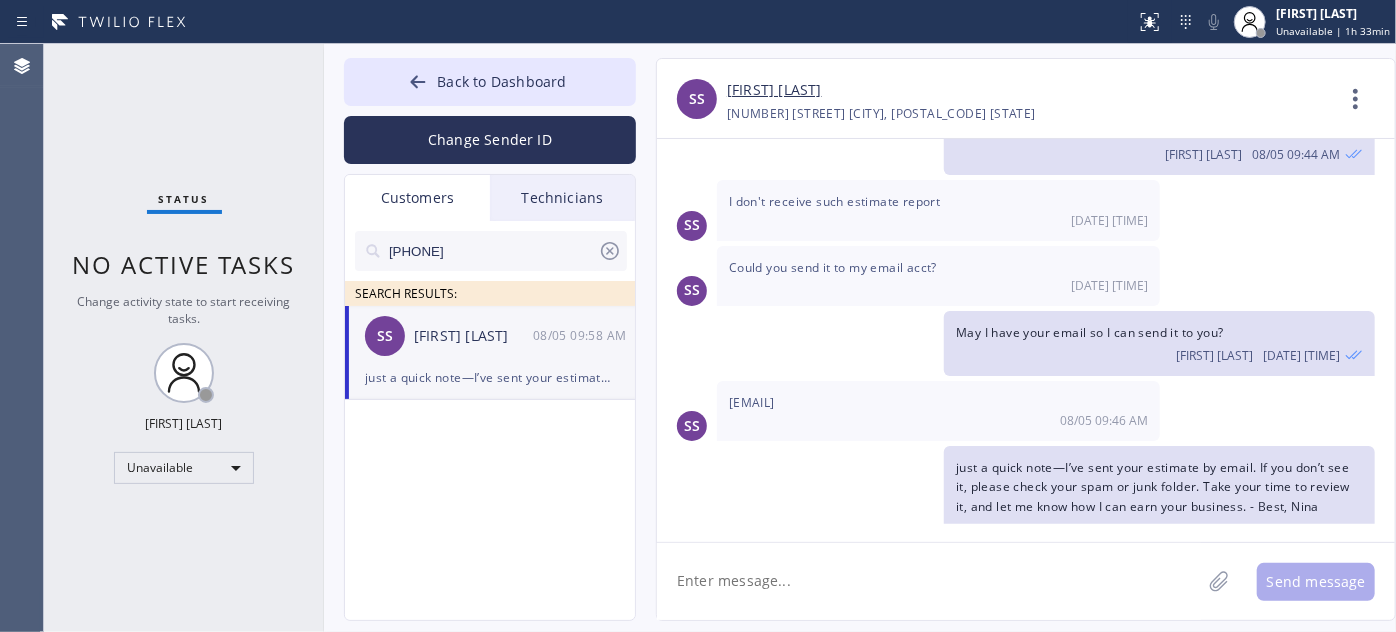 scroll, scrollTop: 268, scrollLeft: 0, axis: vertical 